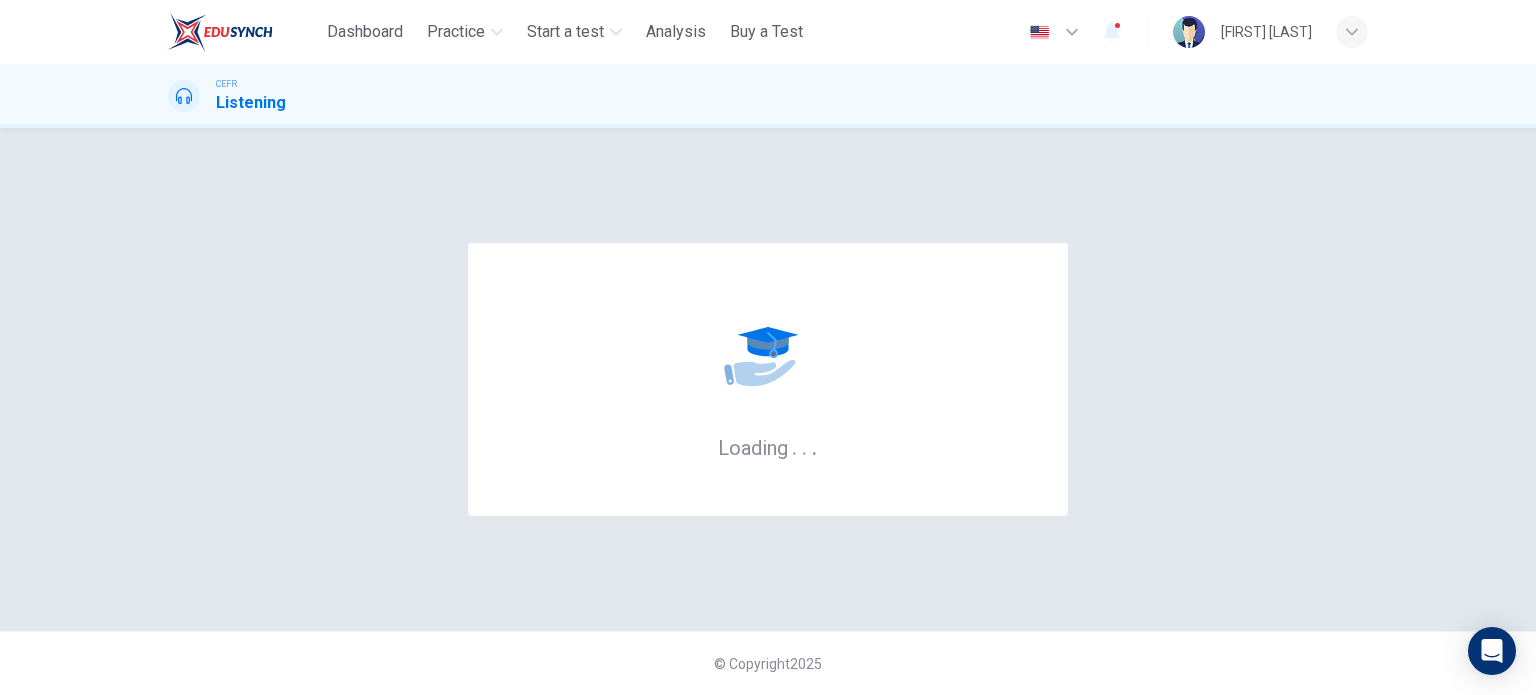 scroll, scrollTop: 0, scrollLeft: 0, axis: both 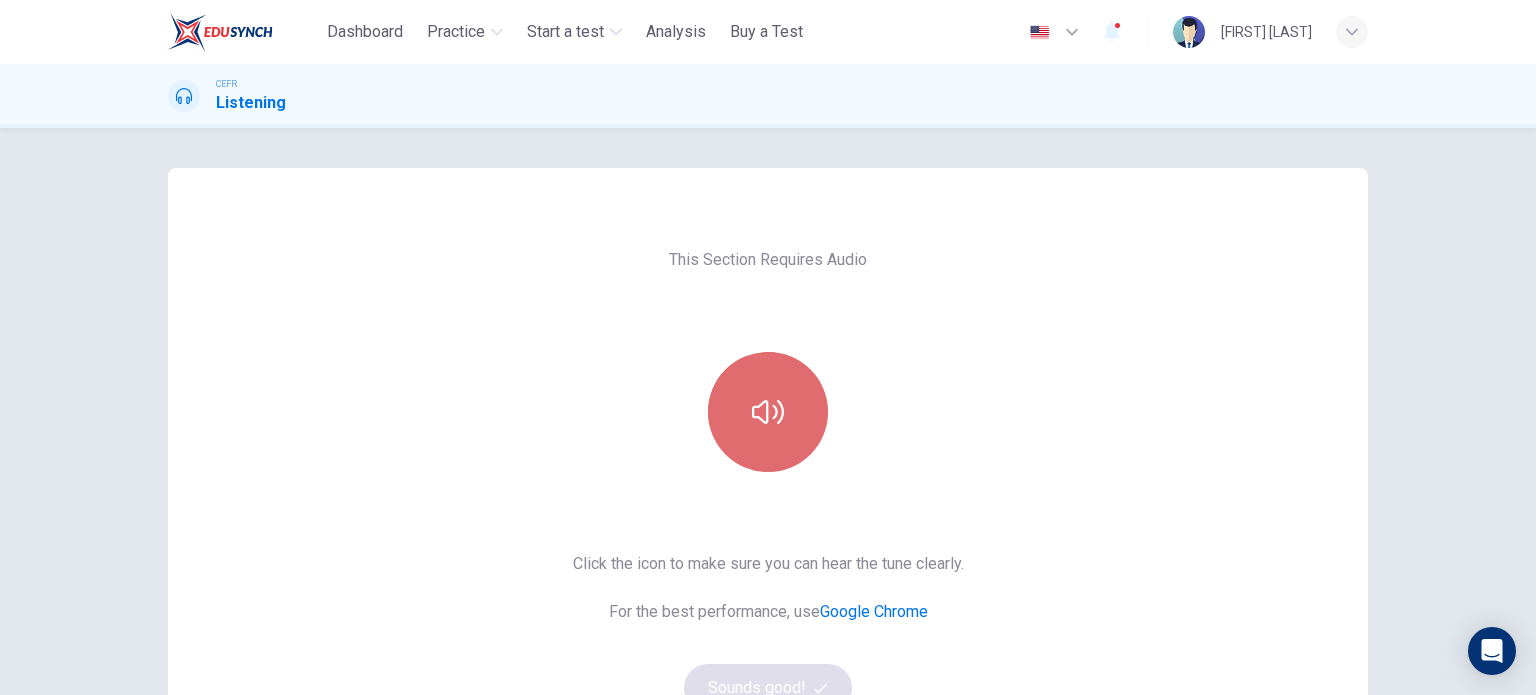click 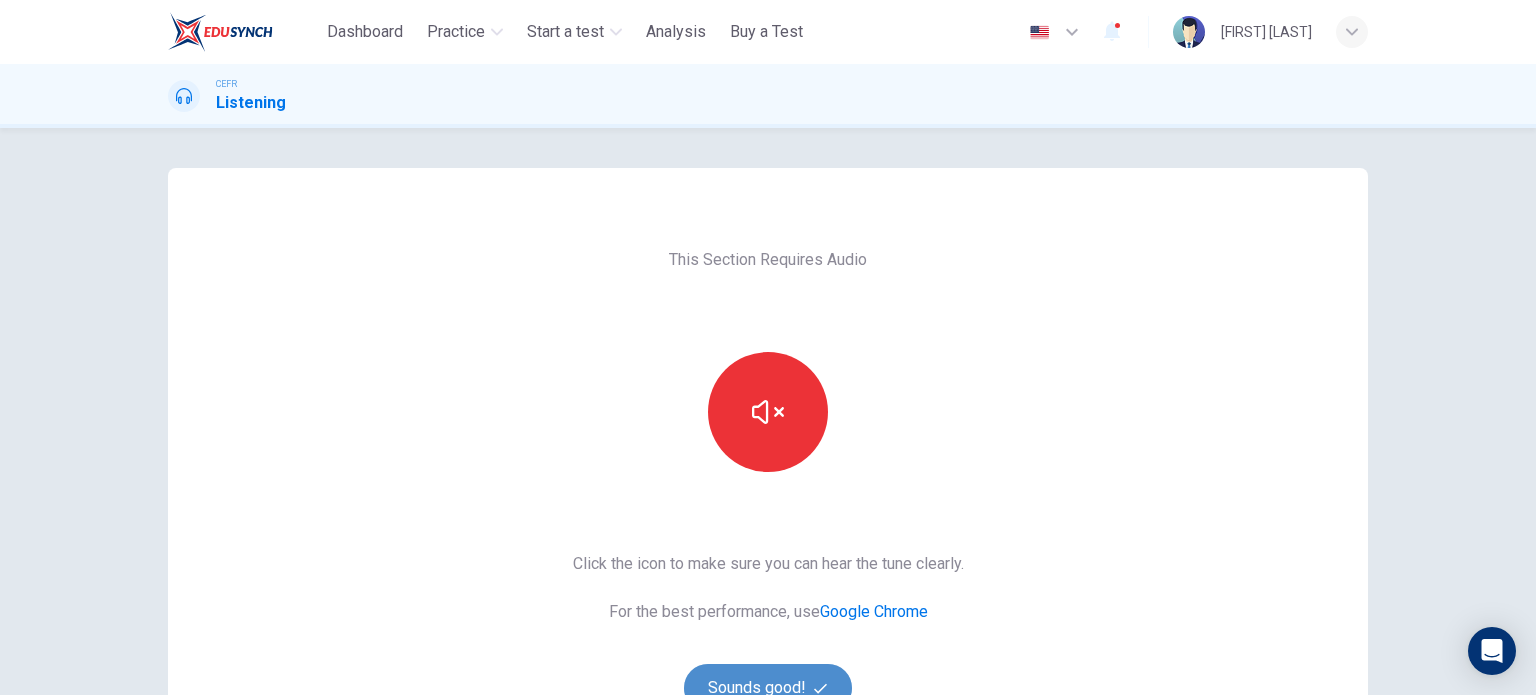 click on "Sounds good!" at bounding box center (768, 688) 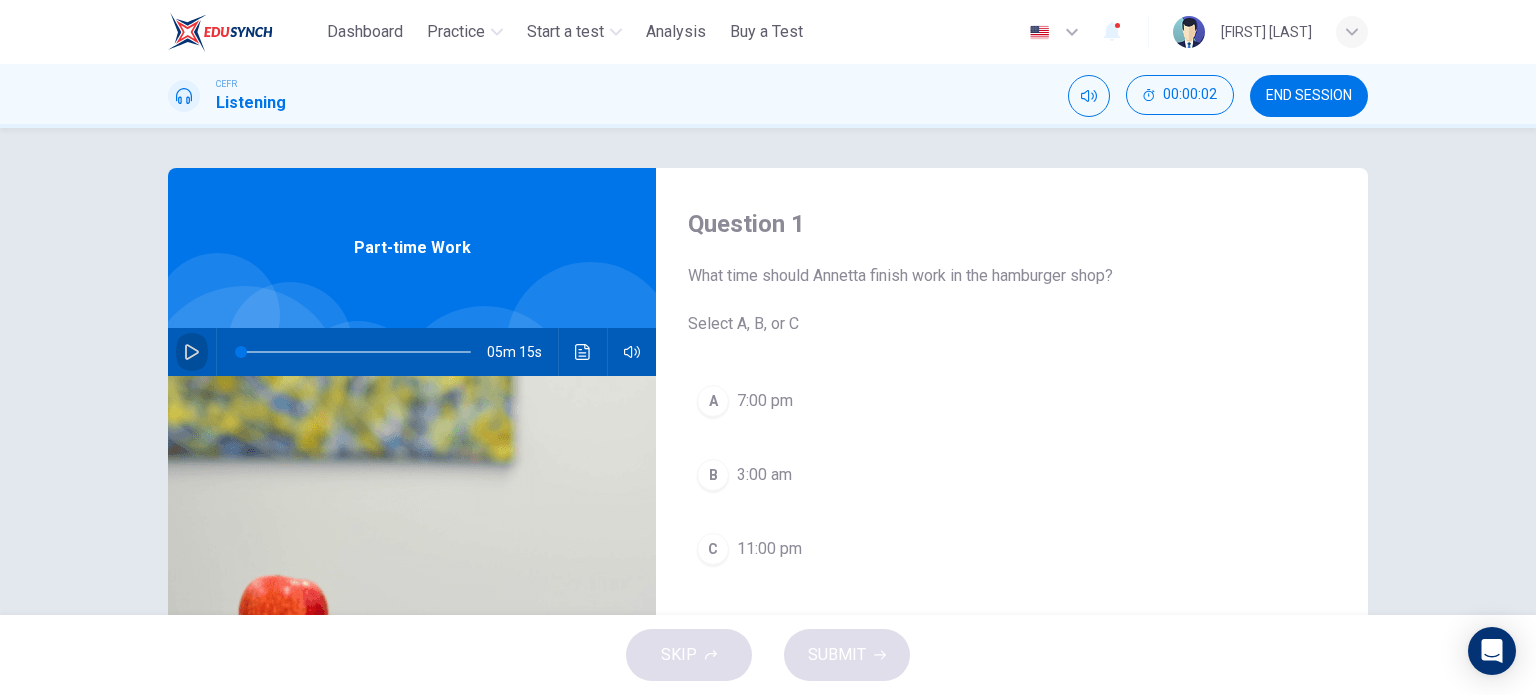 click 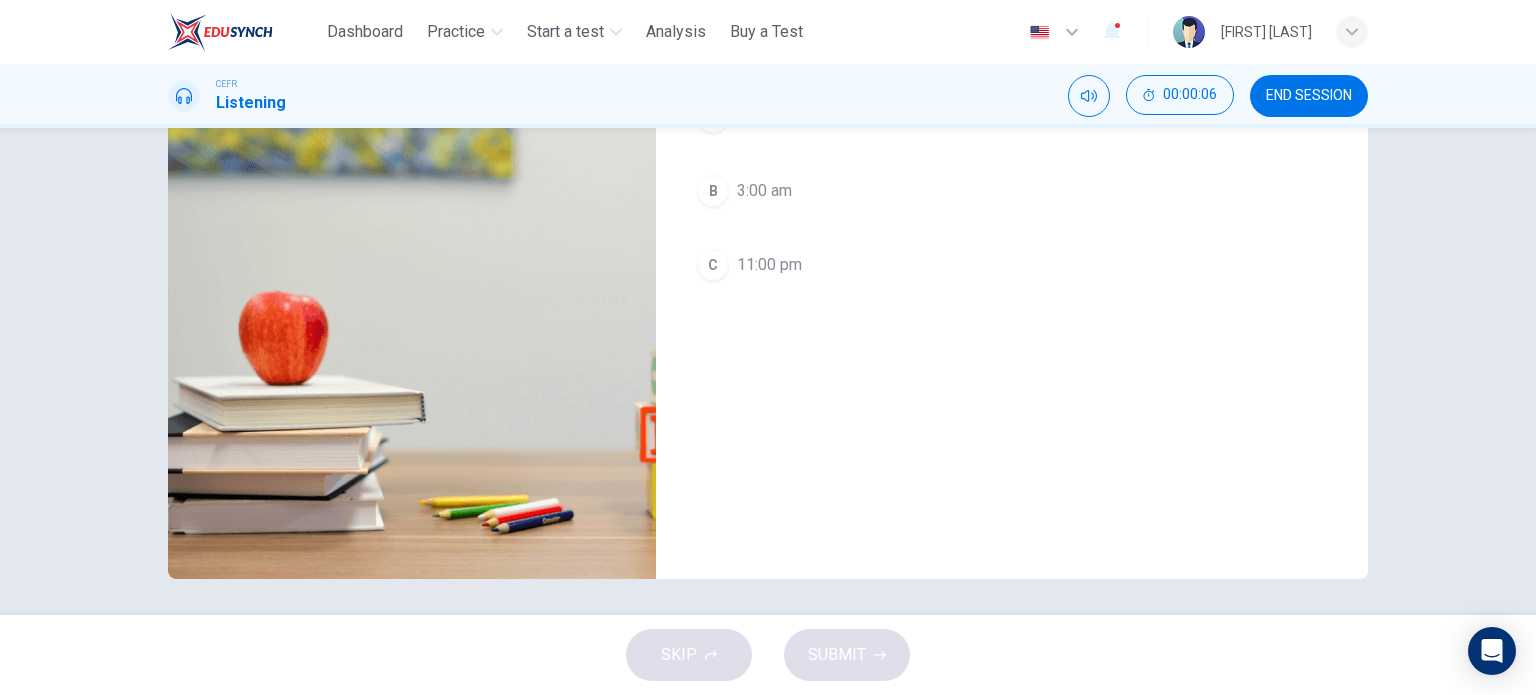 scroll, scrollTop: 0, scrollLeft: 0, axis: both 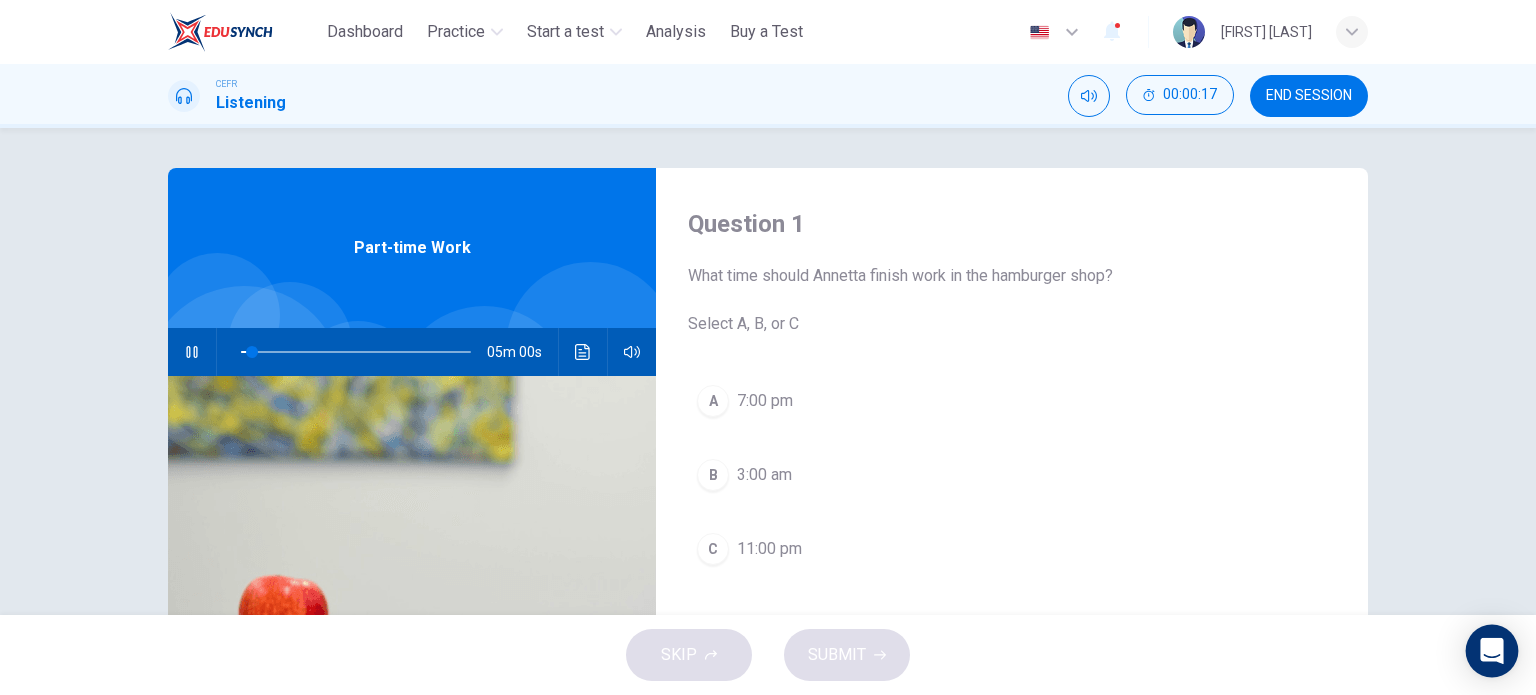click 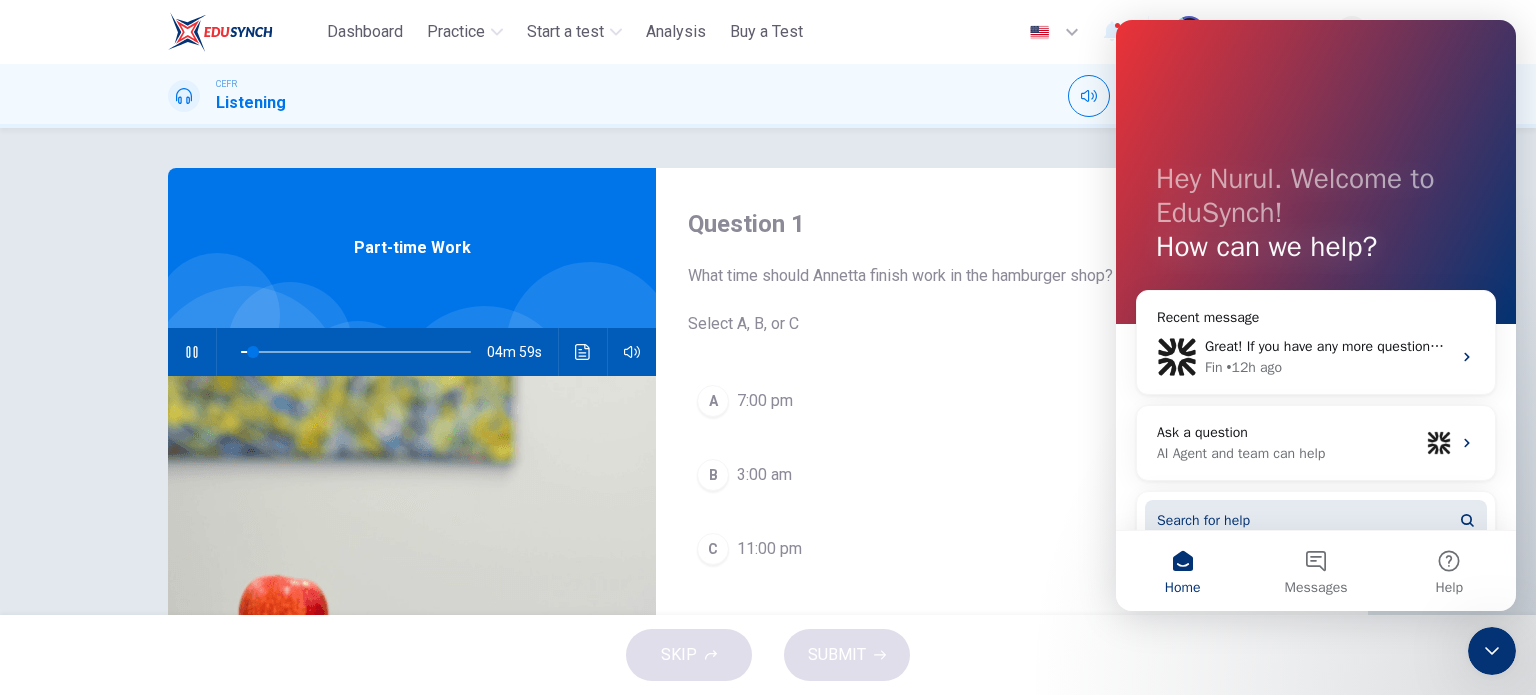 scroll, scrollTop: 0, scrollLeft: 0, axis: both 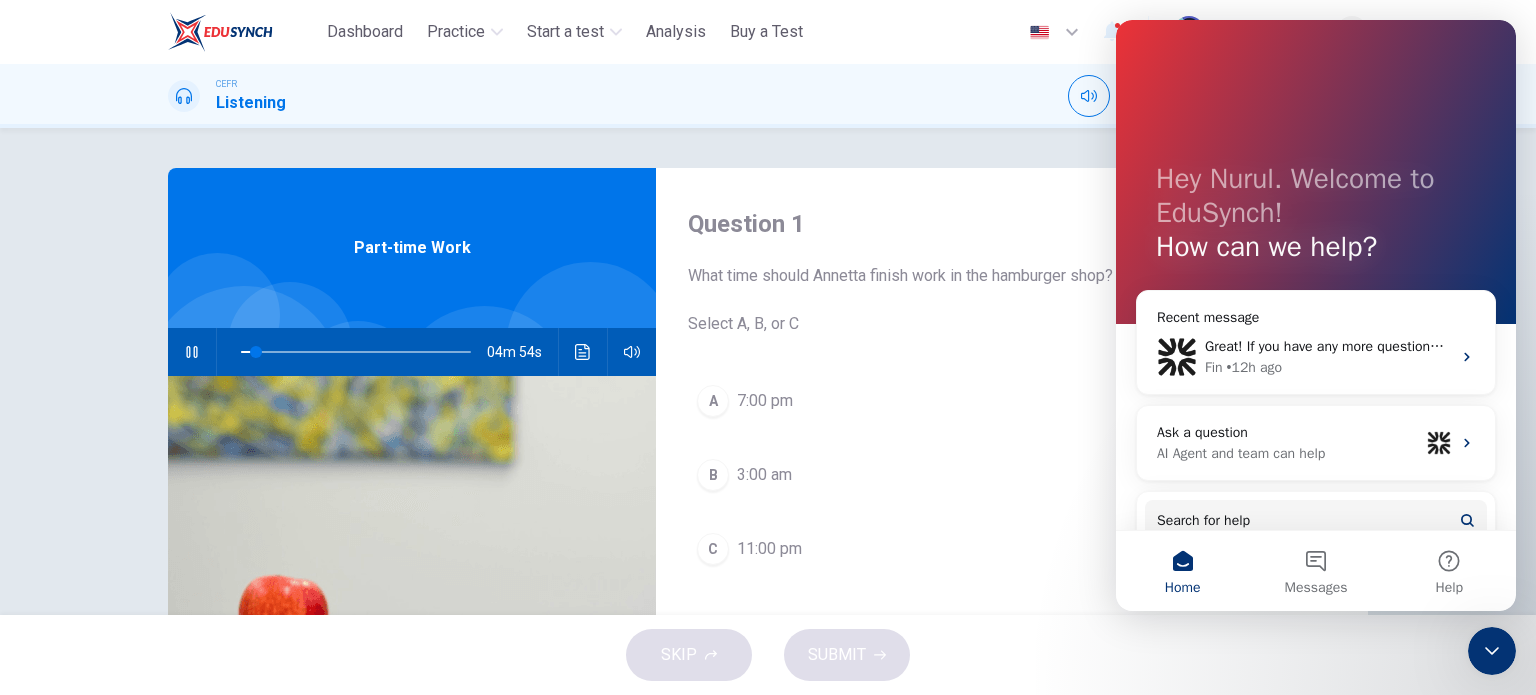 click on "A 7:00 pm
B 3:00 am C 11:00 pm" at bounding box center (1012, 495) 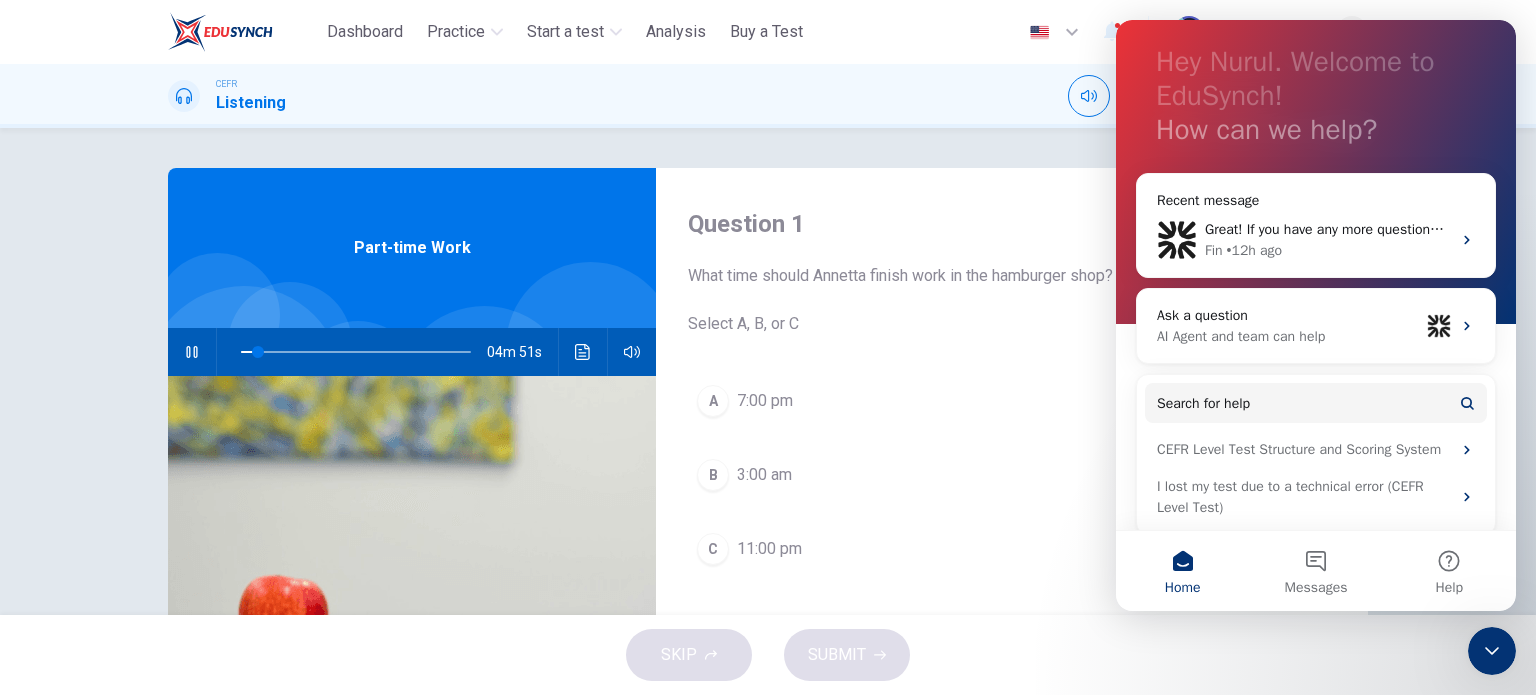 scroll, scrollTop: 130, scrollLeft: 0, axis: vertical 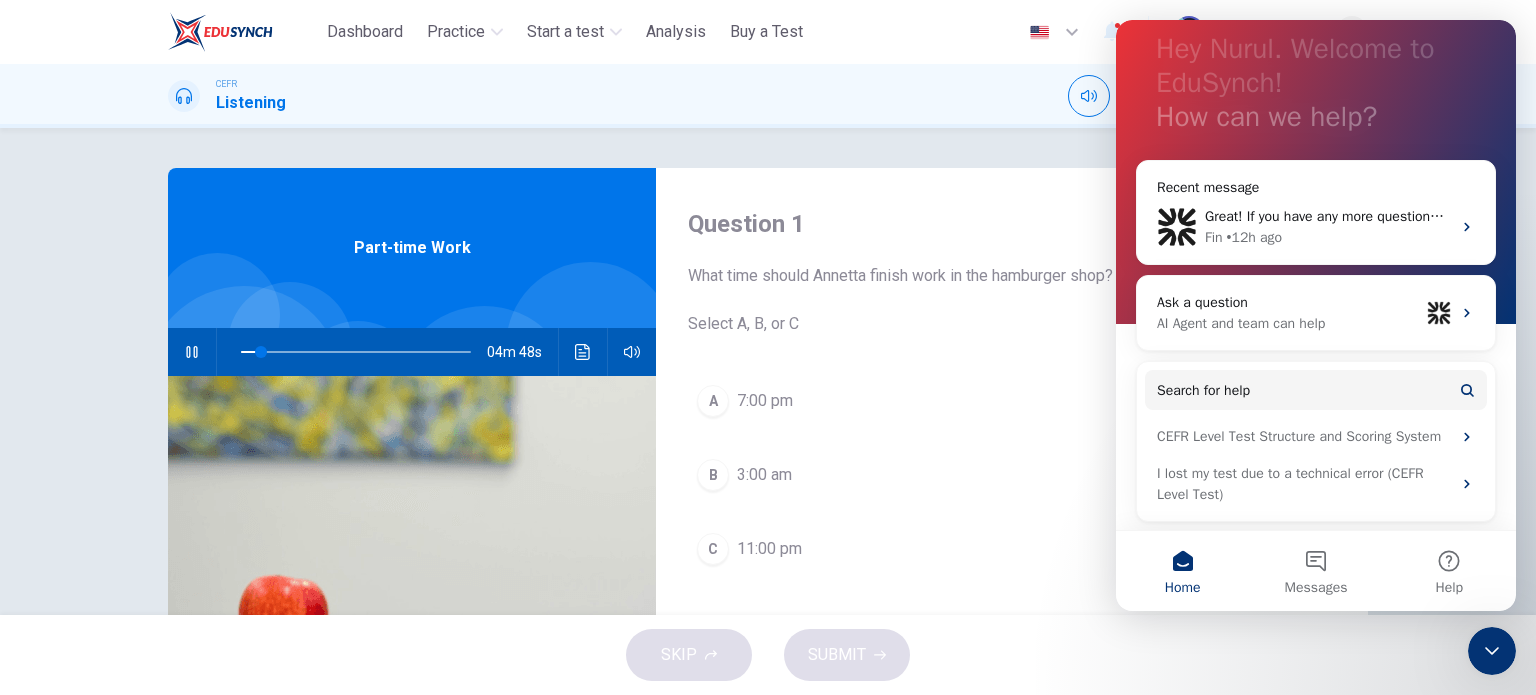 click on "CEFR Listening 00:00:30 END SESSION" at bounding box center (768, 96) 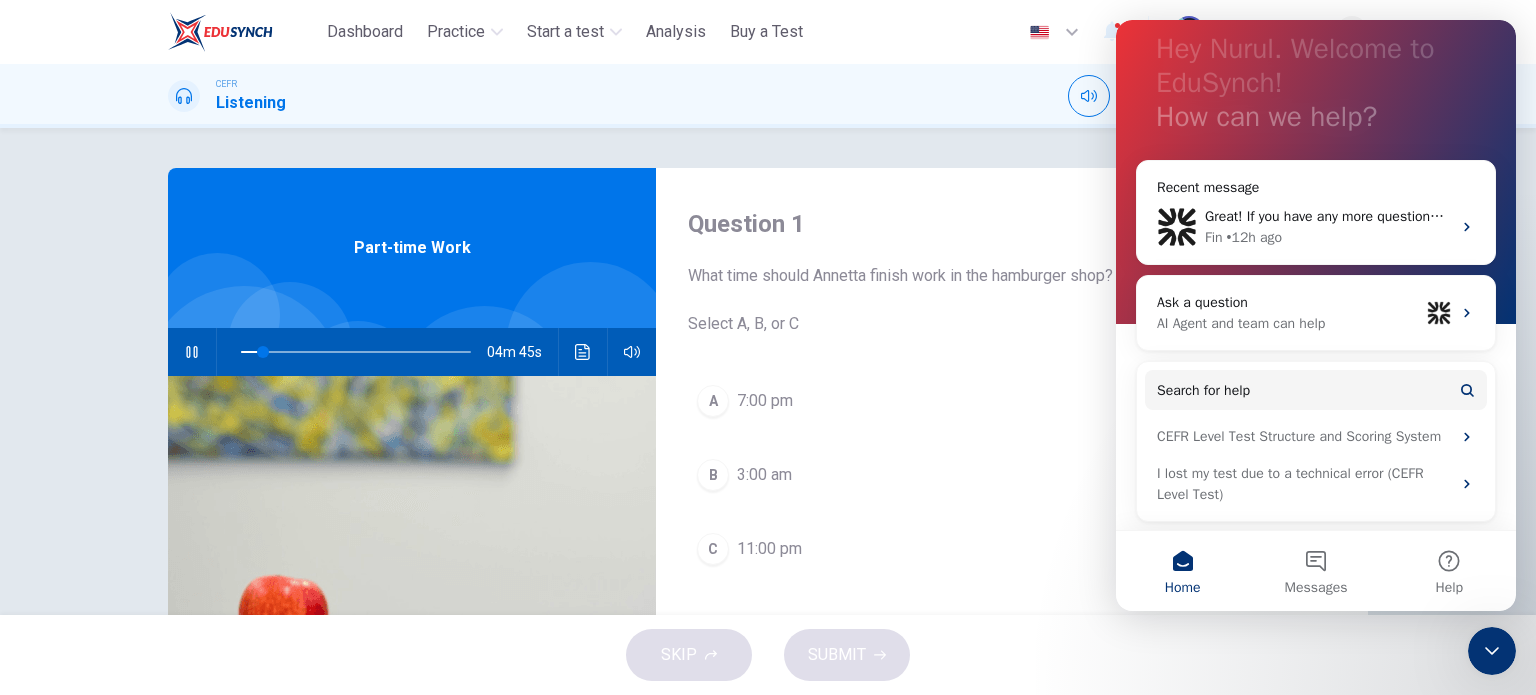click on "Home" at bounding box center [1183, 588] 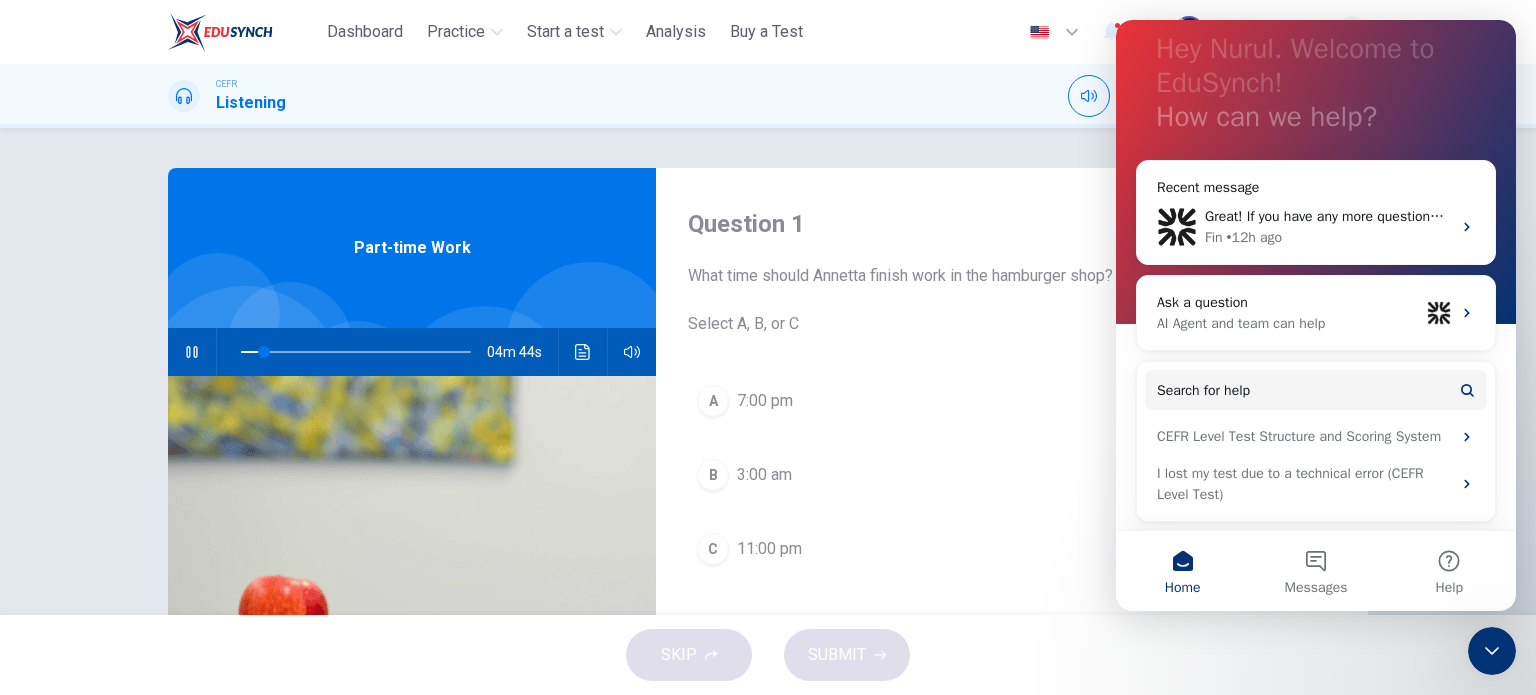 click on "SKIP SUBMIT" at bounding box center (768, 655) 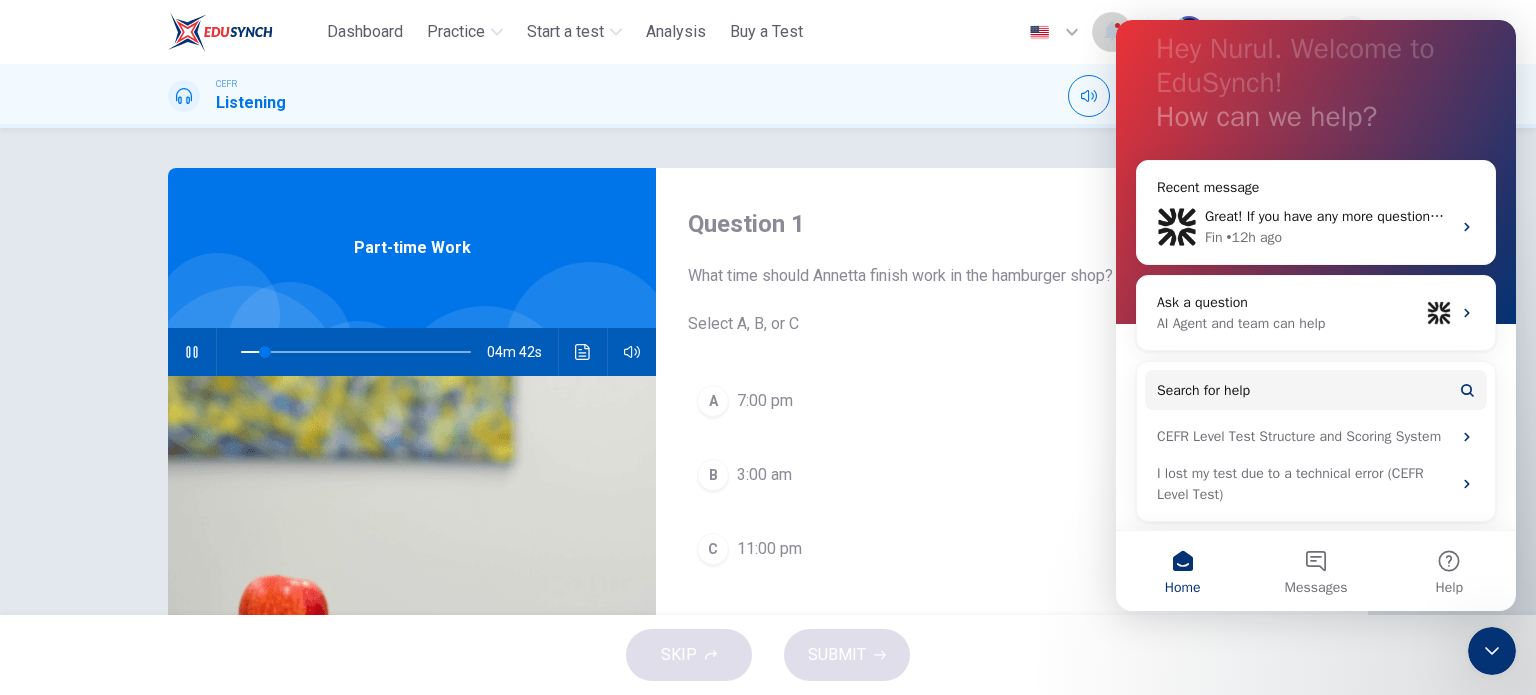 click 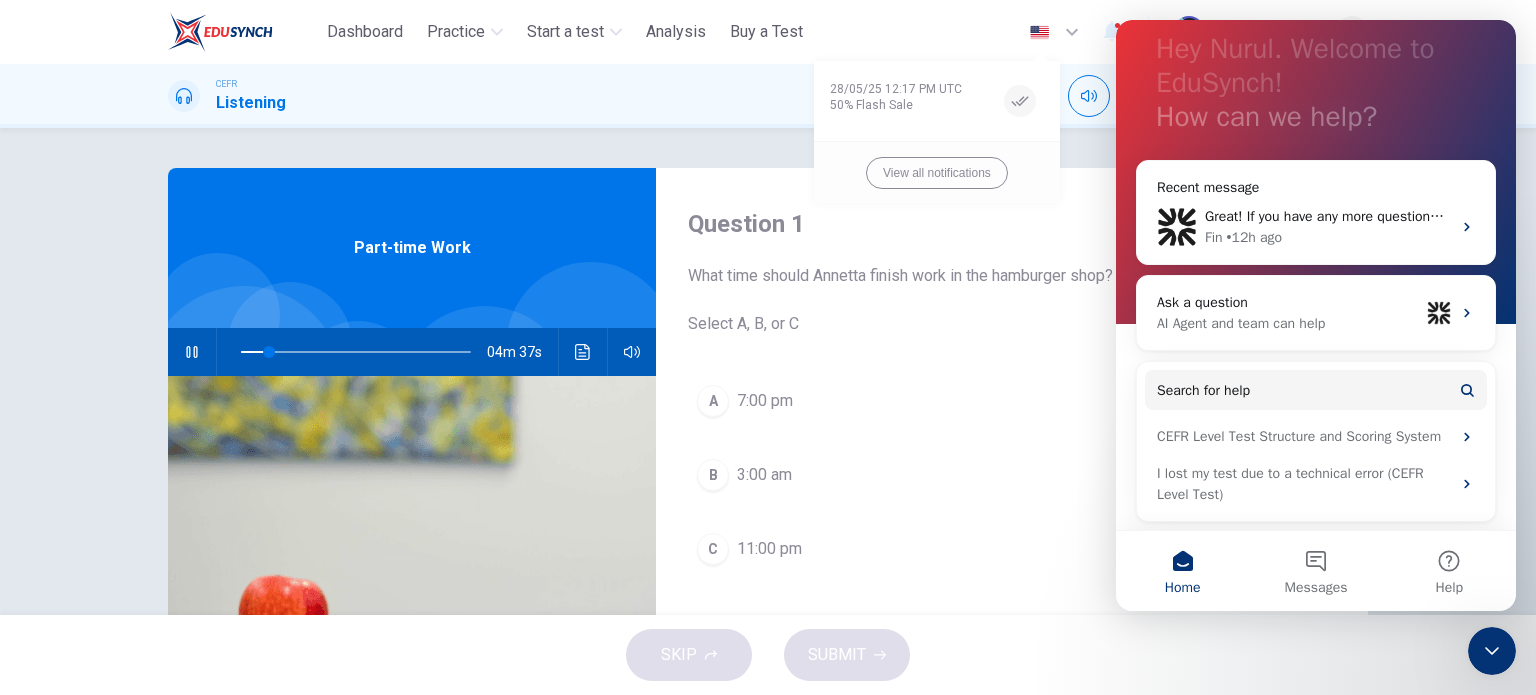 click at bounding box center (768, 347) 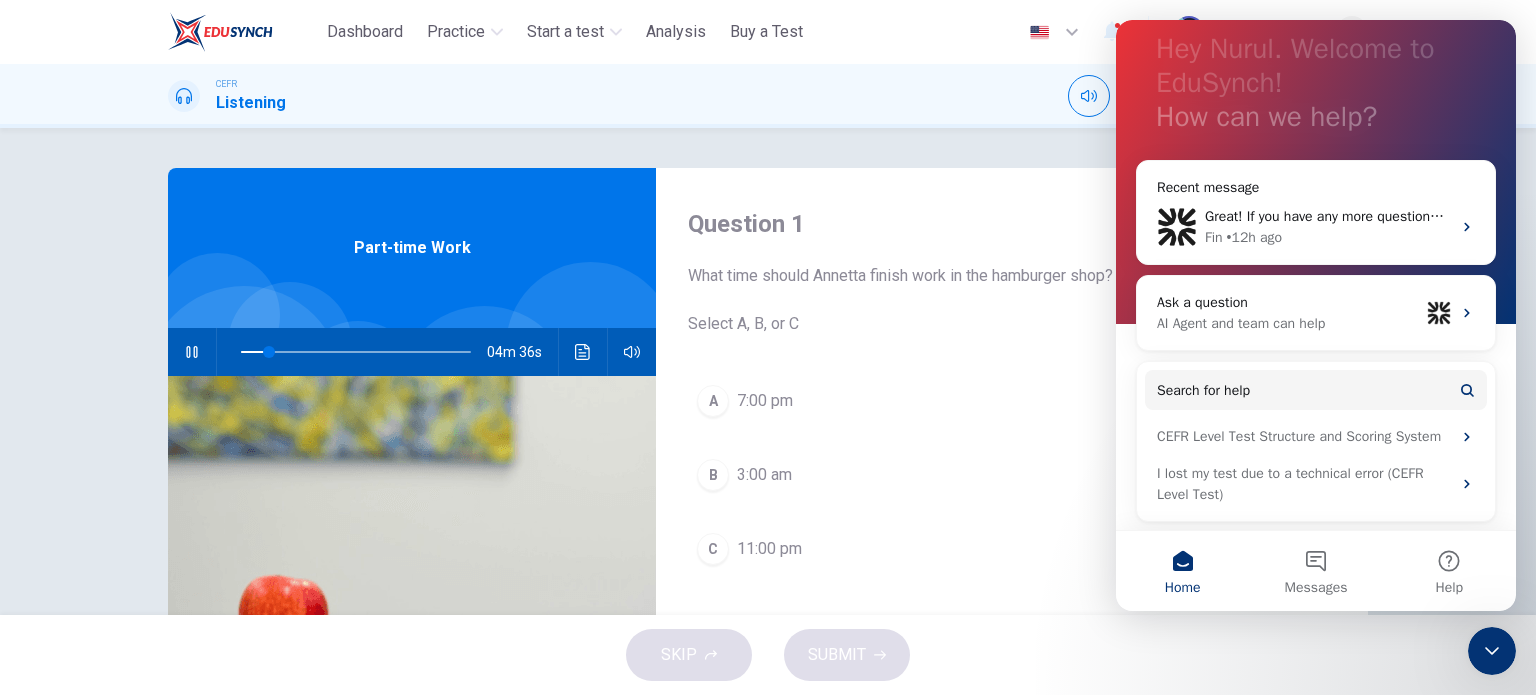click 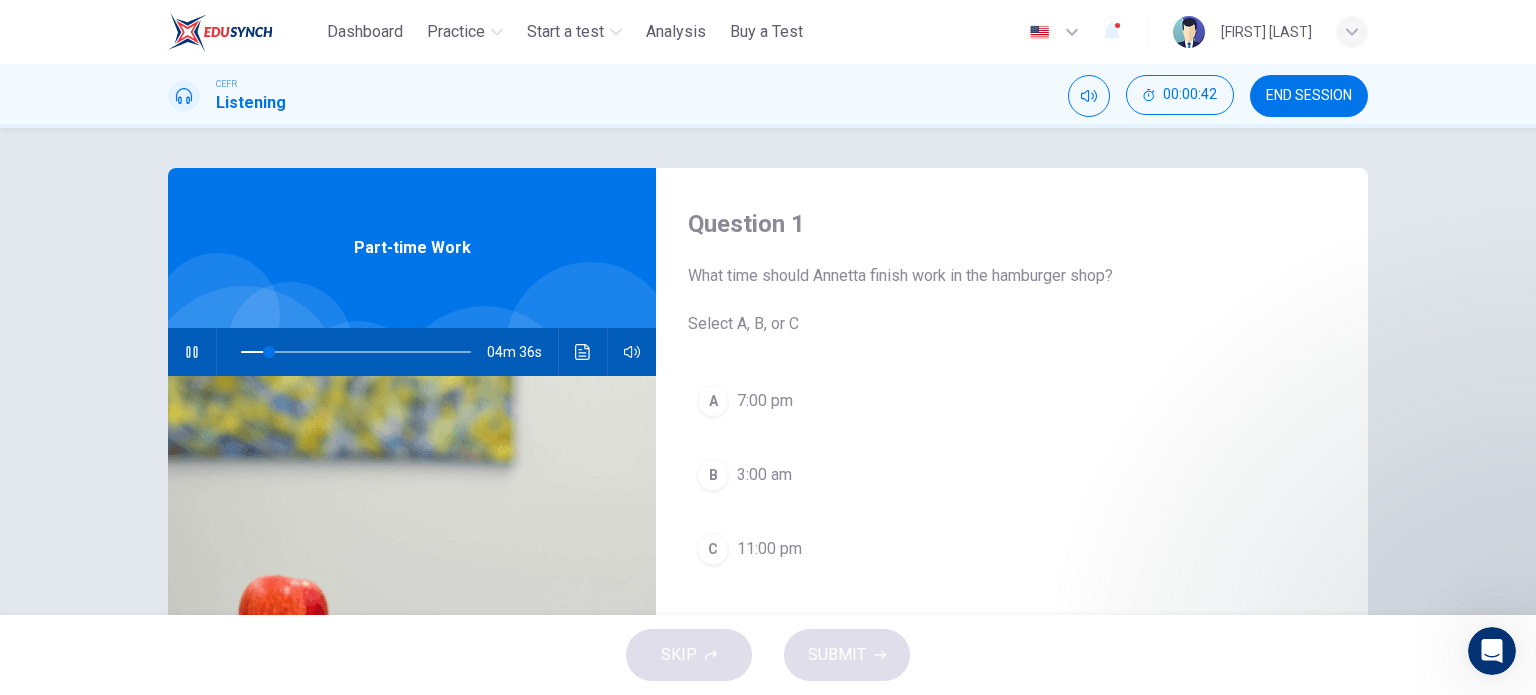 scroll, scrollTop: 0, scrollLeft: 0, axis: both 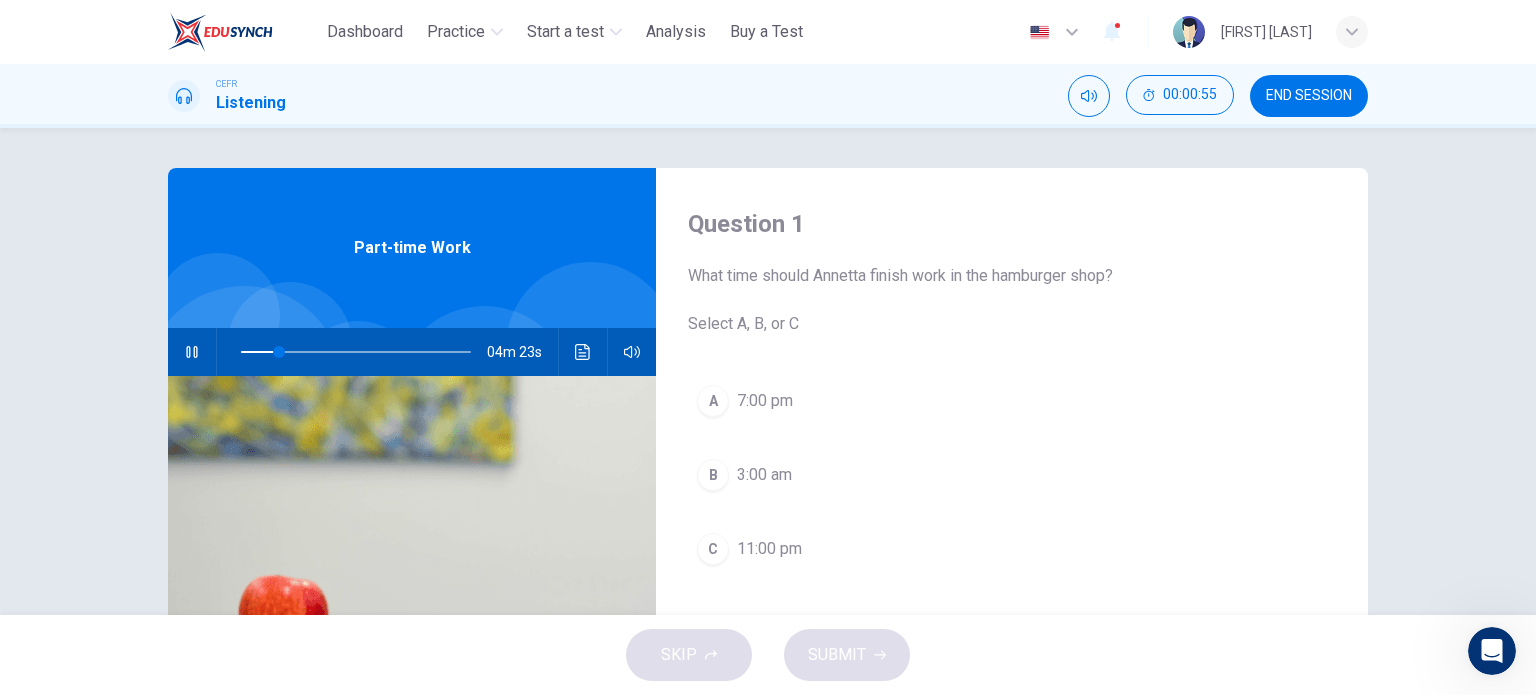drag, startPoint x: 1493, startPoint y: 634, endPoint x: 2910, endPoint y: 1255, distance: 1547.1038 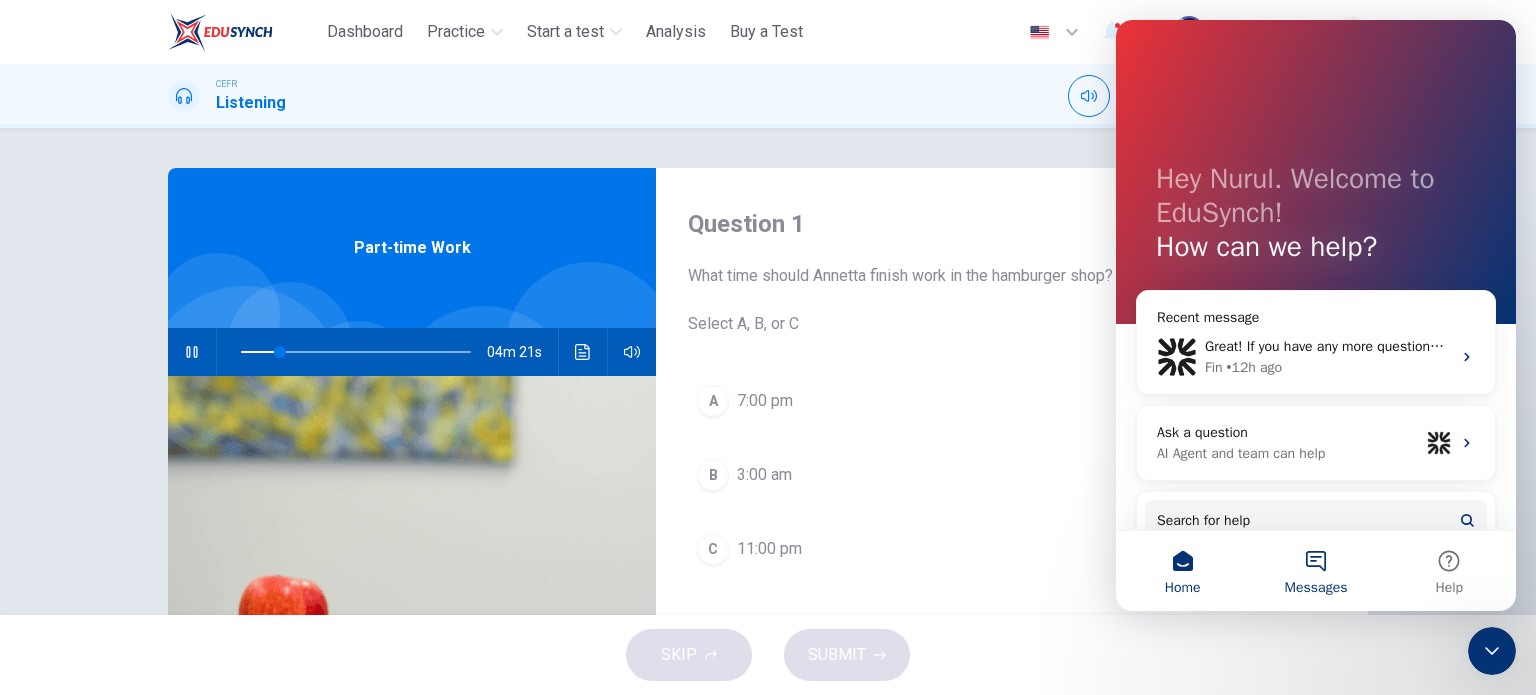 click on "Messages" at bounding box center (1315, 571) 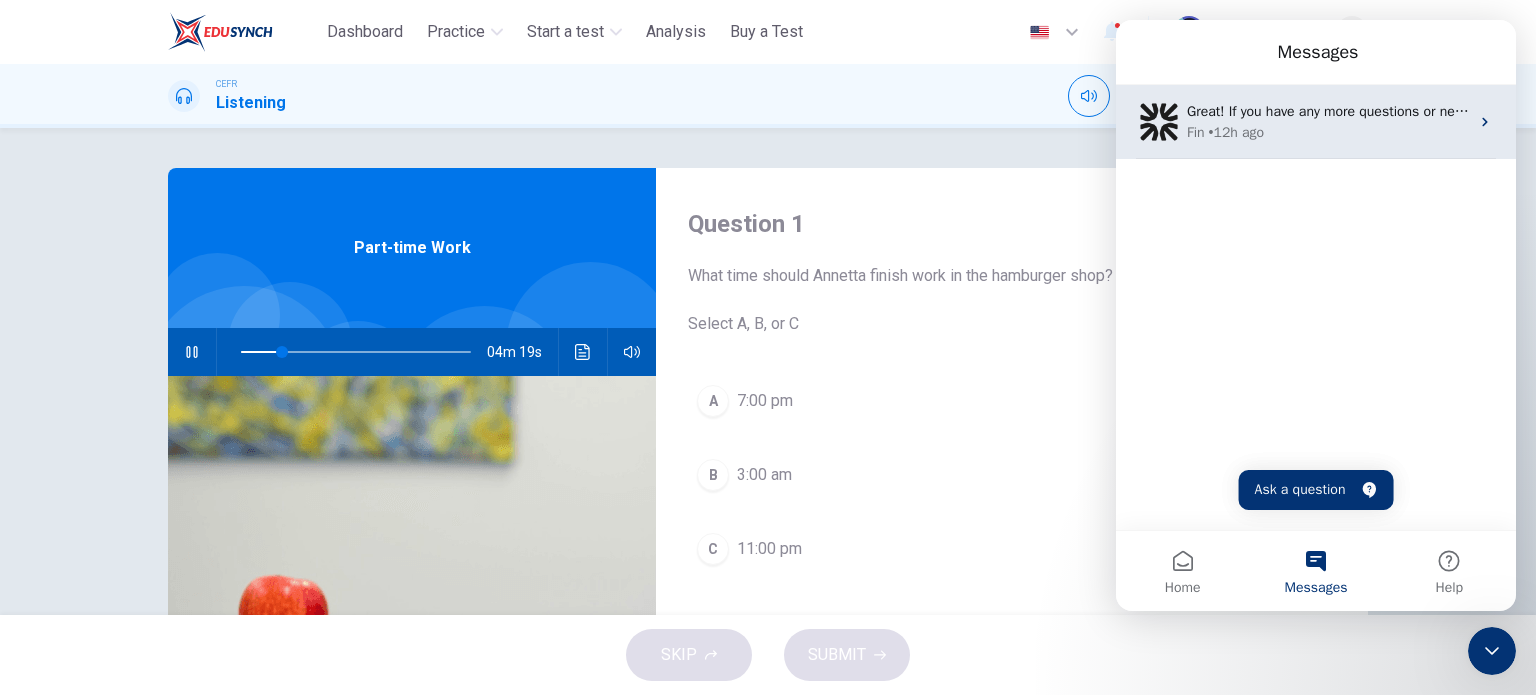 click on "Fin •  12h ago" at bounding box center [1328, 132] 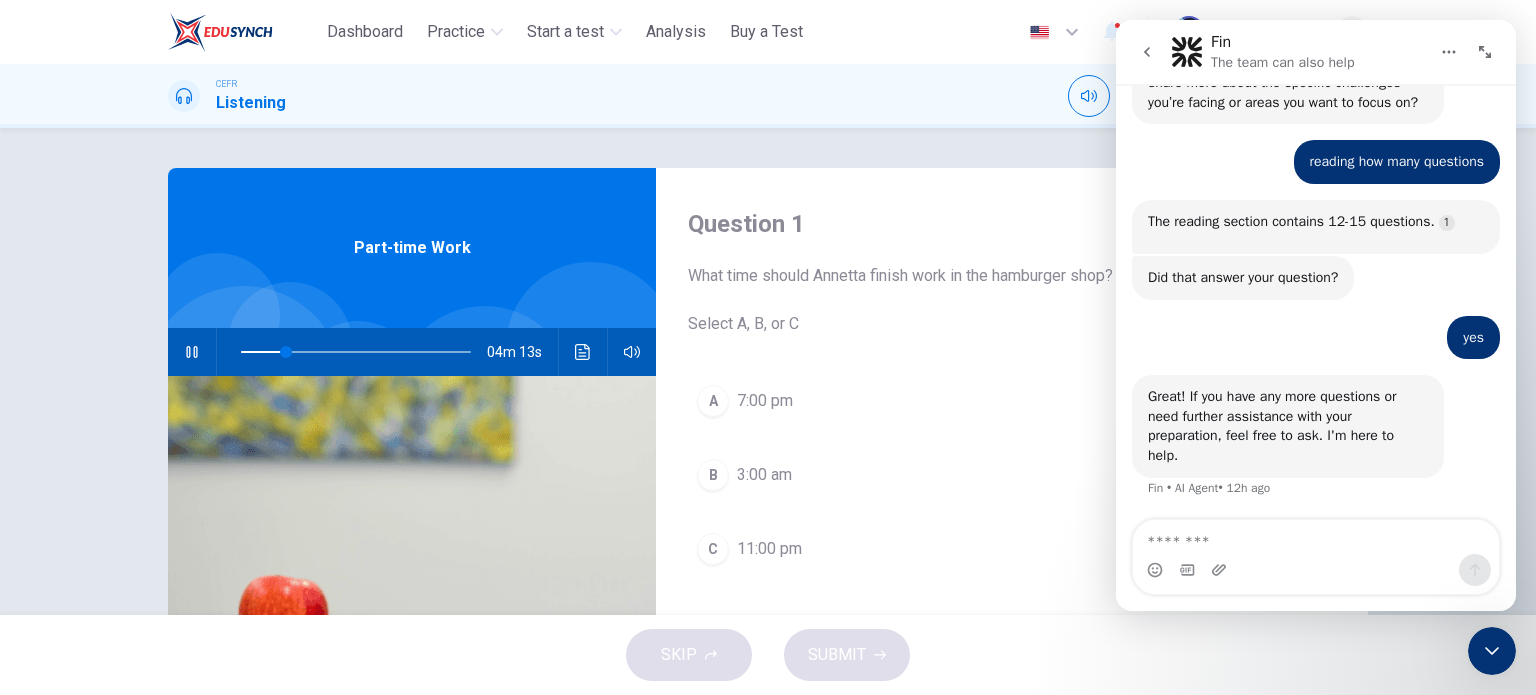 scroll, scrollTop: 7161, scrollLeft: 0, axis: vertical 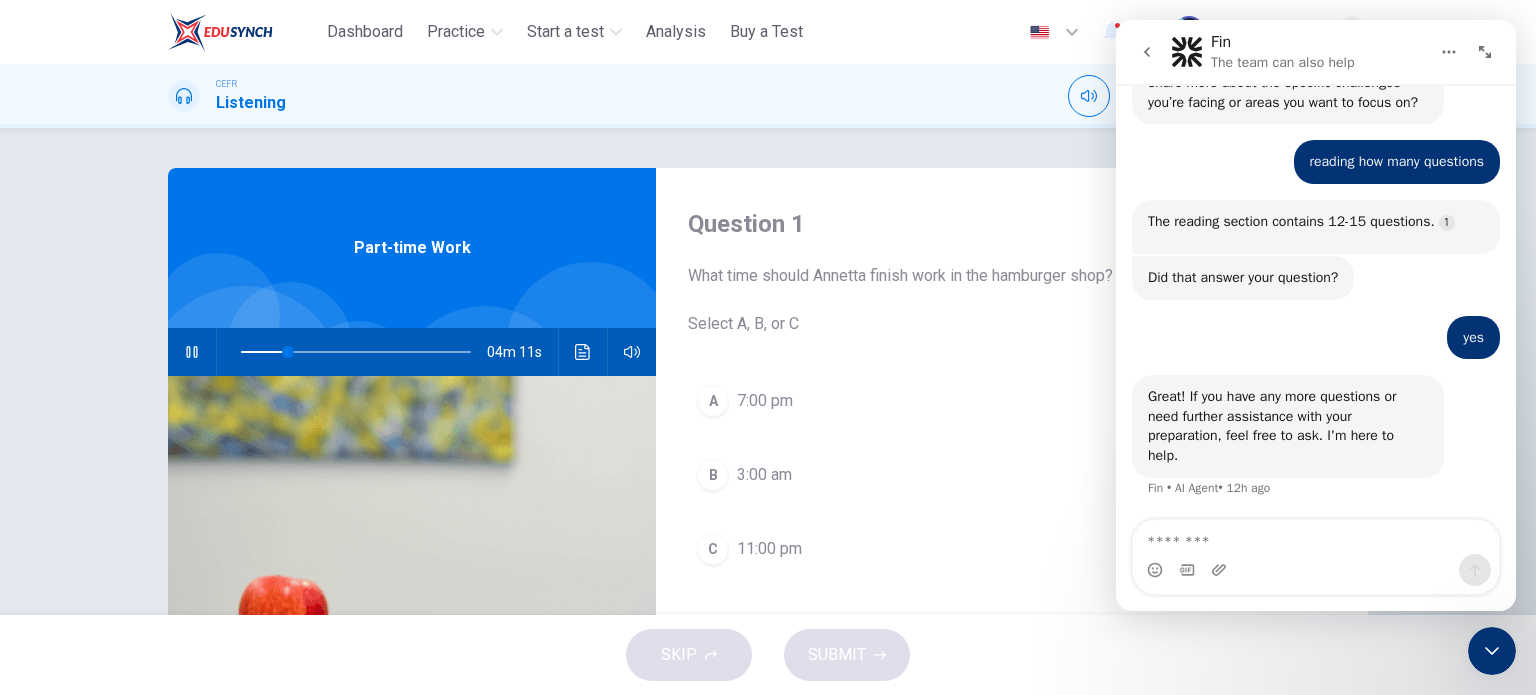 click at bounding box center (1316, 537) 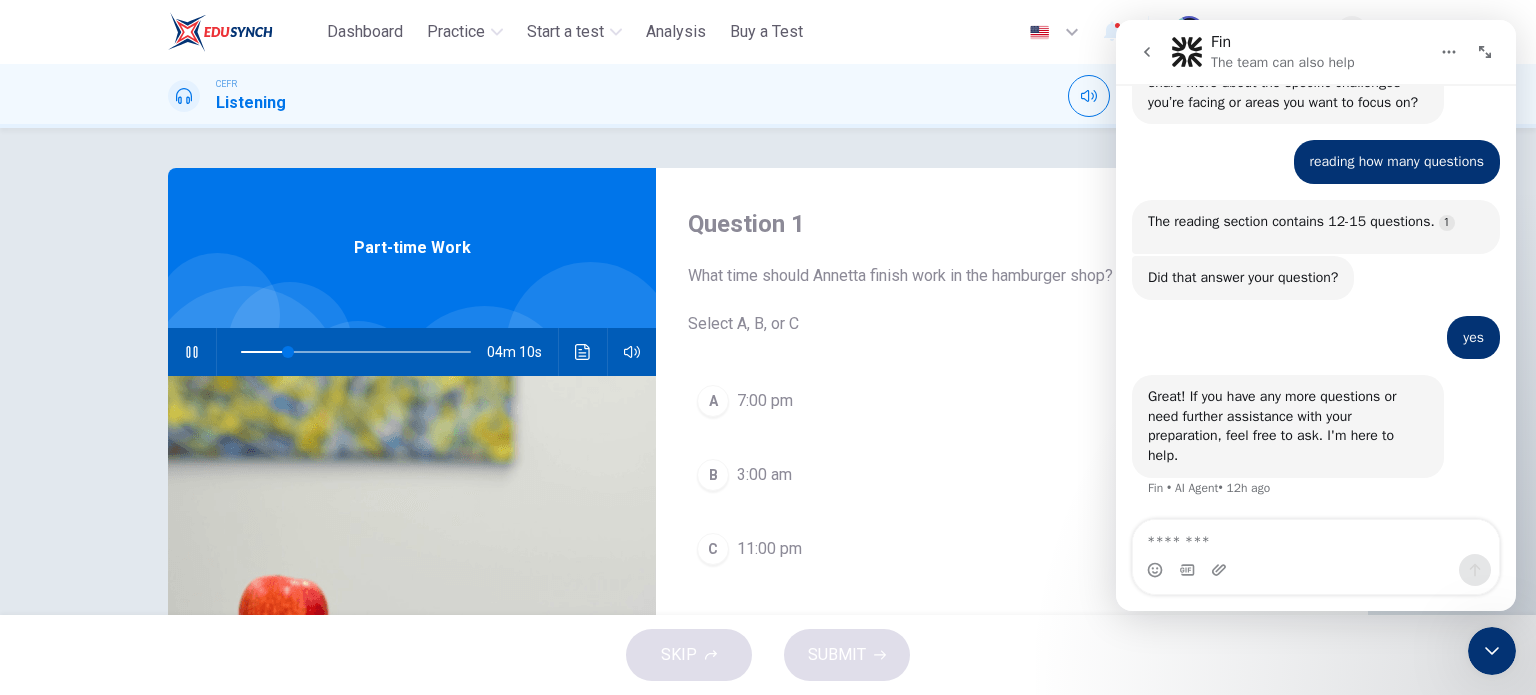 type on "*" 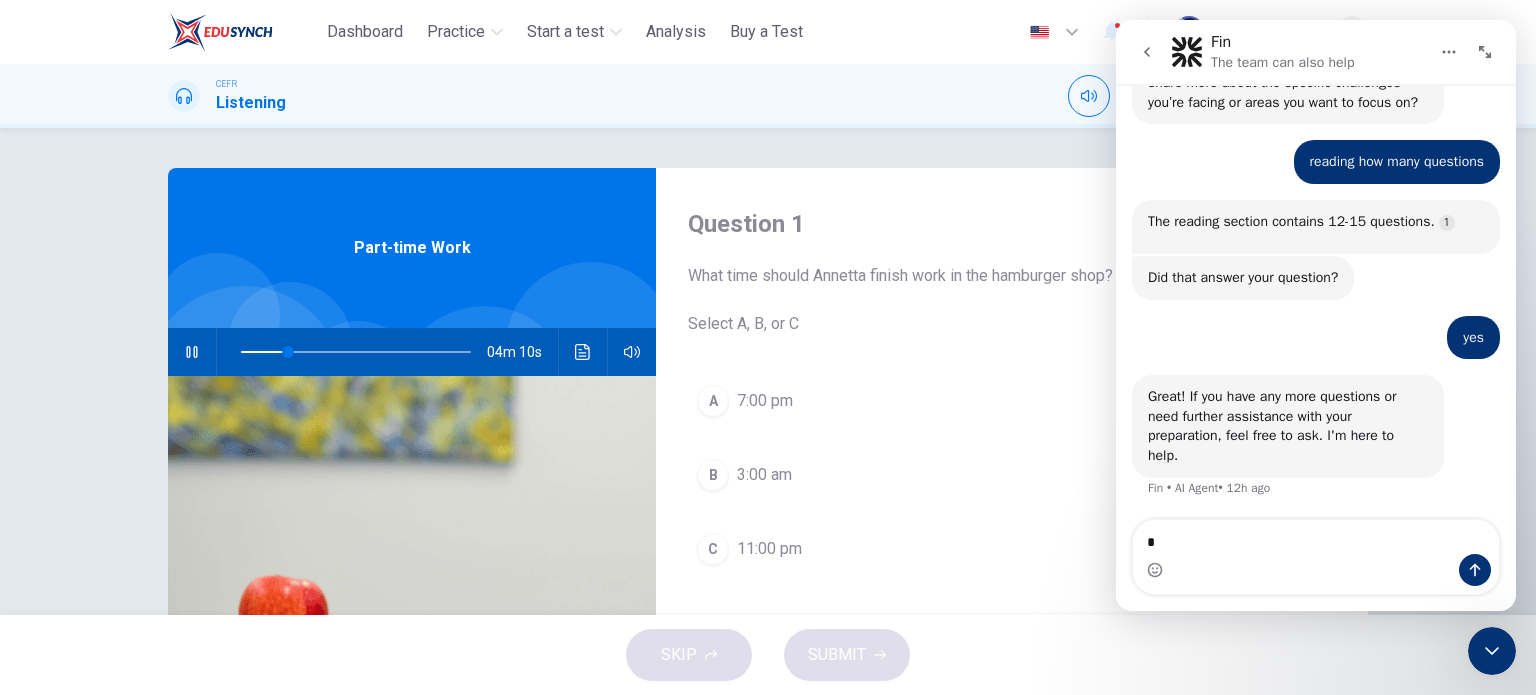 type on "**" 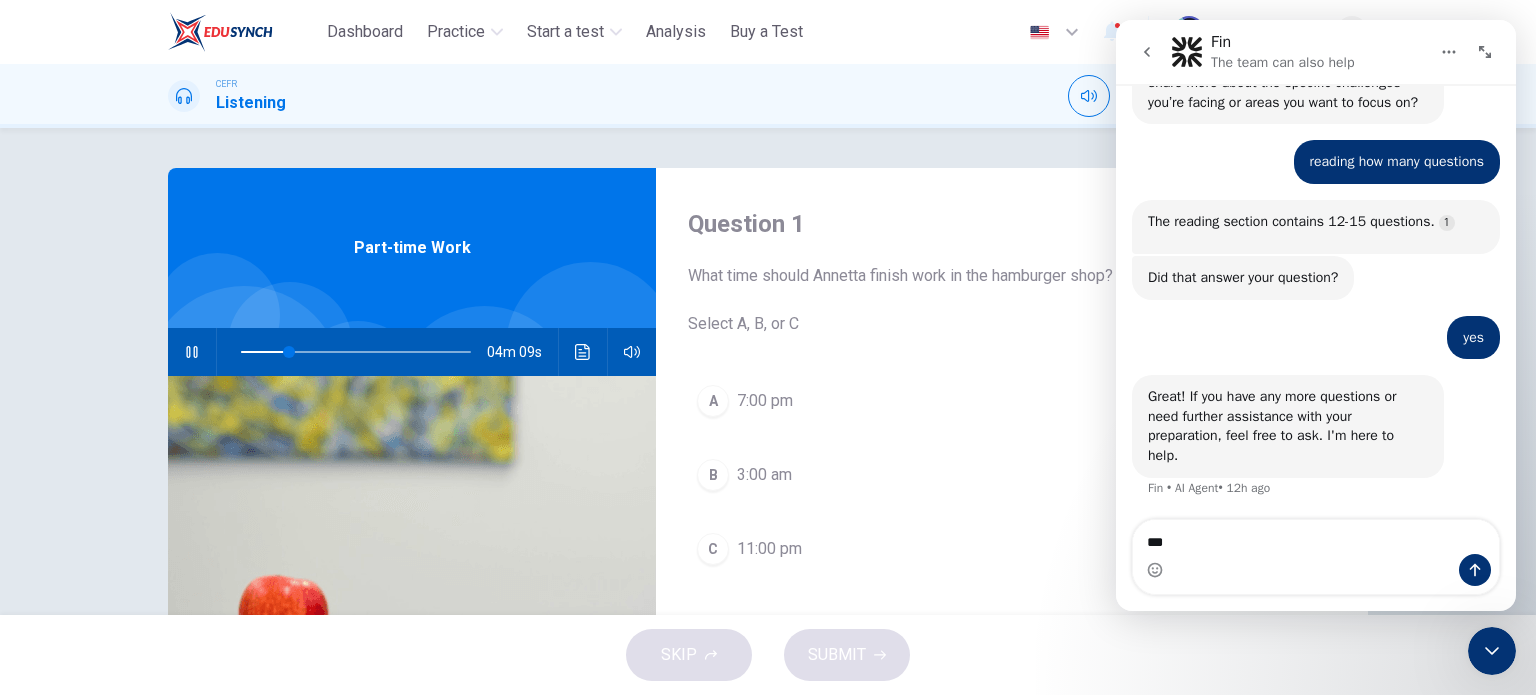 type on "****" 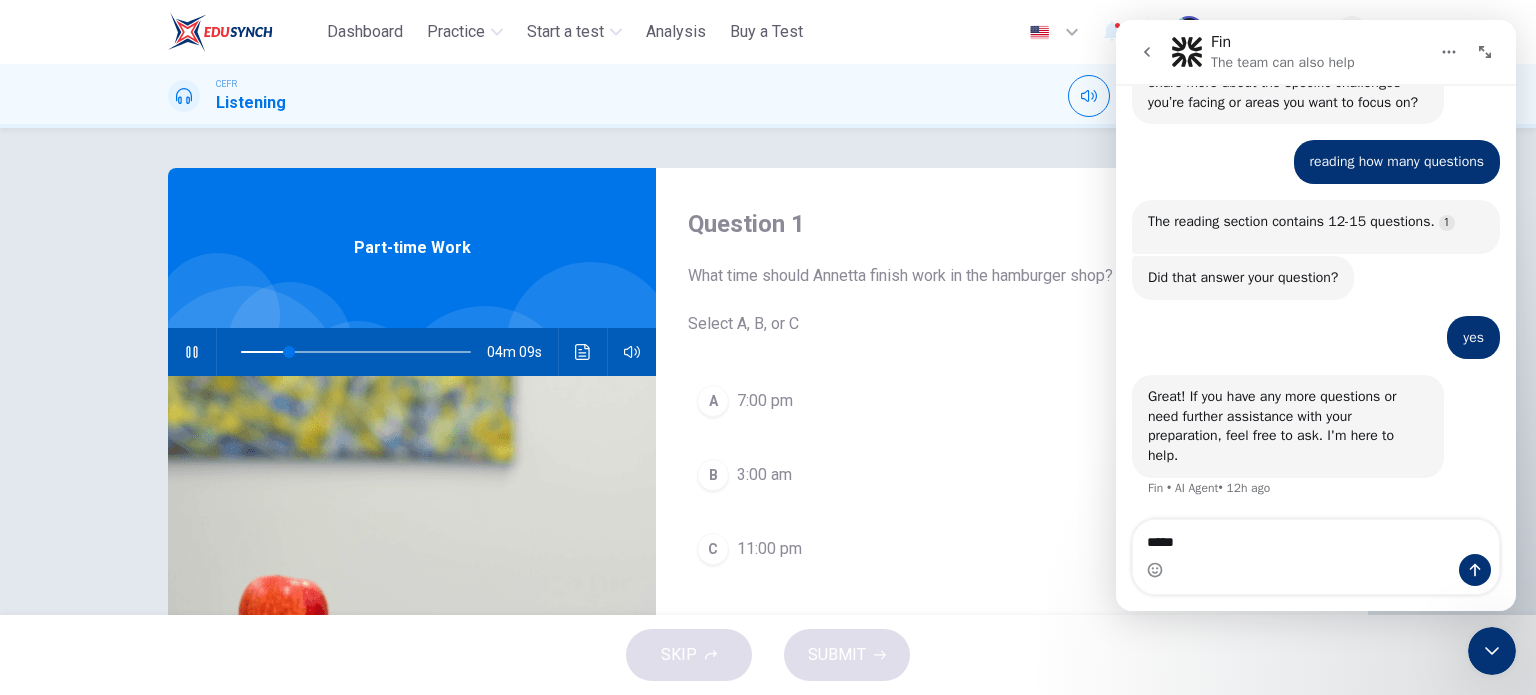 type on "**" 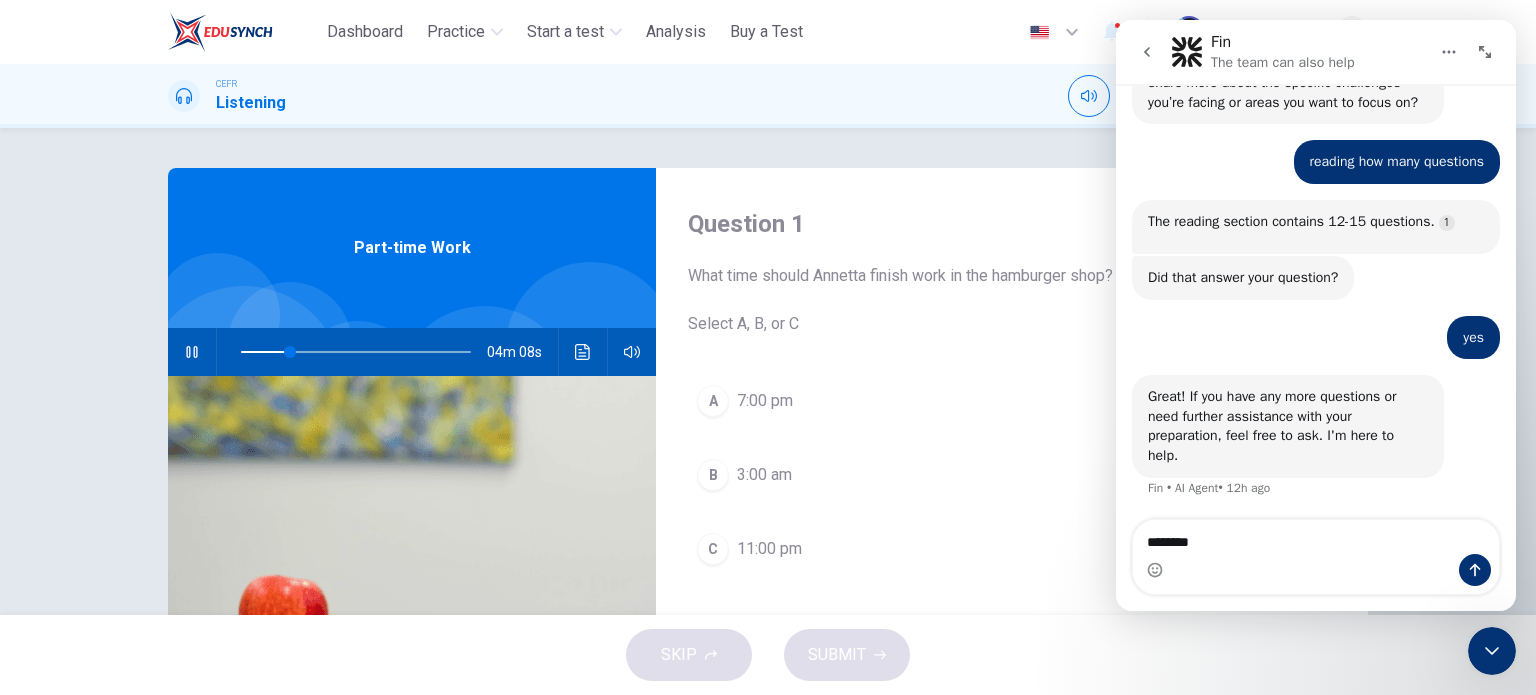 type on "*********" 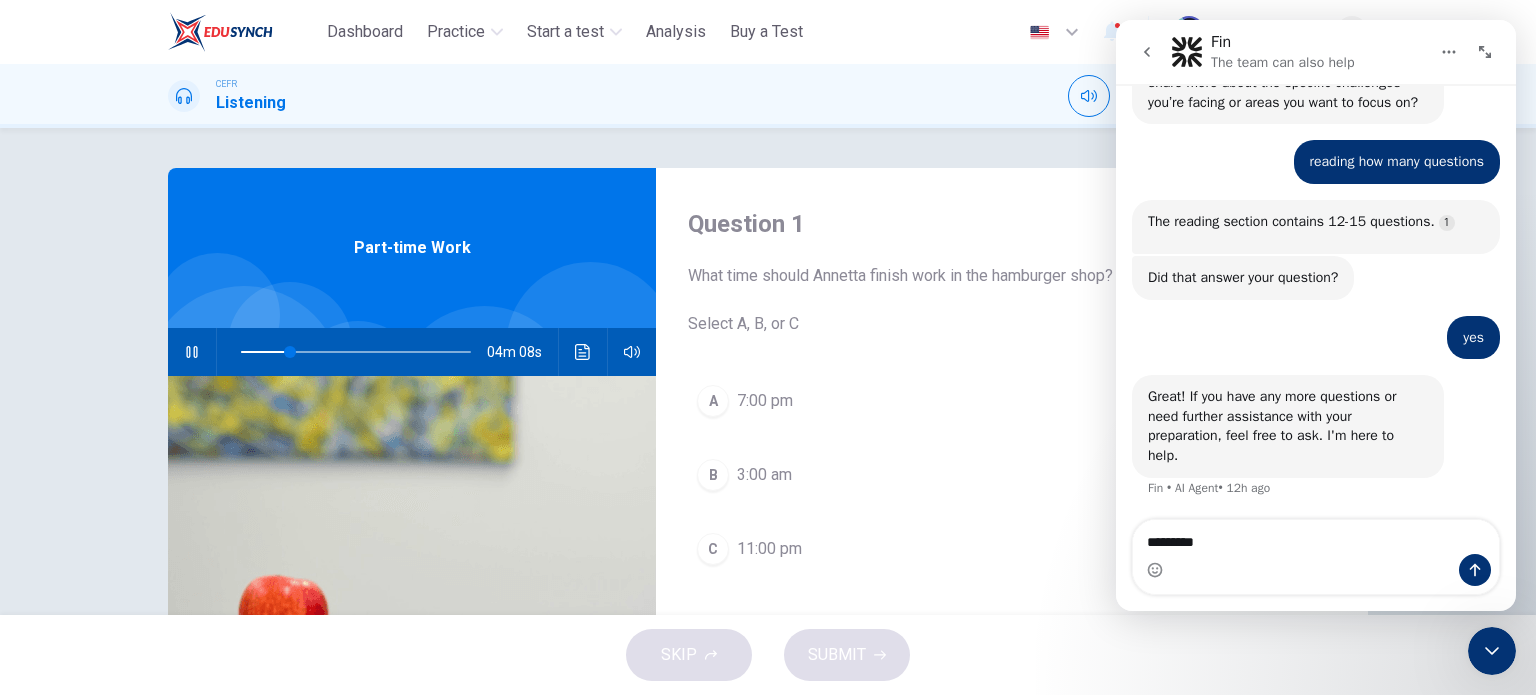 type on "**" 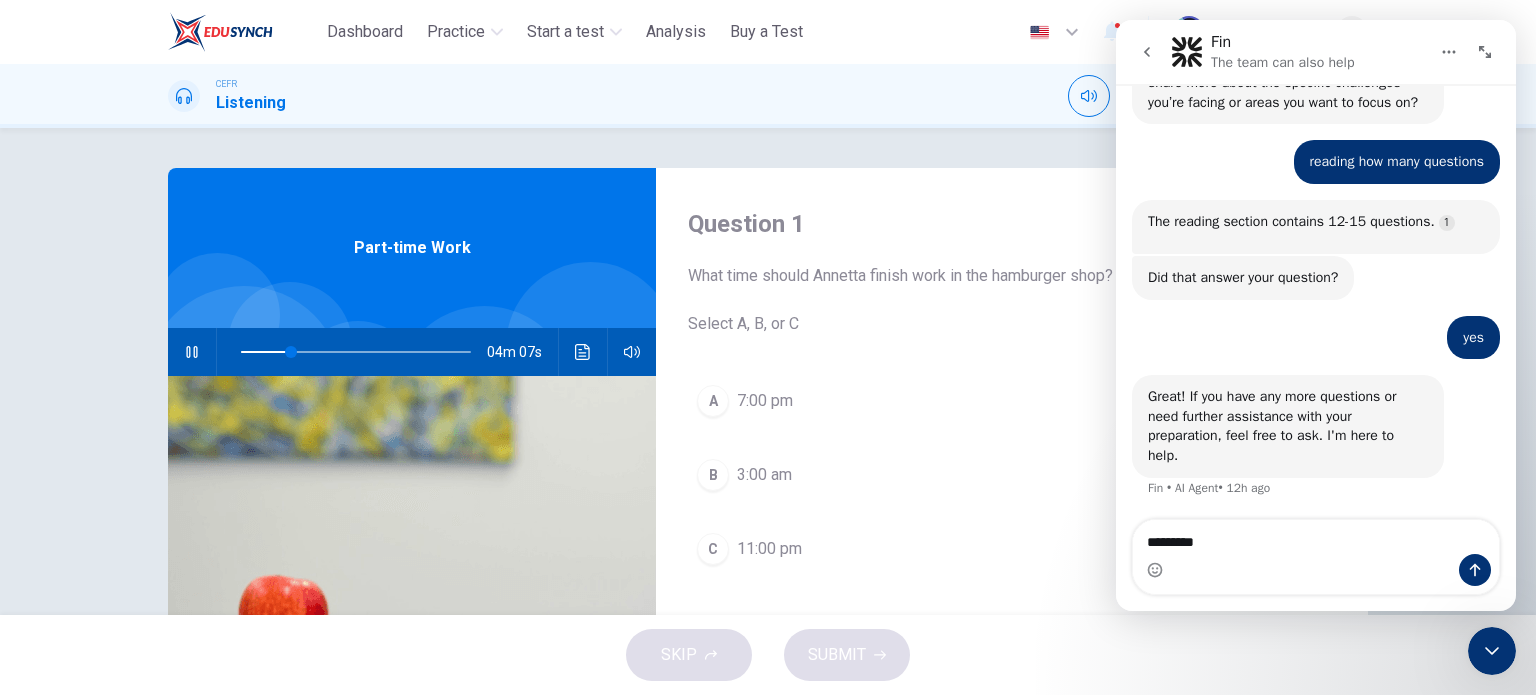 type on "**" 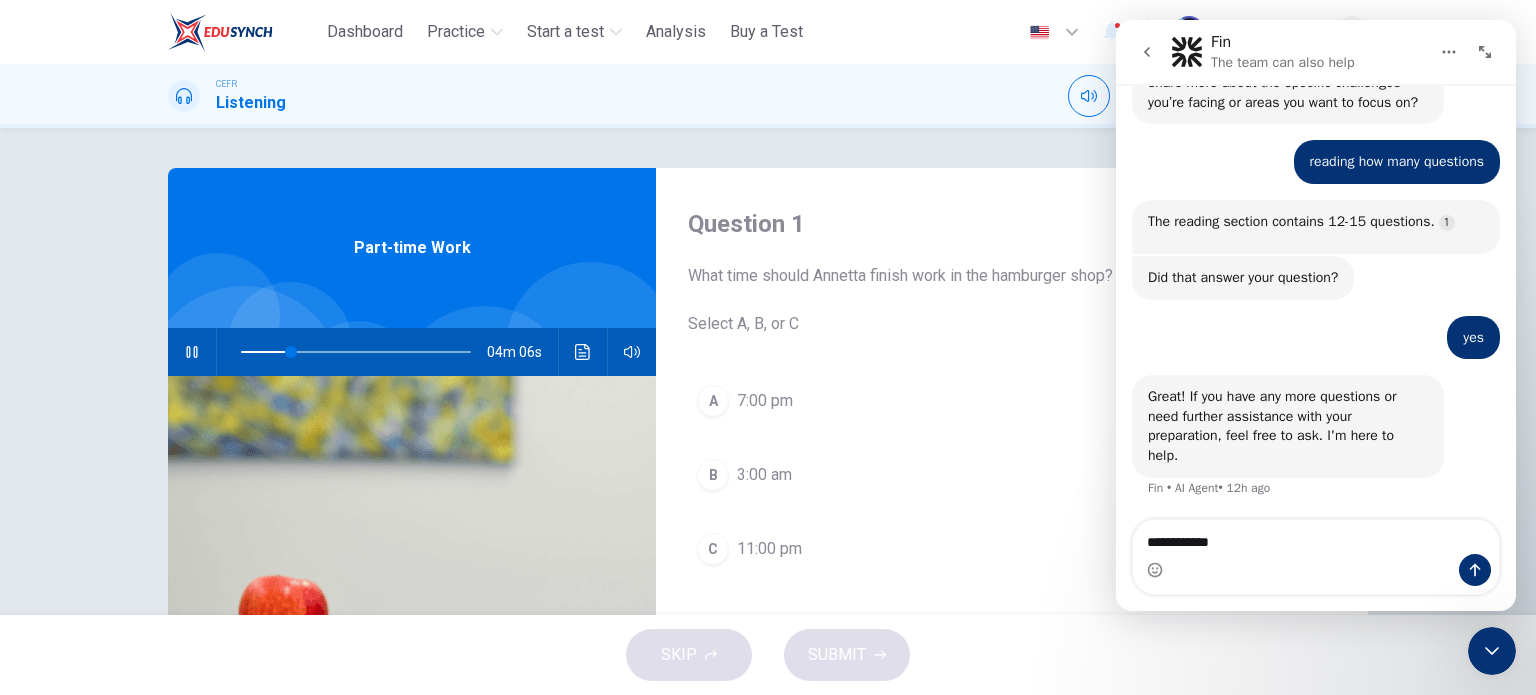 type on "**********" 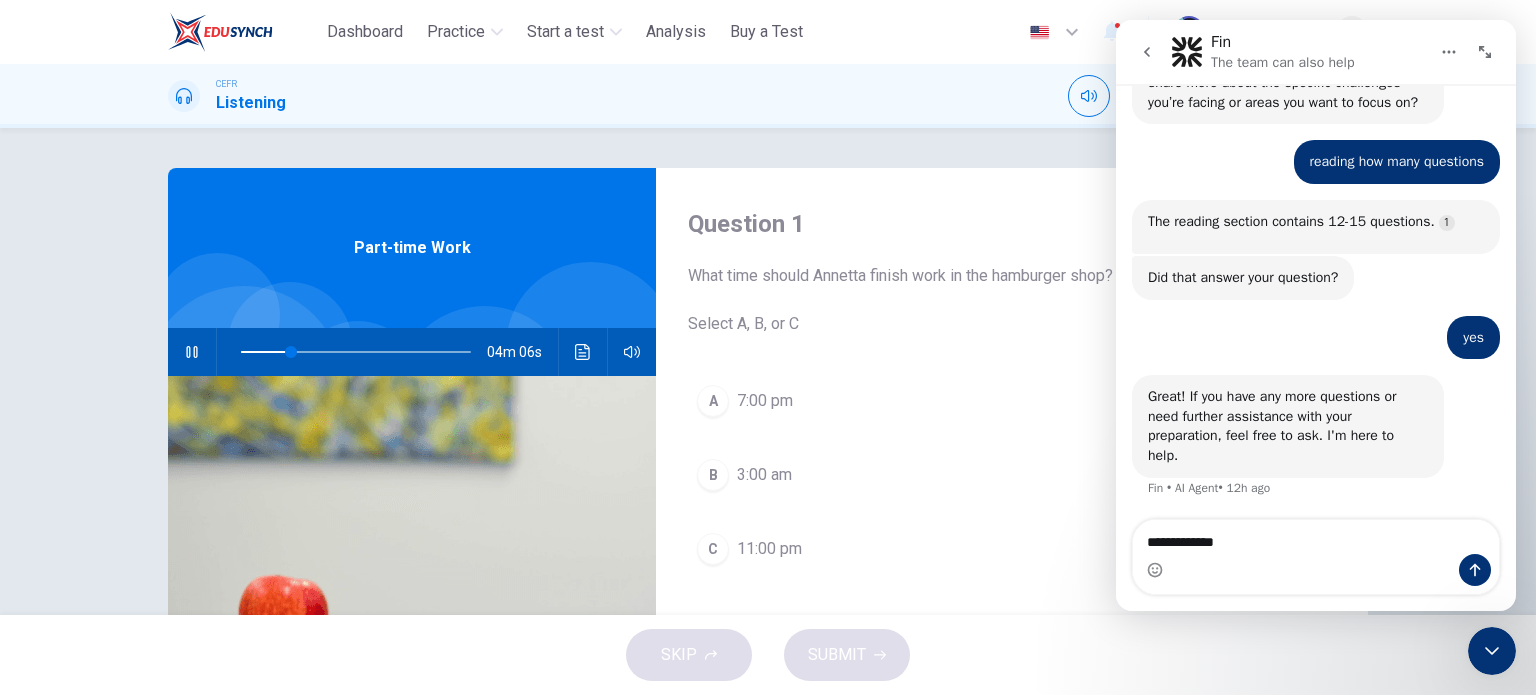 type on "**" 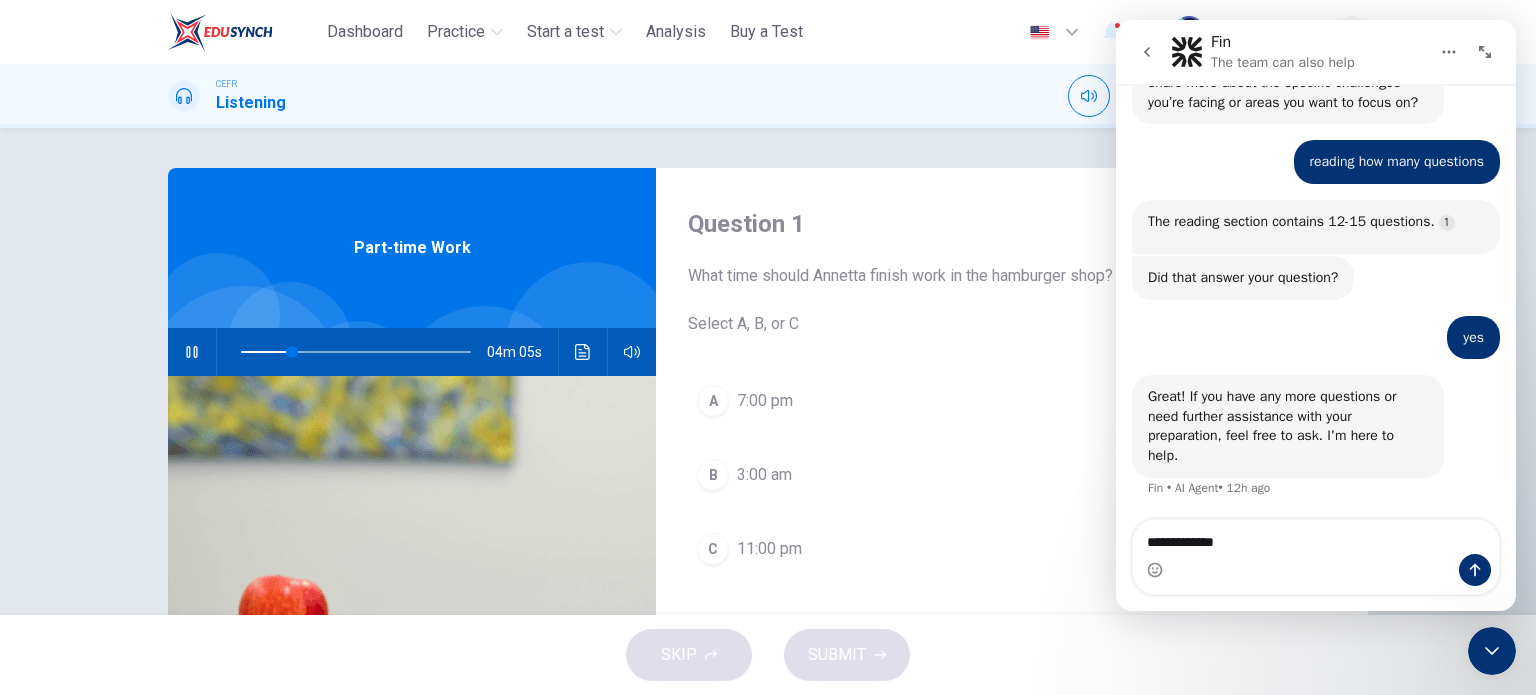 type on "**" 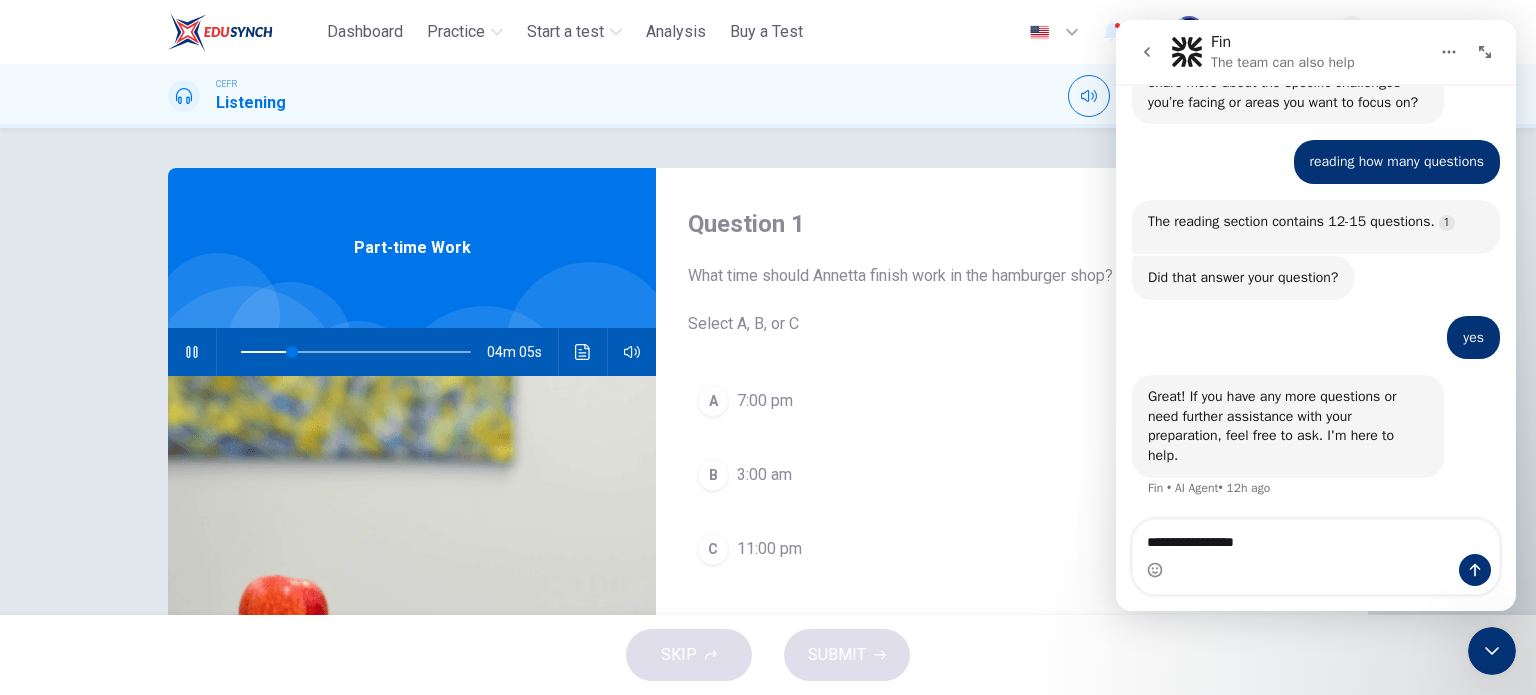 type on "**********" 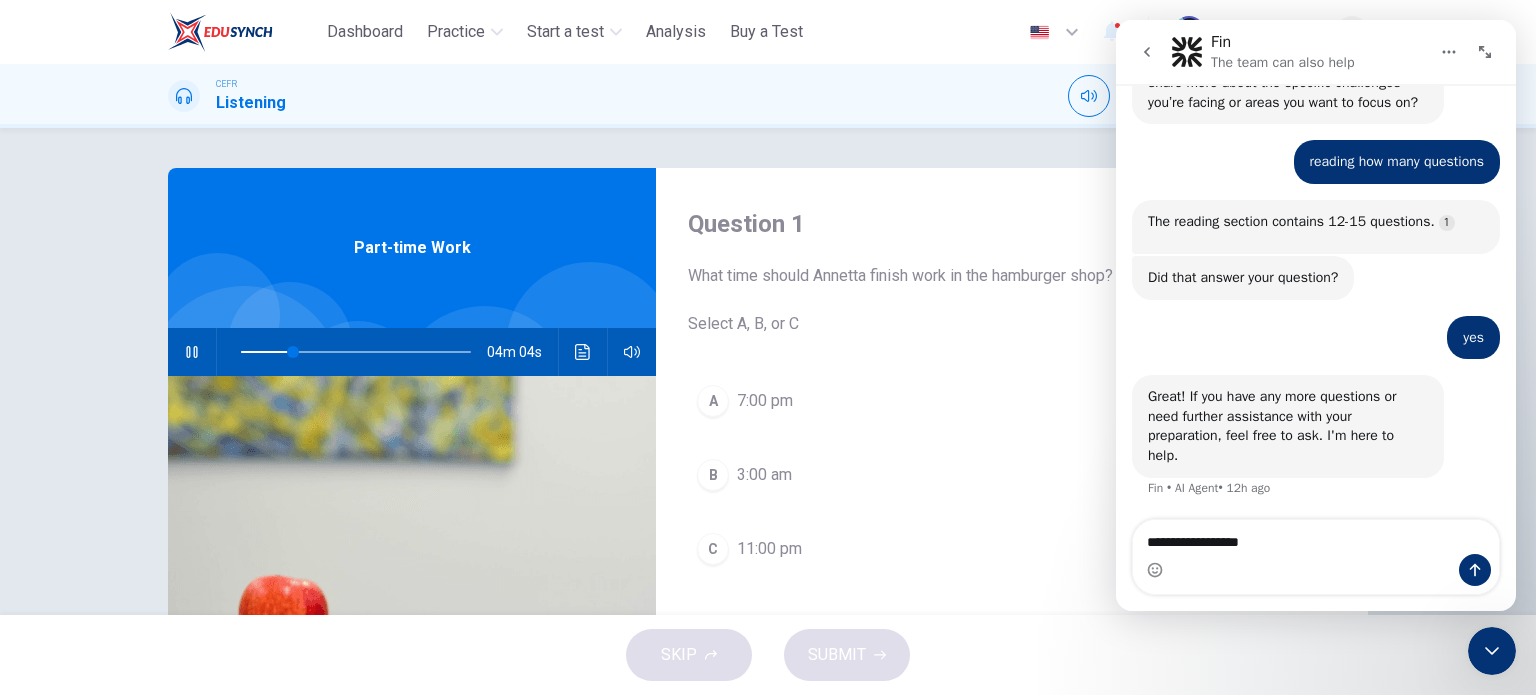 type on "**" 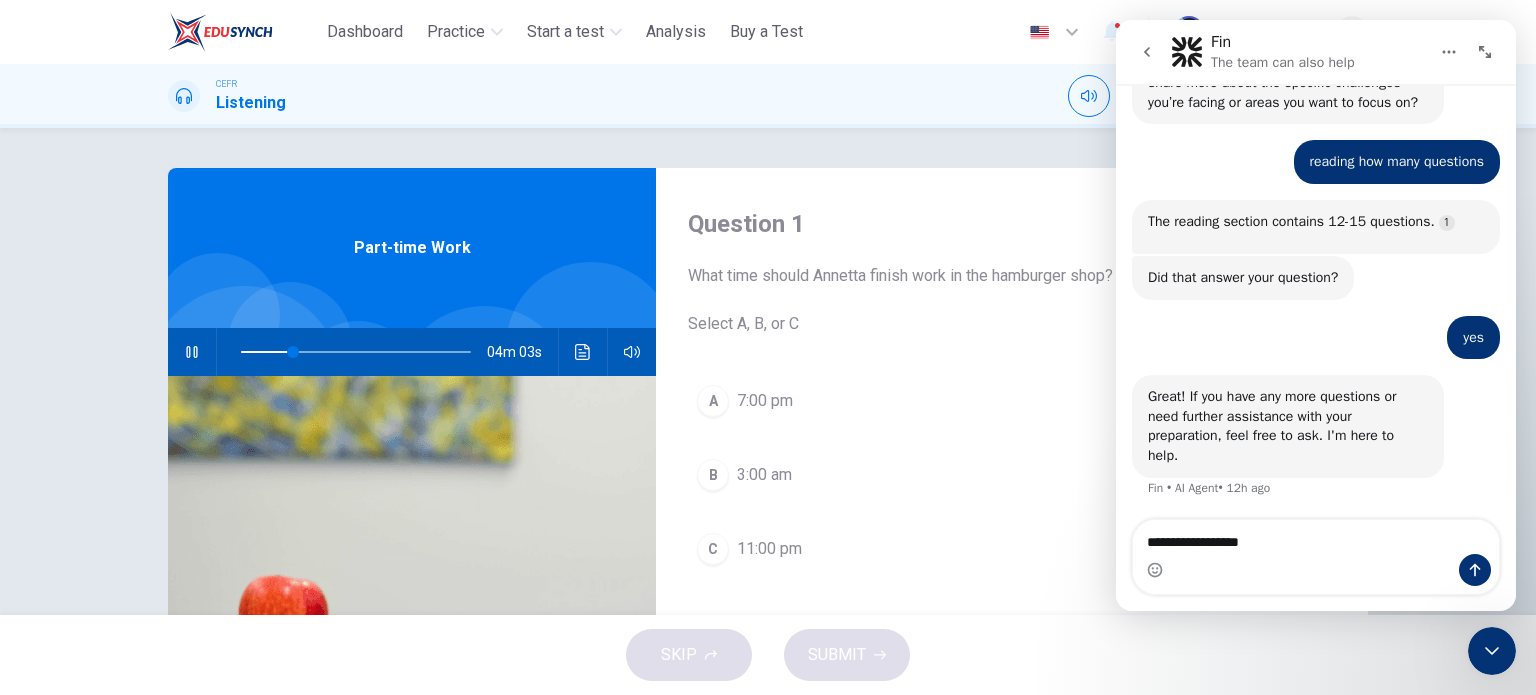 type on "**" 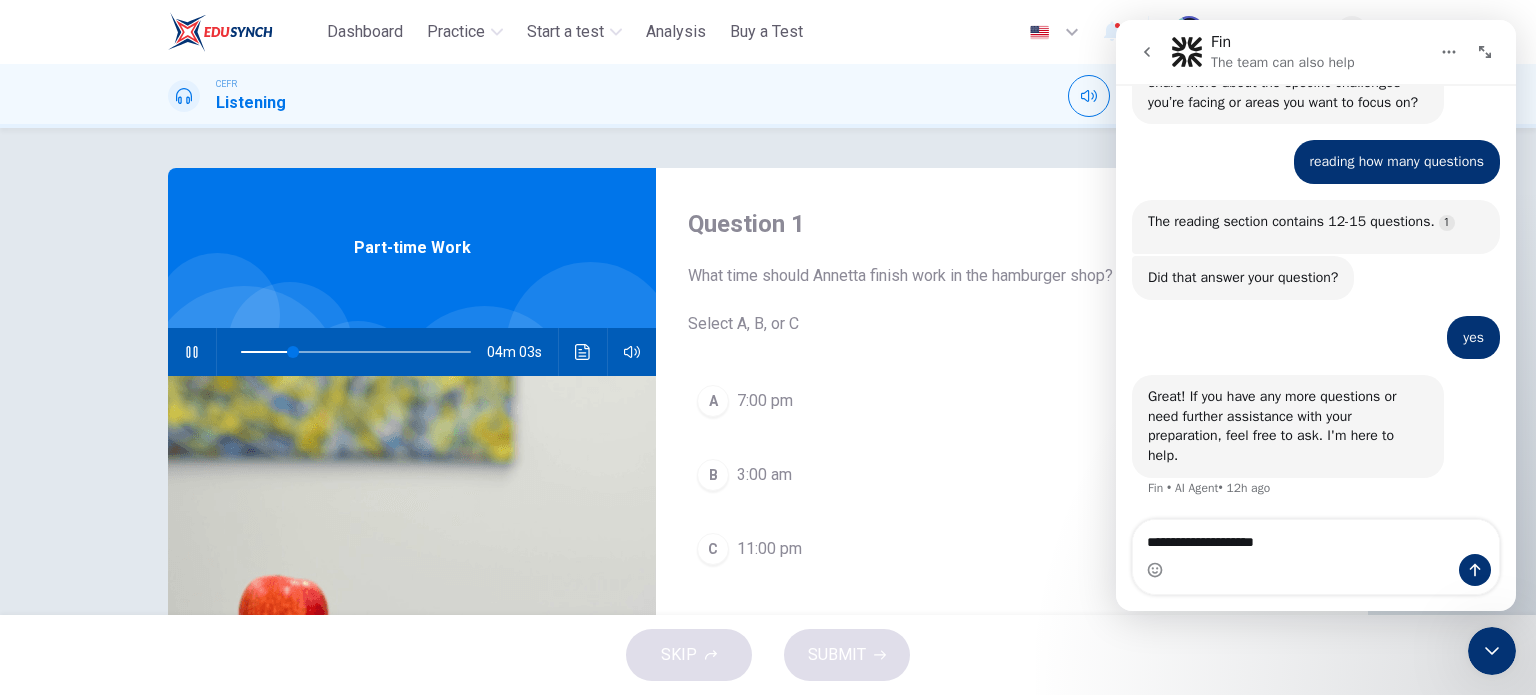 type on "**********" 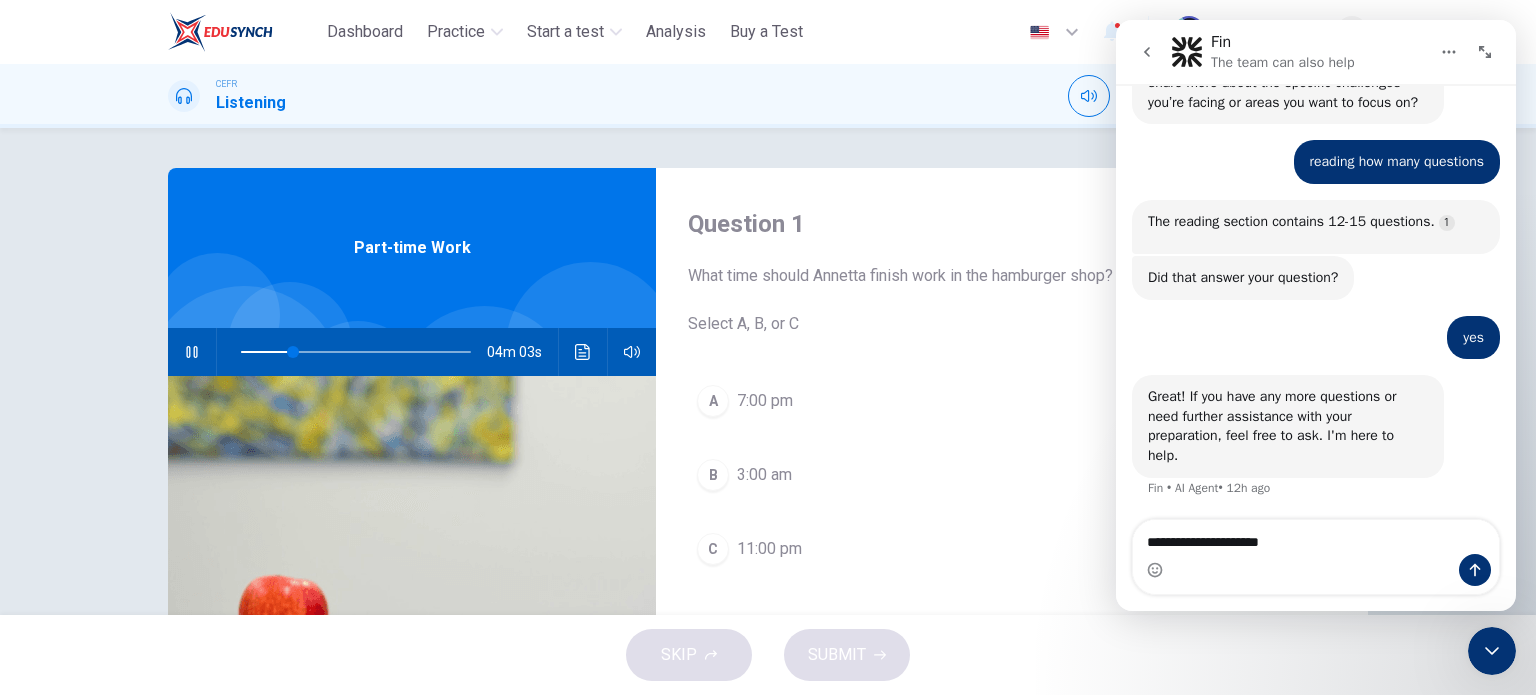 type on "**" 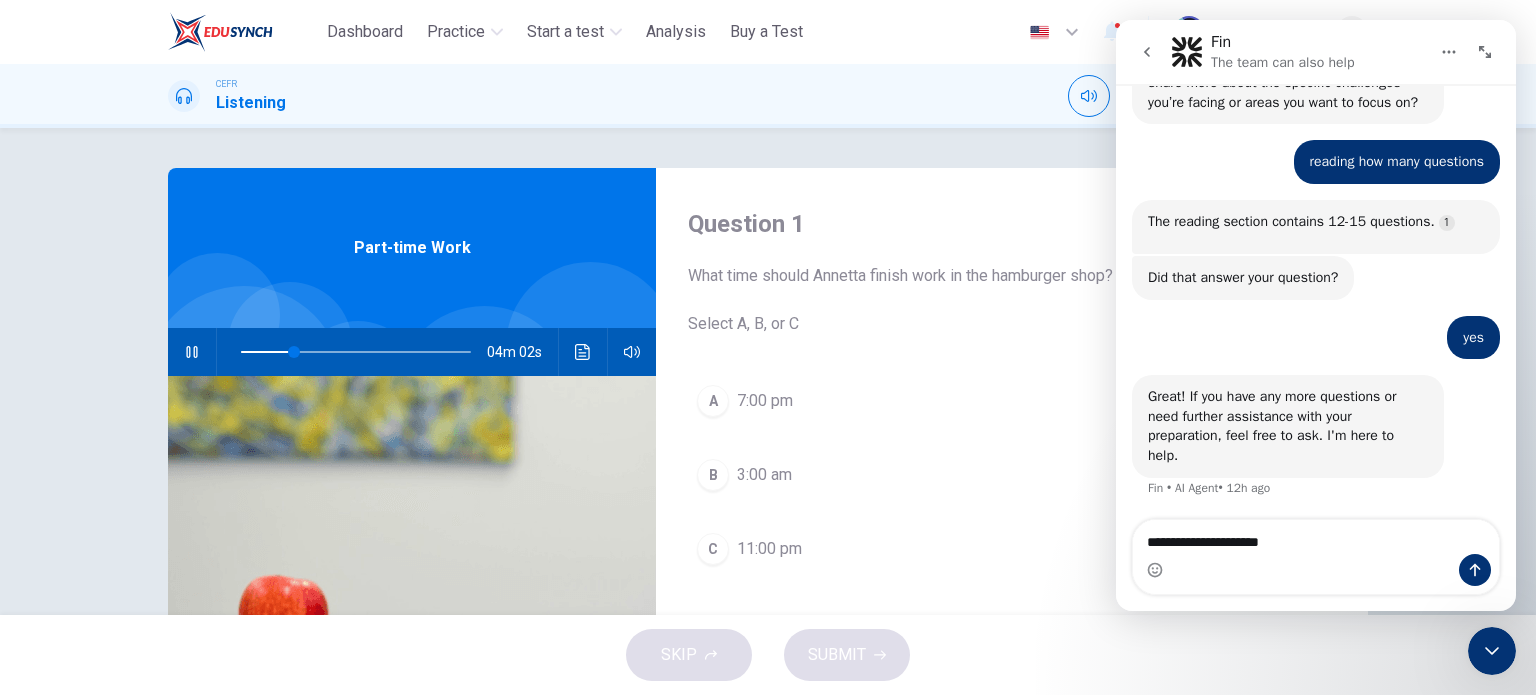 type on "**********" 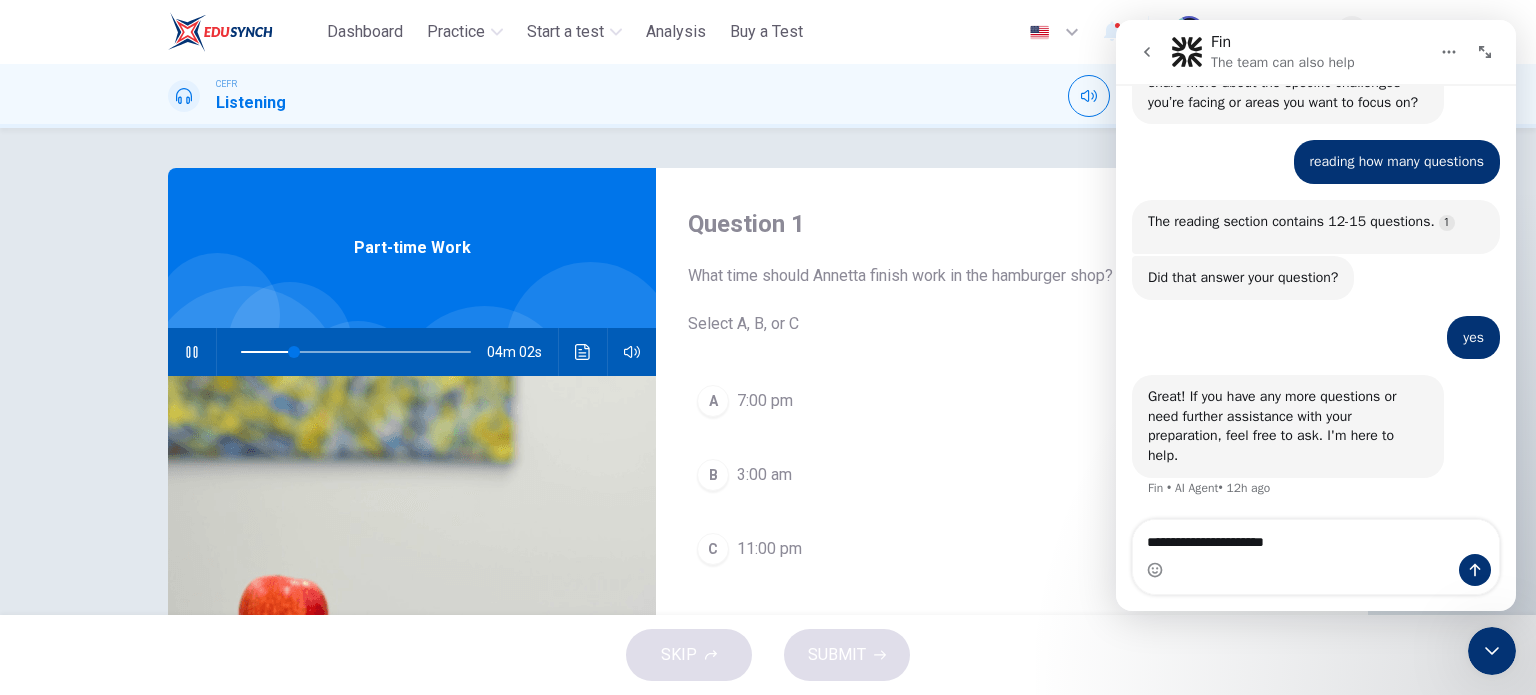 type on "**" 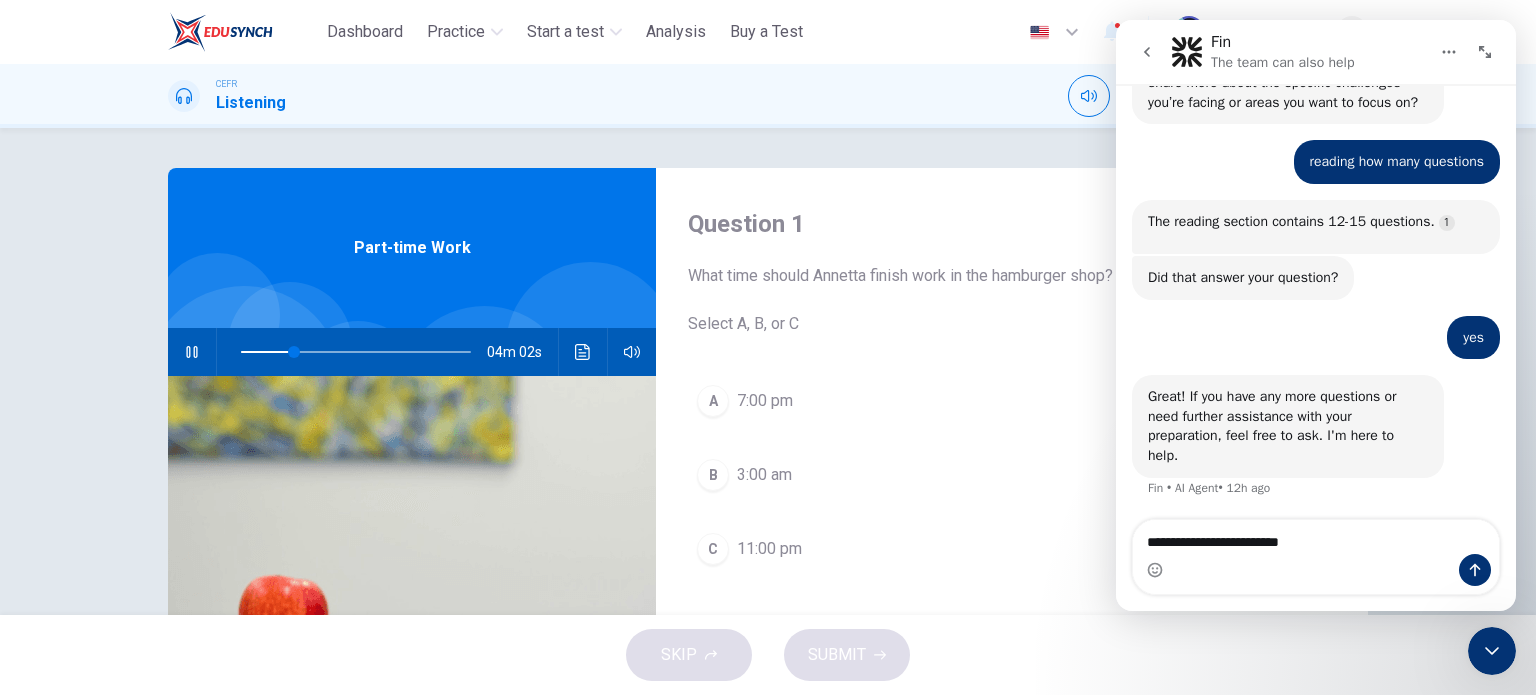 type on "**********" 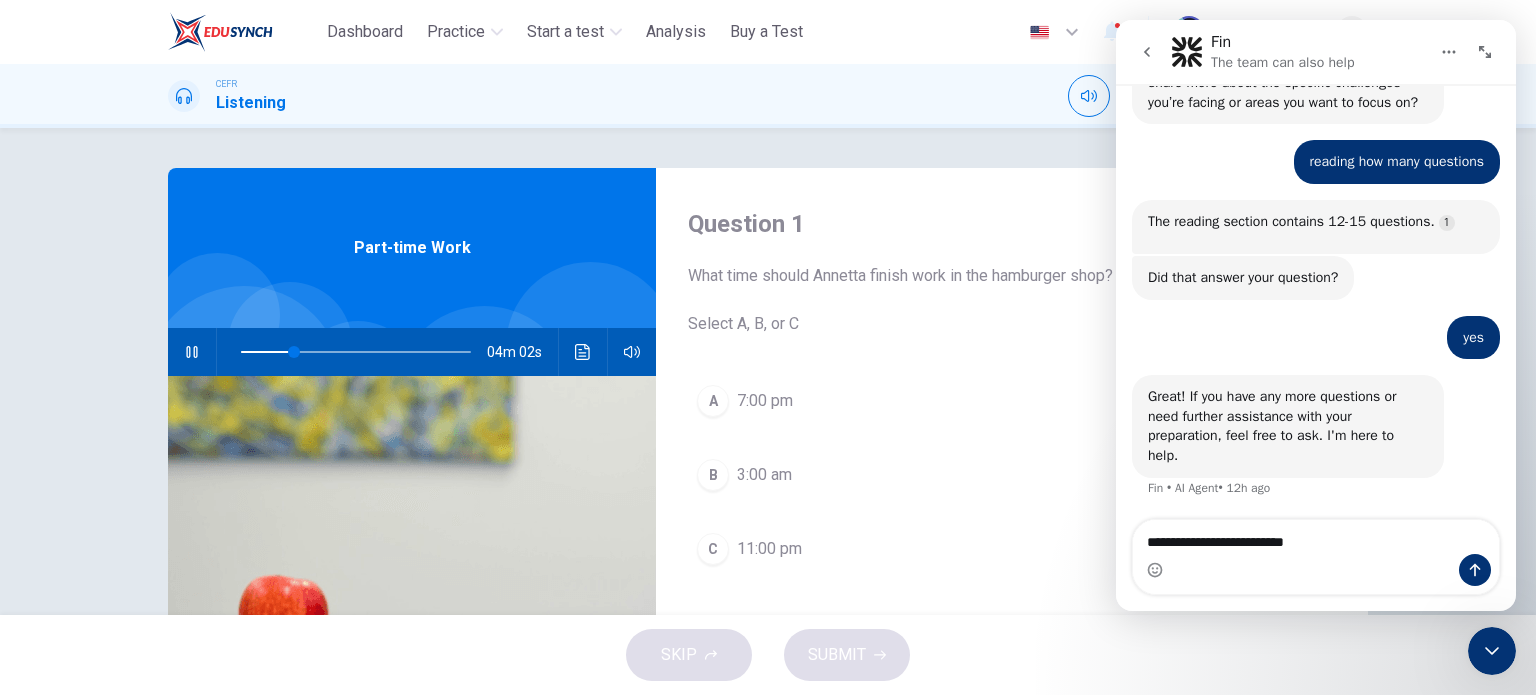 type on "**" 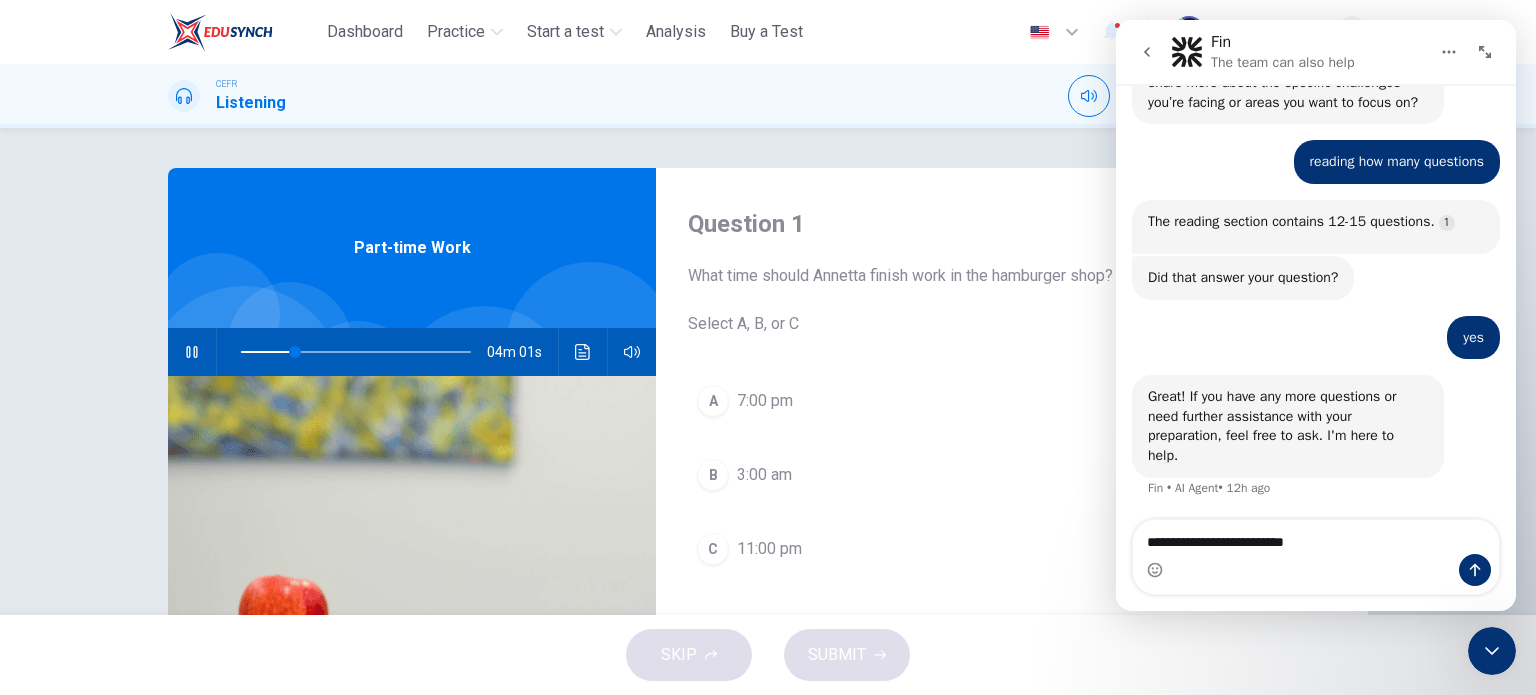 type on "**" 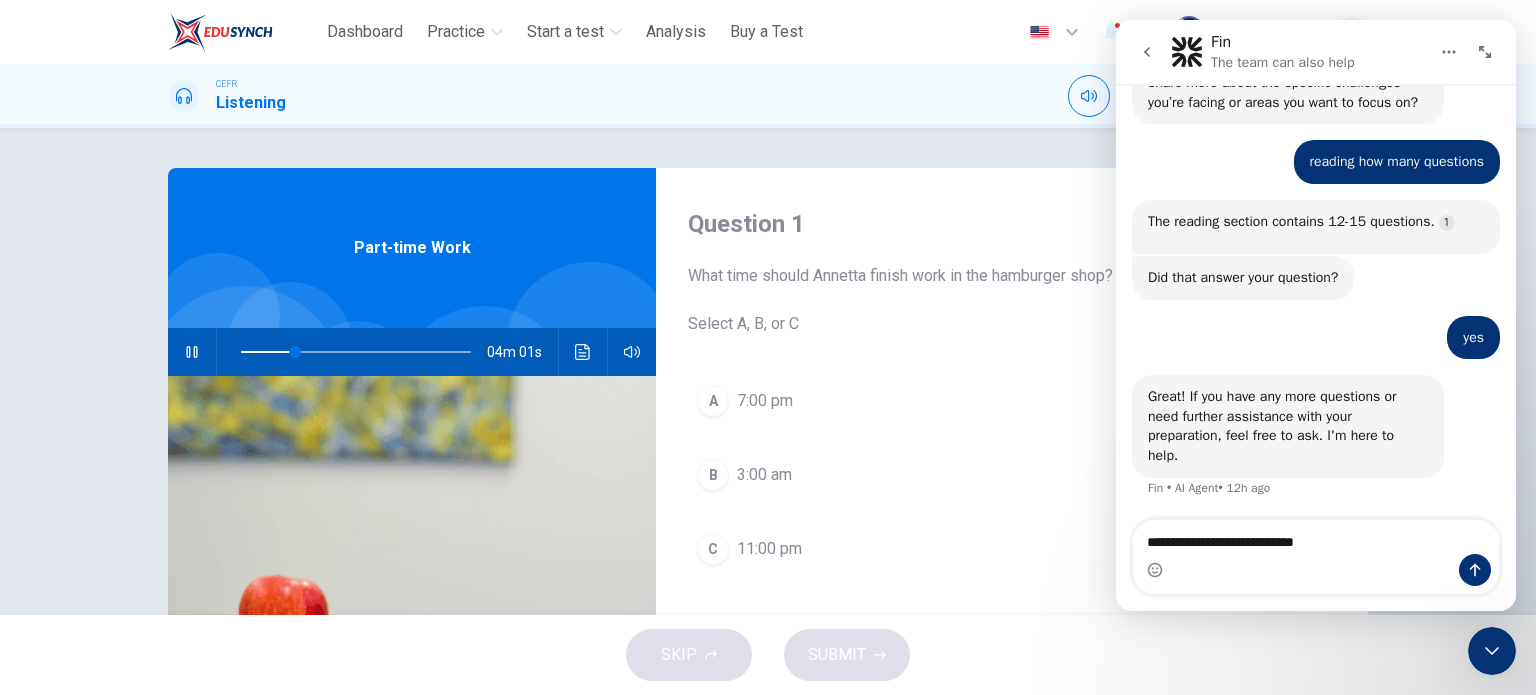 type on "**********" 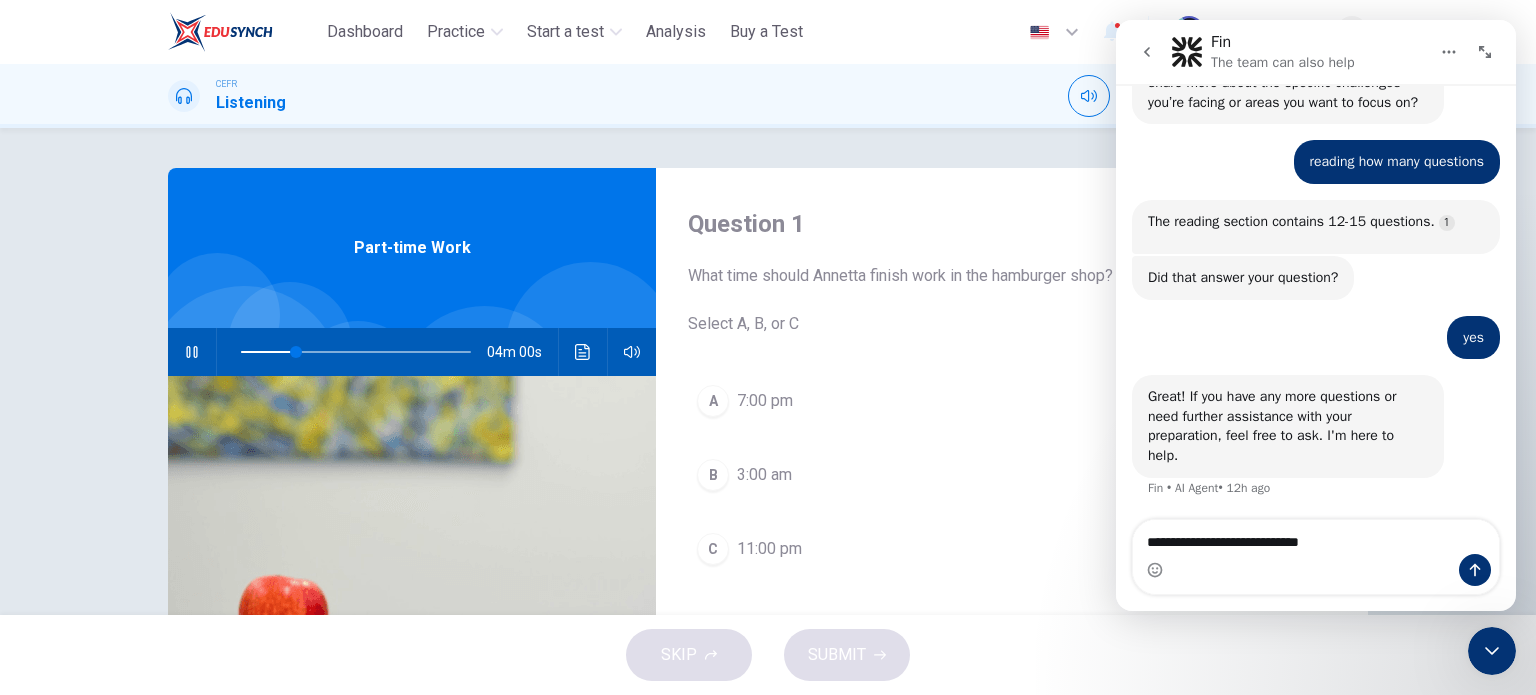 type on "**" 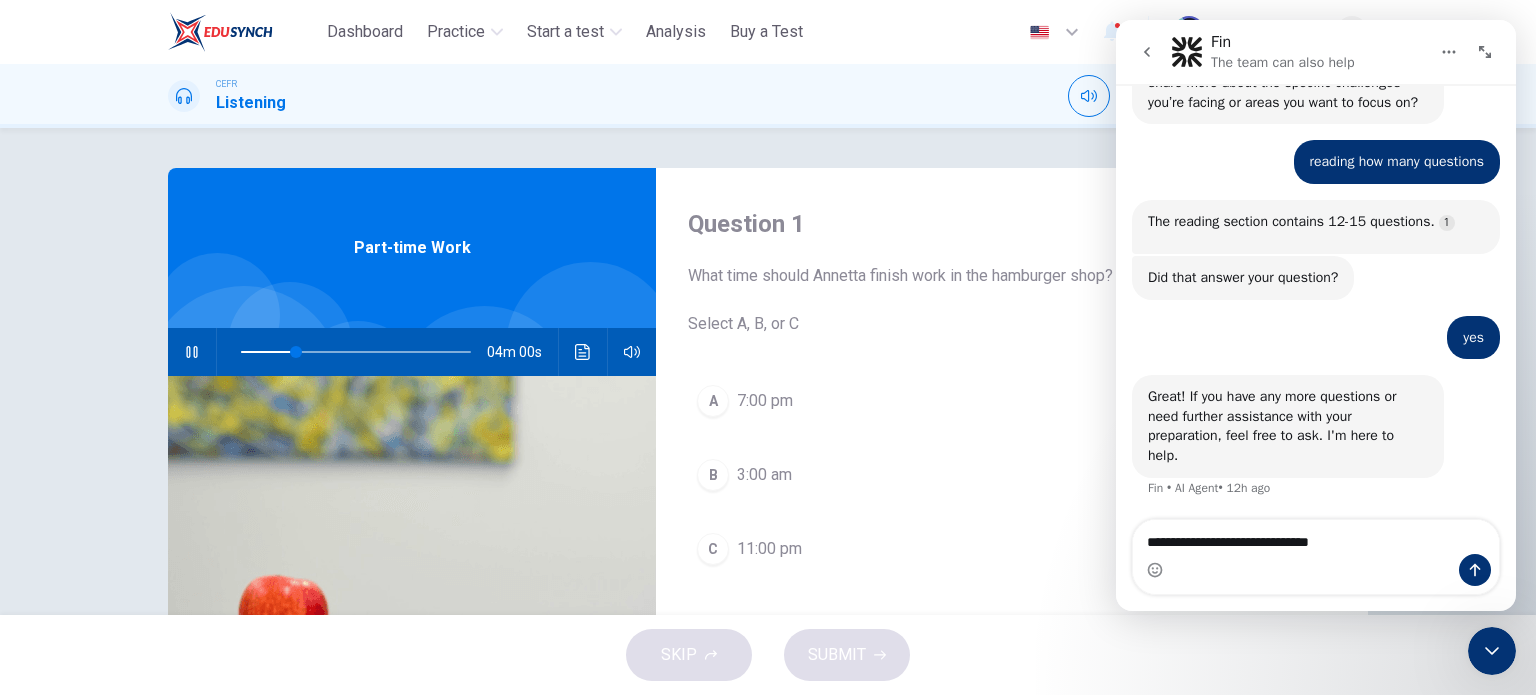 type on "**********" 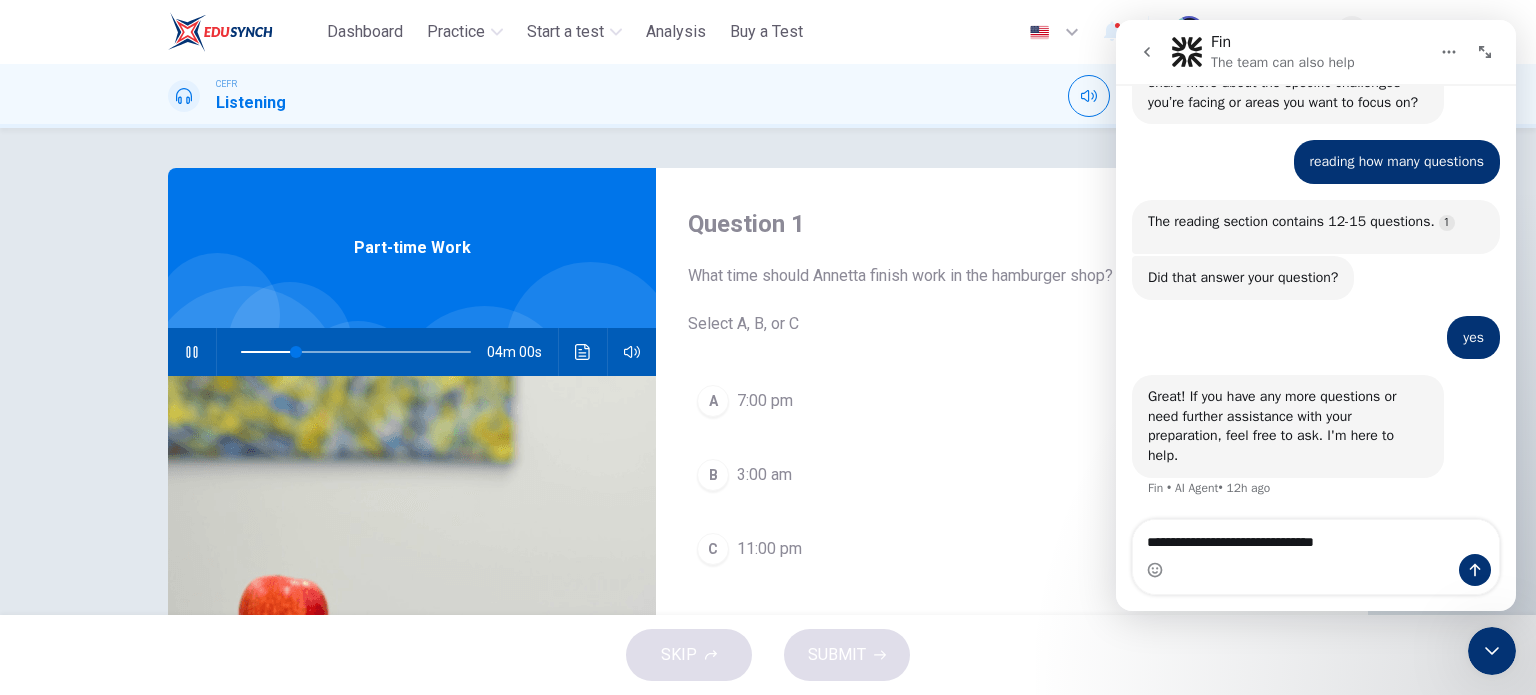 type on "**" 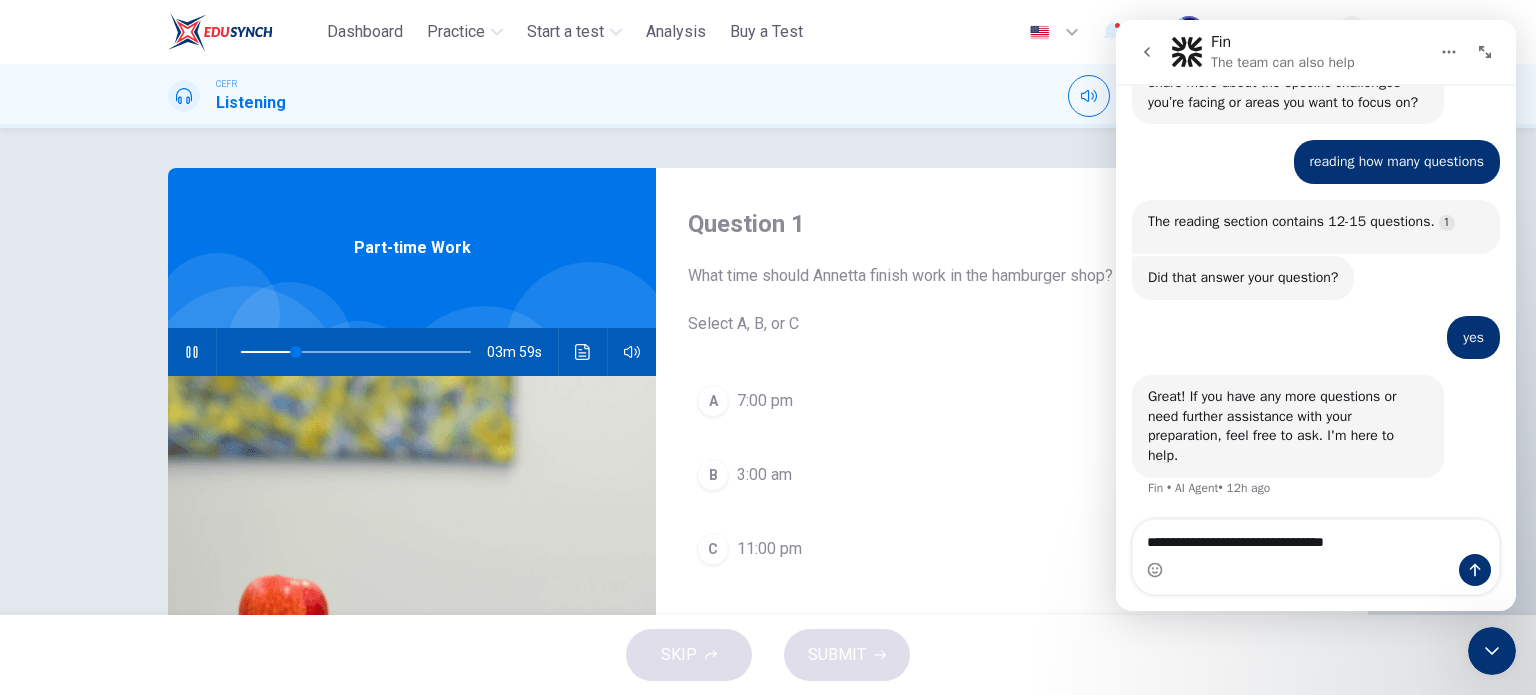 type on "**********" 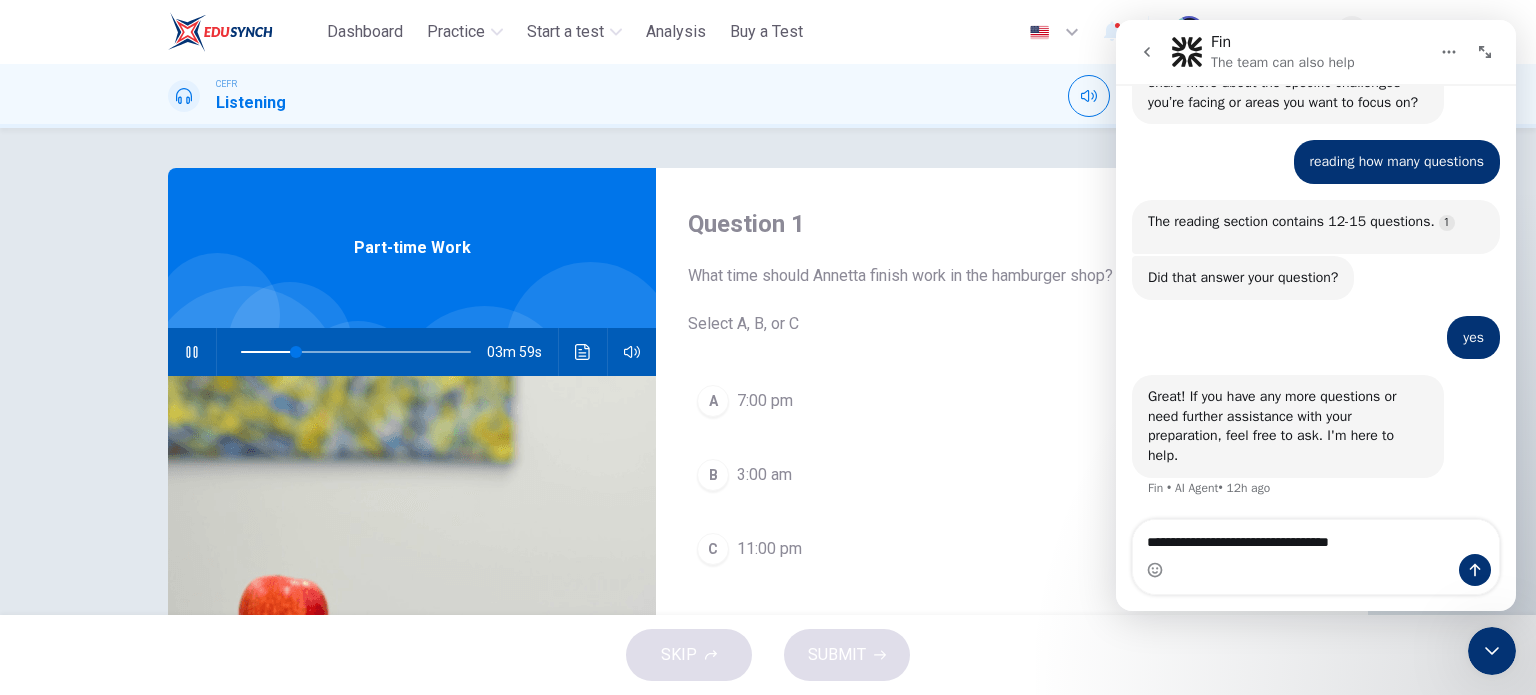 type on "**********" 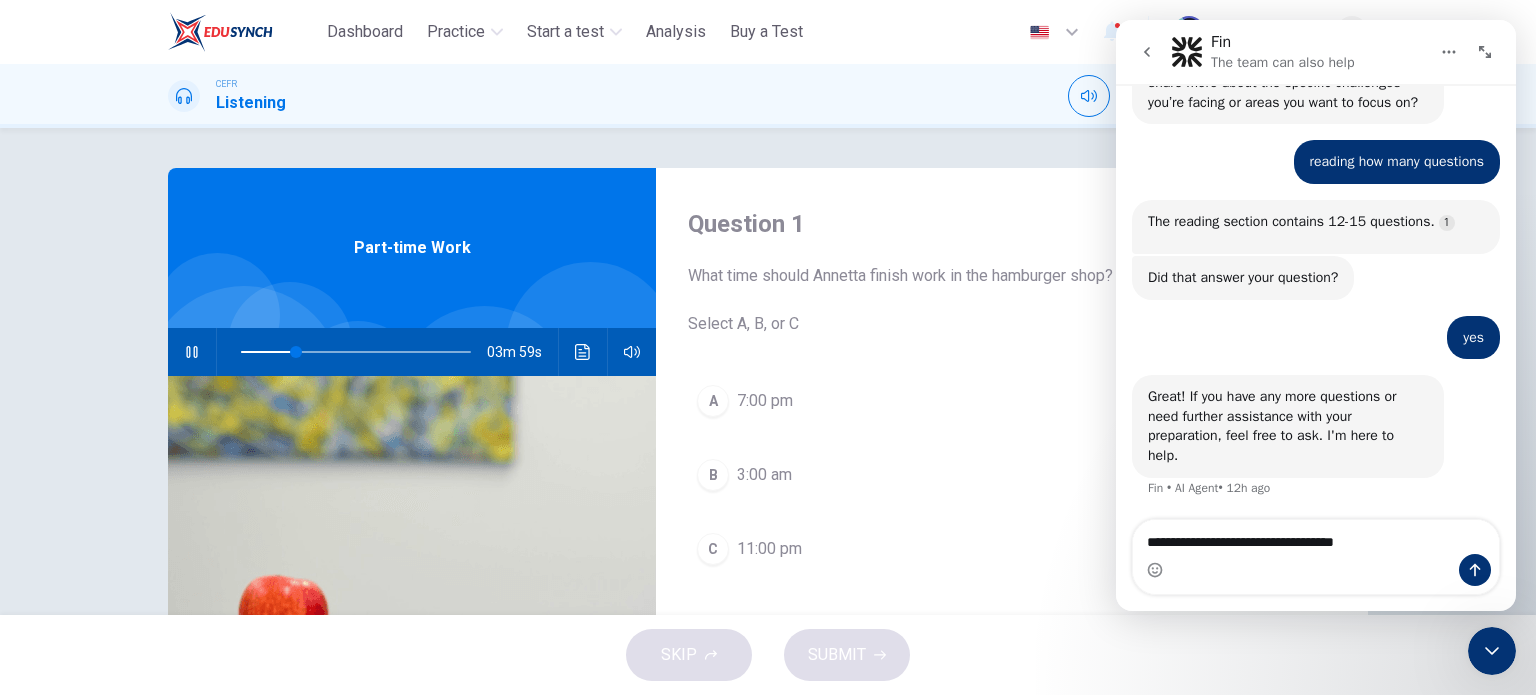 type on "**" 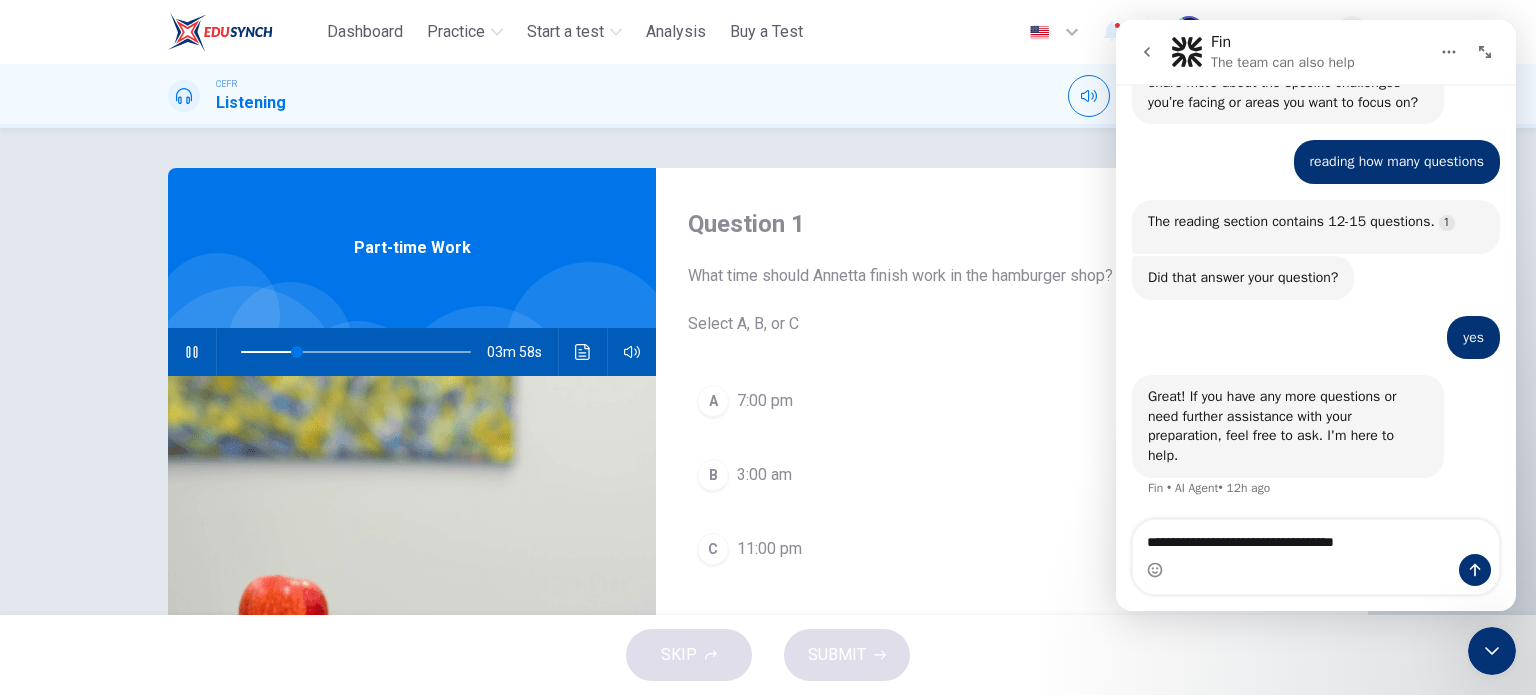 type on "**" 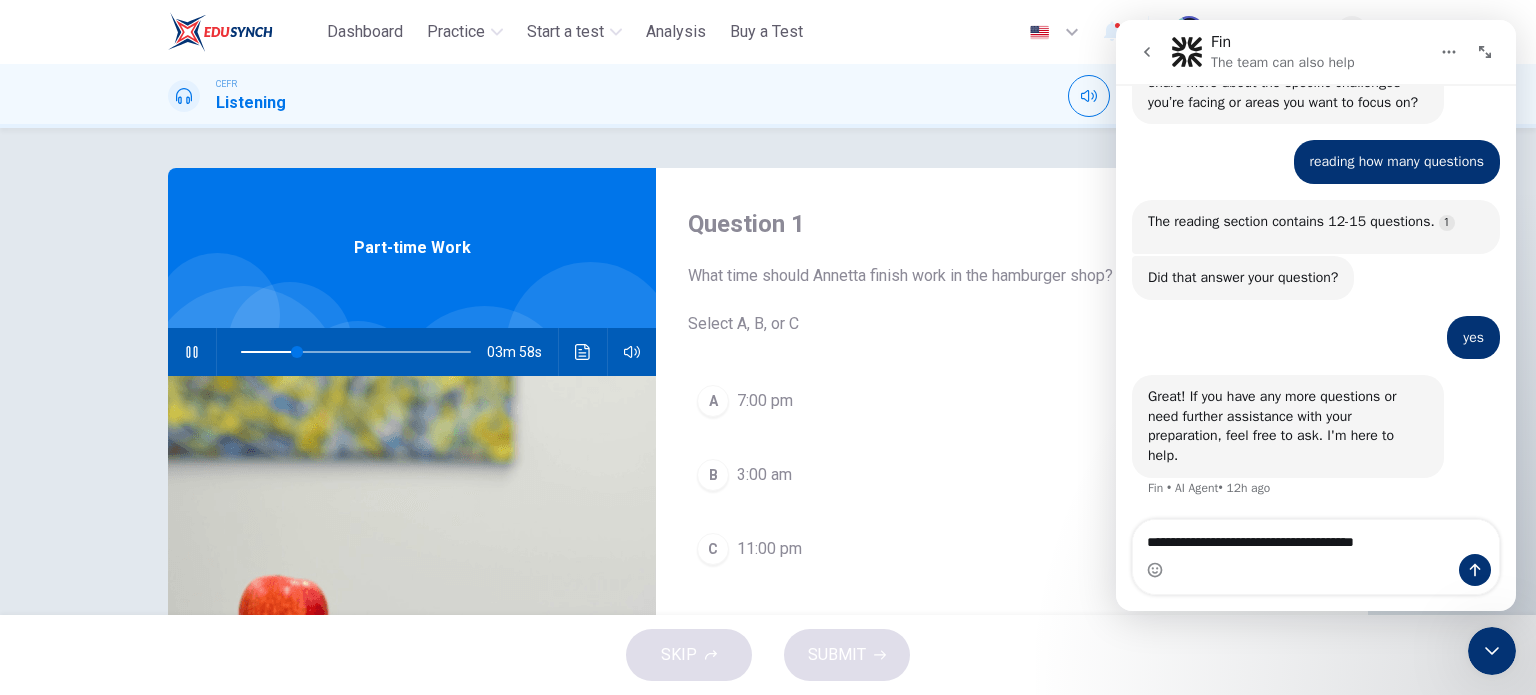 type on "**********" 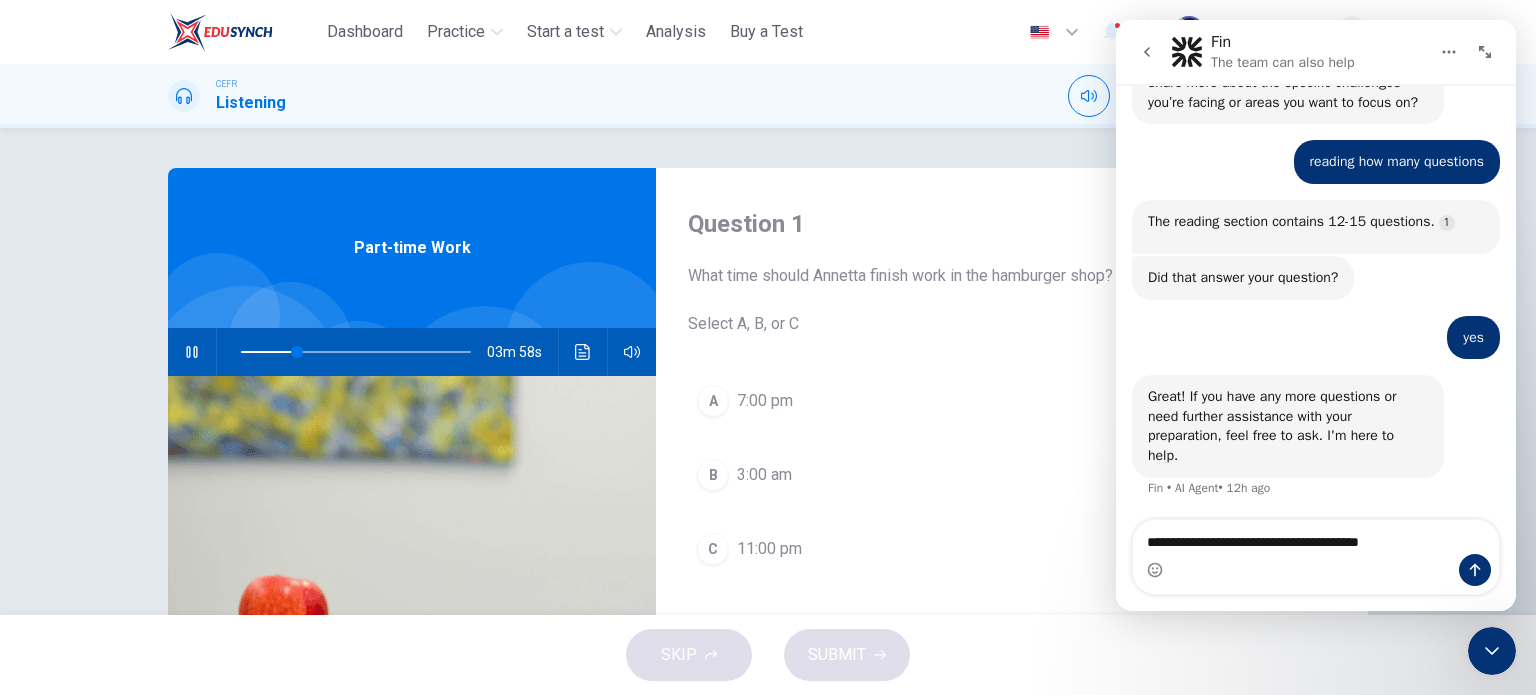 type 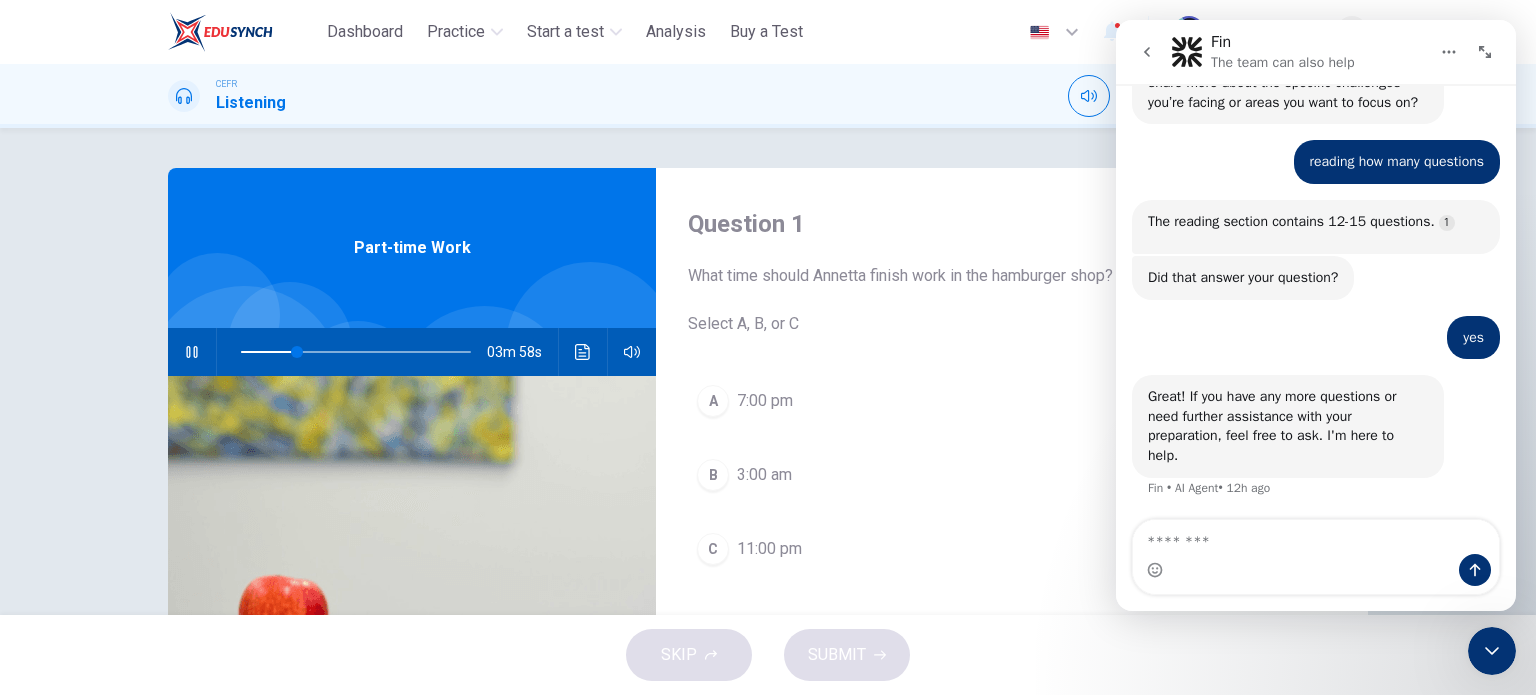 type on "**" 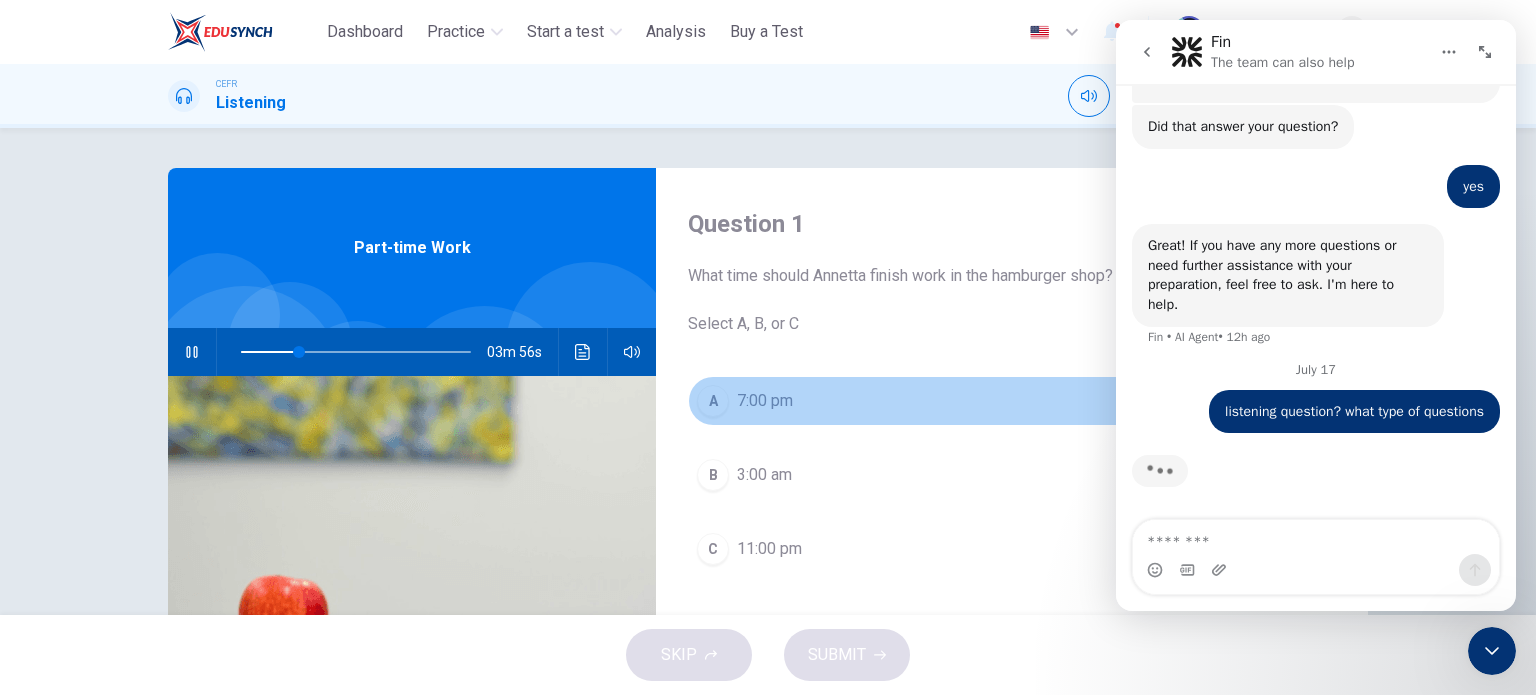 click on "A 7:00 pm" at bounding box center [1012, 401] 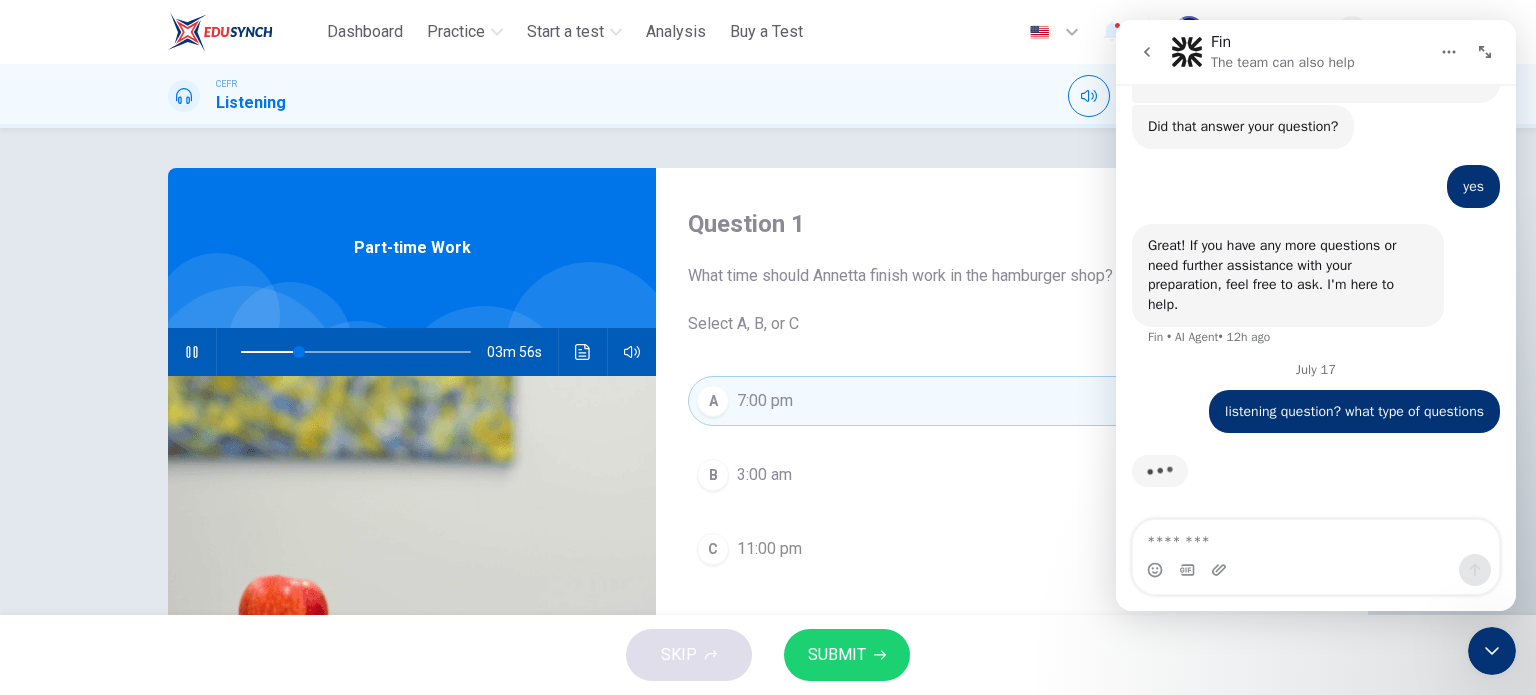 scroll, scrollTop: 7312, scrollLeft: 0, axis: vertical 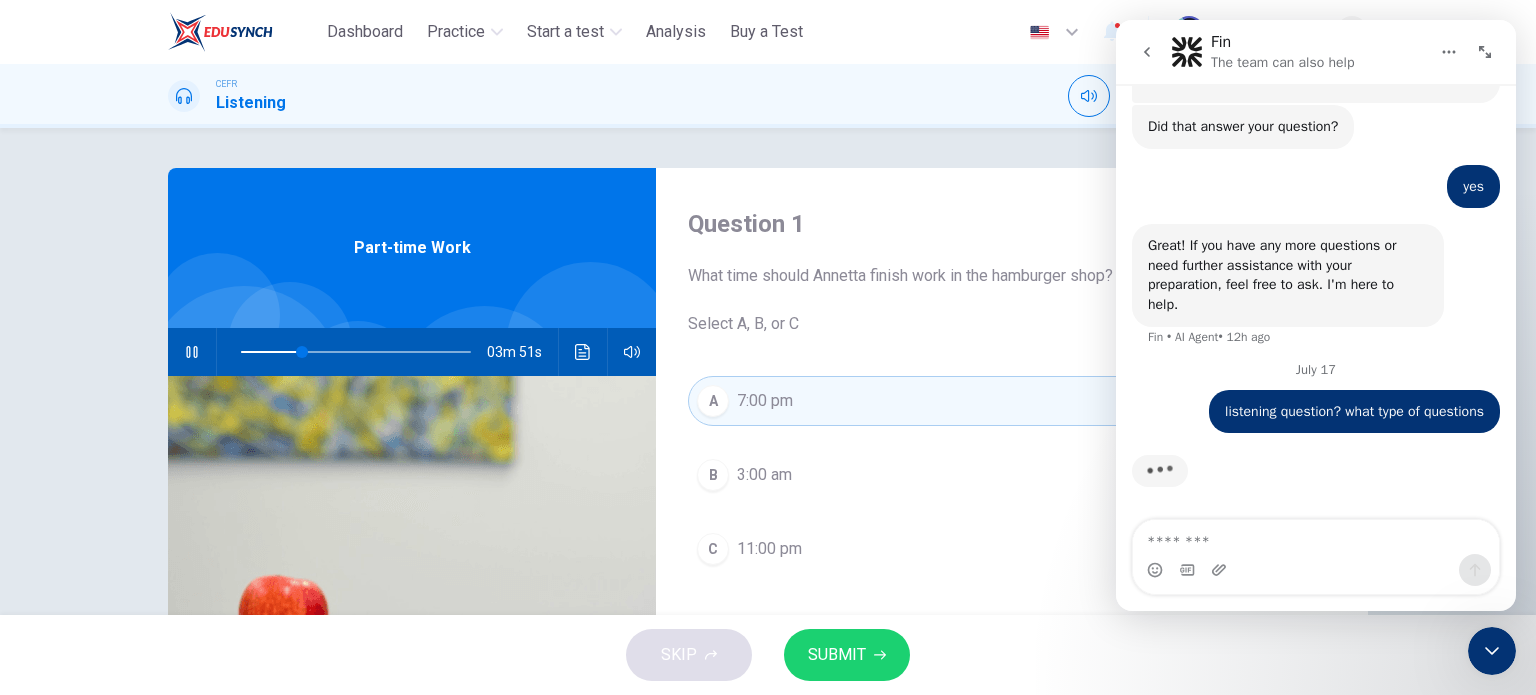 click on "Question 1 What time should Annetta finish work in the hamburger shop? Select A, B, or C A 7:00 pm
B 3:00 am C 11:00 pm Part-time Work 03m 51s" at bounding box center [768, 371] 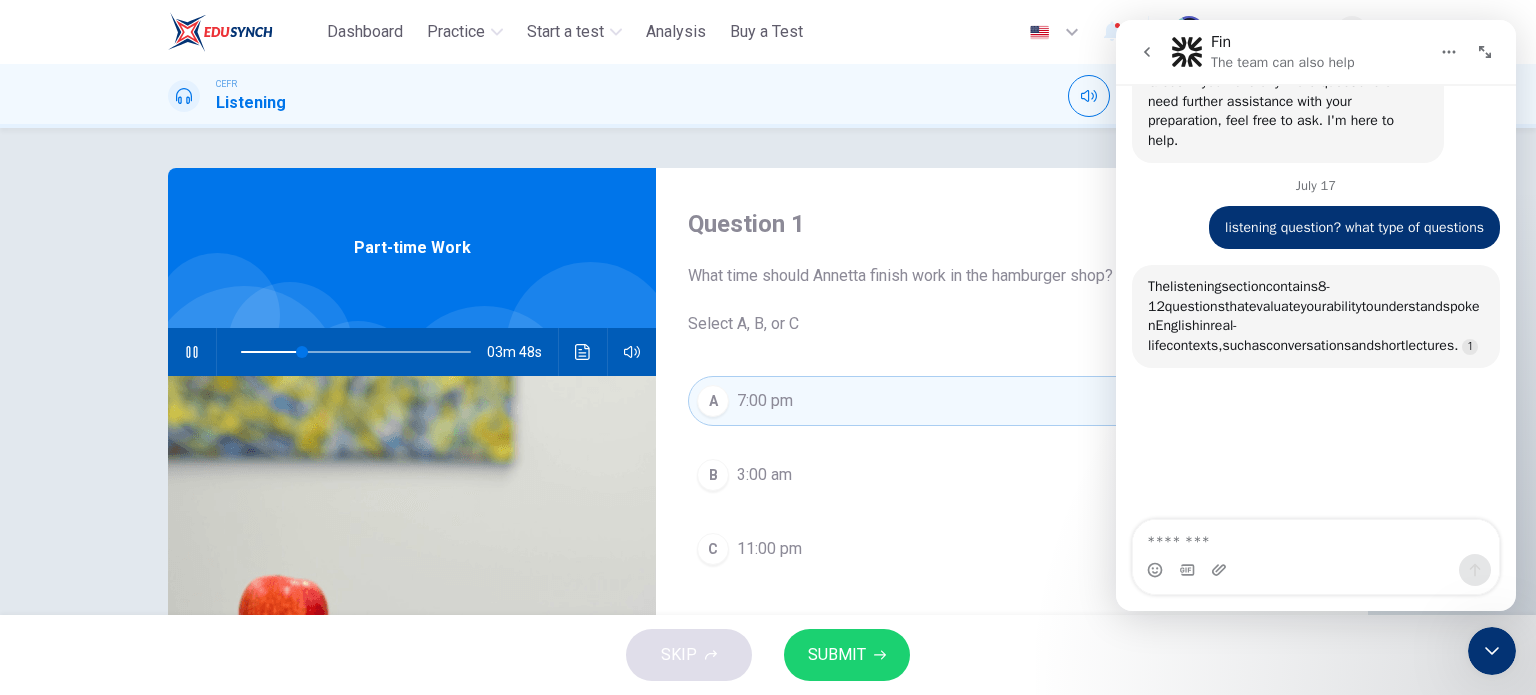 scroll, scrollTop: 7603, scrollLeft: 0, axis: vertical 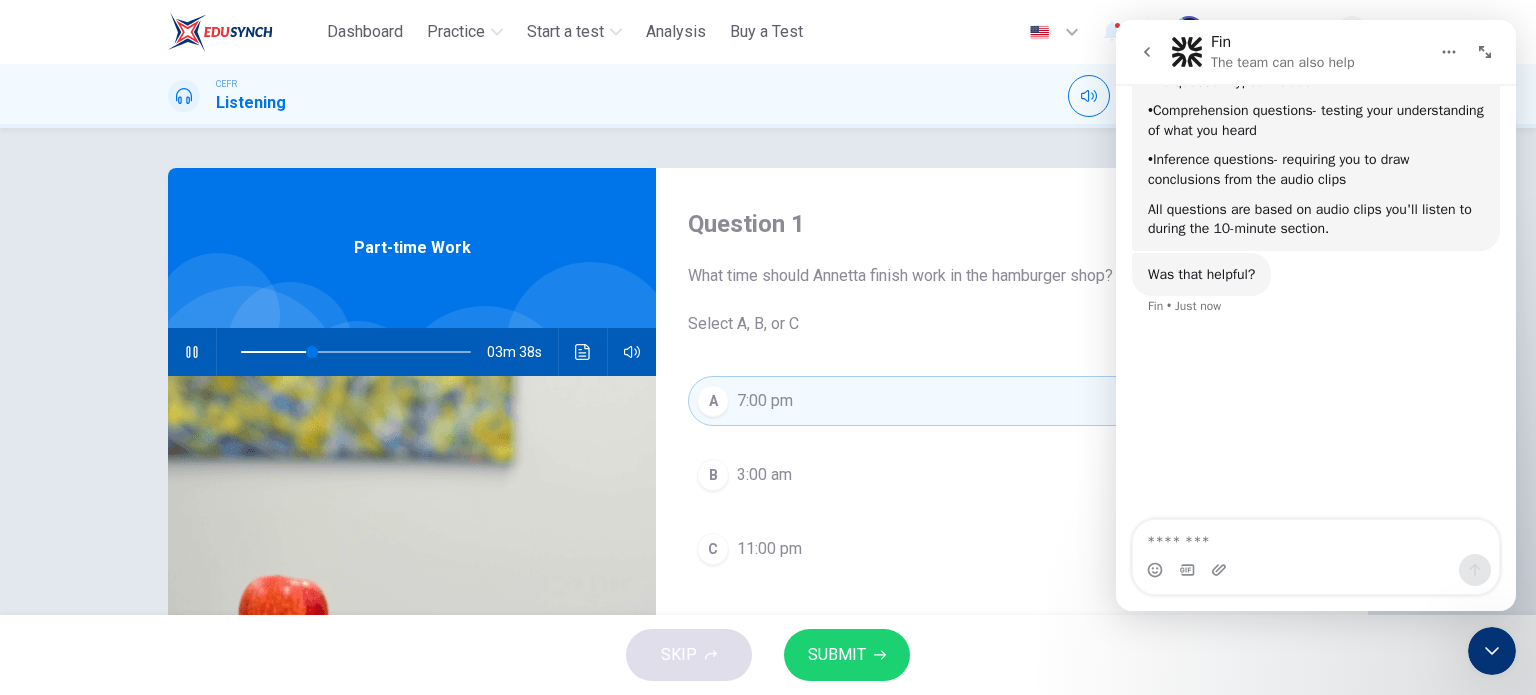 click at bounding box center [1316, 570] 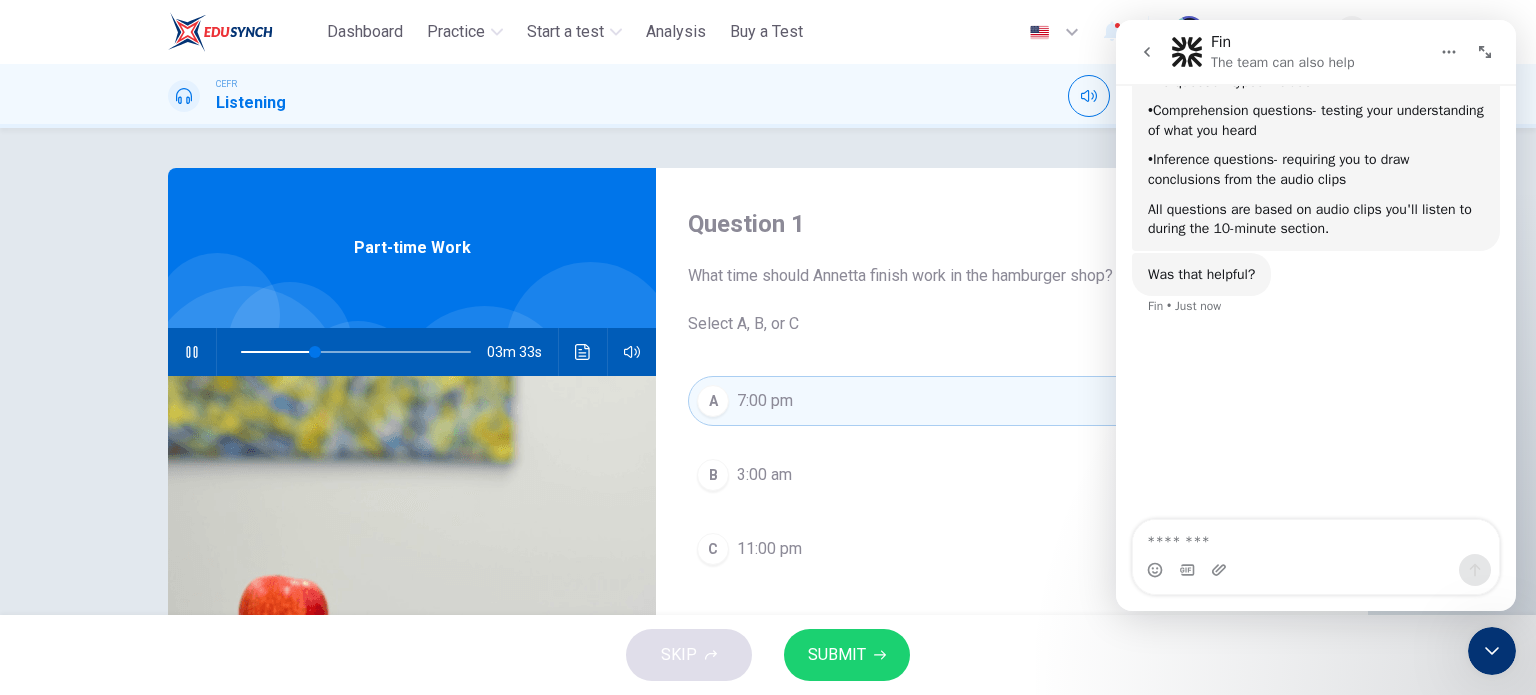 click 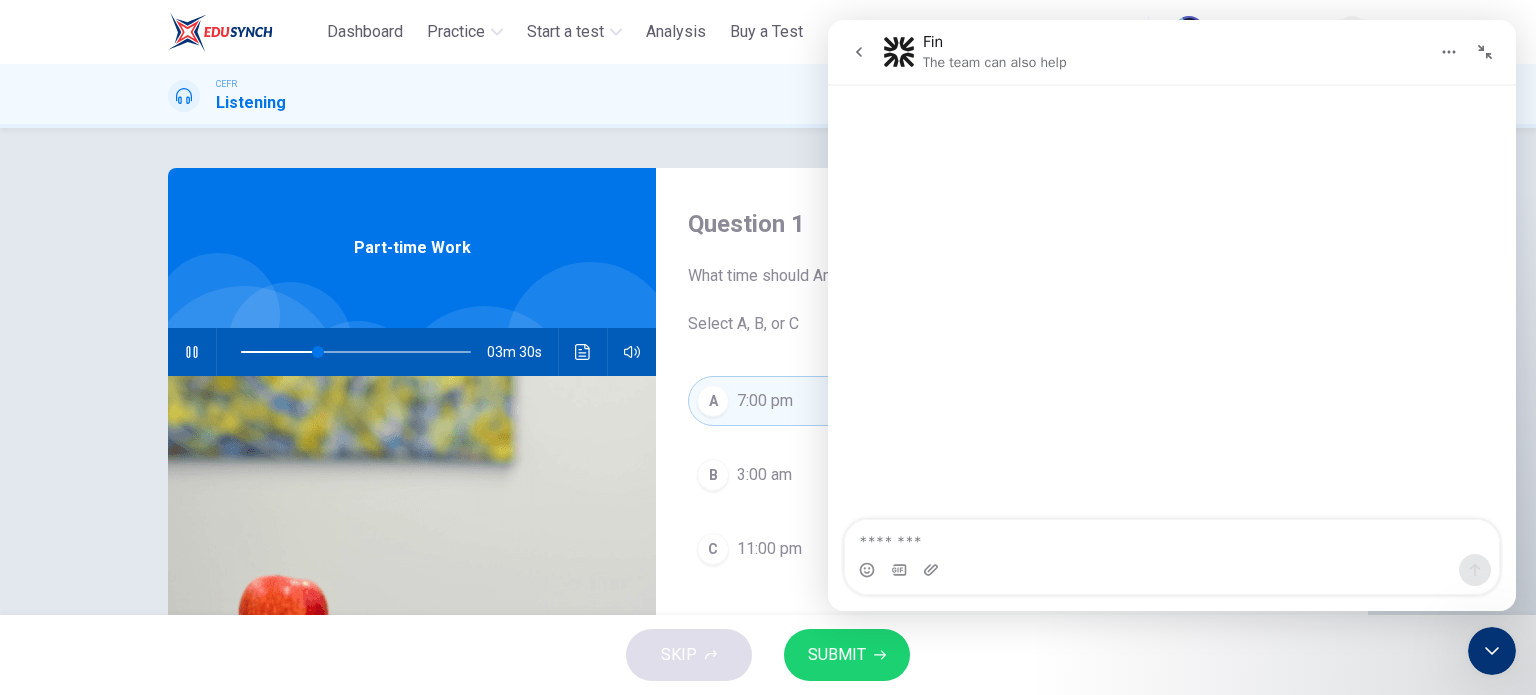 click 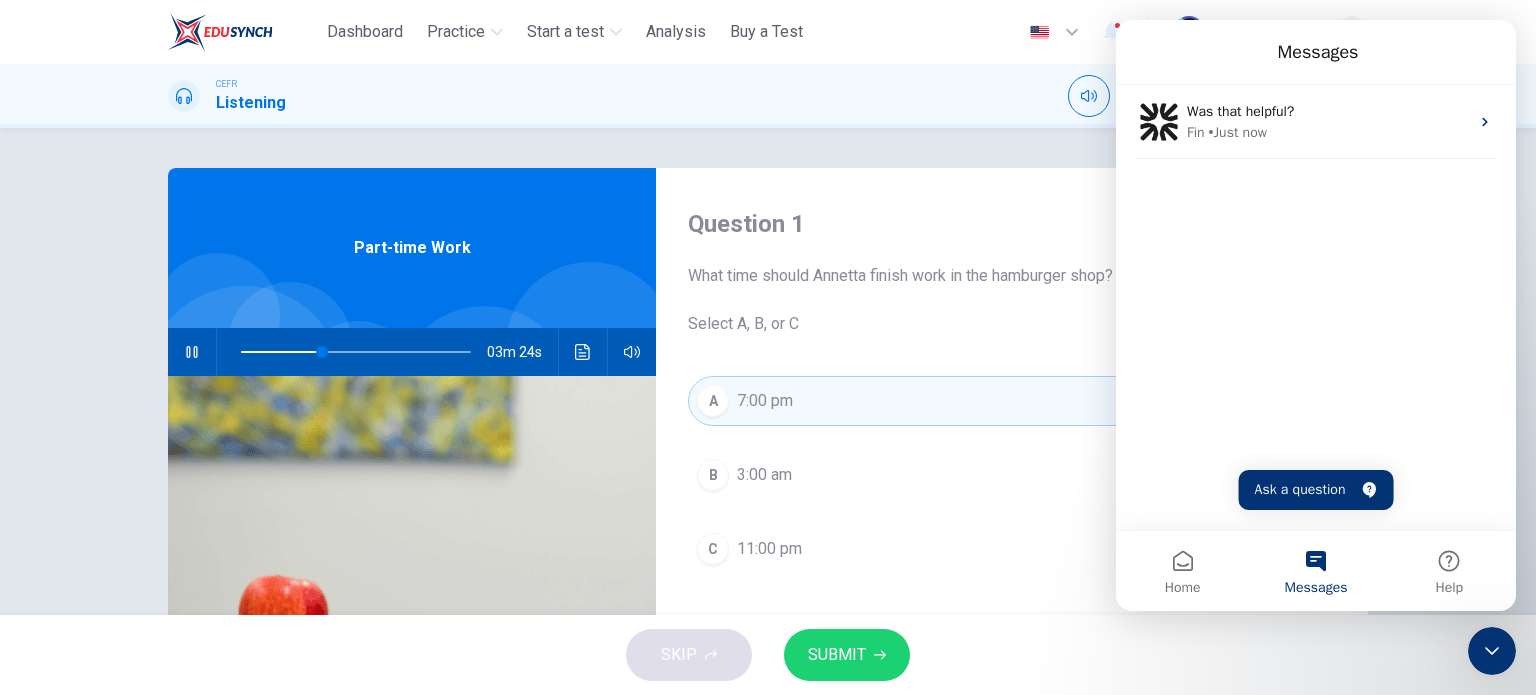 click at bounding box center [1492, 651] 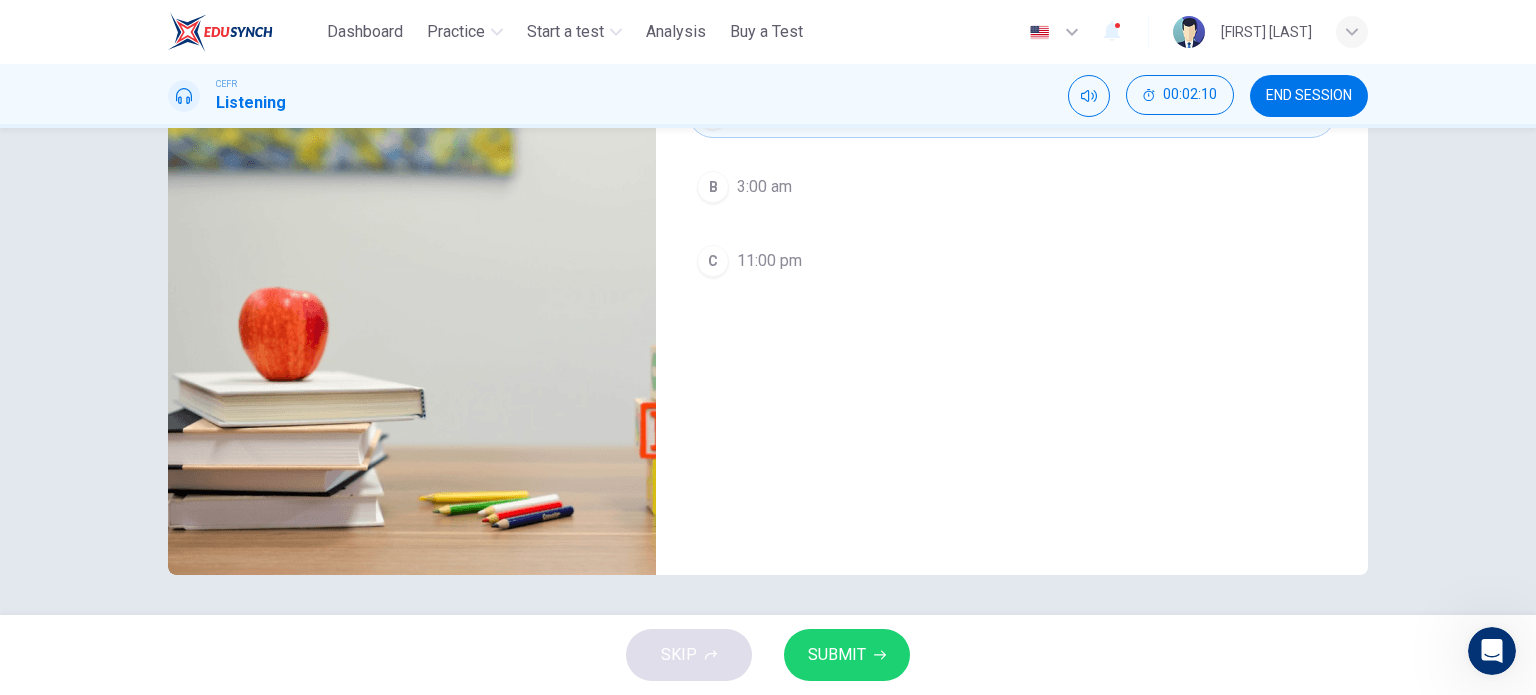 scroll, scrollTop: 0, scrollLeft: 0, axis: both 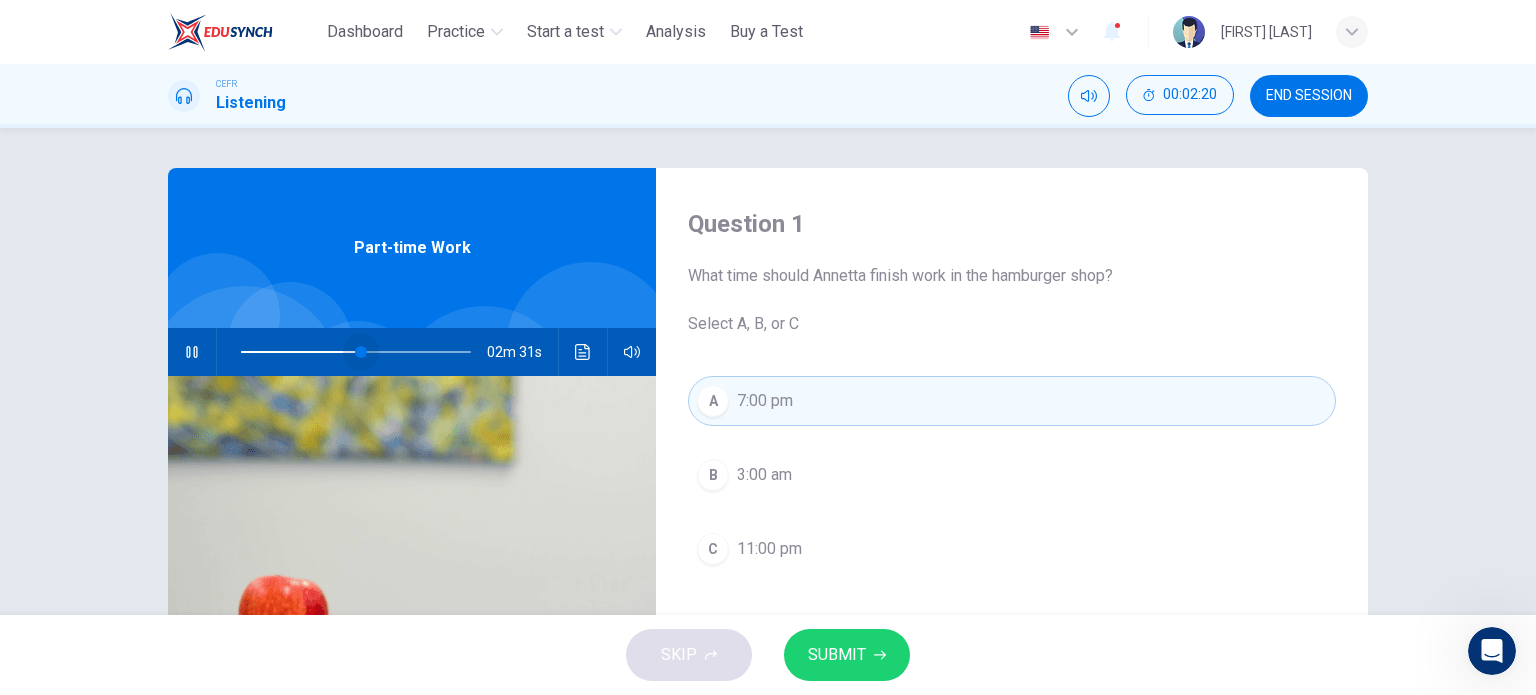 click at bounding box center [356, 352] 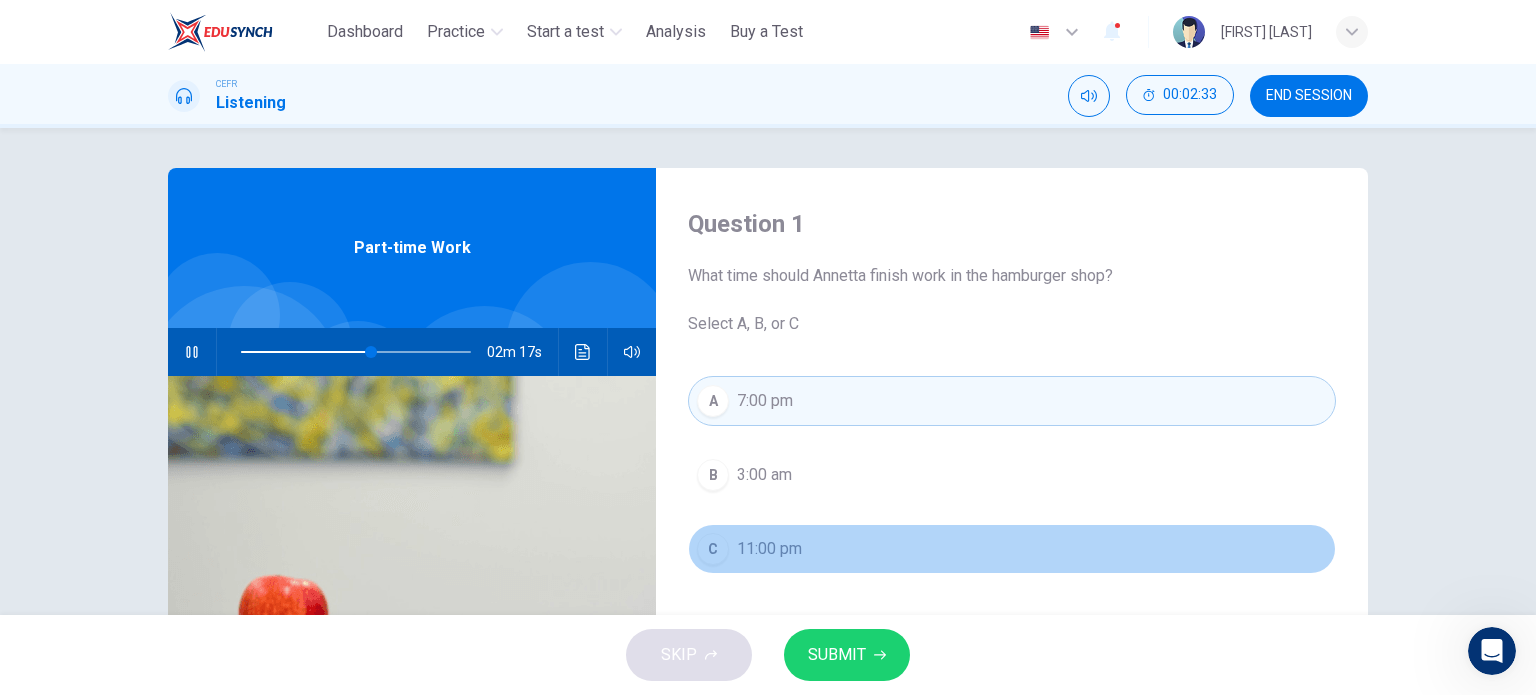 click on "C" at bounding box center [713, 549] 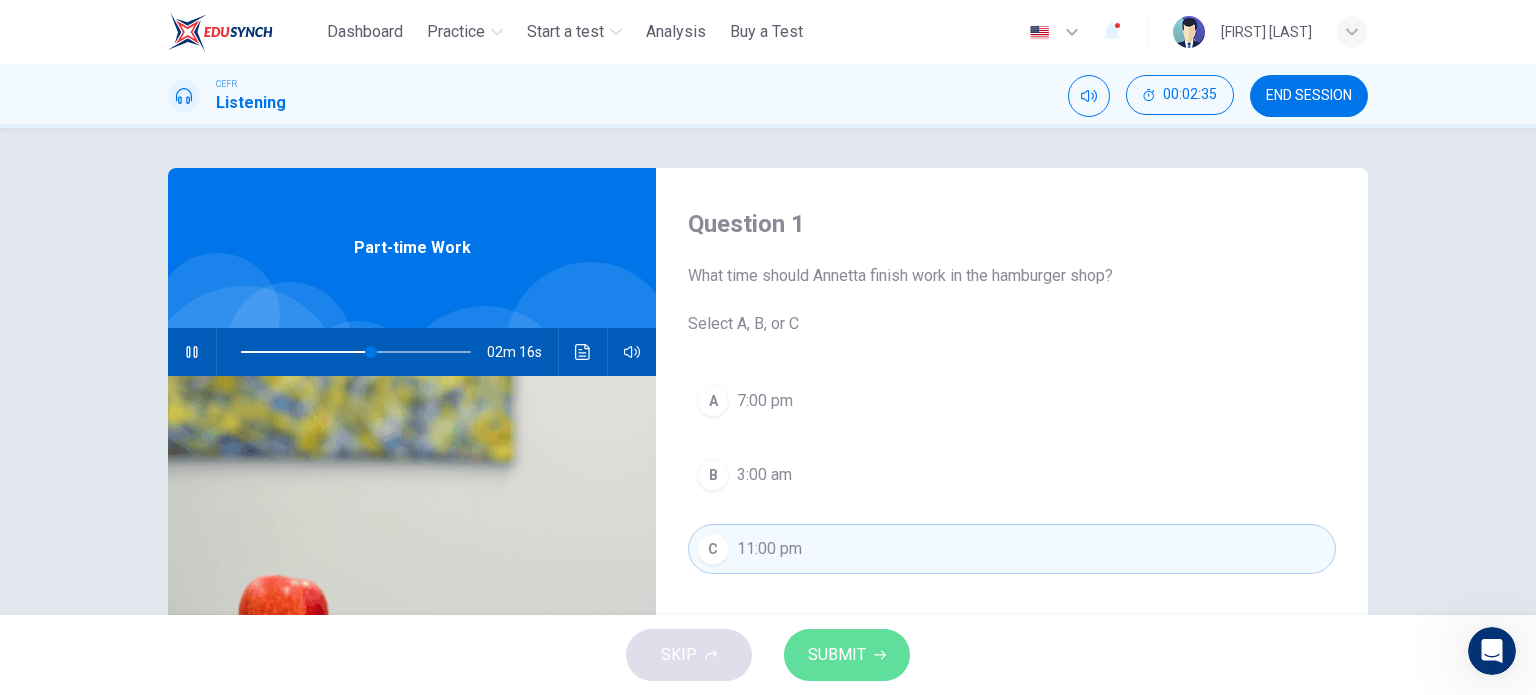 click on "SUBMIT" at bounding box center [837, 655] 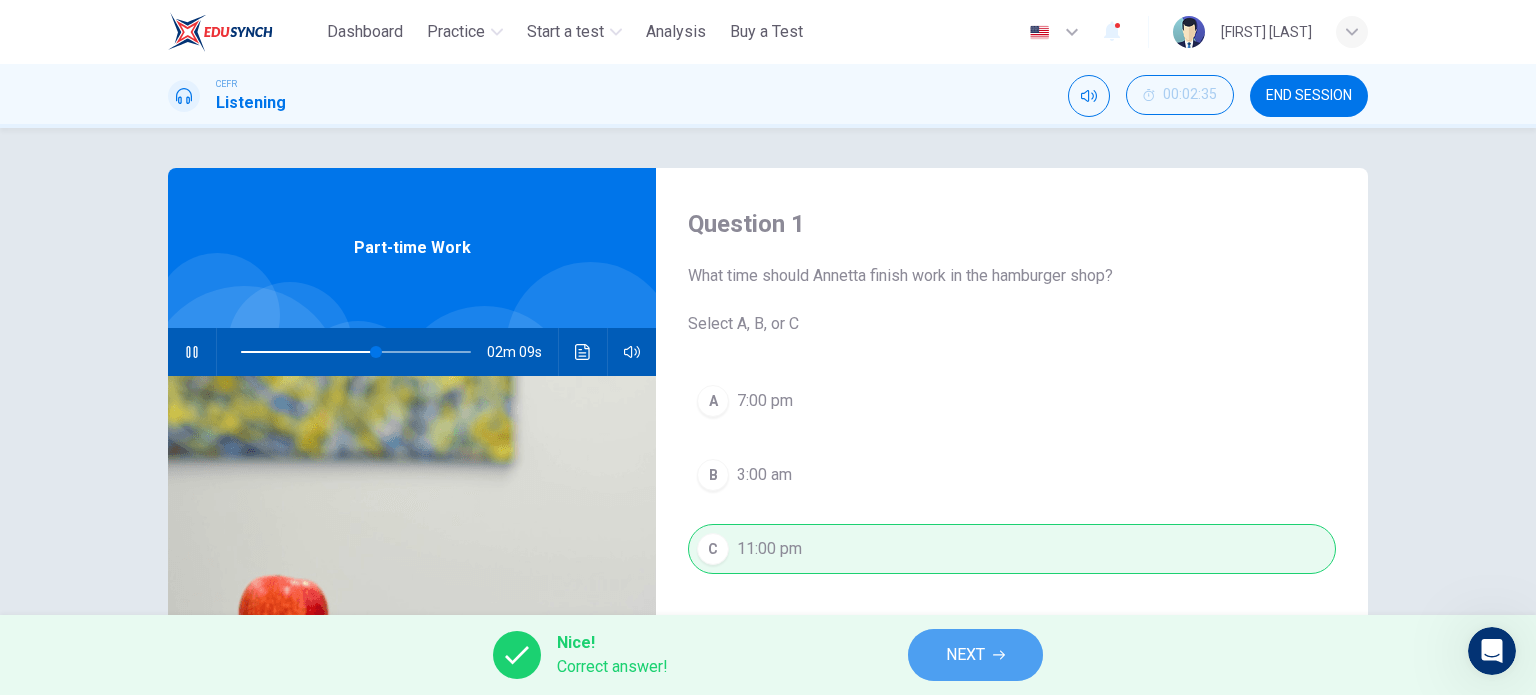 click on "NEXT" at bounding box center [965, 655] 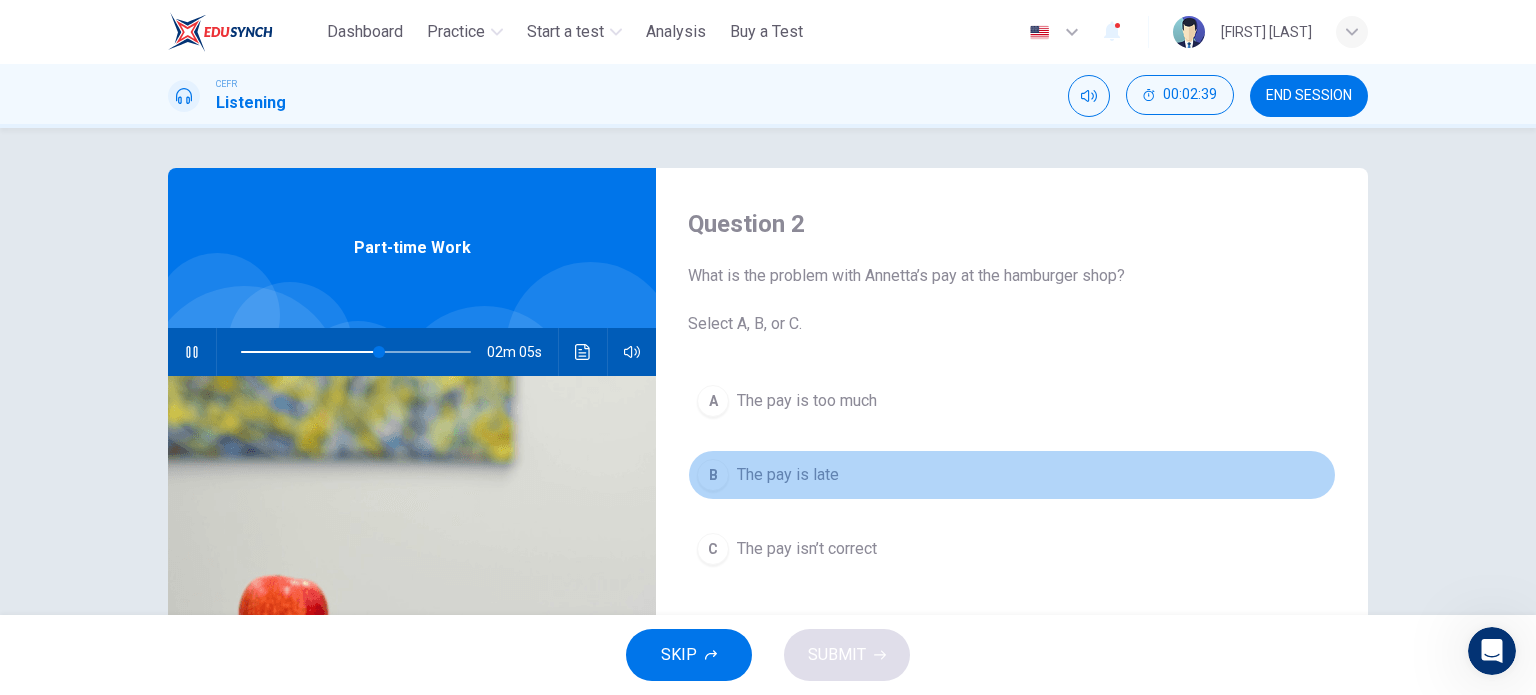 click on "The pay is late" at bounding box center [788, 475] 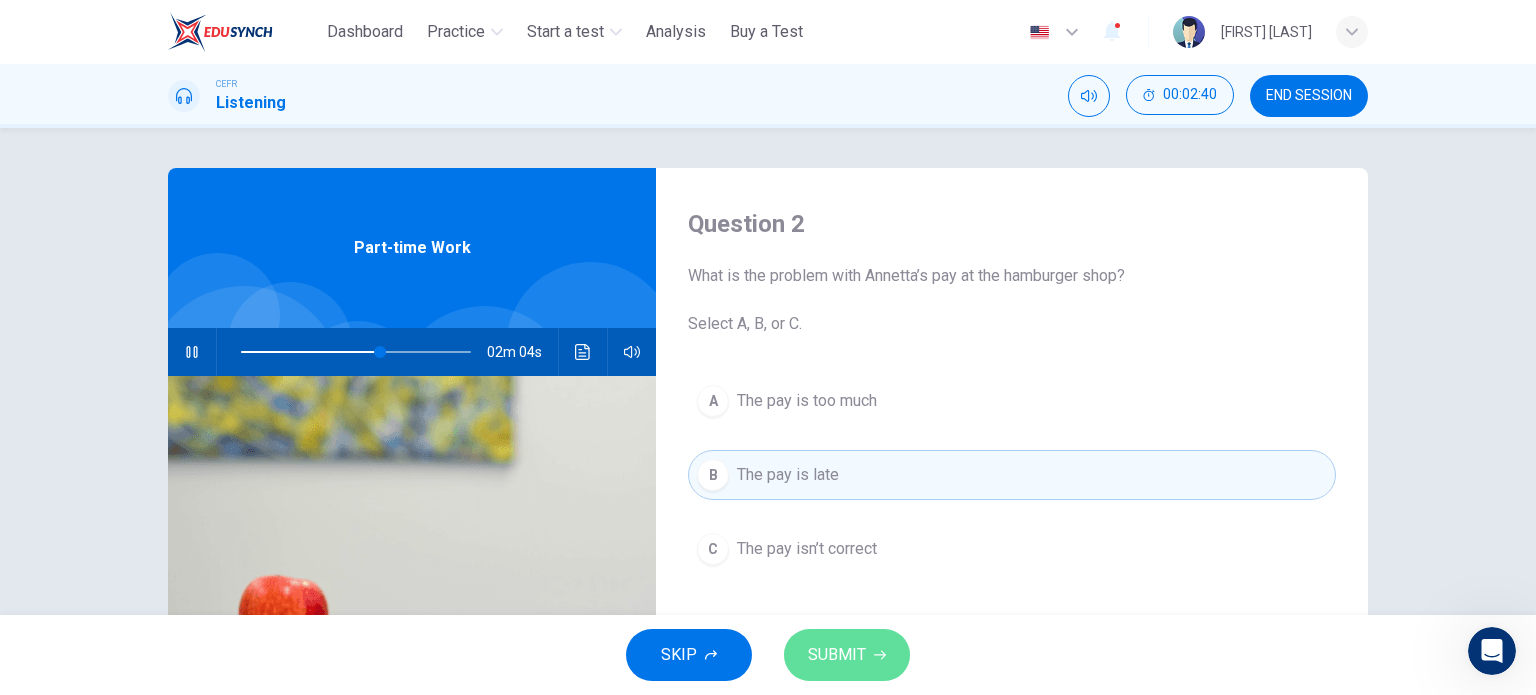 click on "SUBMIT" at bounding box center [837, 655] 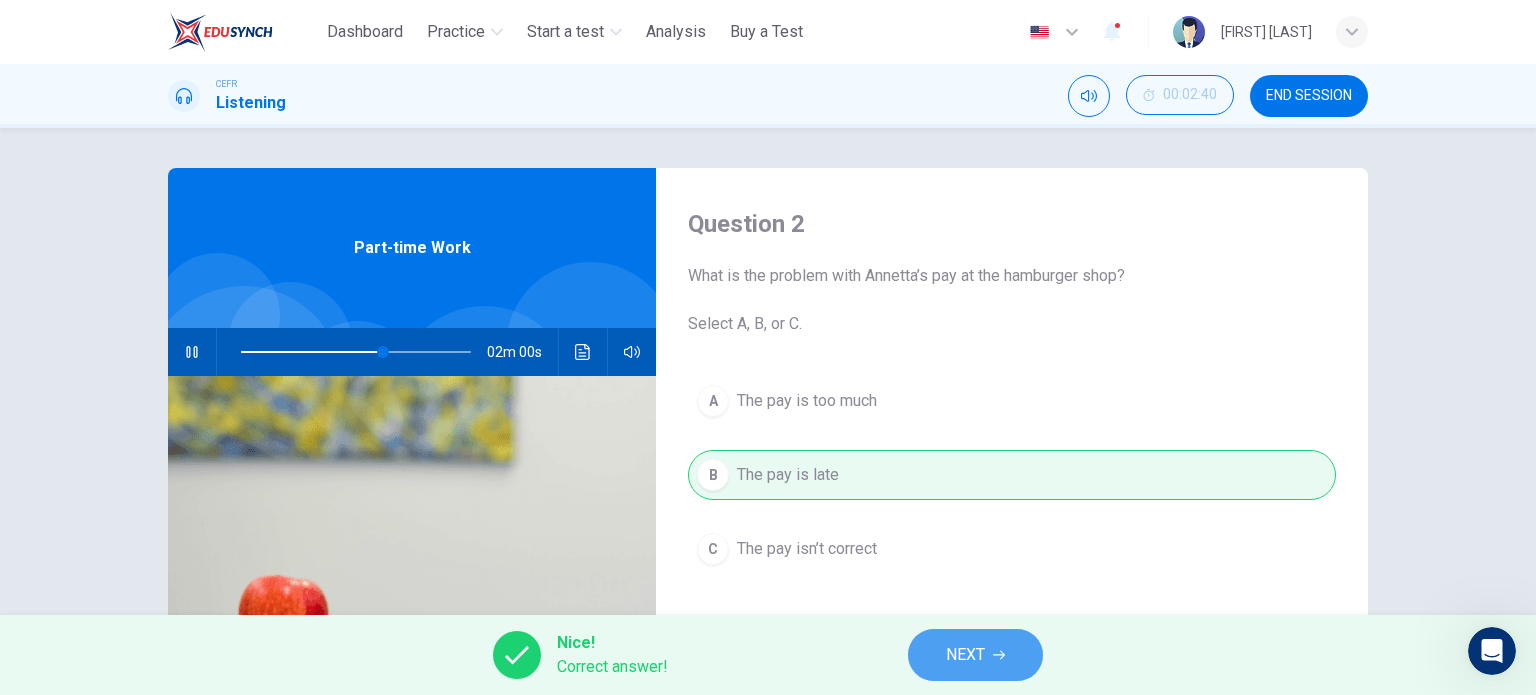 click on "NEXT" at bounding box center (965, 655) 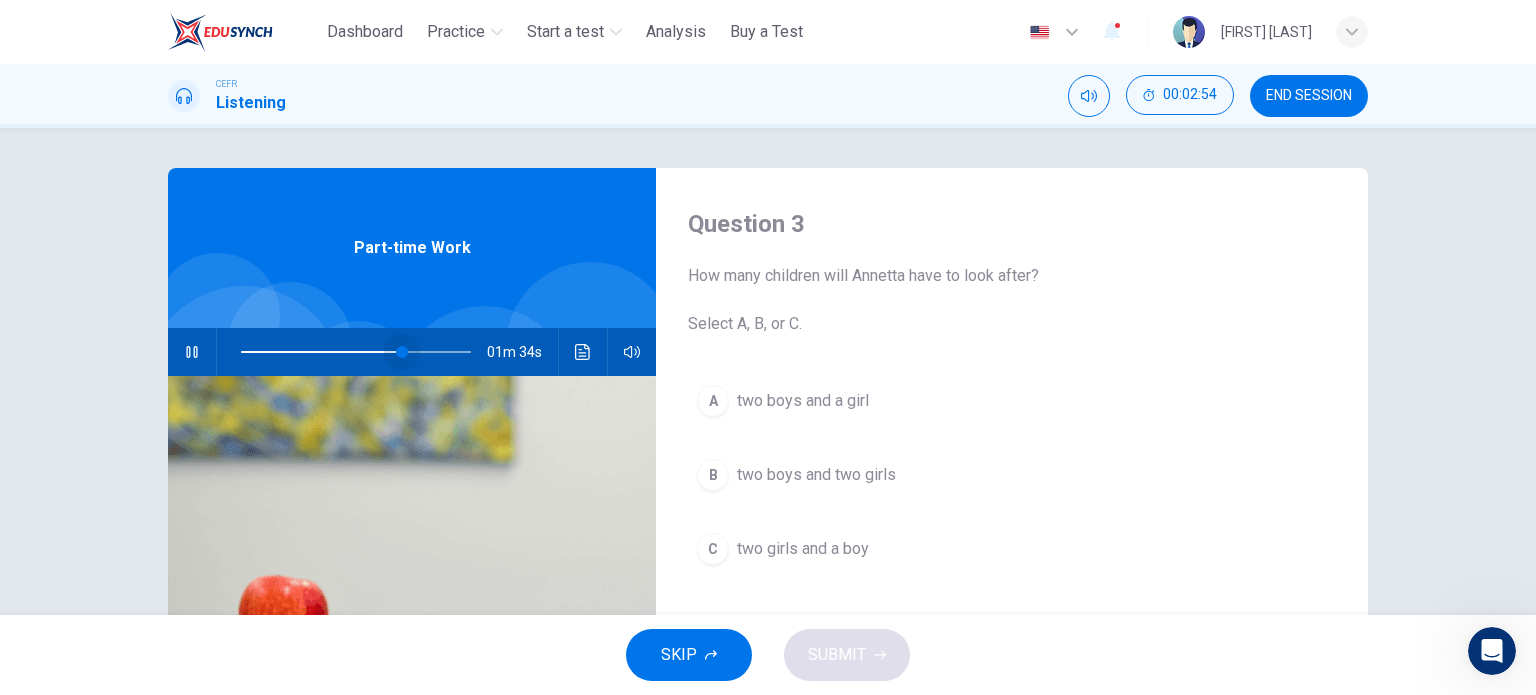 click at bounding box center (402, 352) 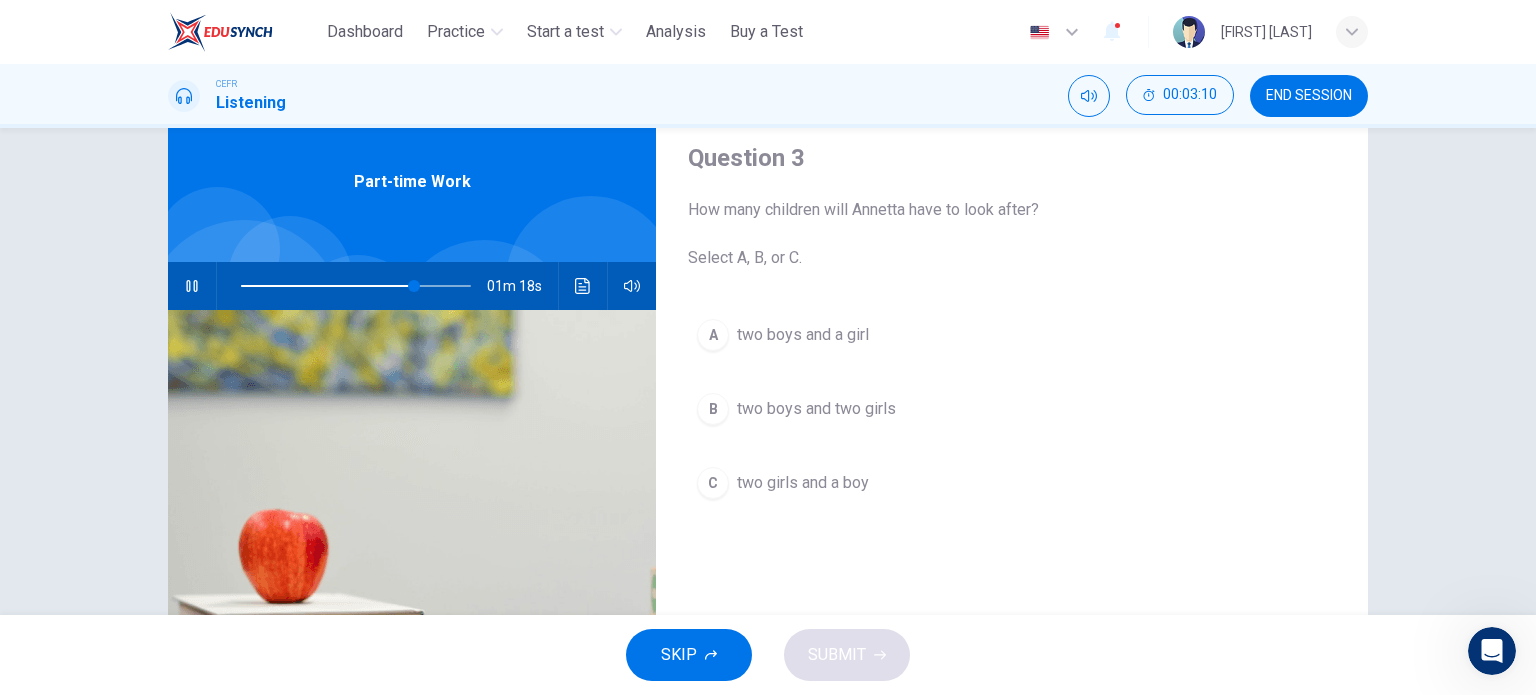 scroll, scrollTop: 73, scrollLeft: 0, axis: vertical 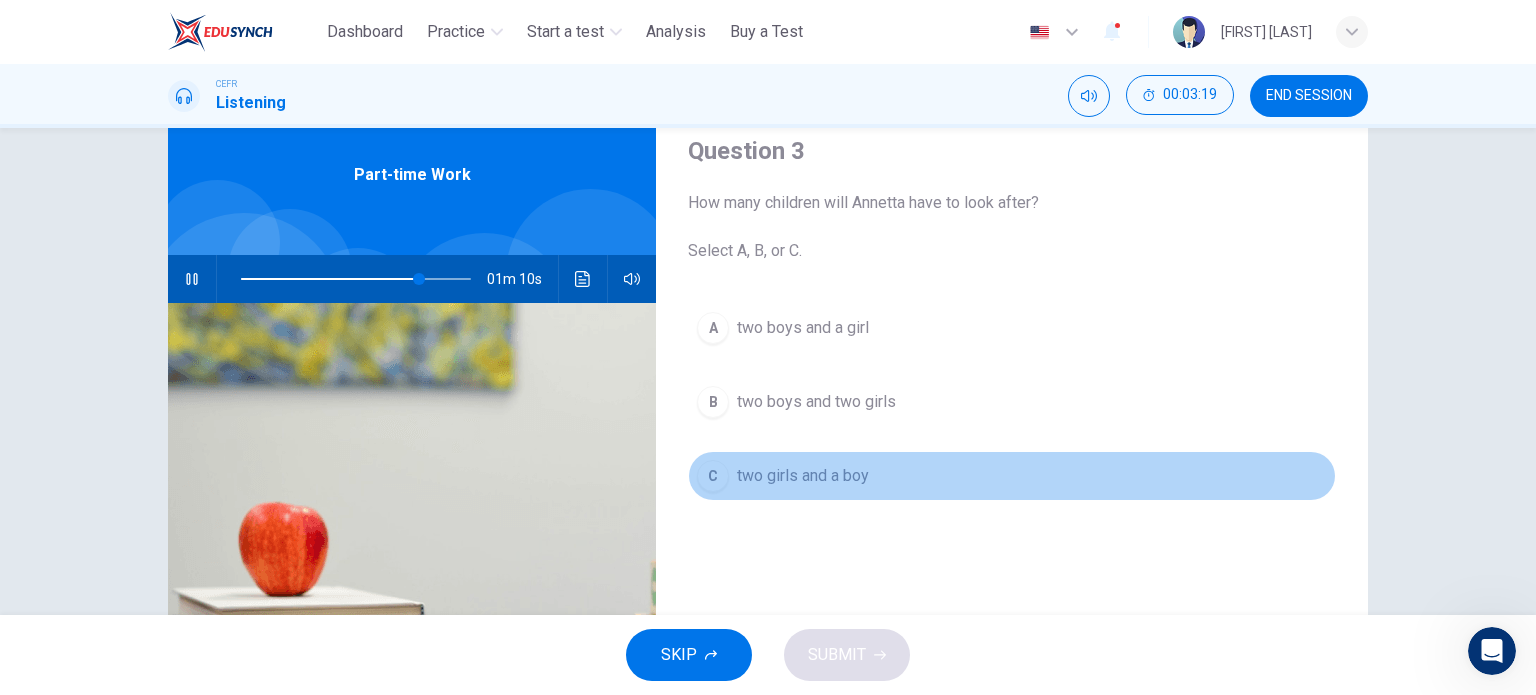 click on "C" at bounding box center (713, 476) 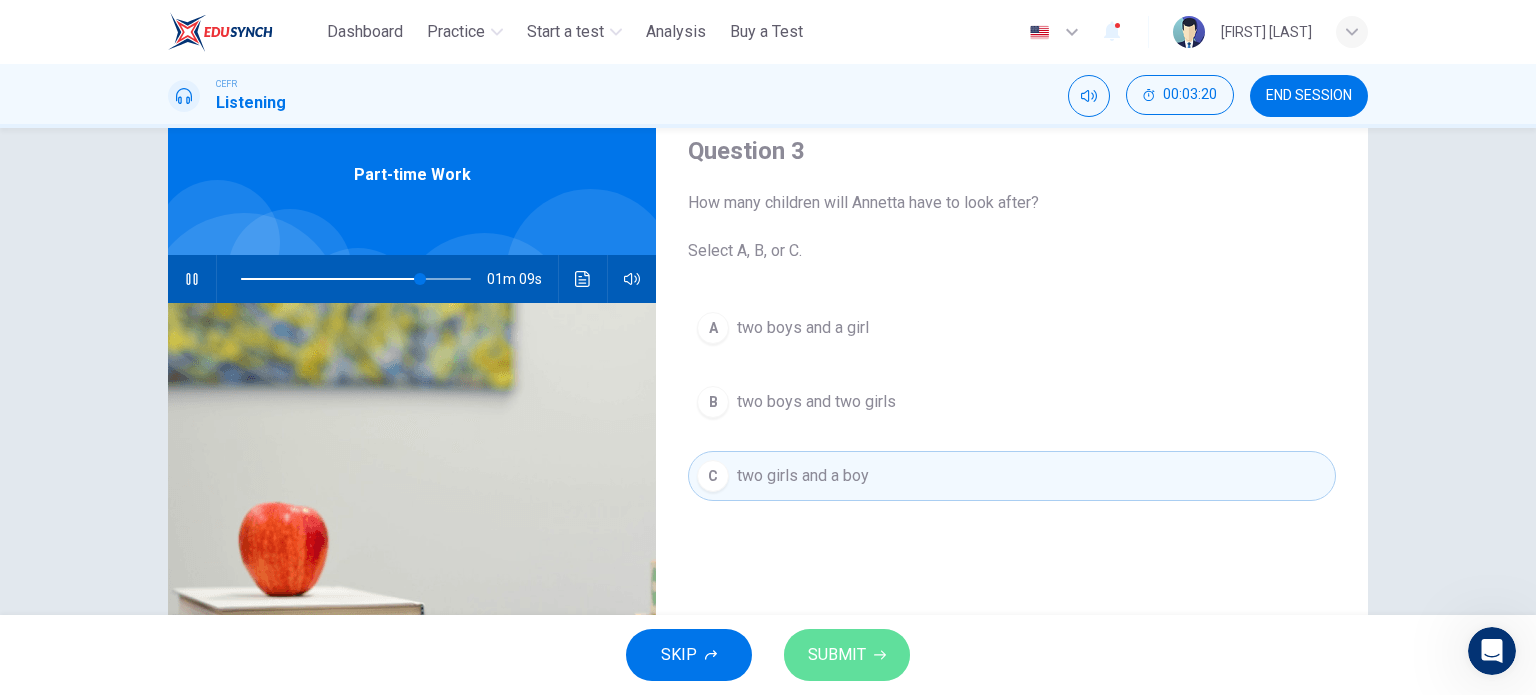 click on "SUBMIT" at bounding box center (847, 655) 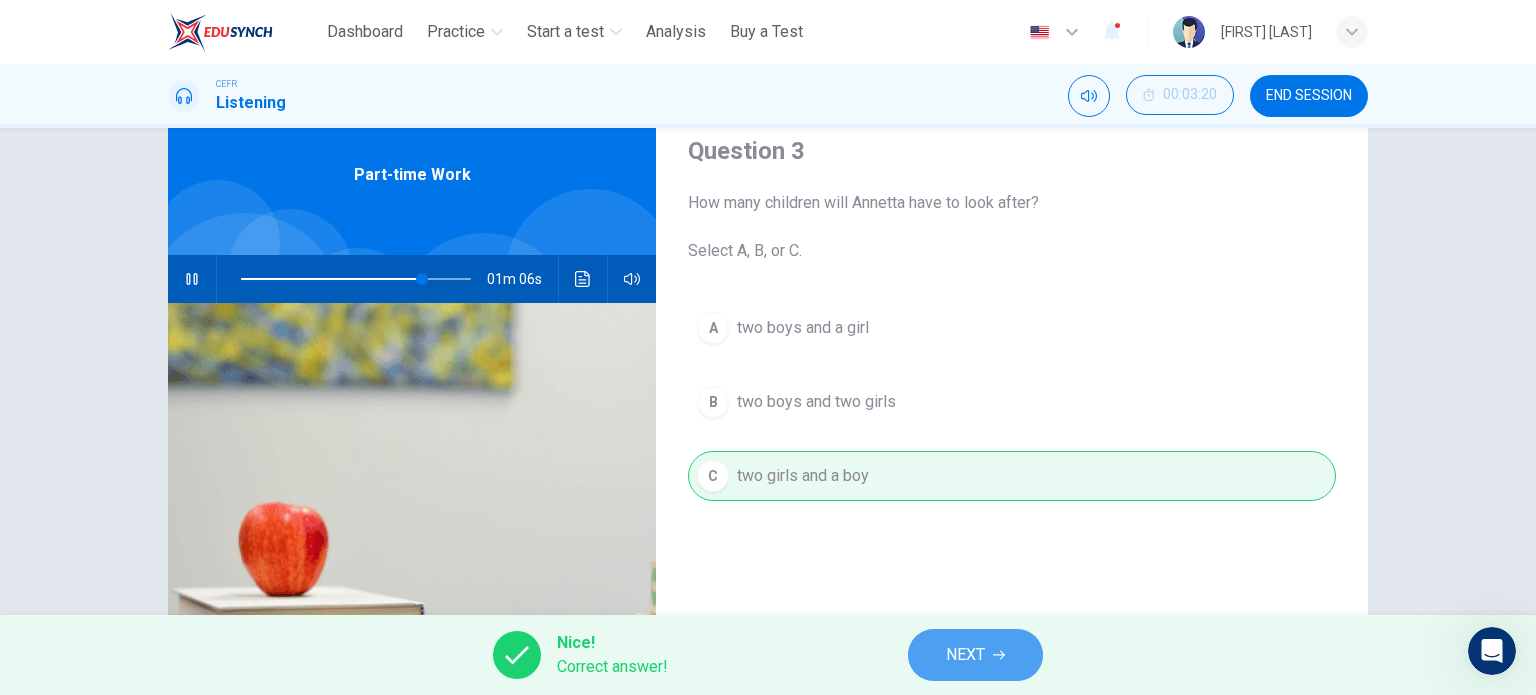 type on "**" 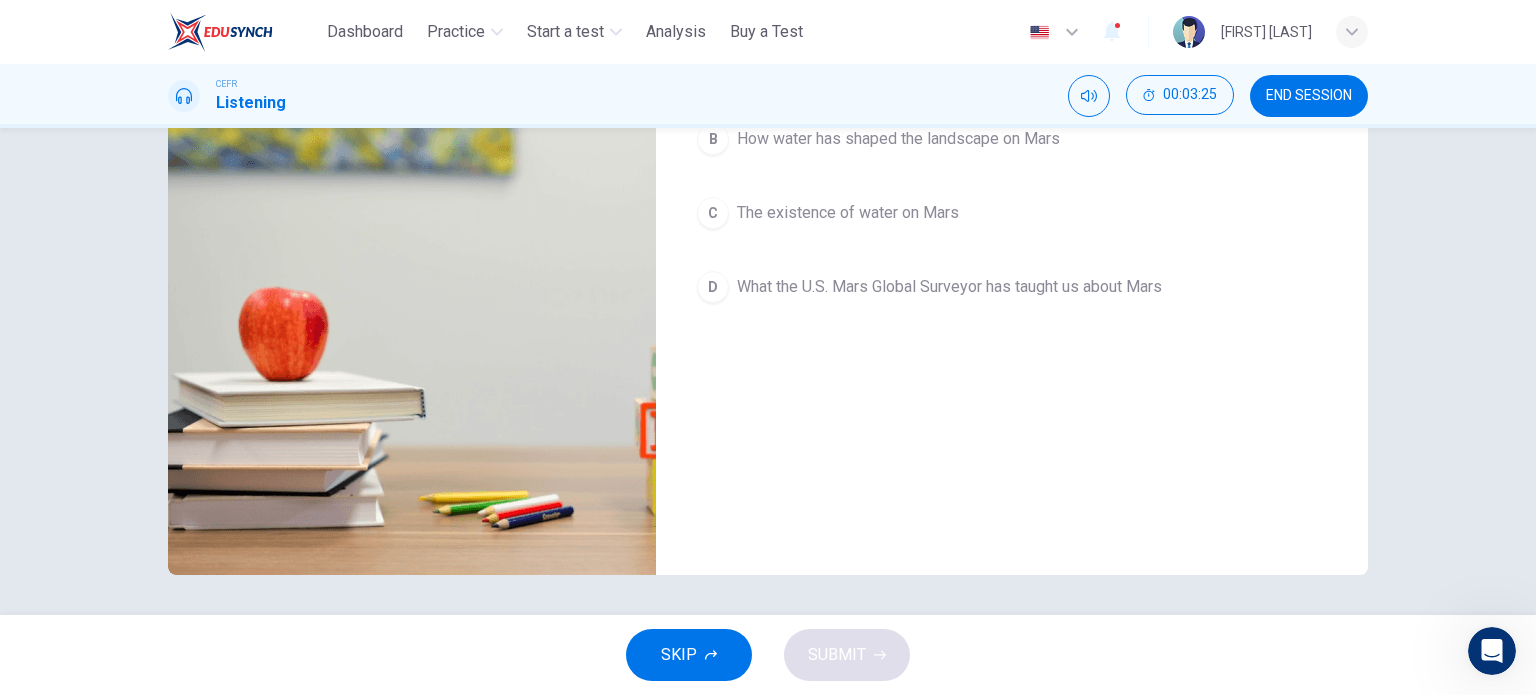 scroll, scrollTop: 0, scrollLeft: 0, axis: both 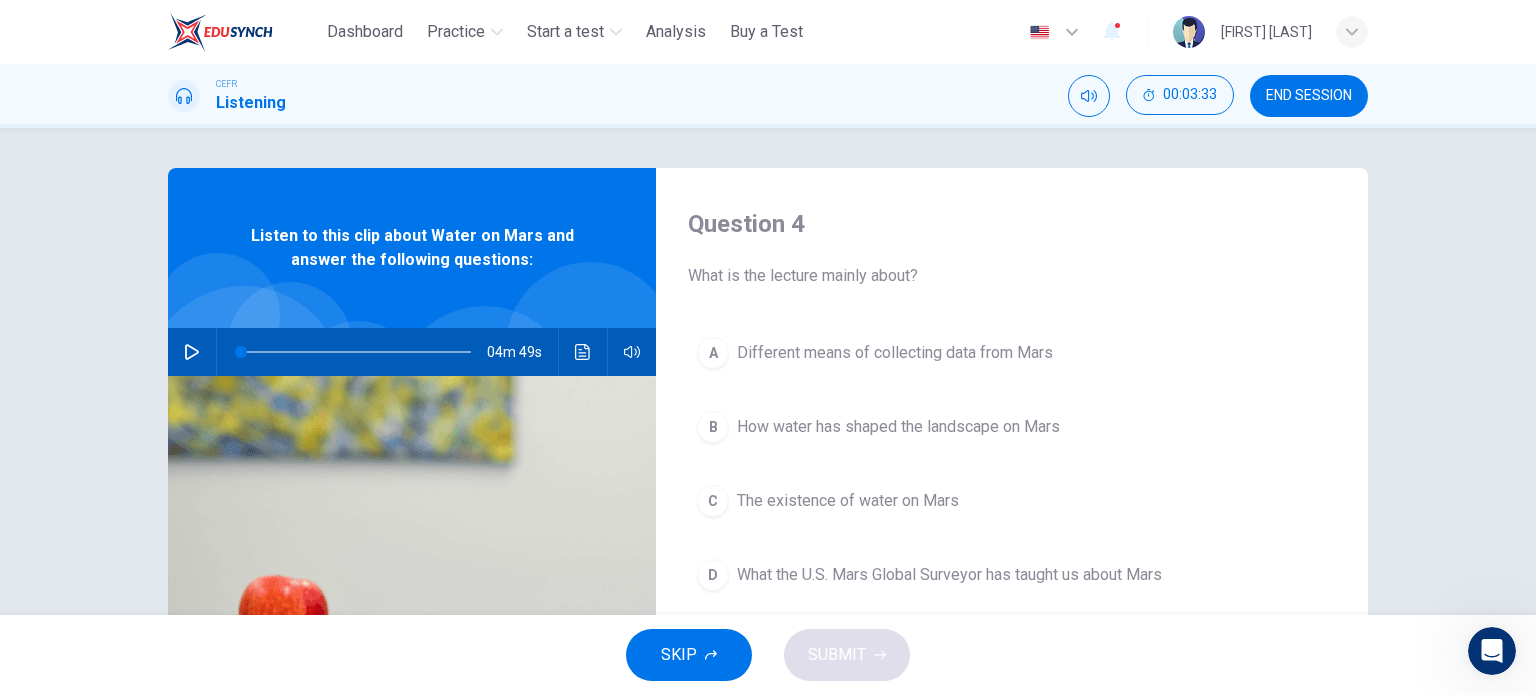 click on "04m 49s" at bounding box center [412, 352] 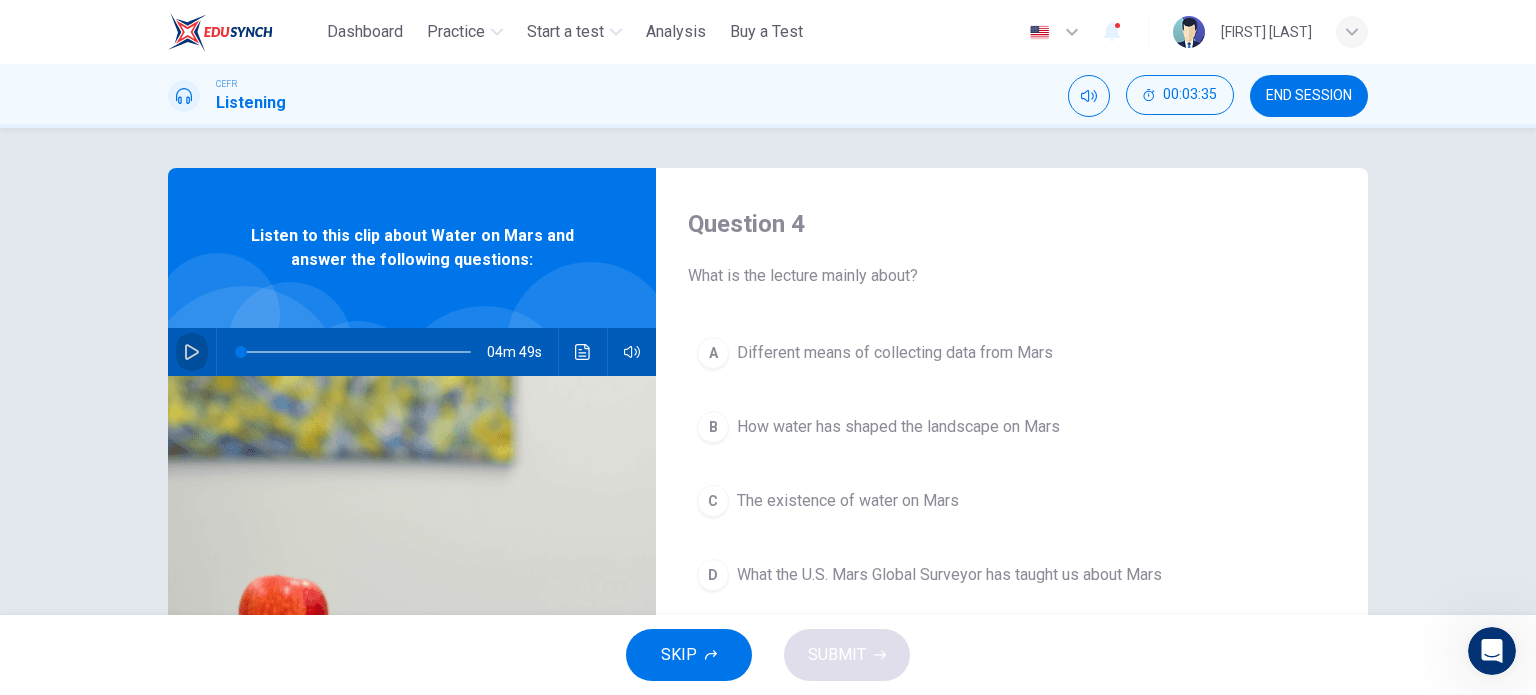 click 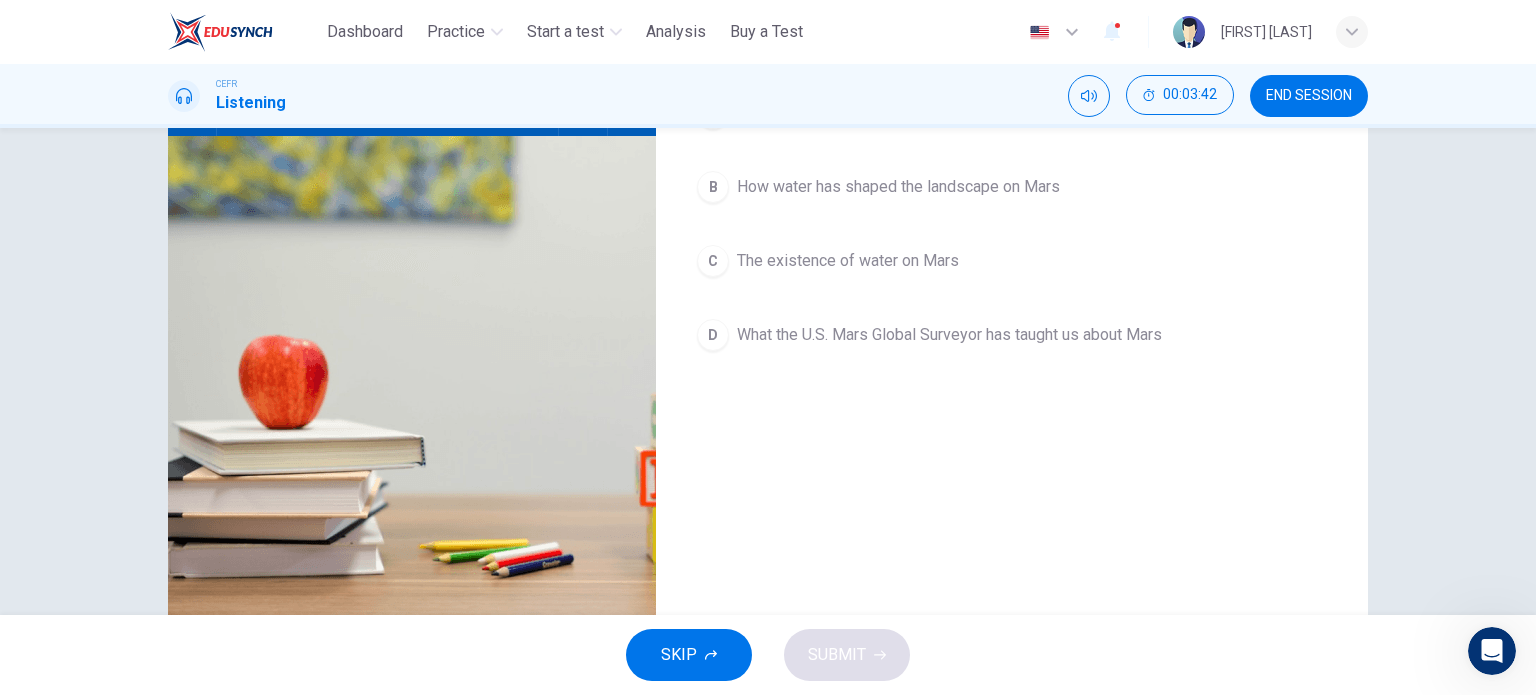 scroll, scrollTop: 57, scrollLeft: 0, axis: vertical 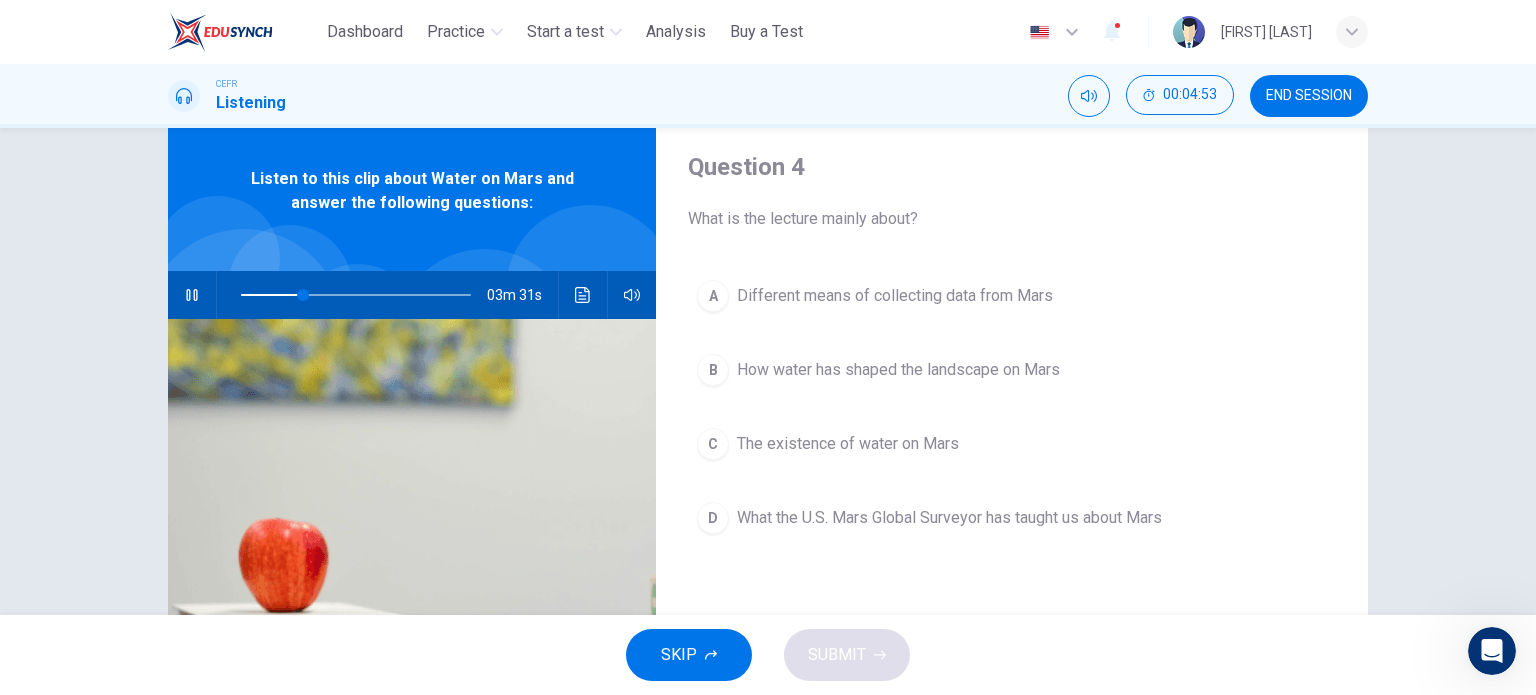 click on "C" at bounding box center [713, 444] 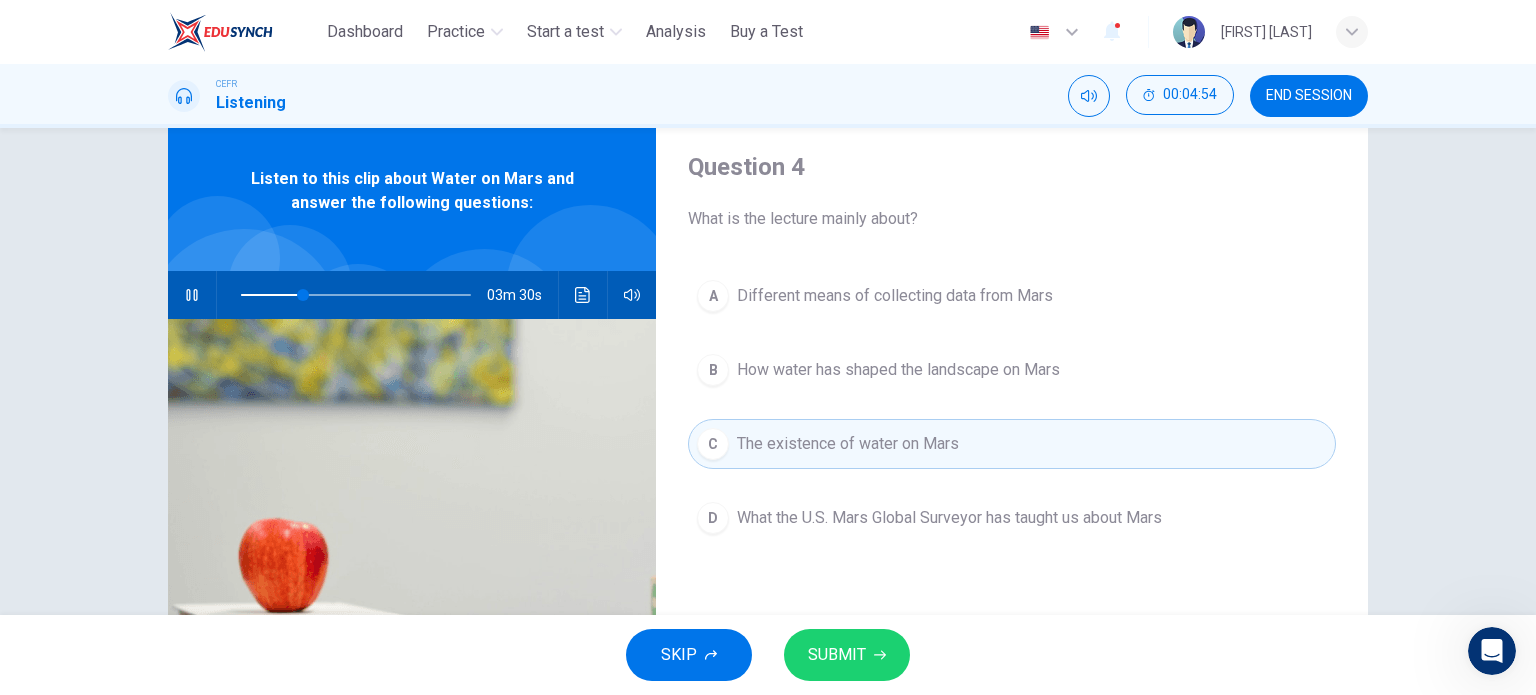 click on "SUBMIT" at bounding box center [847, 655] 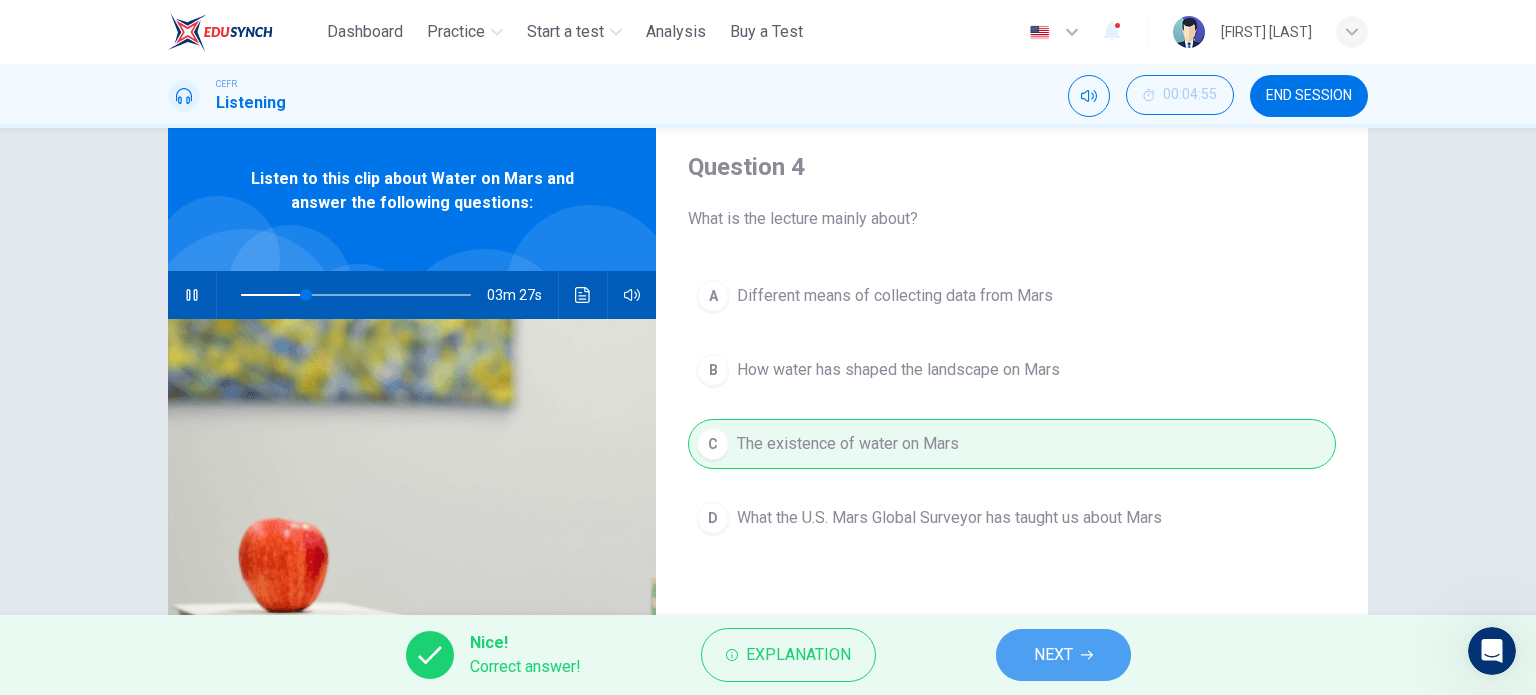 click on "NEXT" at bounding box center [1063, 655] 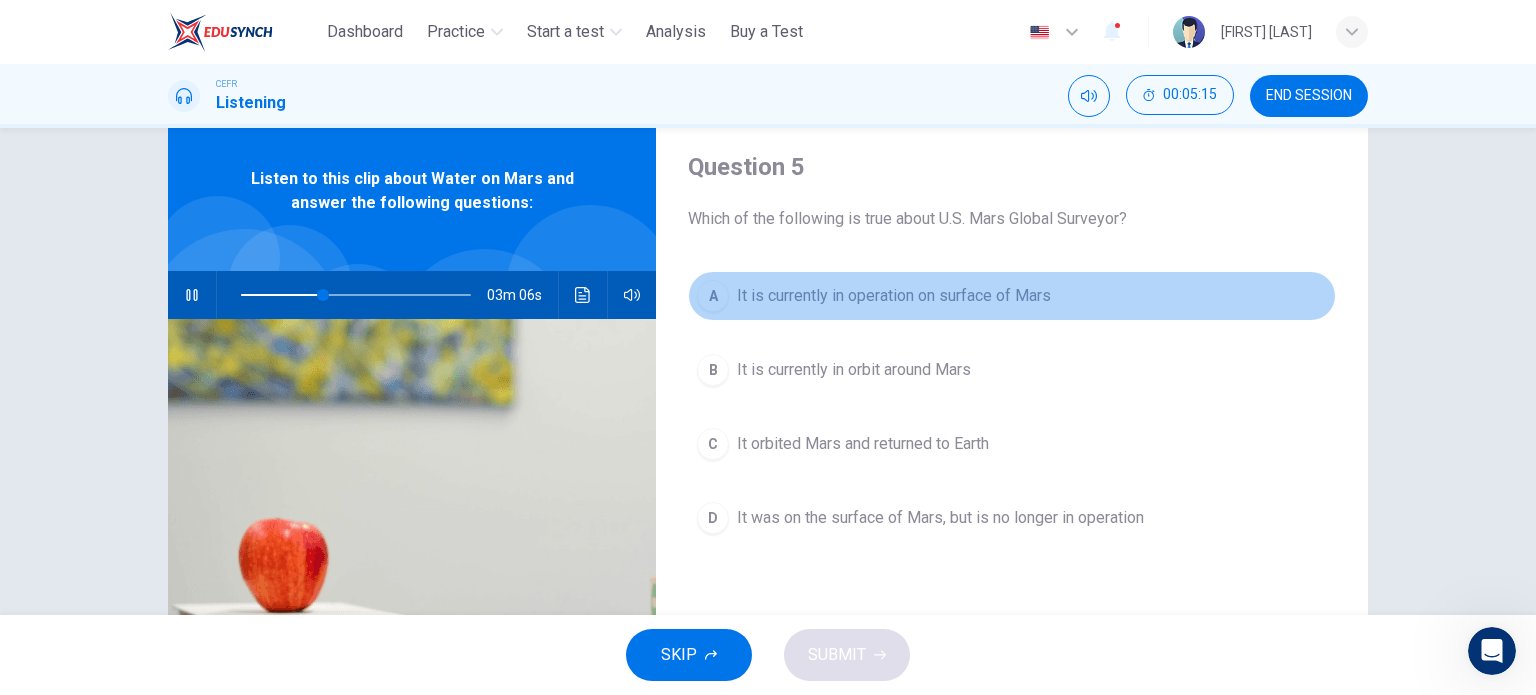 click on "It is currently in operation on surface of Mars" at bounding box center (894, 296) 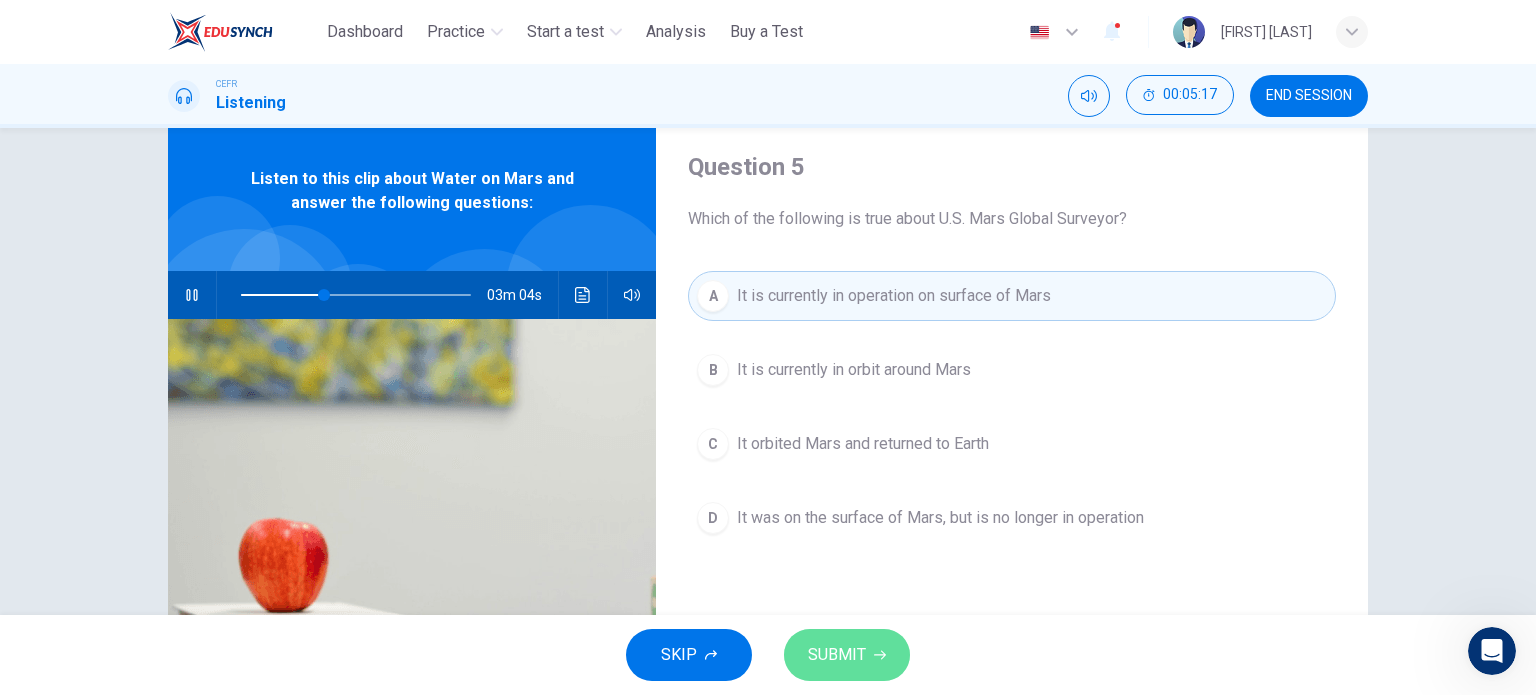 click on "SUBMIT" at bounding box center (837, 655) 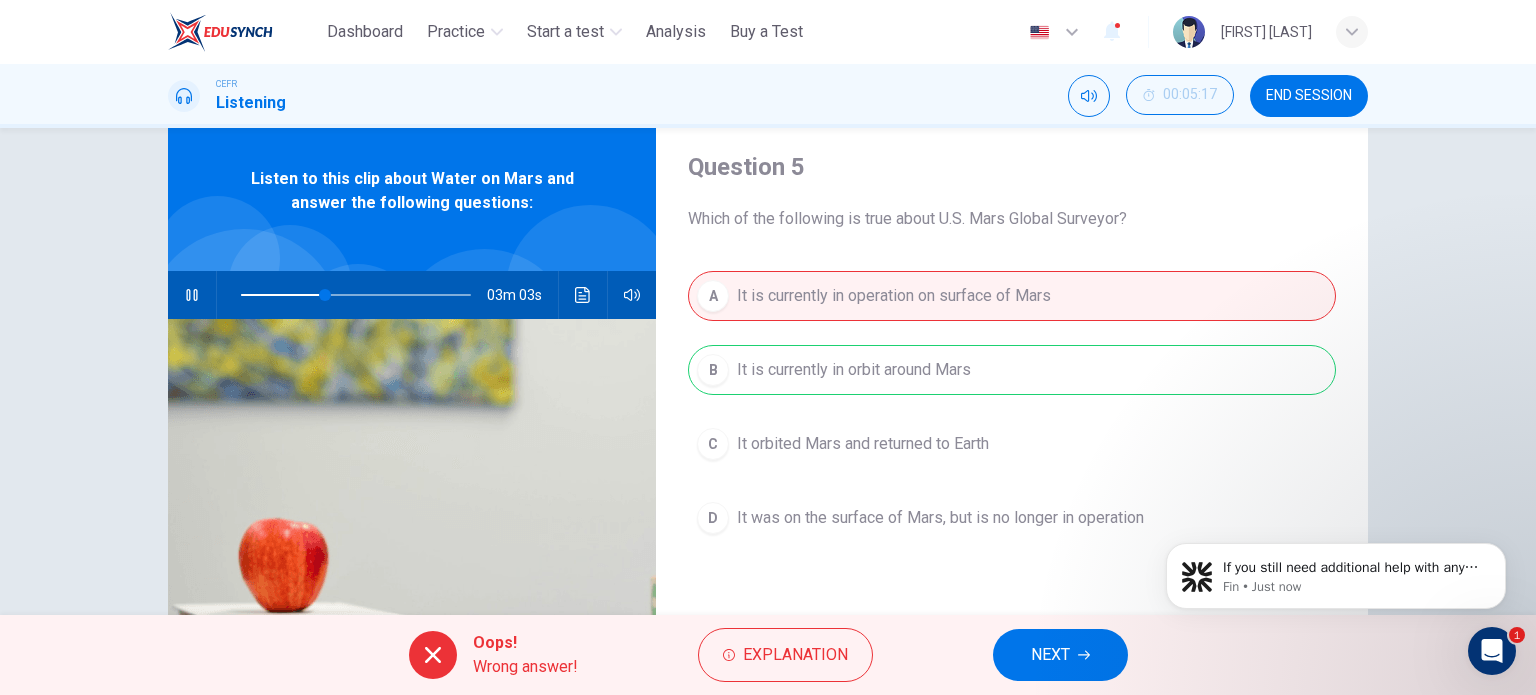 scroll, scrollTop: 0, scrollLeft: 0, axis: both 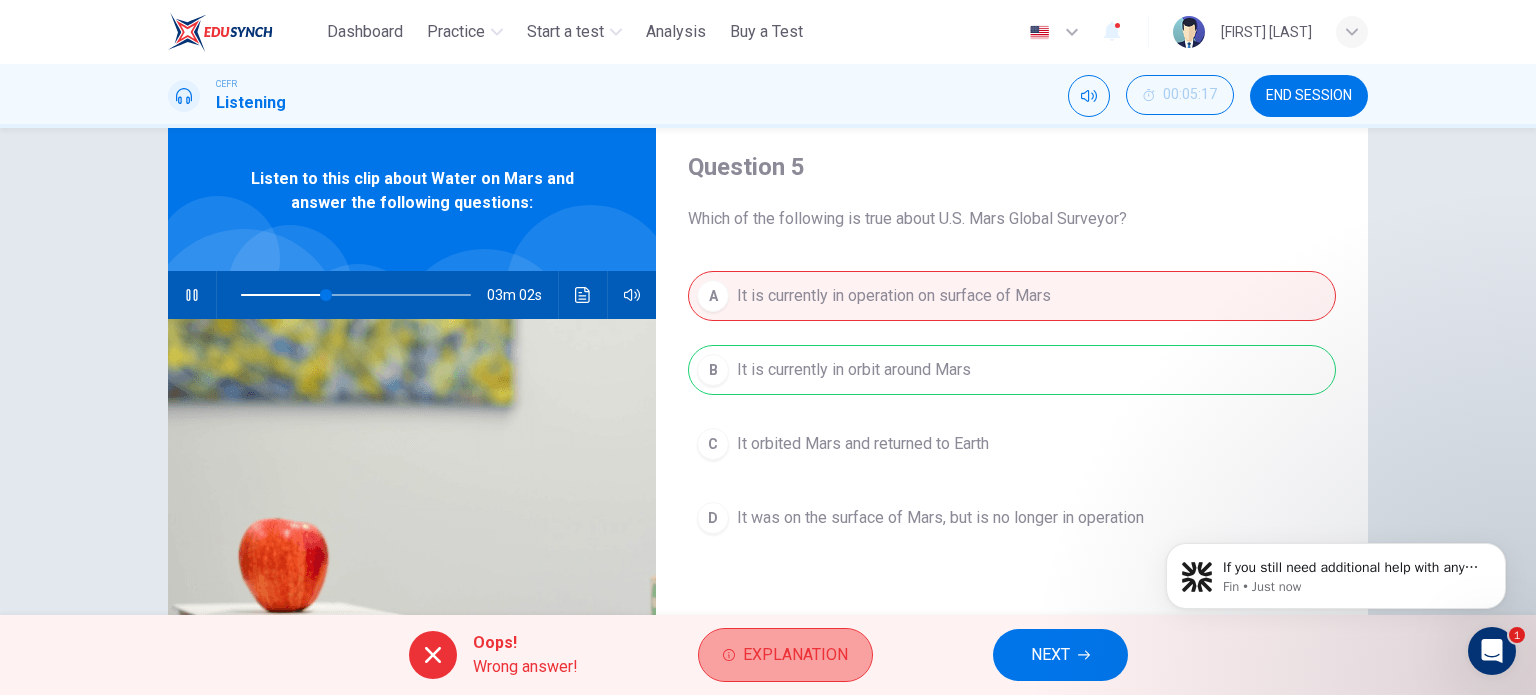 click on "Explanation" at bounding box center [785, 655] 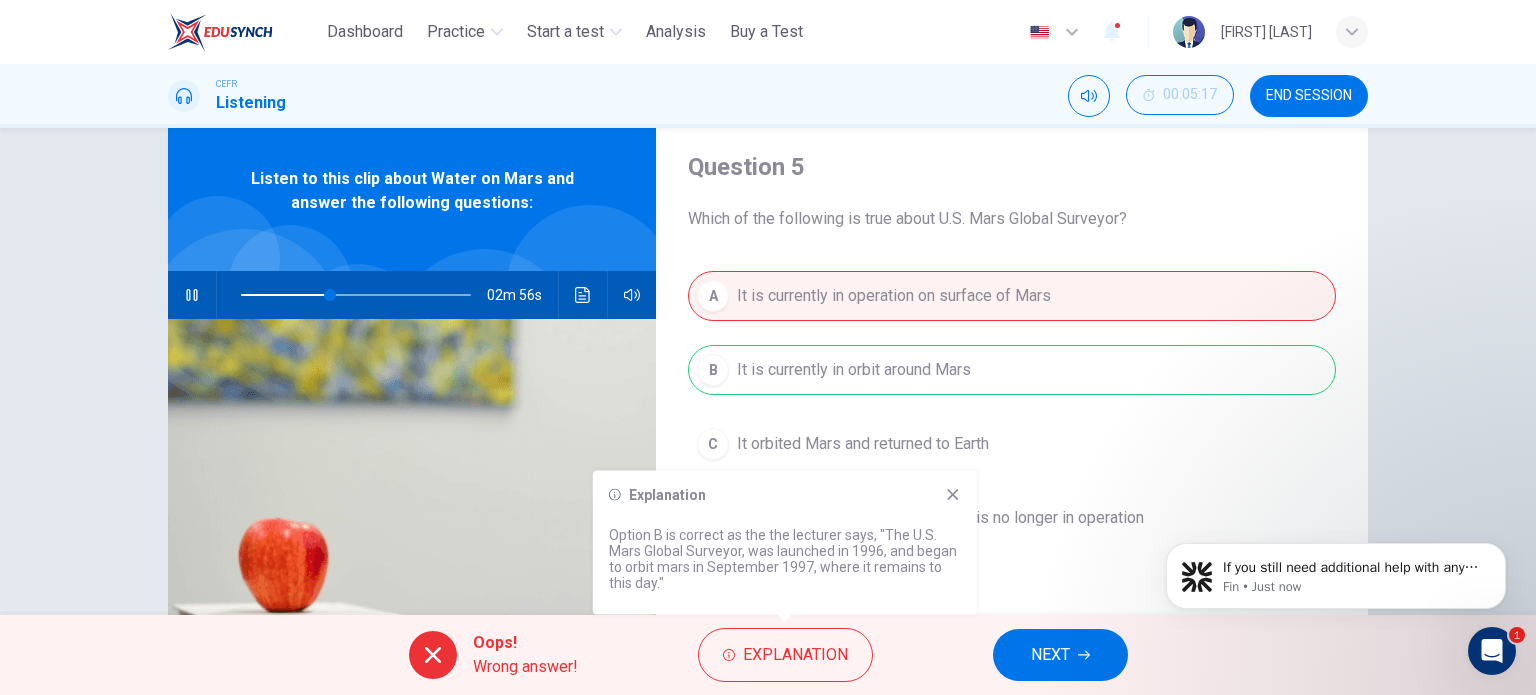 click on "Question 5 Which of the following is true about U.S. Mars Global Surveyor? A It is currently in operation on surface of Mars B It is currently in orbit around Mars C It orbited Mars and returned to Earth D It was on the surface of Mars, but is no longer in operation" at bounding box center (1012, 458) 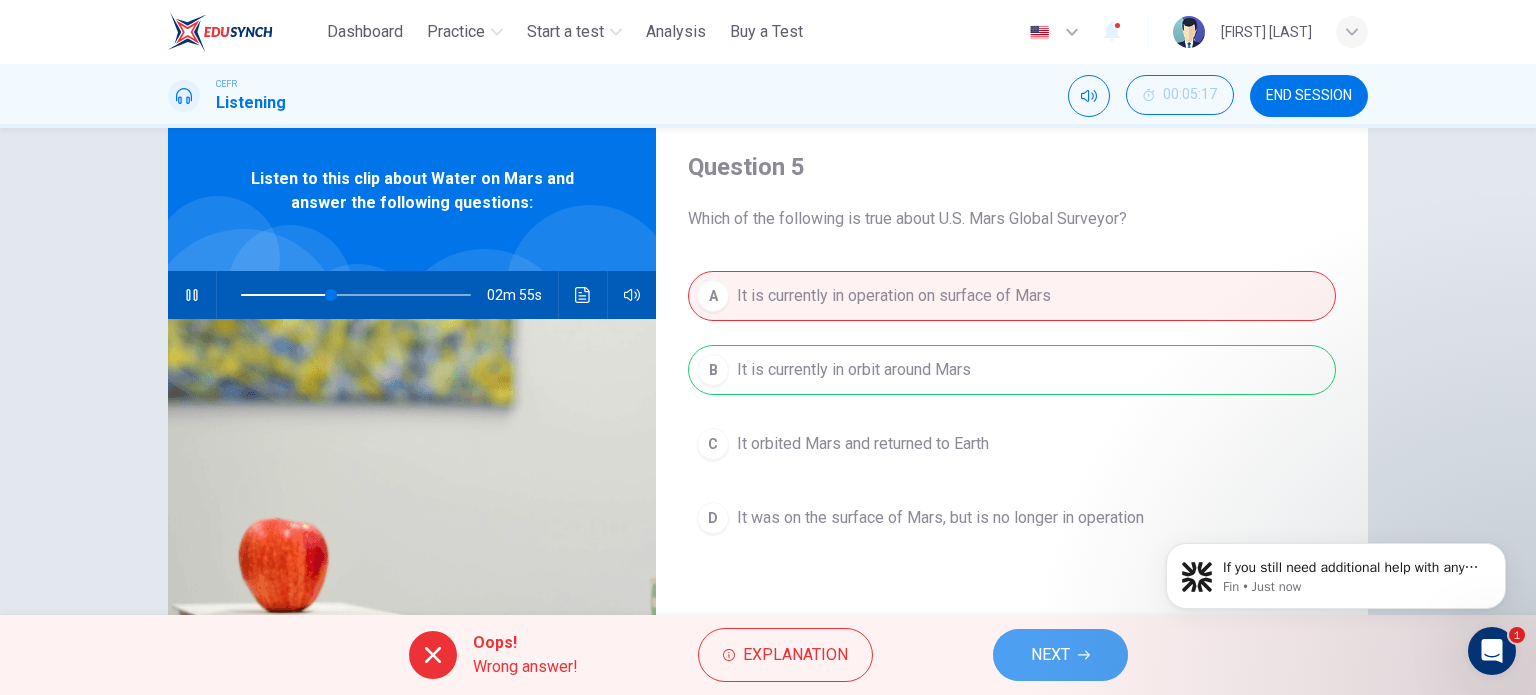 click on "NEXT" at bounding box center (1050, 655) 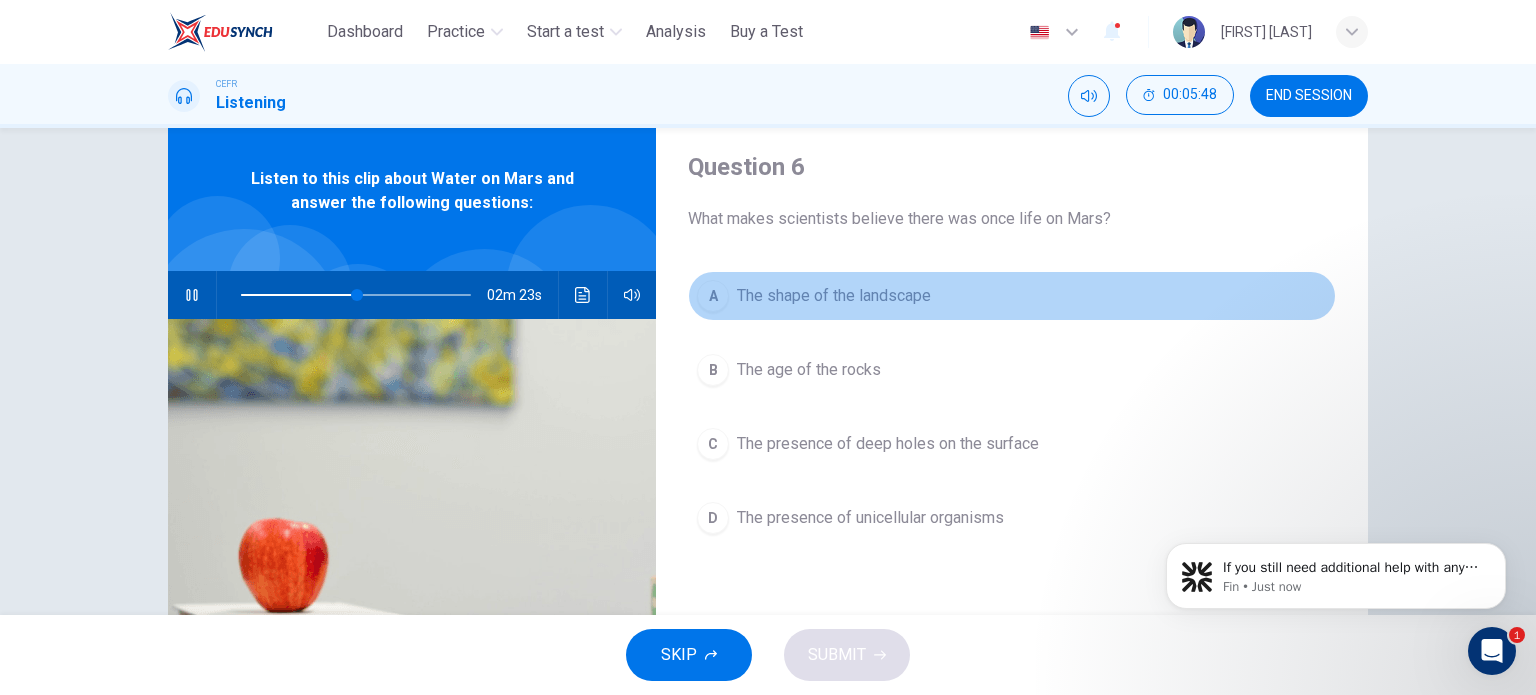 click on "A" at bounding box center (713, 296) 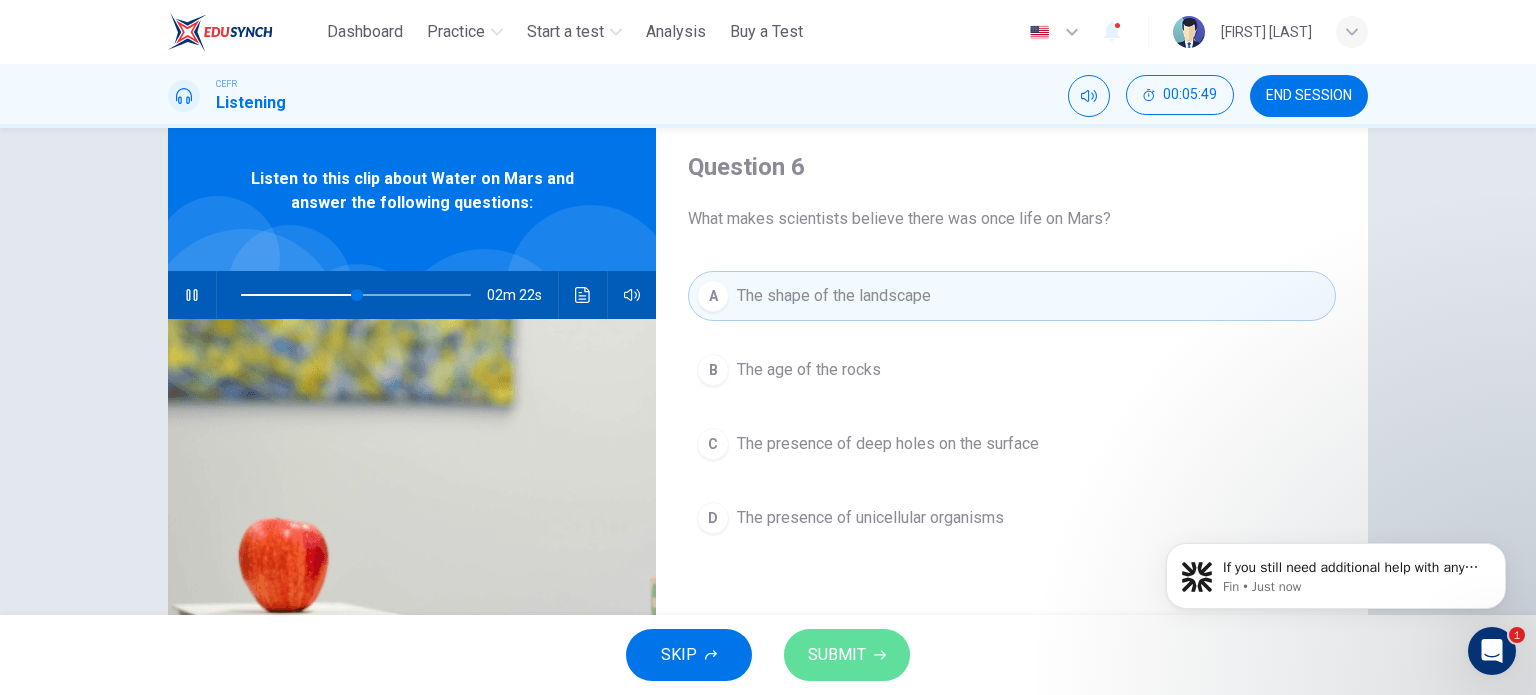 click on "SUBMIT" at bounding box center [847, 655] 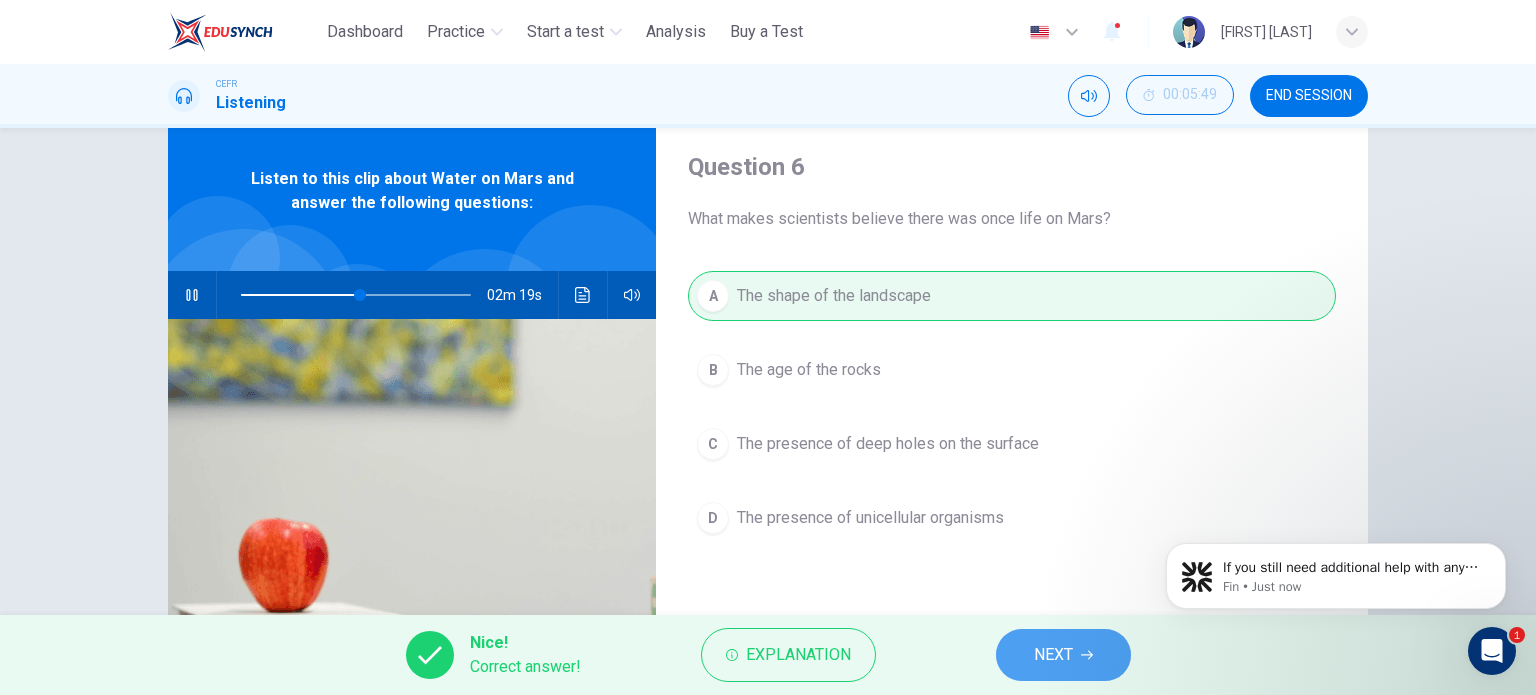 click on "NEXT" at bounding box center (1053, 655) 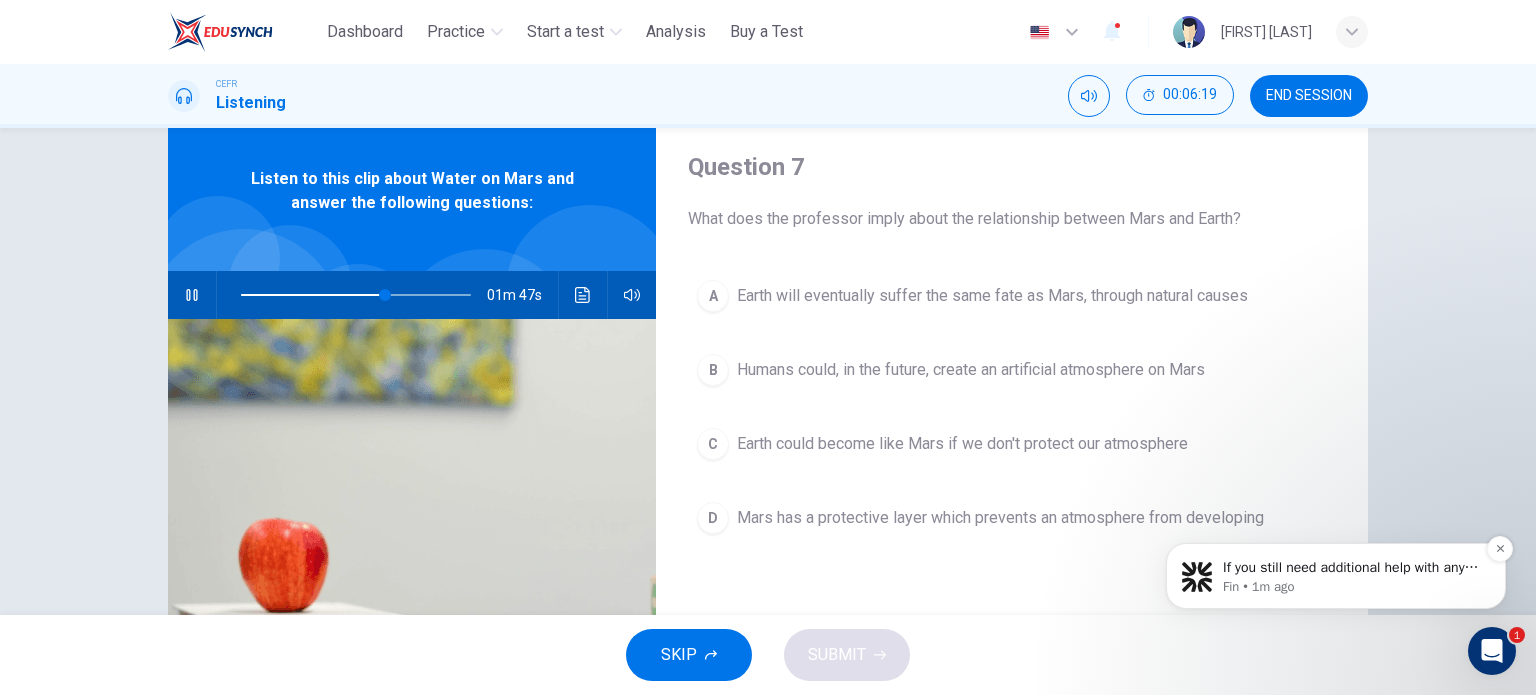click at bounding box center [1197, 577] 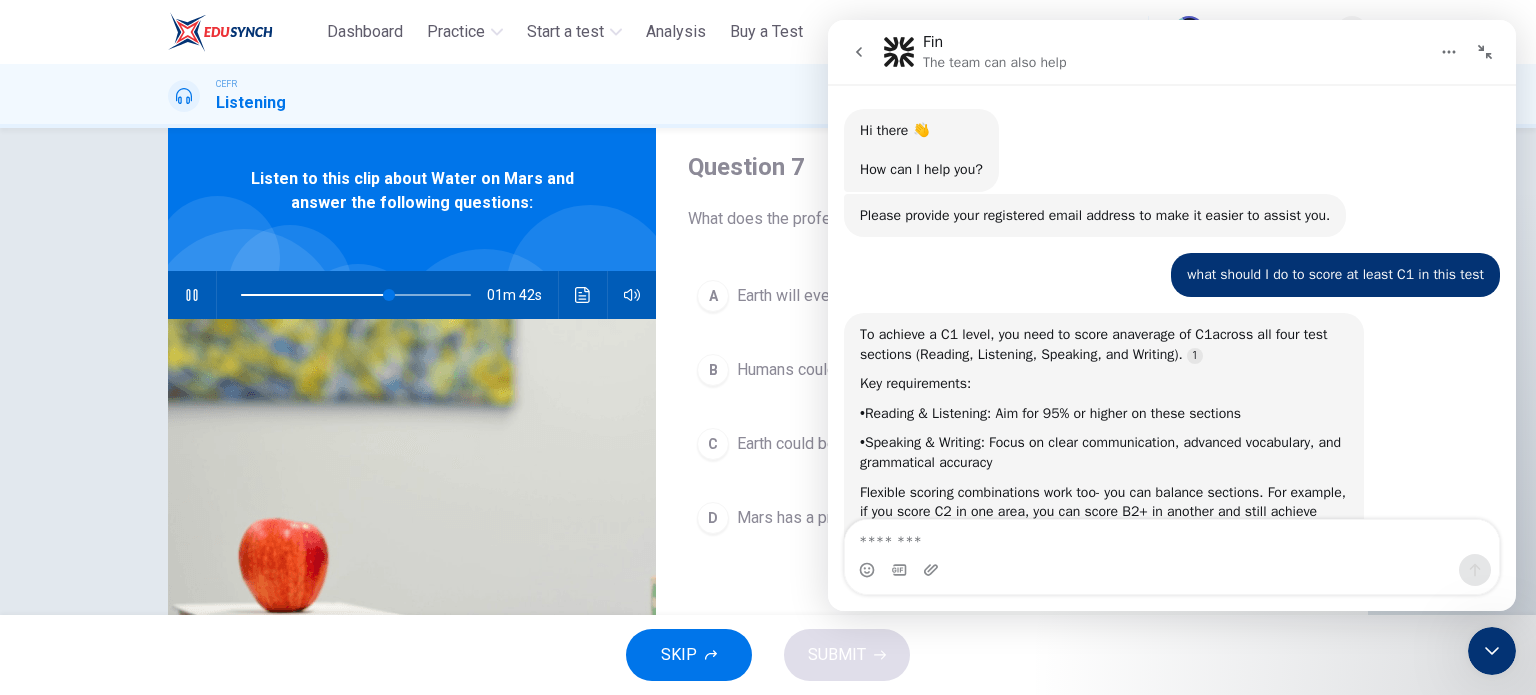 scroll, scrollTop: 23, scrollLeft: 0, axis: vertical 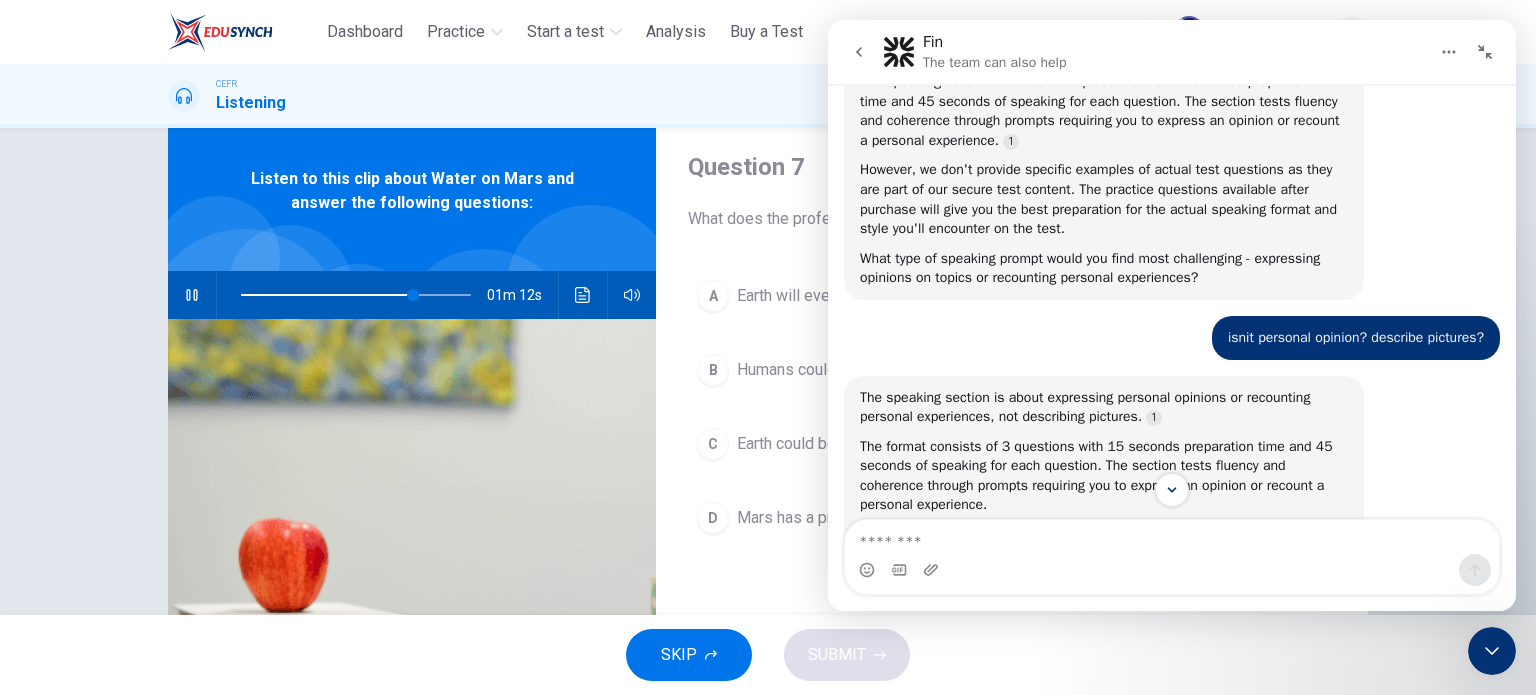 drag, startPoint x: 988, startPoint y: 417, endPoint x: 978, endPoint y: 416, distance: 10.049875 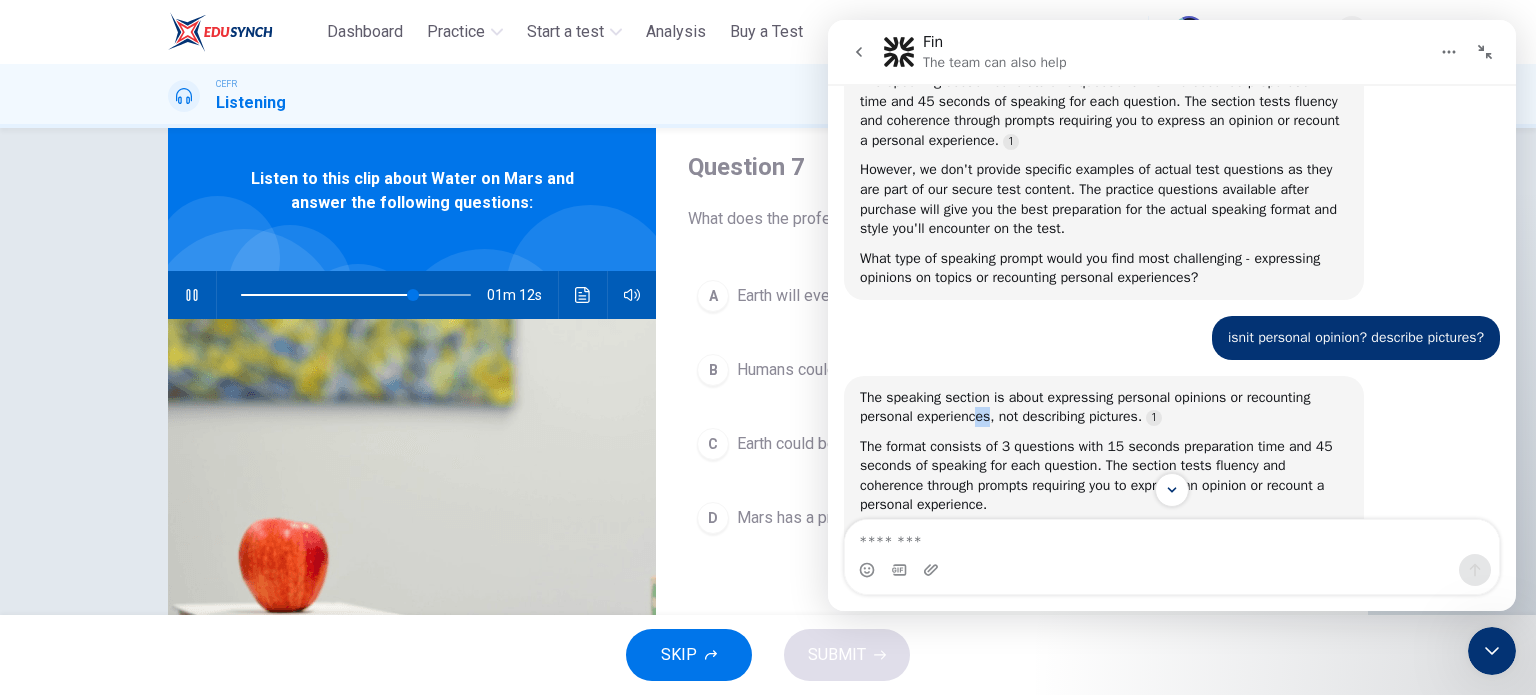 scroll, scrollTop: 2, scrollLeft: 0, axis: vertical 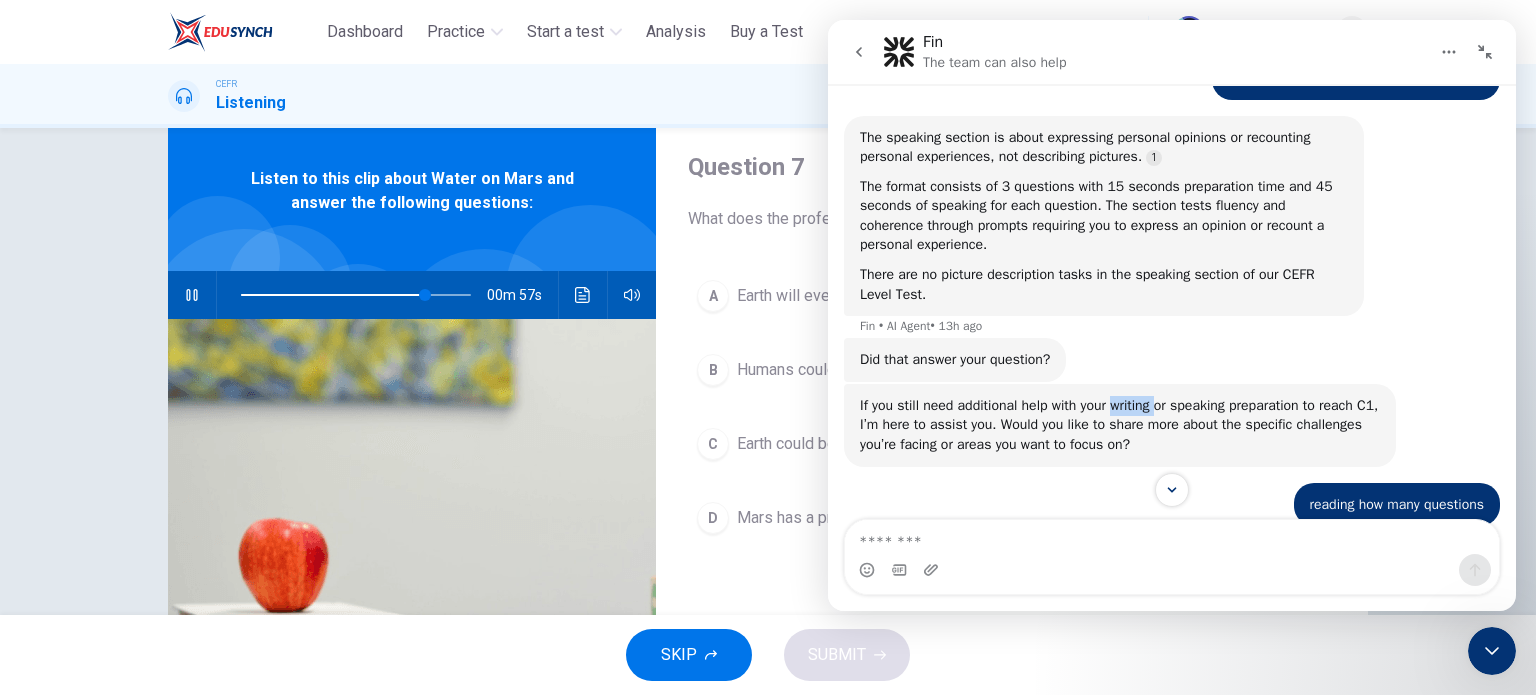 drag, startPoint x: 1116, startPoint y: 405, endPoint x: 1166, endPoint y: 404, distance: 50.01 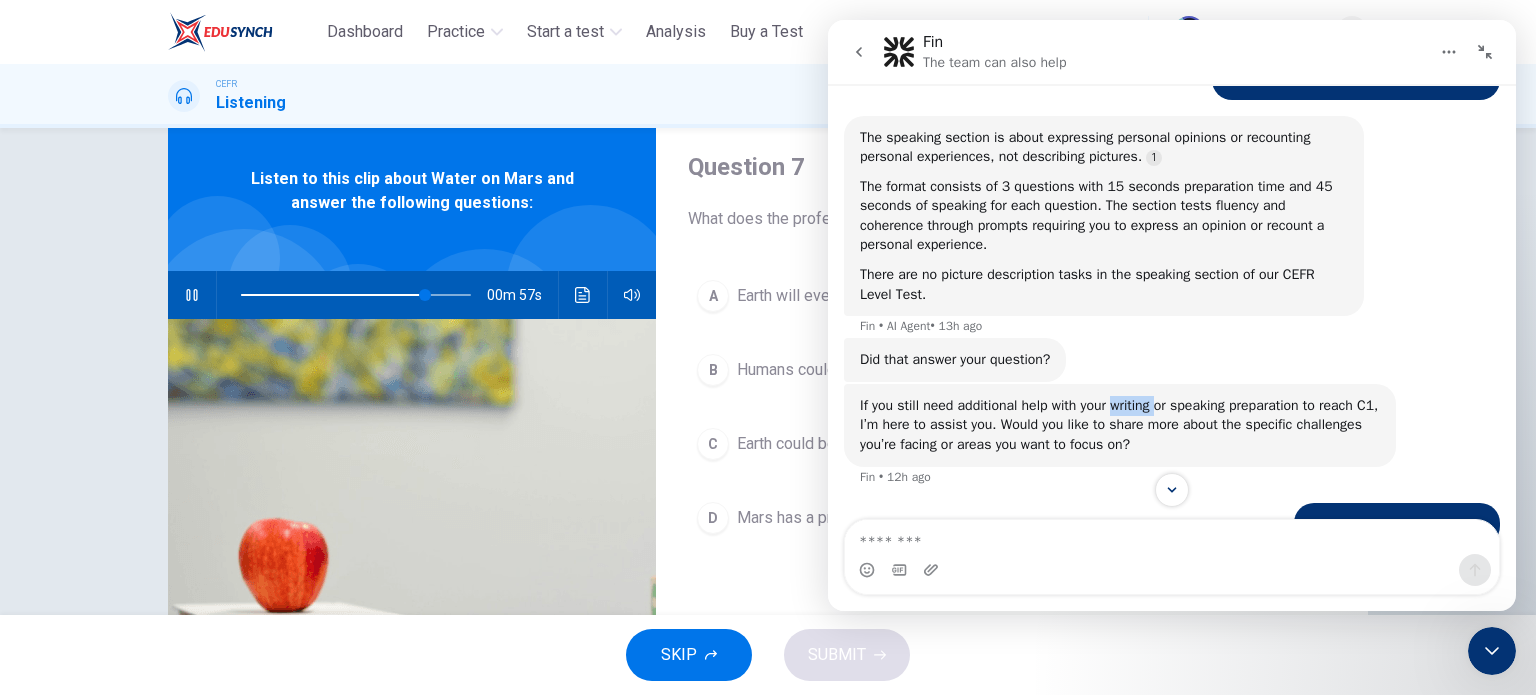 scroll, scrollTop: 2, scrollLeft: 0, axis: vertical 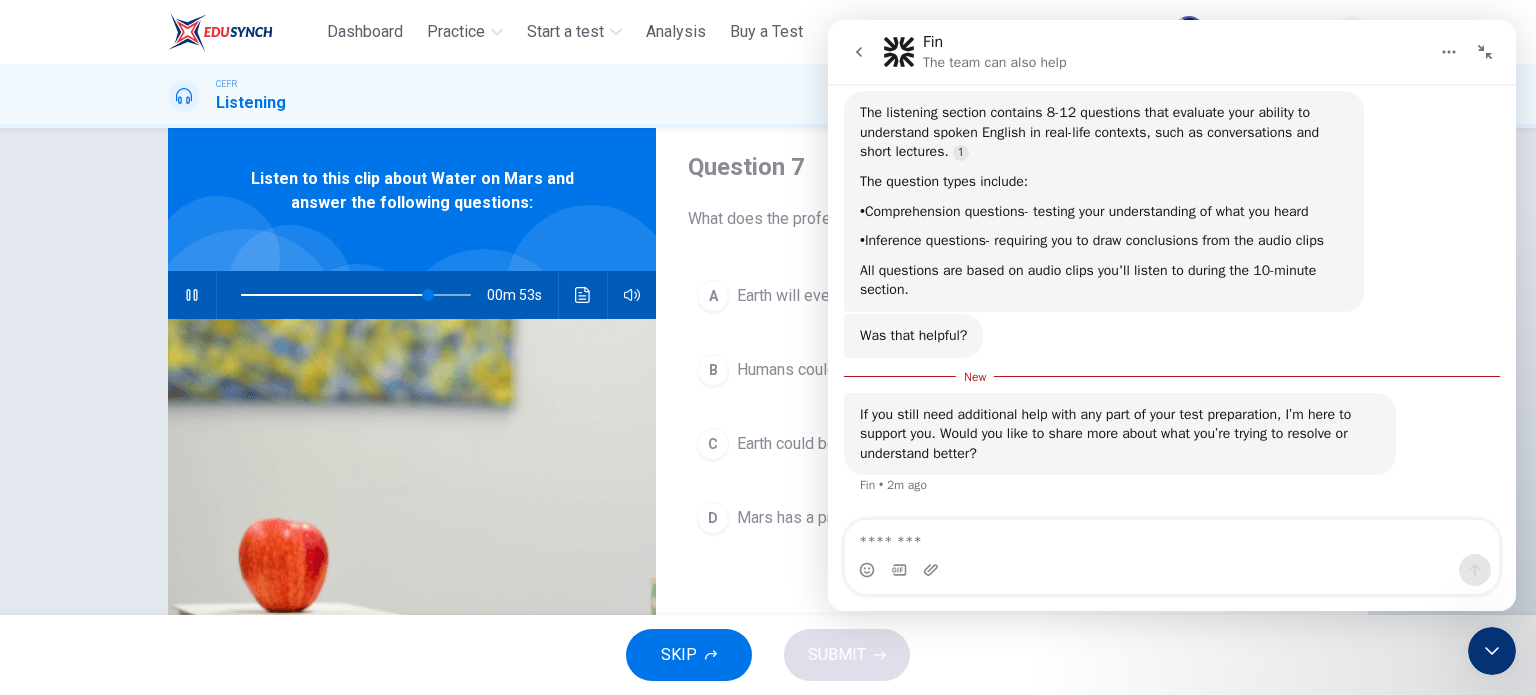 click on "Question 7" at bounding box center (1012, 167) 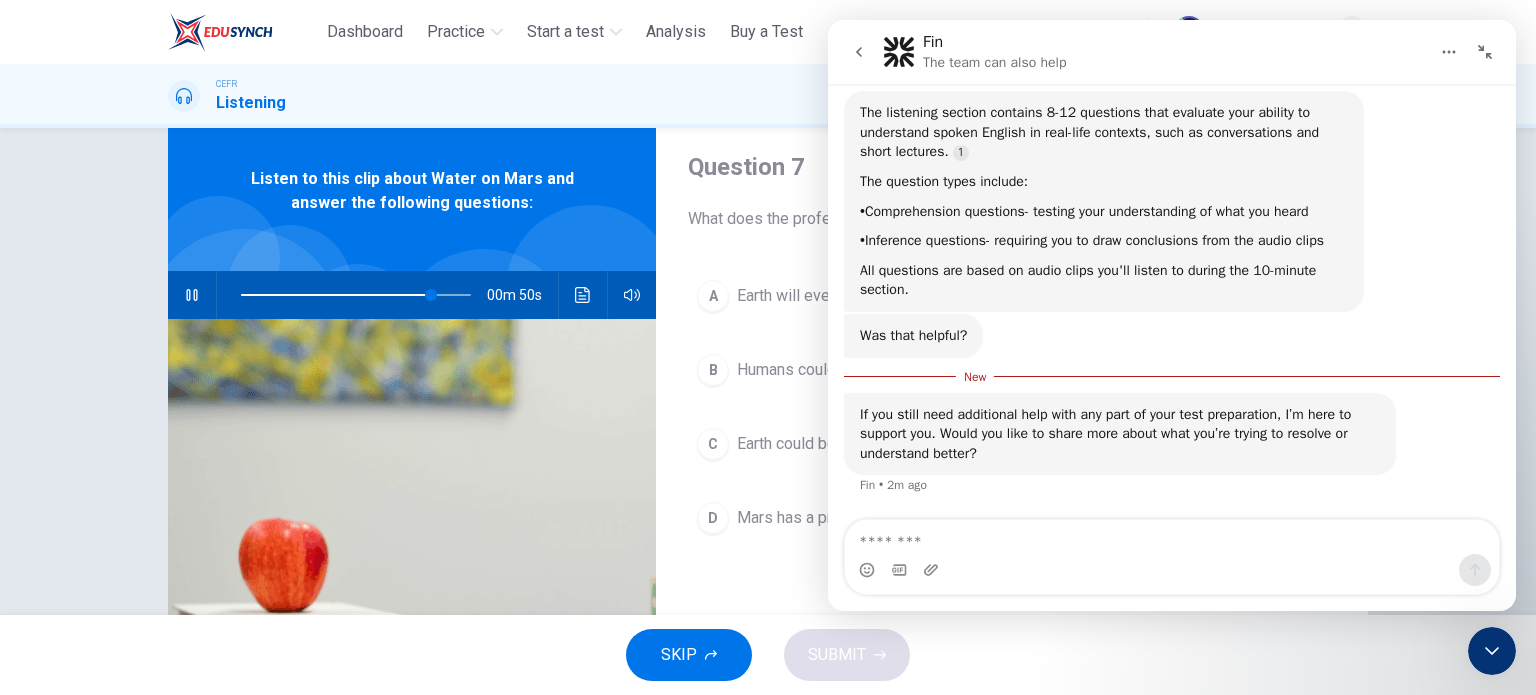 click 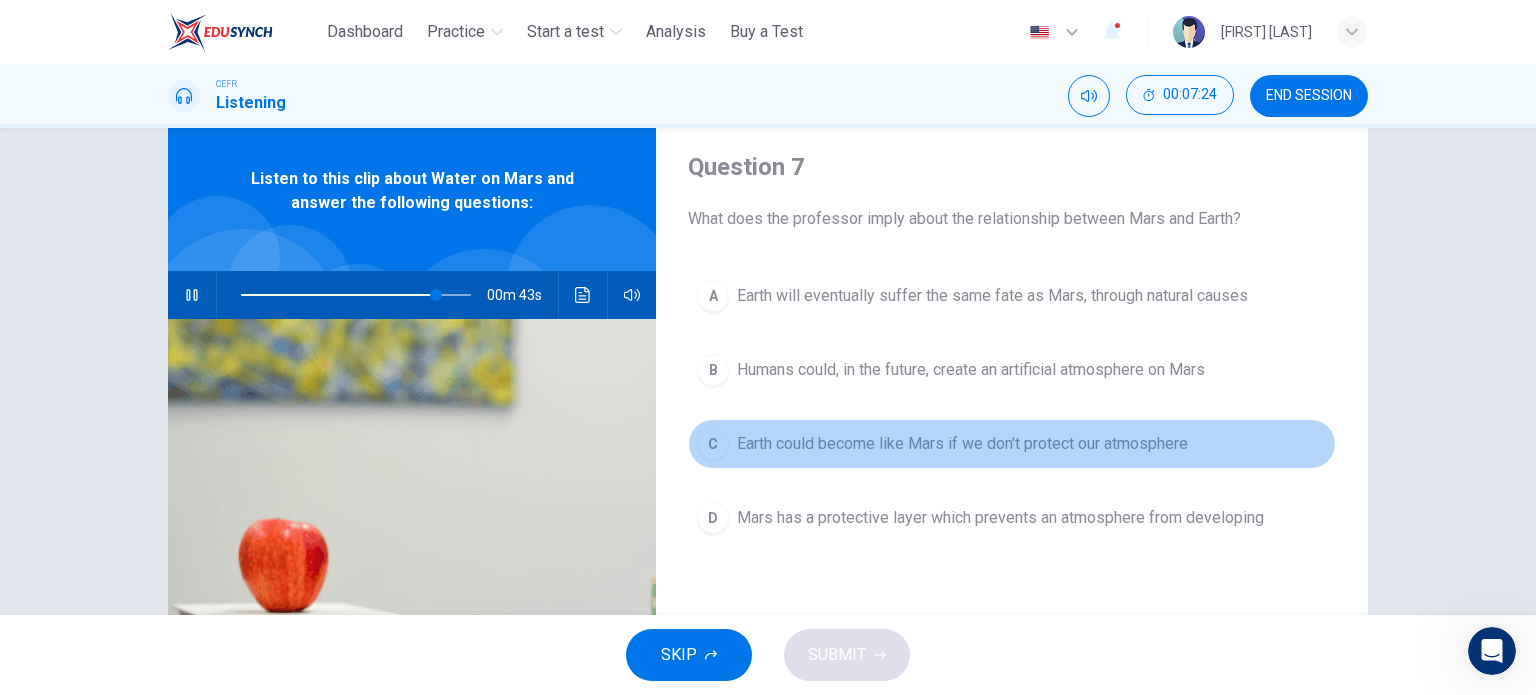 click on "Earth could become like Mars if we don't protect our atmosphere" at bounding box center (962, 444) 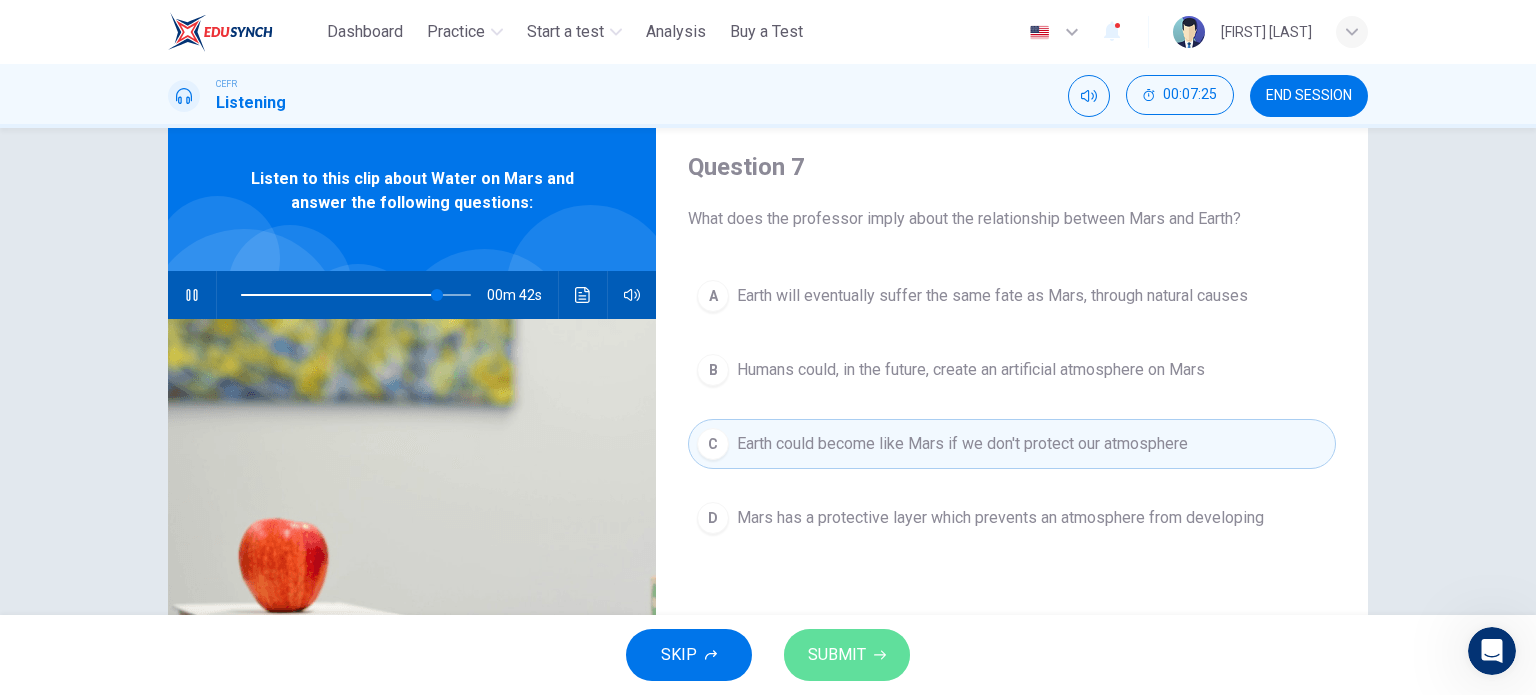 click on "SUBMIT" at bounding box center [837, 655] 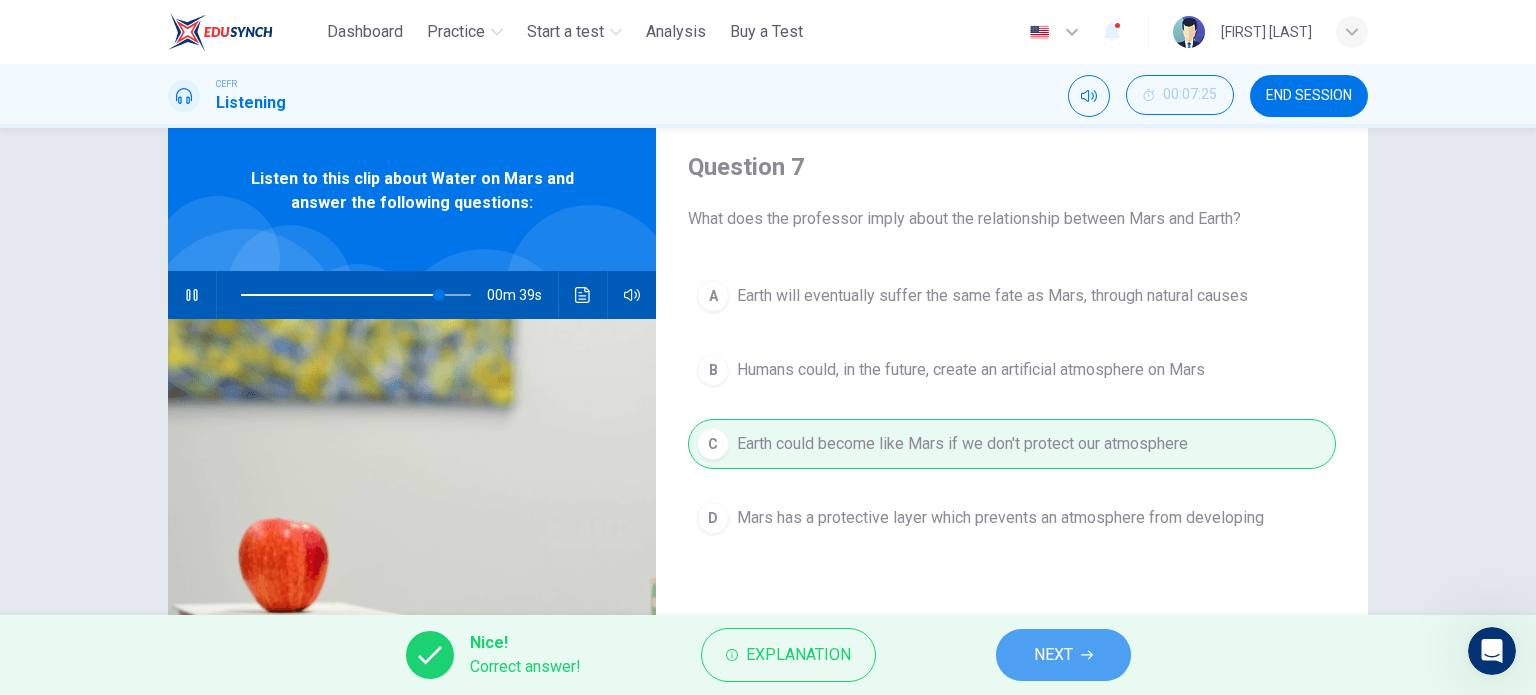 click on "NEXT" at bounding box center (1063, 655) 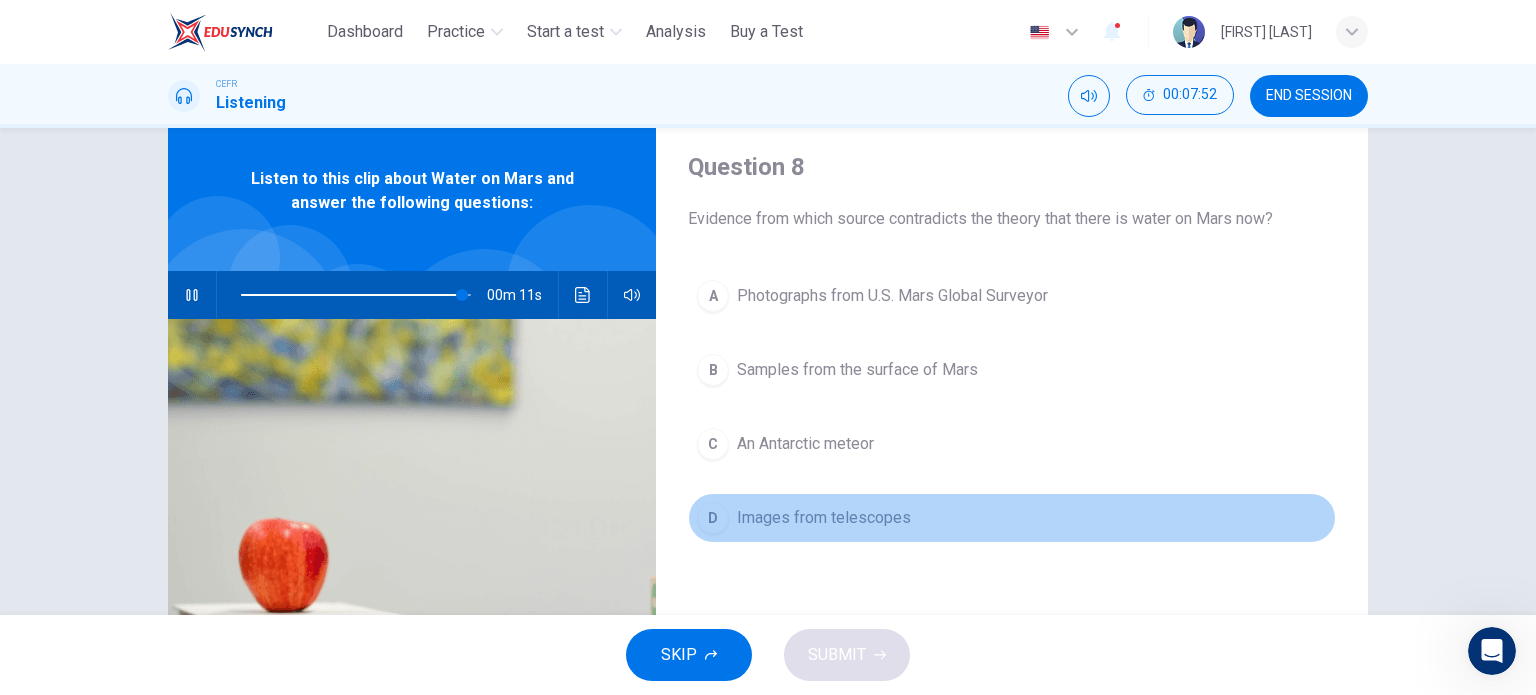 click on "Images from telescopes" at bounding box center (824, 518) 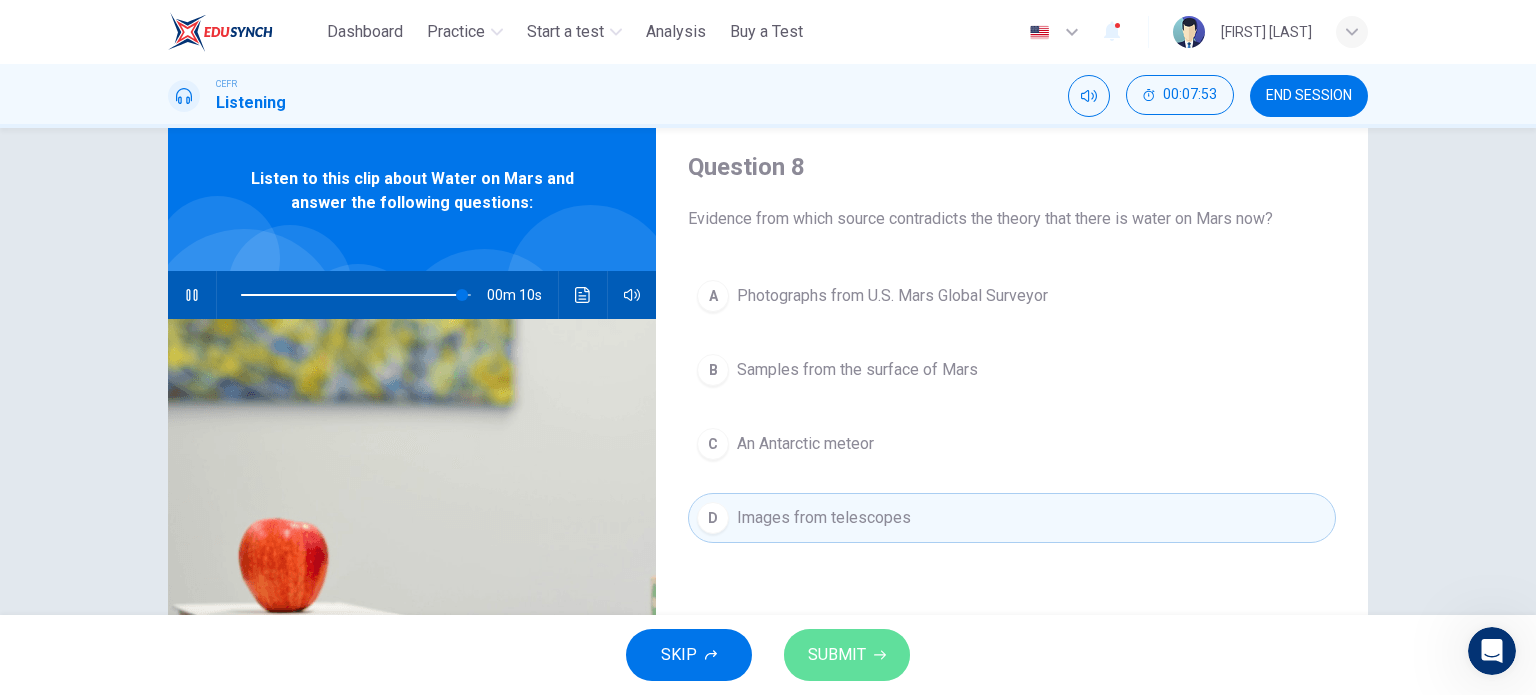 click on "SUBMIT" at bounding box center [837, 655] 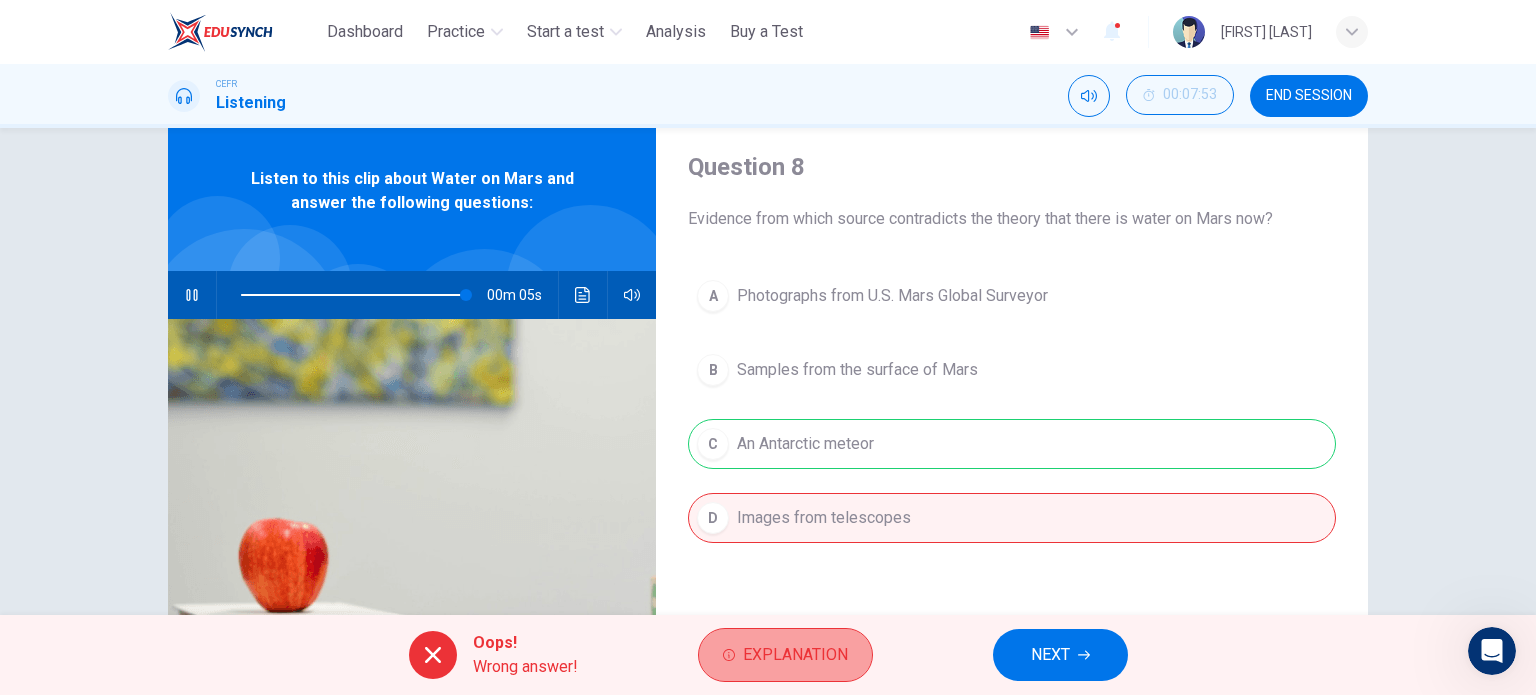 click on "Explanation" at bounding box center (785, 655) 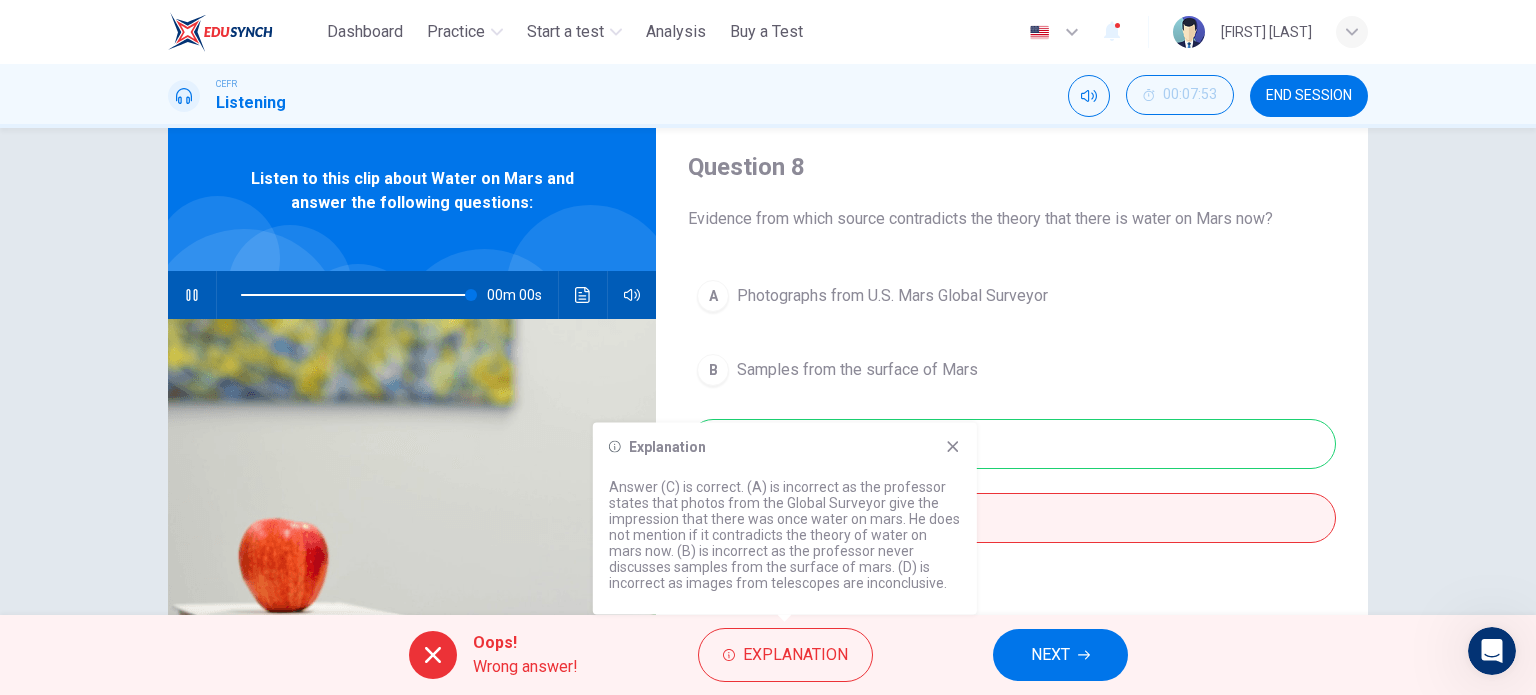 type on "*" 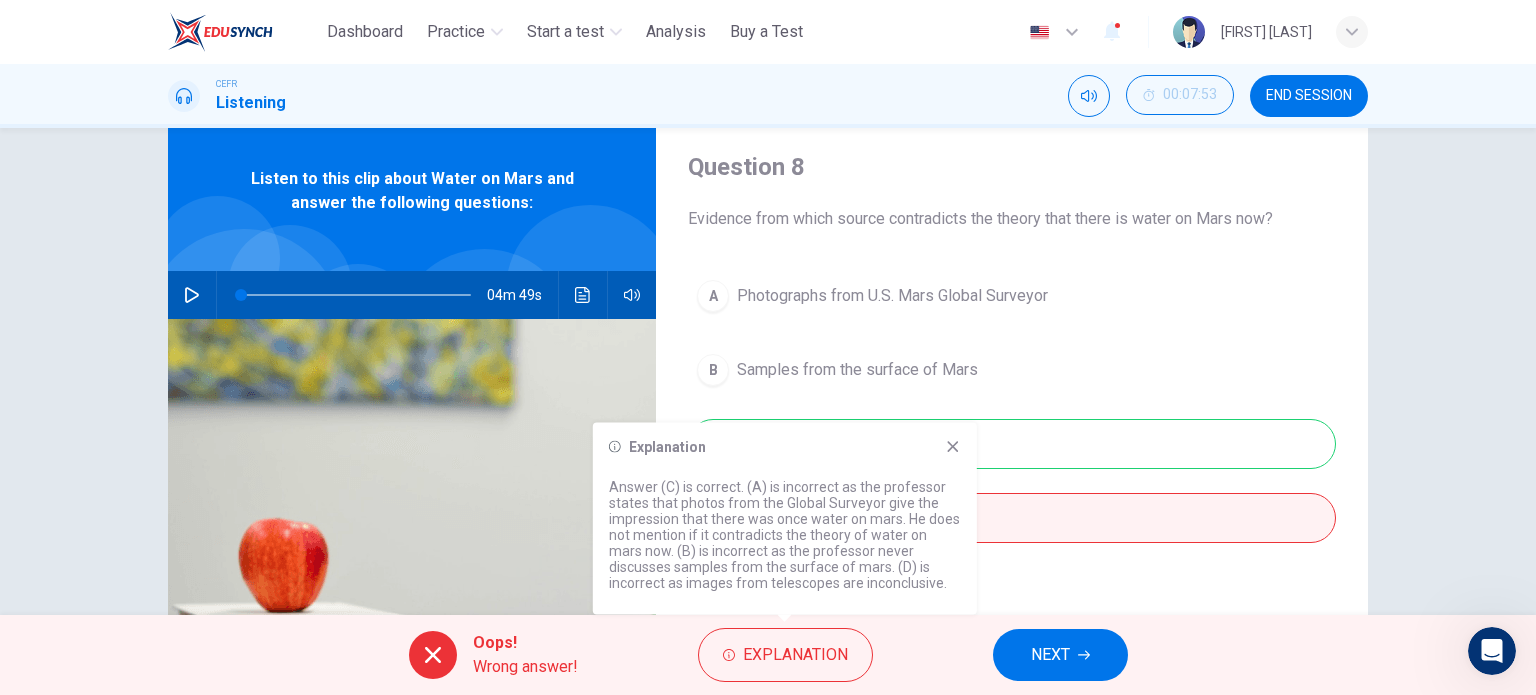 click 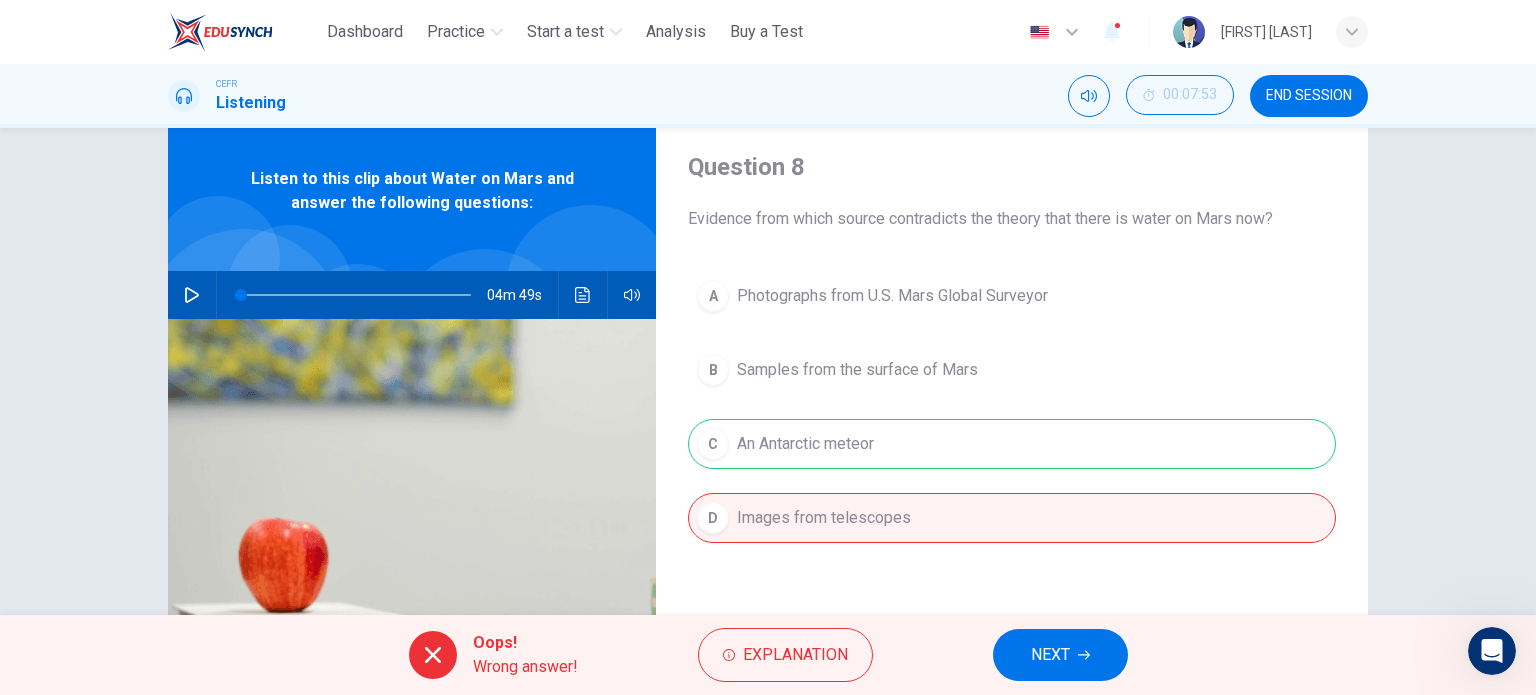 click on "A Photographs from U.S. Mars Global Surveyor B Samples from the surface of Mars C An Antarctic meteor D Images from telescopes" at bounding box center [1012, 427] 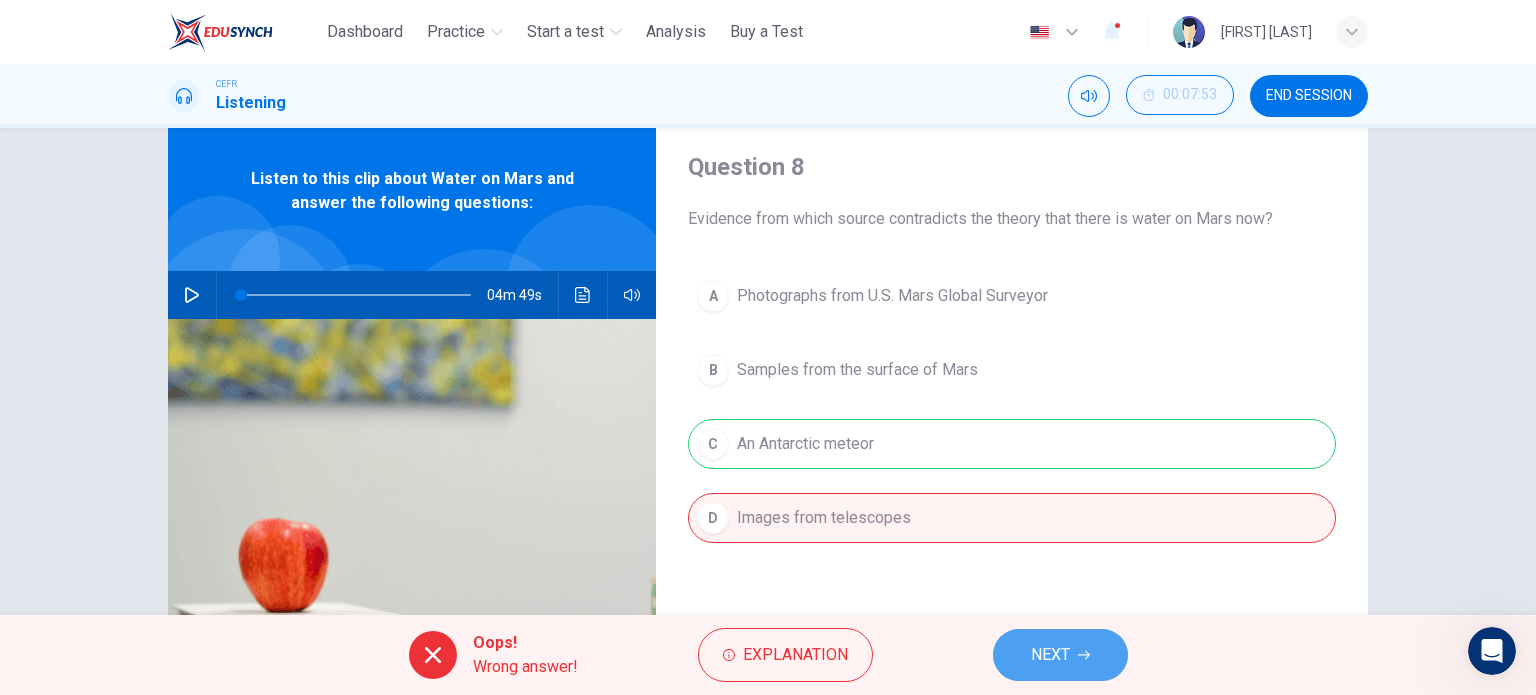 click on "NEXT" at bounding box center [1050, 655] 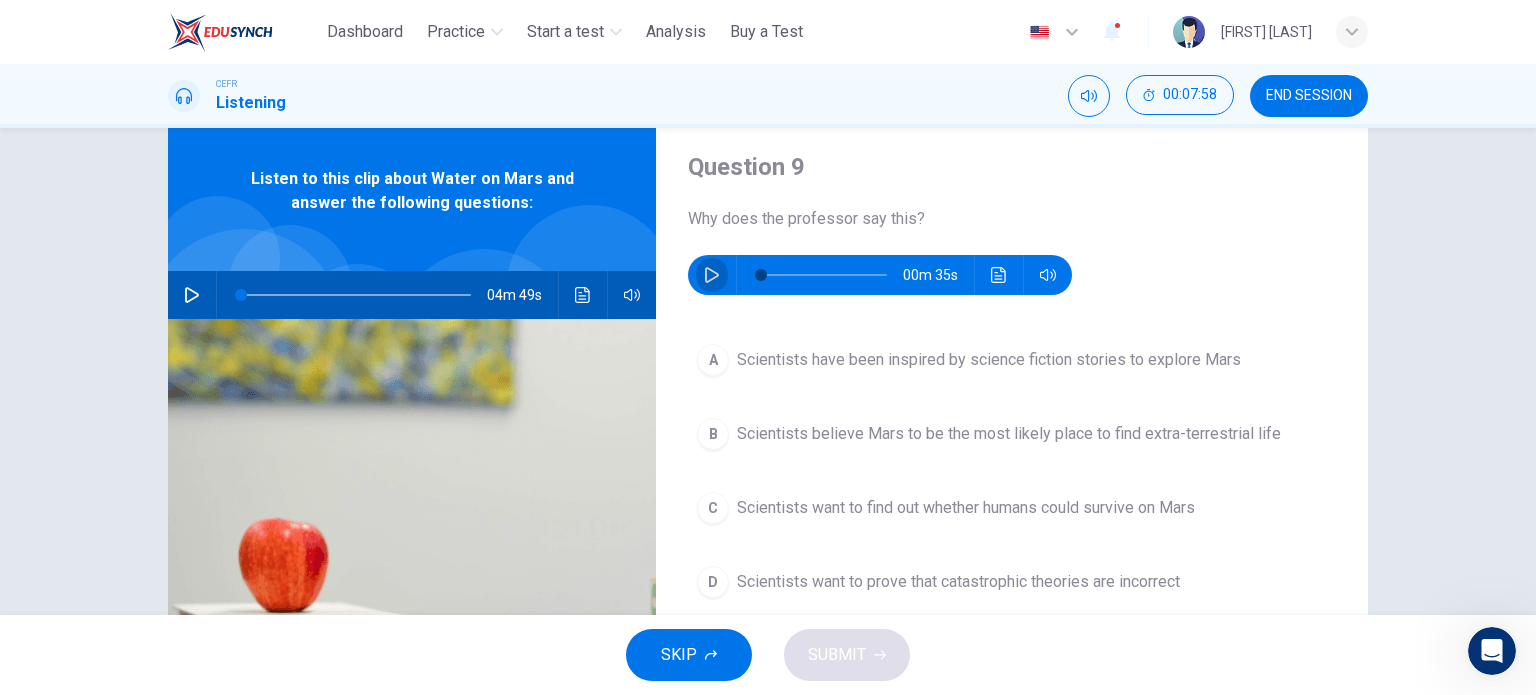 click 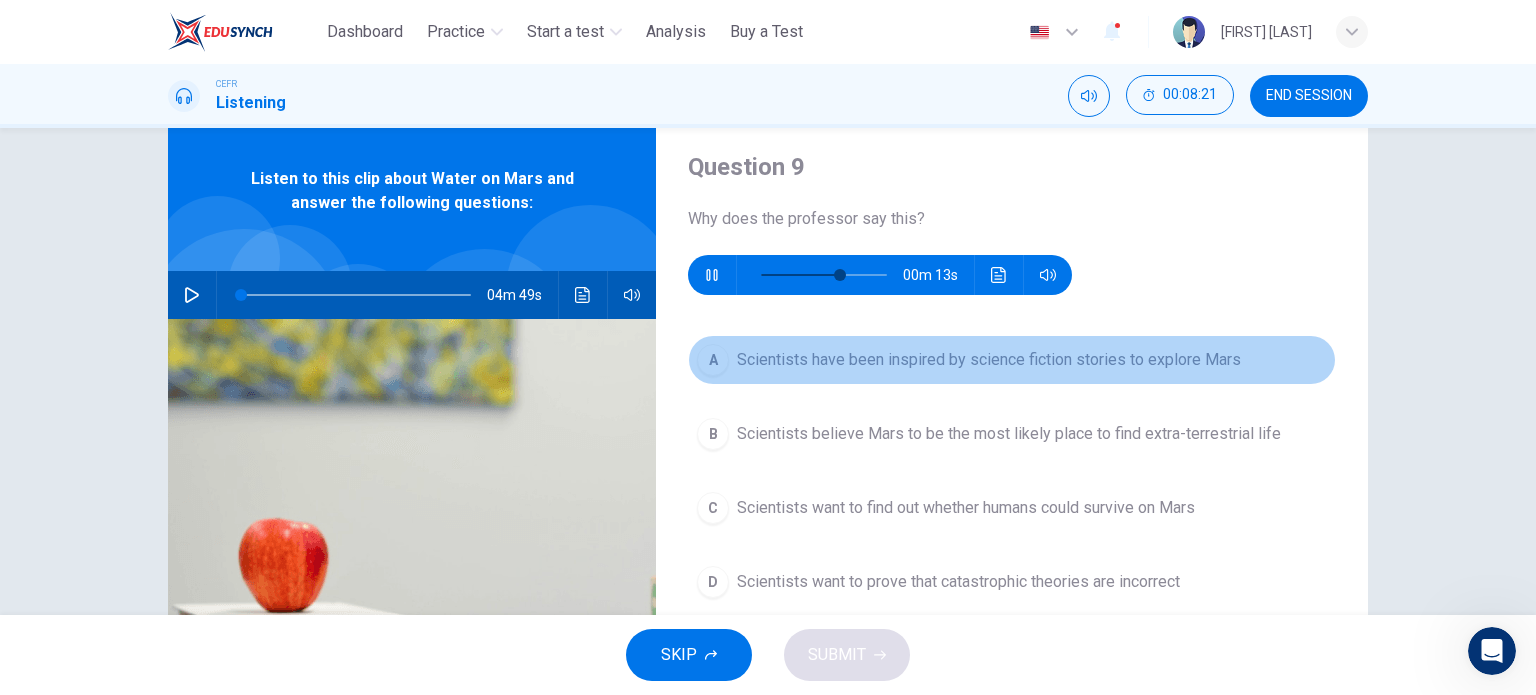 click on "Scientists have been inspired by science fiction stories to explore Mars" at bounding box center [989, 360] 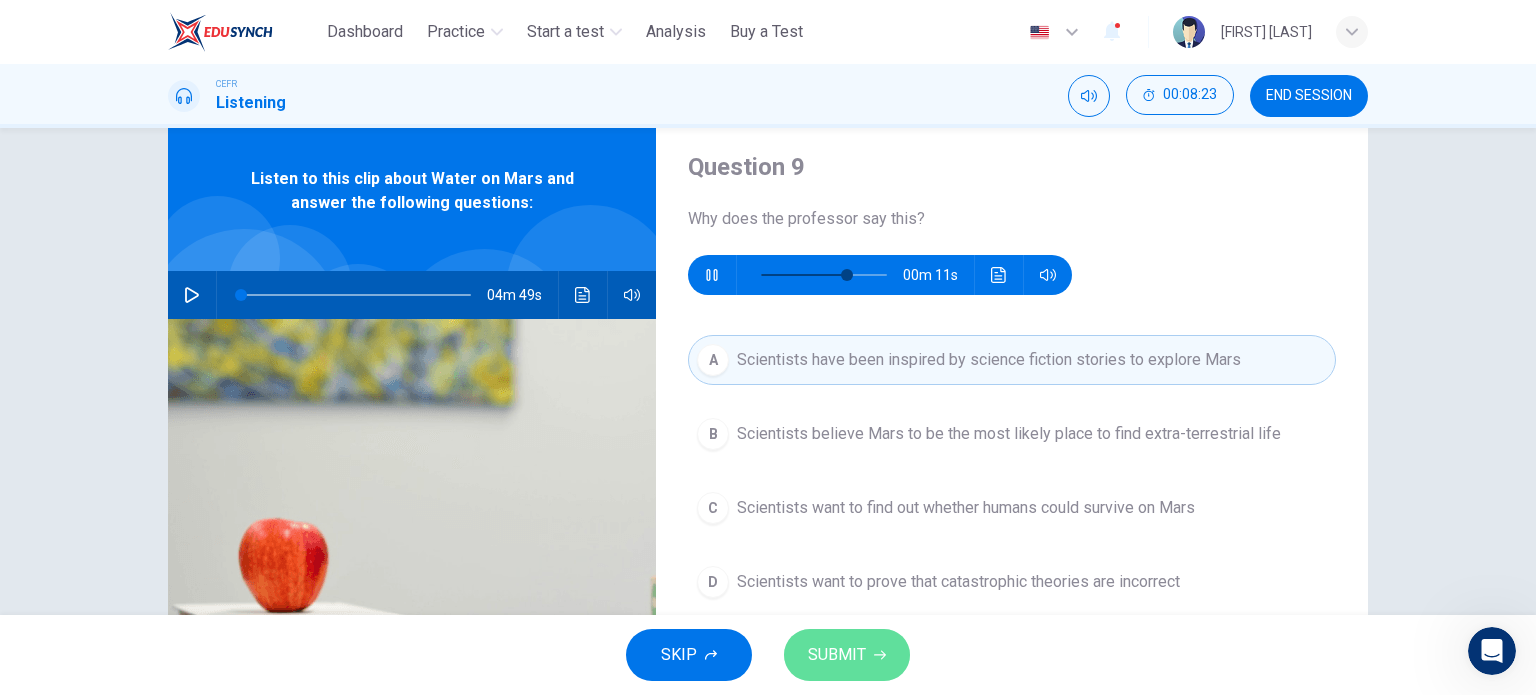 click on "SUBMIT" at bounding box center (837, 655) 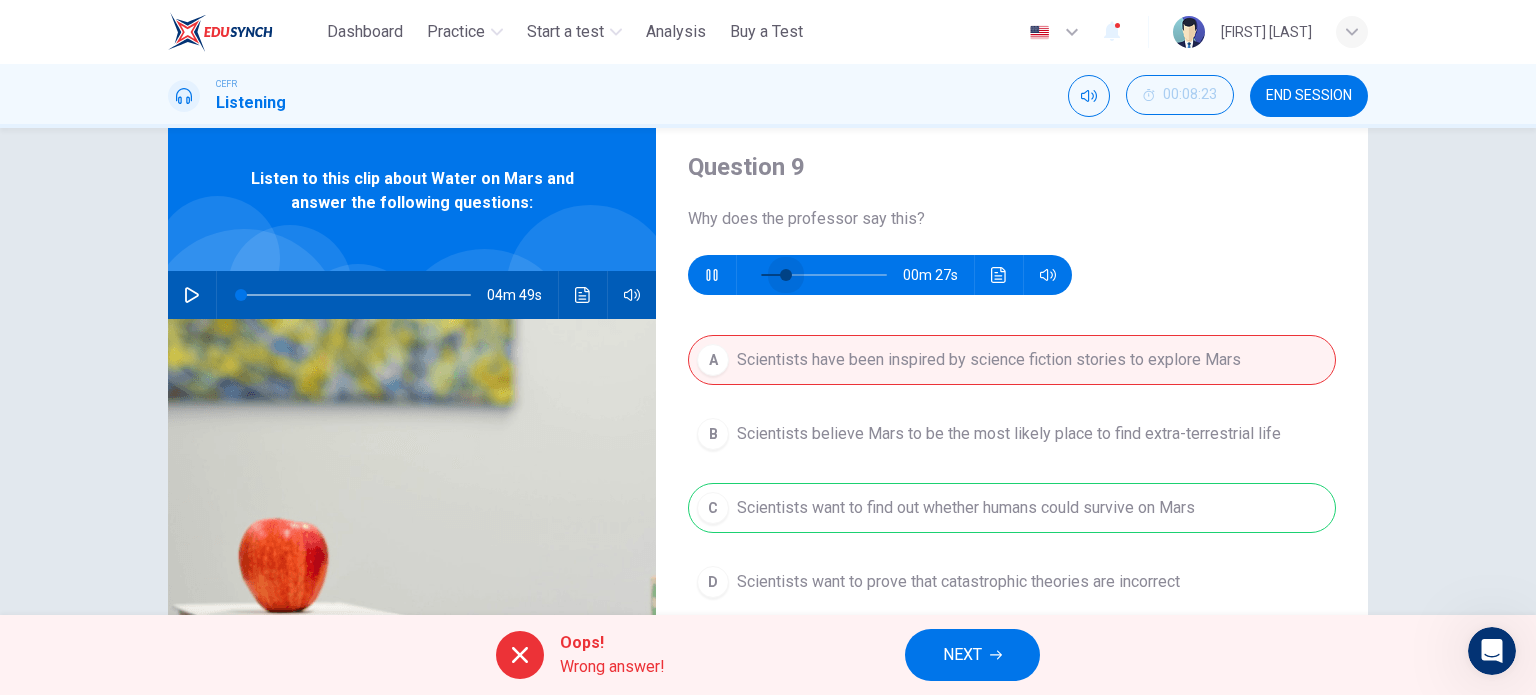 drag, startPoint x: 873, startPoint y: 271, endPoint x: 780, endPoint y: 275, distance: 93.08598 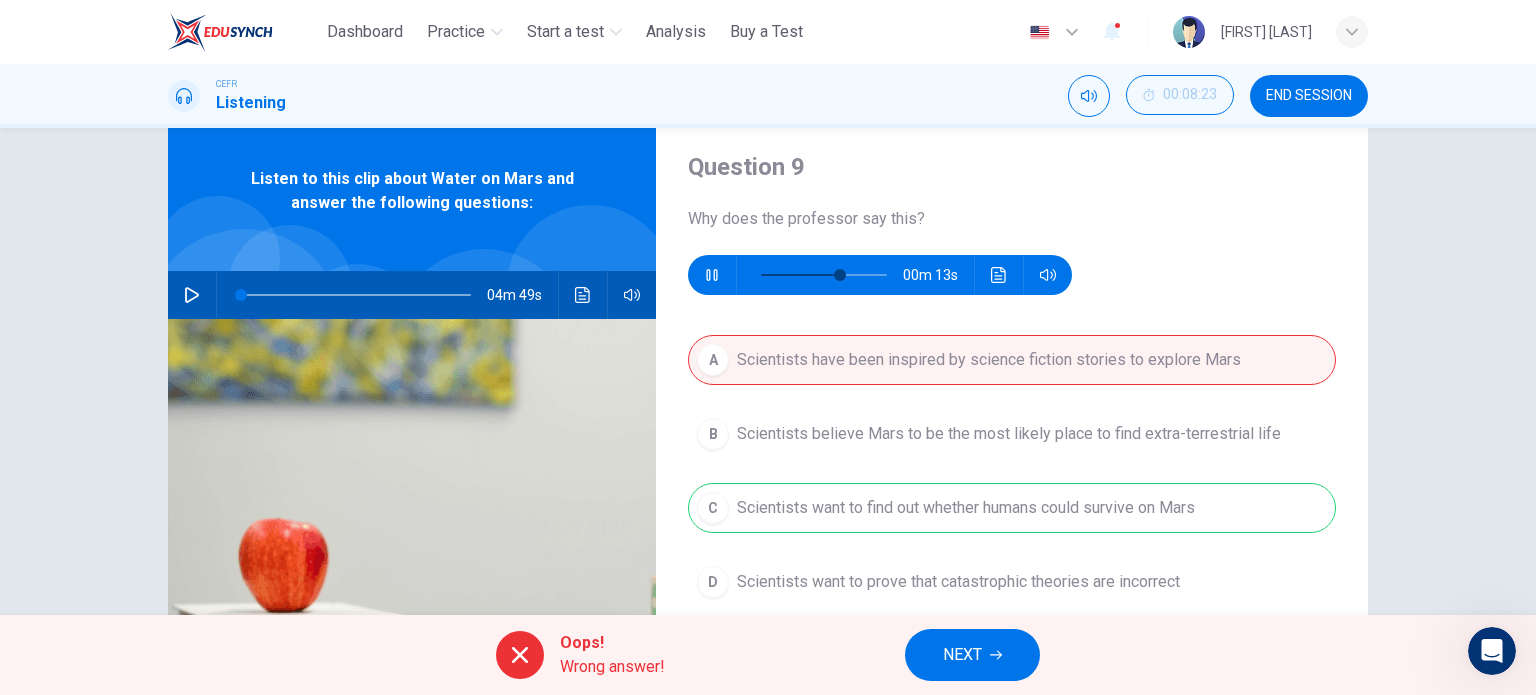 type on "**" 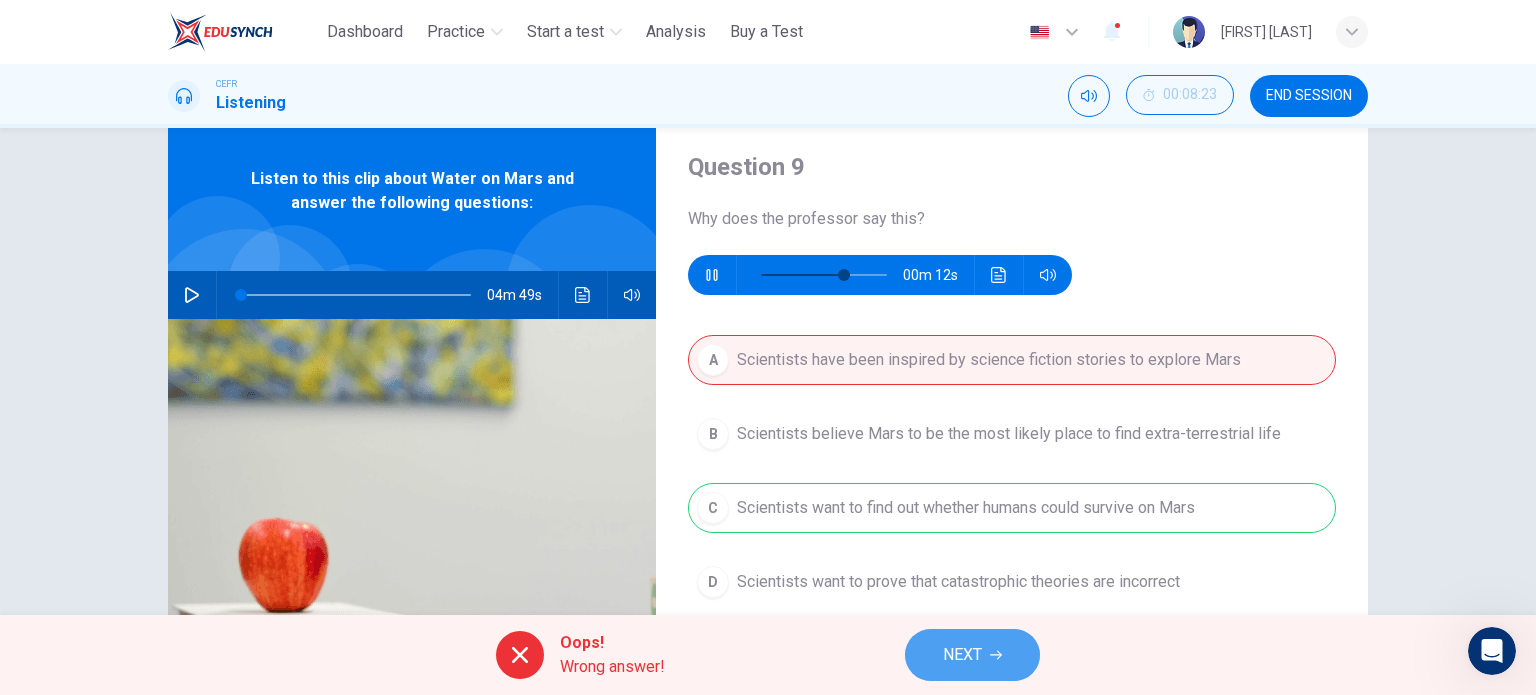 click on "NEXT" at bounding box center [972, 655] 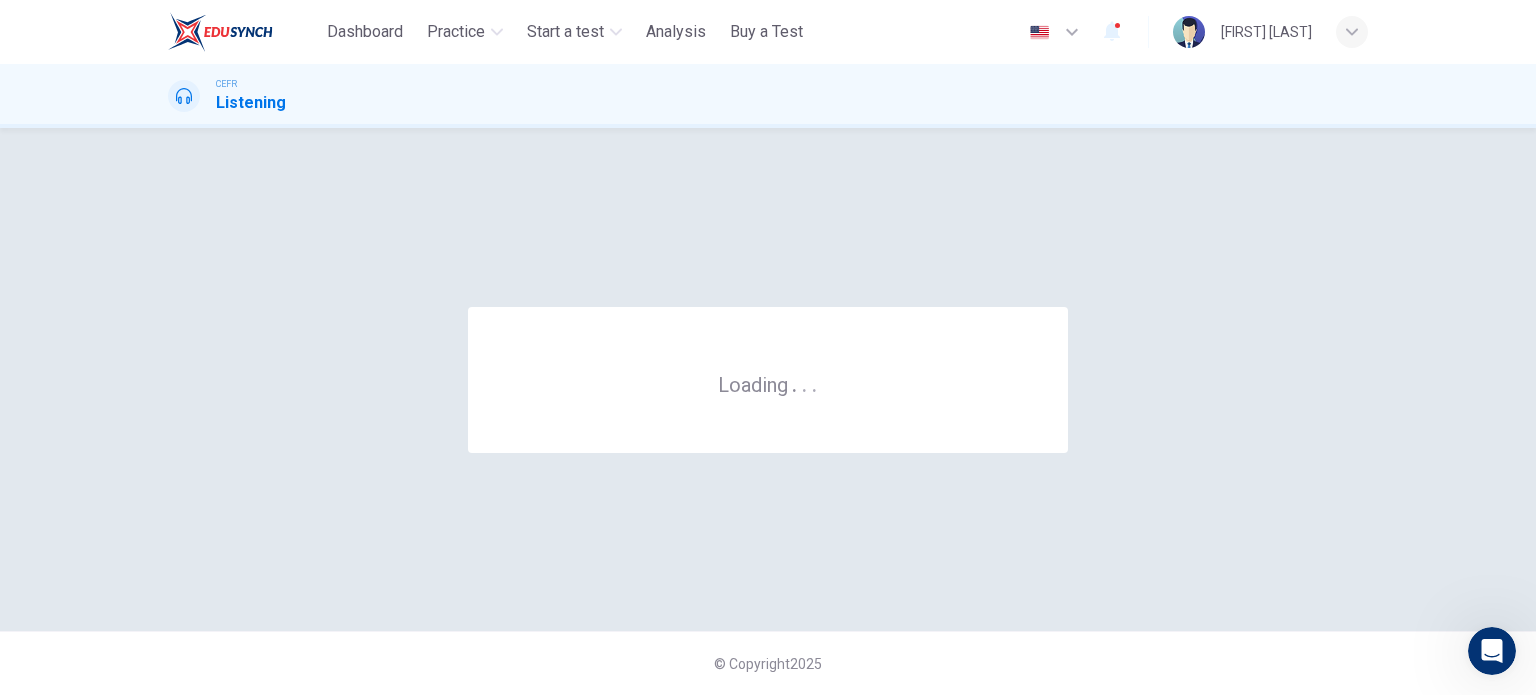 scroll, scrollTop: 0, scrollLeft: 0, axis: both 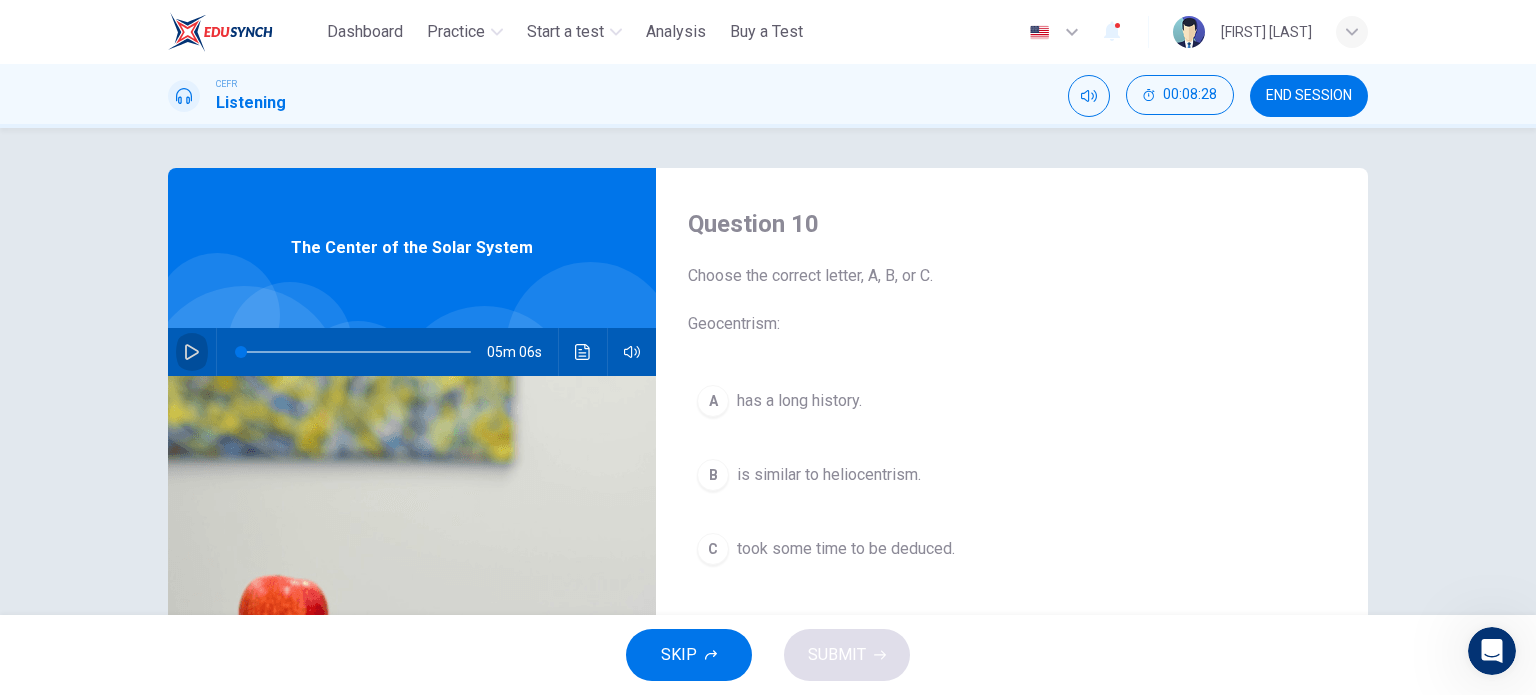 click 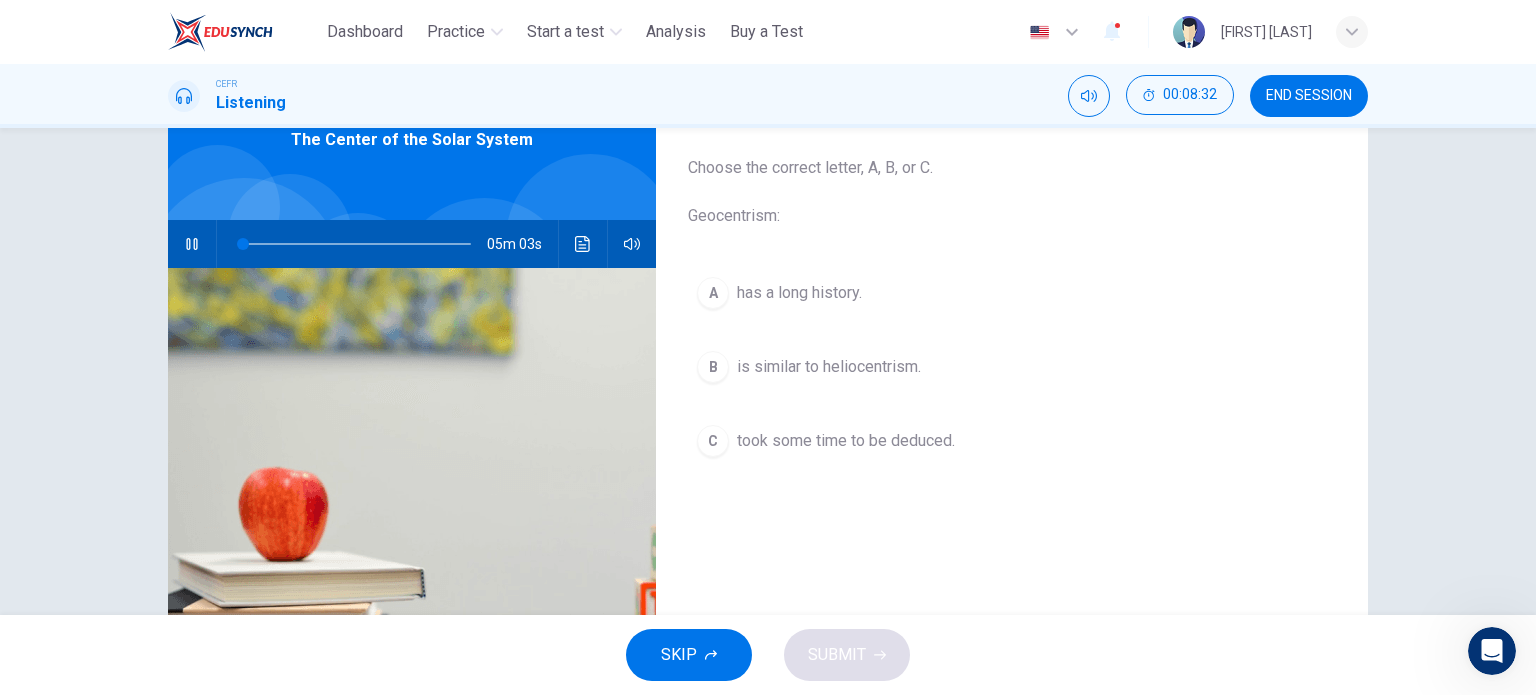 scroll, scrollTop: 100, scrollLeft: 0, axis: vertical 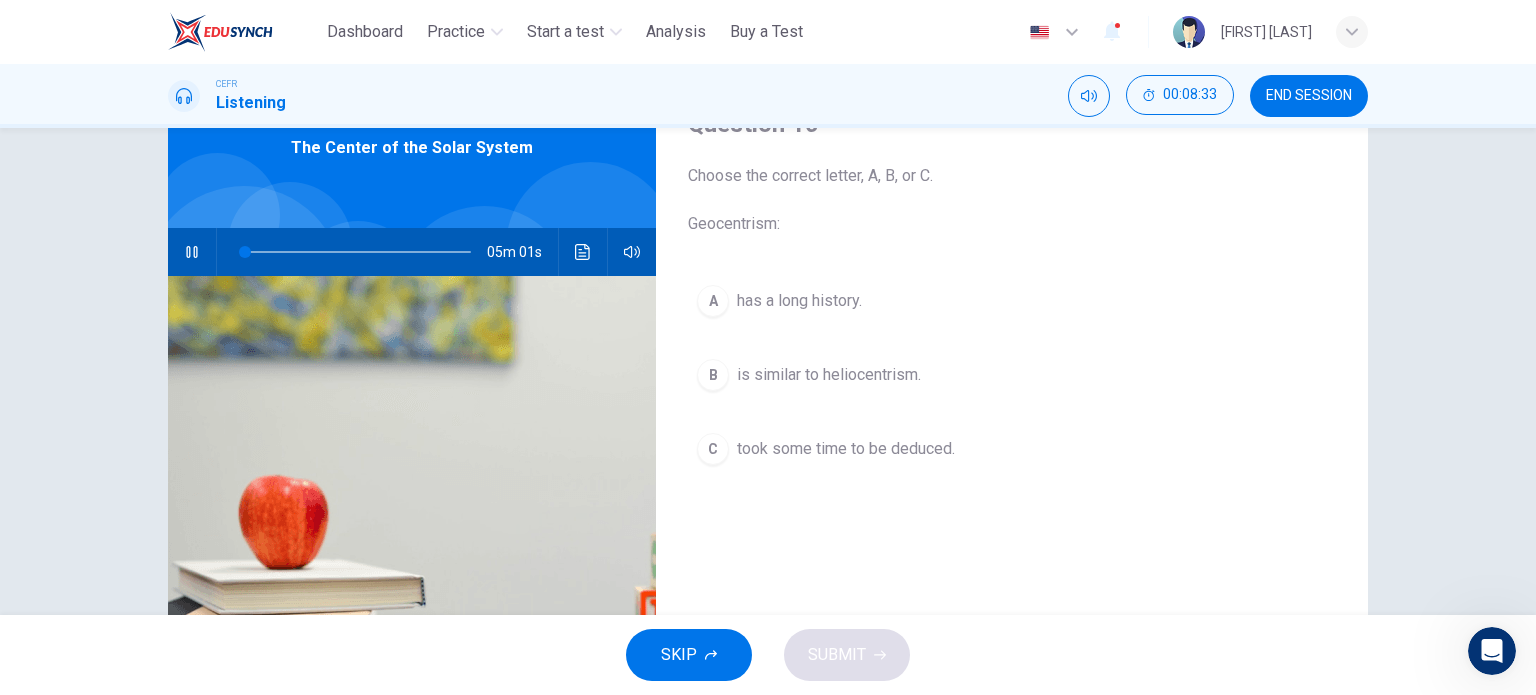 click at bounding box center [1492, 651] 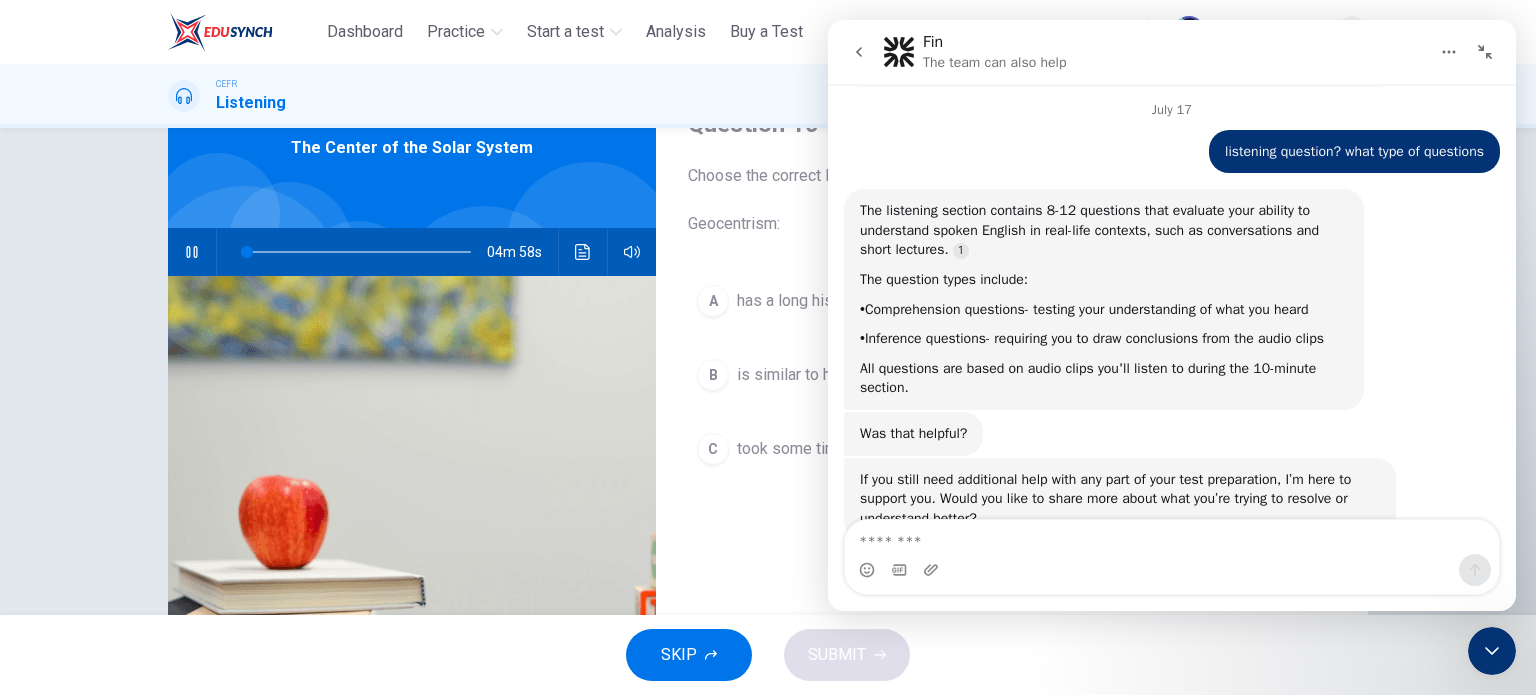 scroll, scrollTop: 6086, scrollLeft: 0, axis: vertical 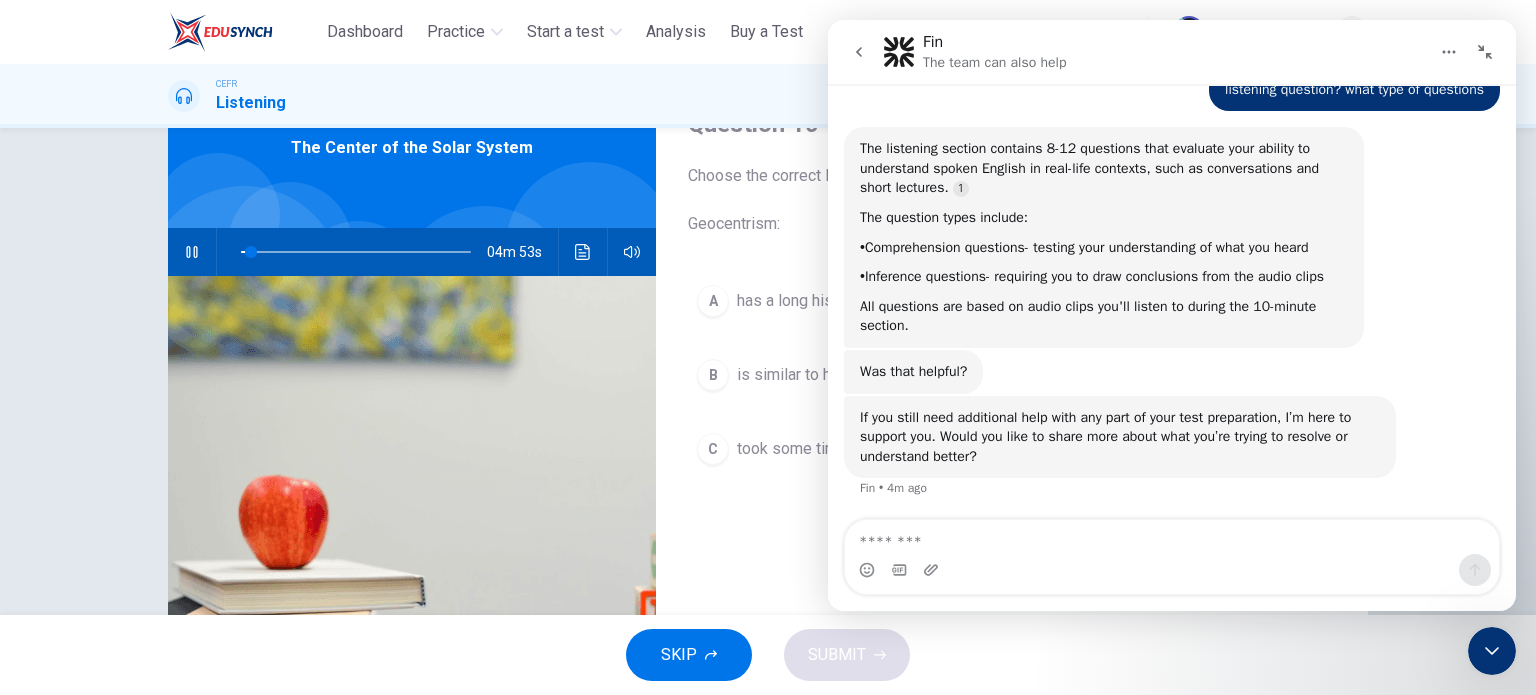 click on "Question 10 Choose the correct letter, A, B, or C. Geocentrism:
A has a long history.
B is similar to heliocentrism. C took some time to be deduced." at bounding box center [1012, 415] 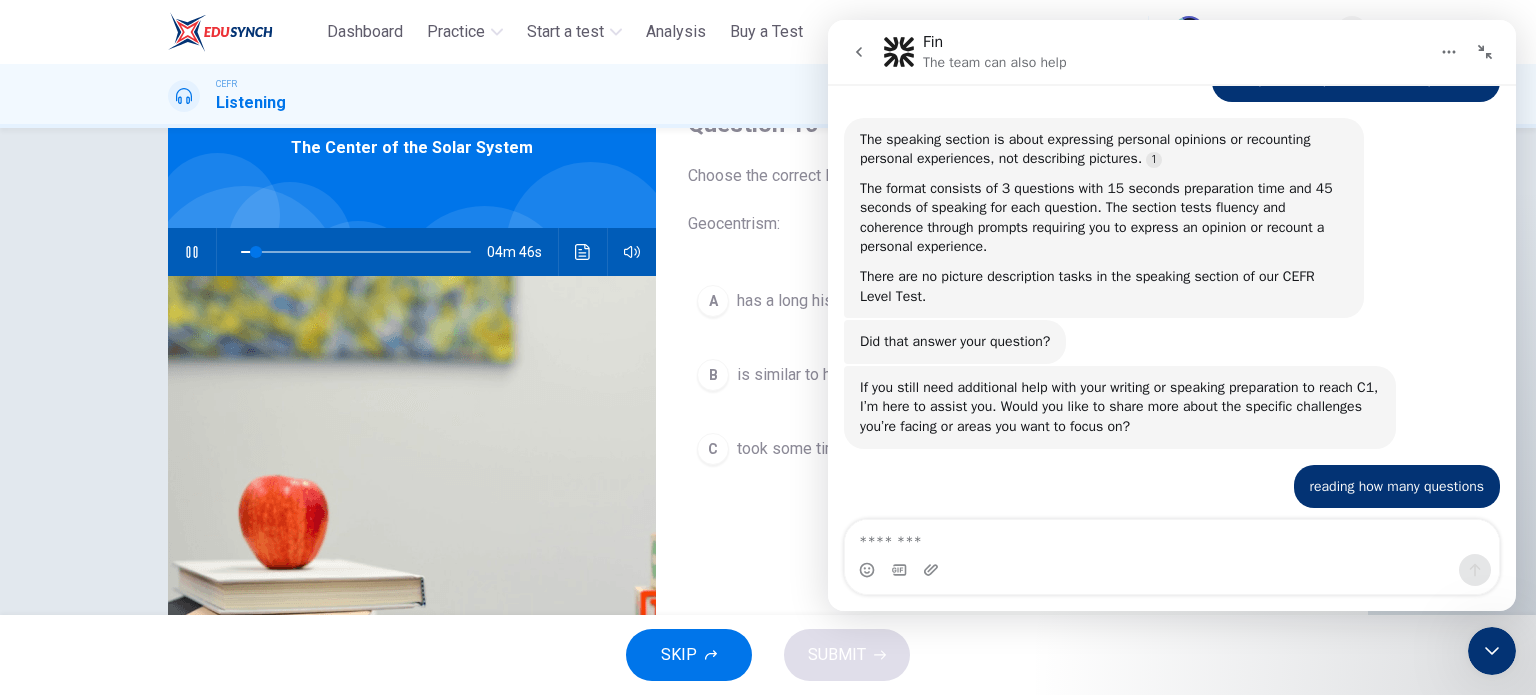 scroll, scrollTop: 5336, scrollLeft: 0, axis: vertical 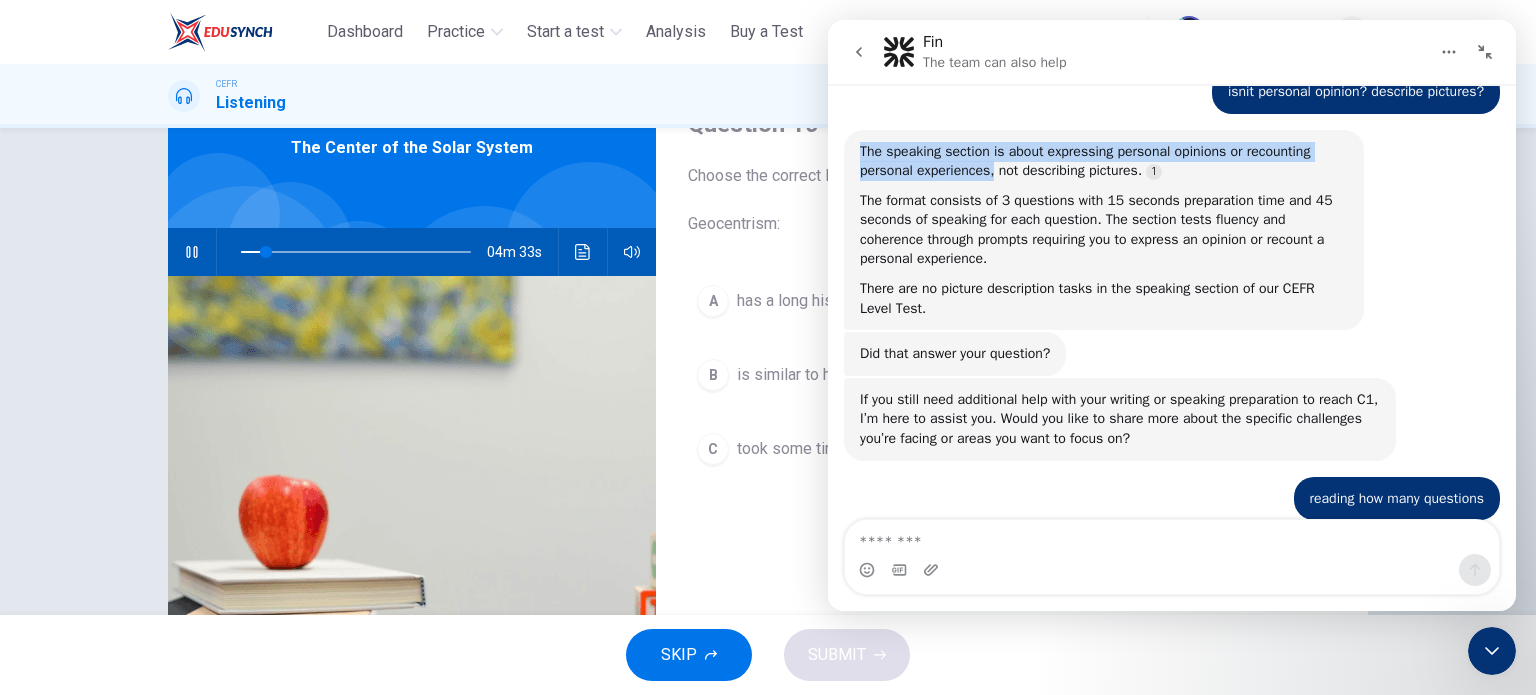 drag, startPoint x: 992, startPoint y: 174, endPoint x: 861, endPoint y: 150, distance: 133.18033 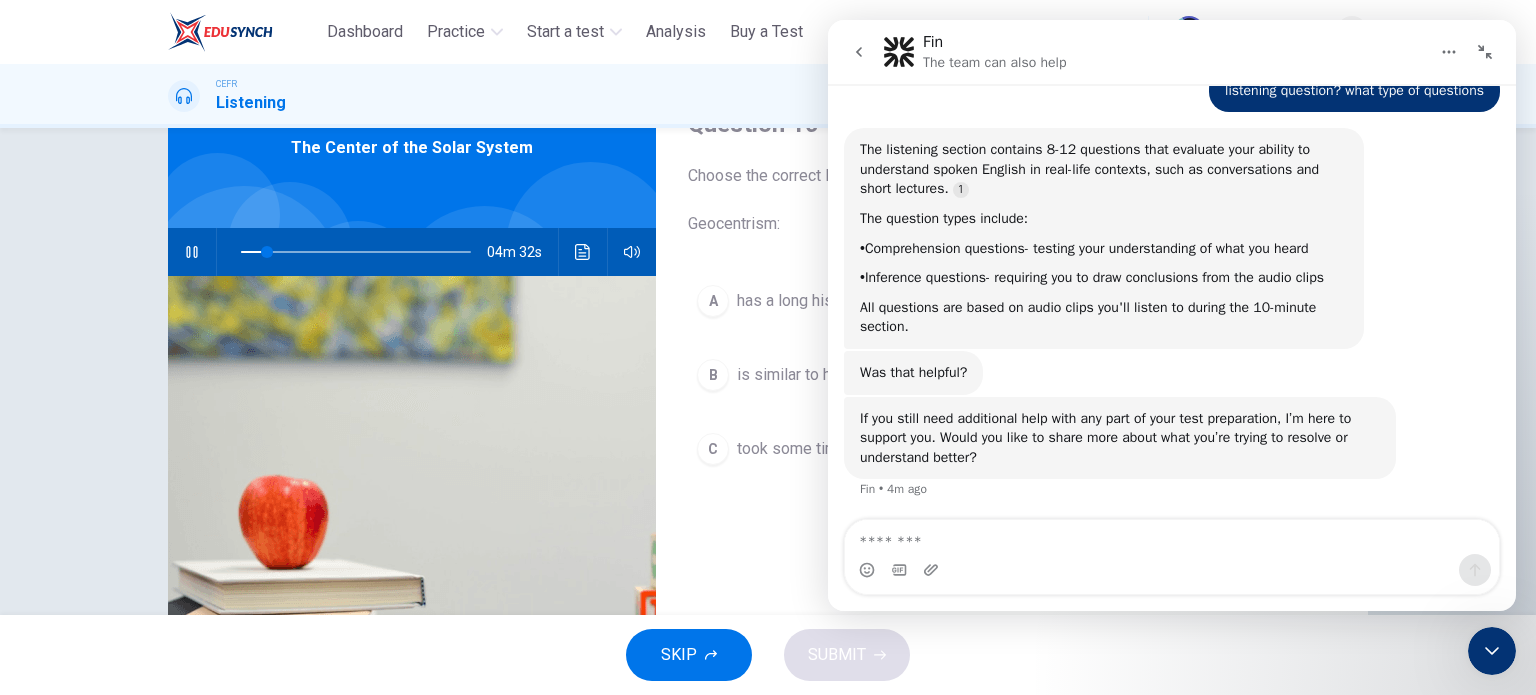 scroll, scrollTop: 6106, scrollLeft: 0, axis: vertical 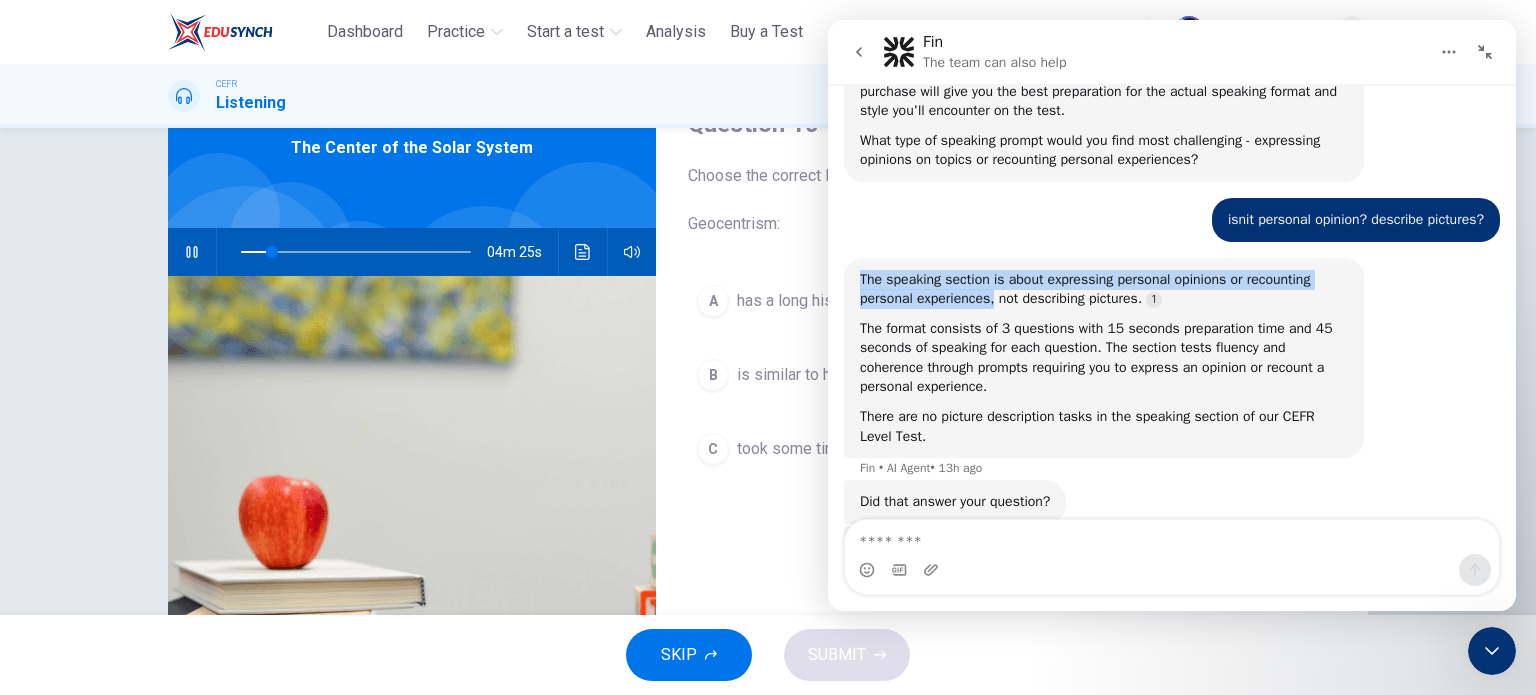 copy on "The speaking section is about expressing personal opinions or recounting personal experiences," 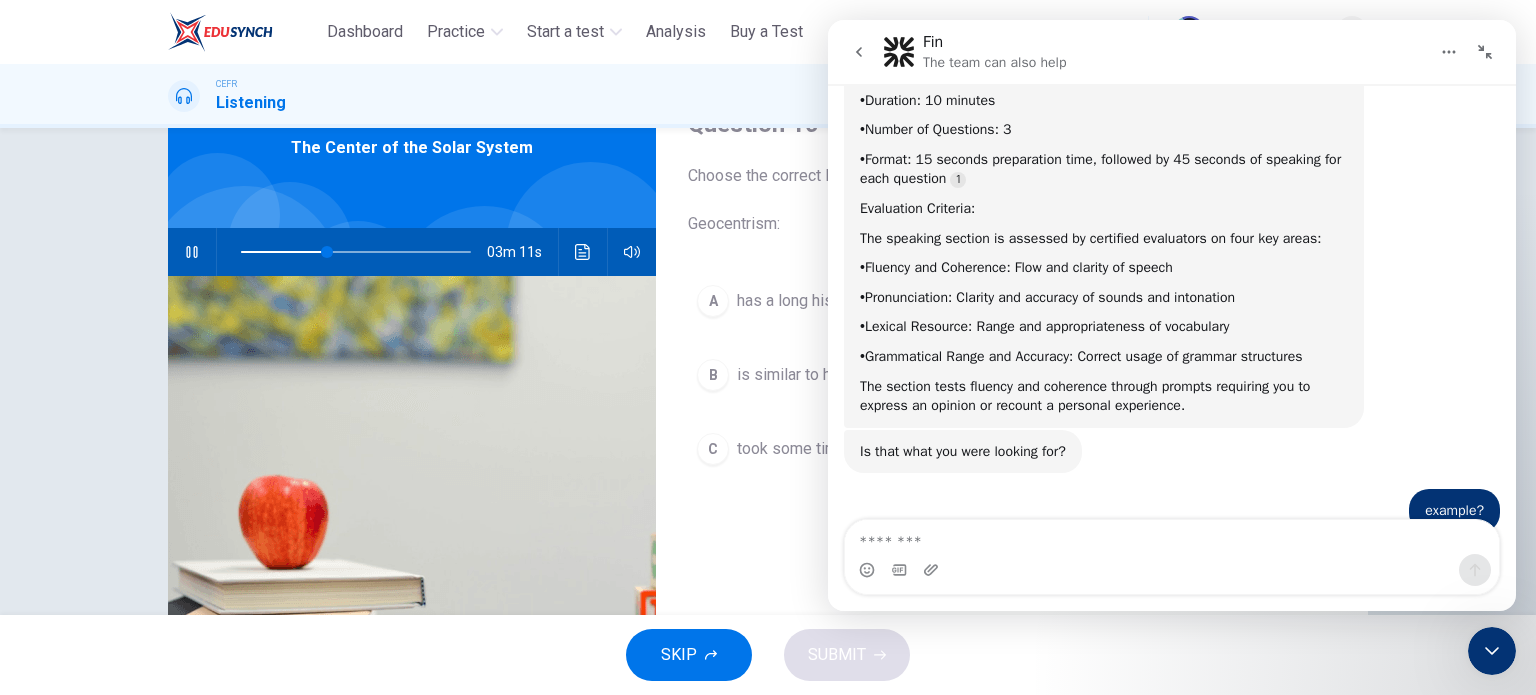 scroll, scrollTop: 4588, scrollLeft: 0, axis: vertical 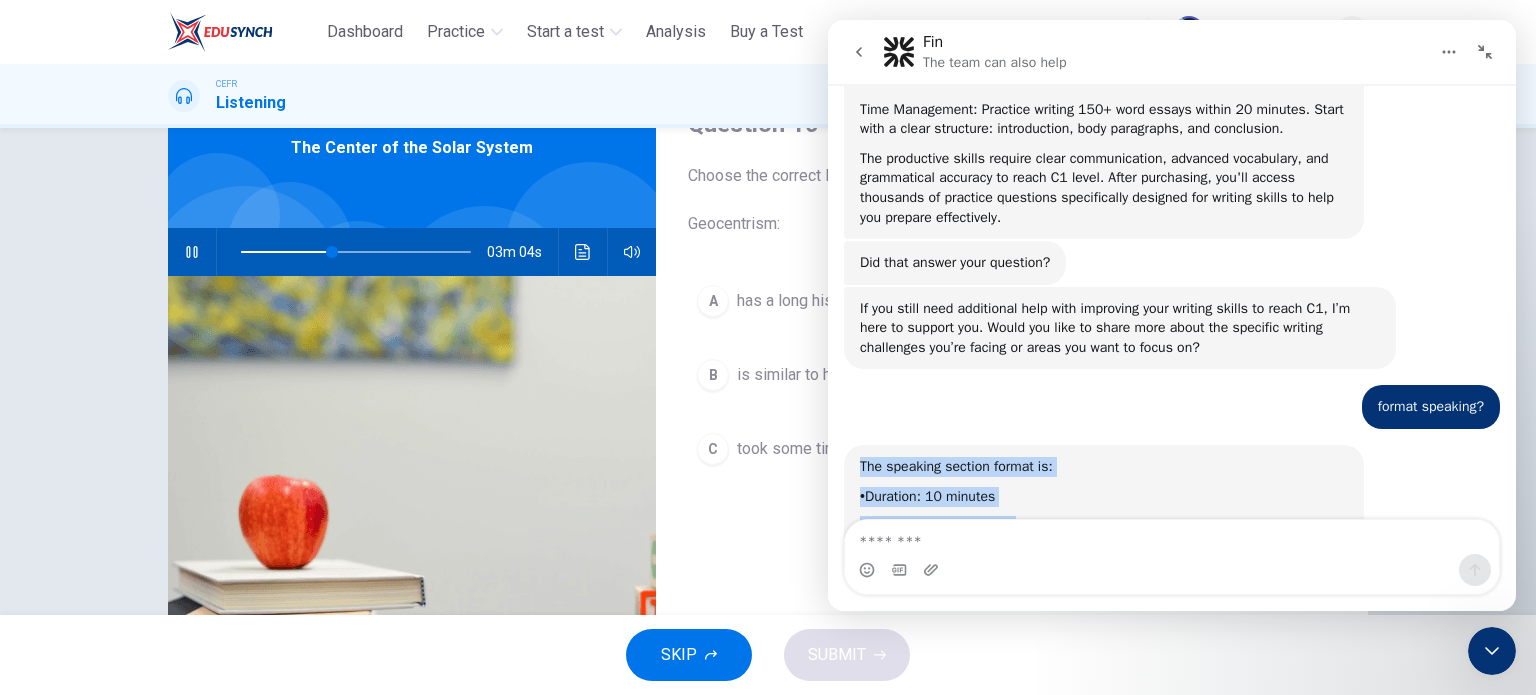 drag, startPoint x: 1178, startPoint y: 417, endPoint x: 860, endPoint y: 460, distance: 320.89407 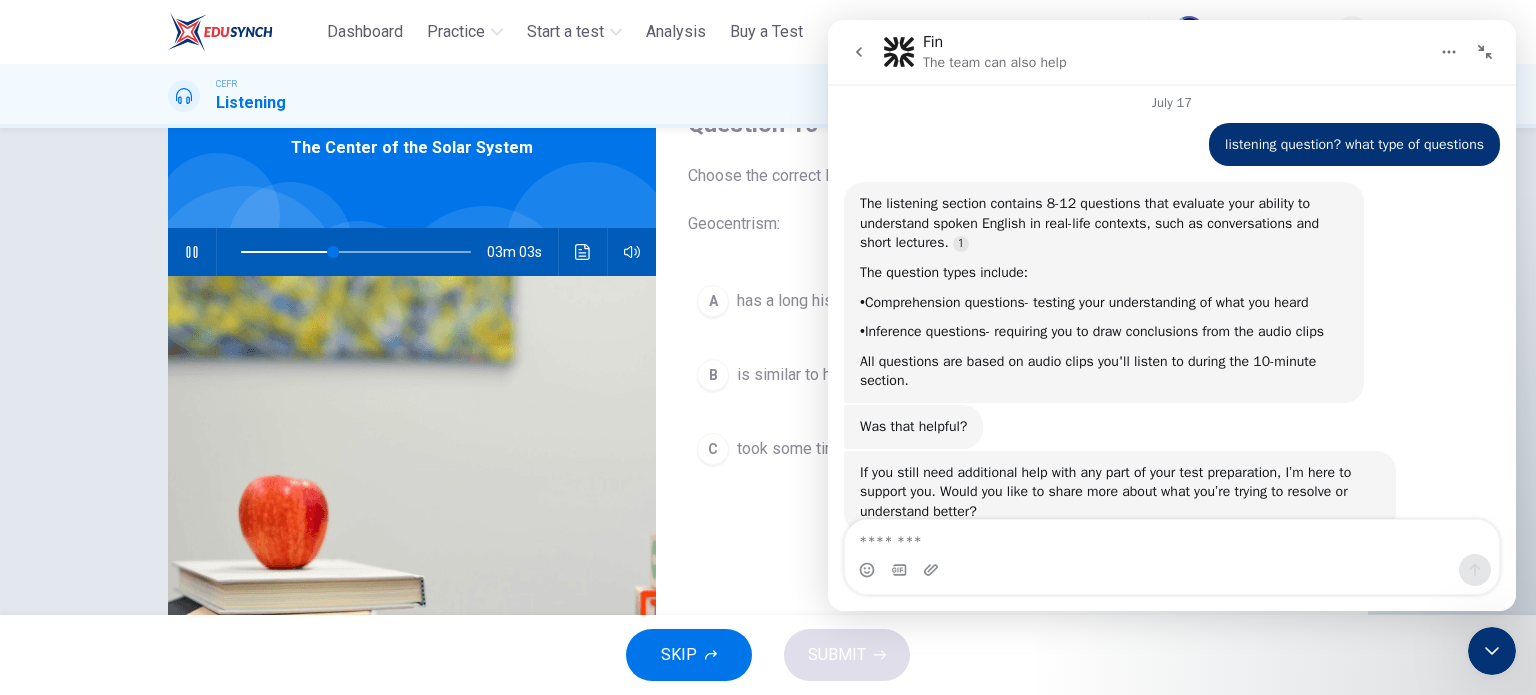 scroll, scrollTop: 6126, scrollLeft: 0, axis: vertical 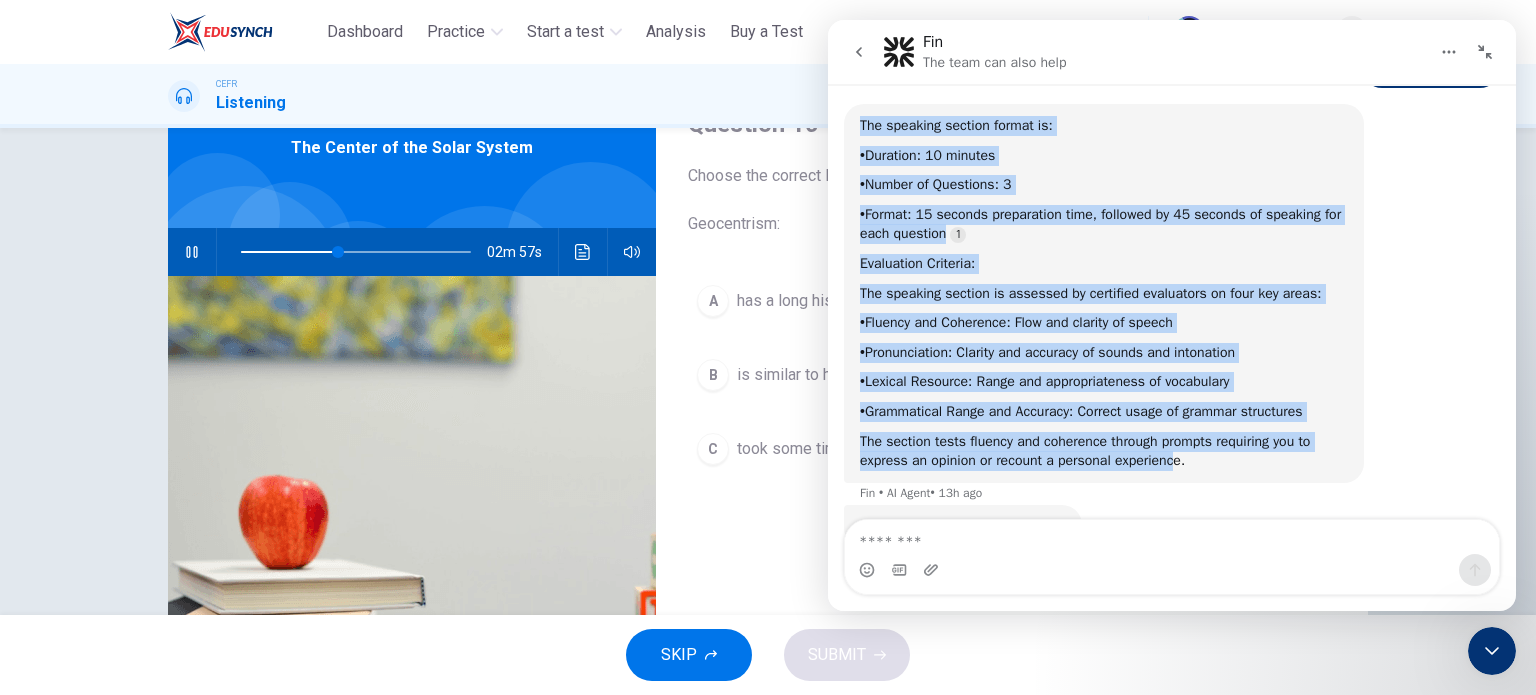 copy on "The speaking section format is: •  Duration : 10 minutes •  Number of Questions : 3 •  Format : 15 seconds preparation time, followed by 45 seconds of speaking for each question Evaluation Criteria: The speaking section is assessed by certified evaluators on four key areas: •  Fluency and Coherence : Flow and clarity of speech •  Pronunciation : Clarity and accuracy of sounds and intonation •  Lexical Resource : Range and appropriateness of vocabulary •  Grammatical Range and Accuracy : Correct usage of grammar structures The section tests fluency and coherence through prompts requiring you to express an opinion or recount a personal experienc" 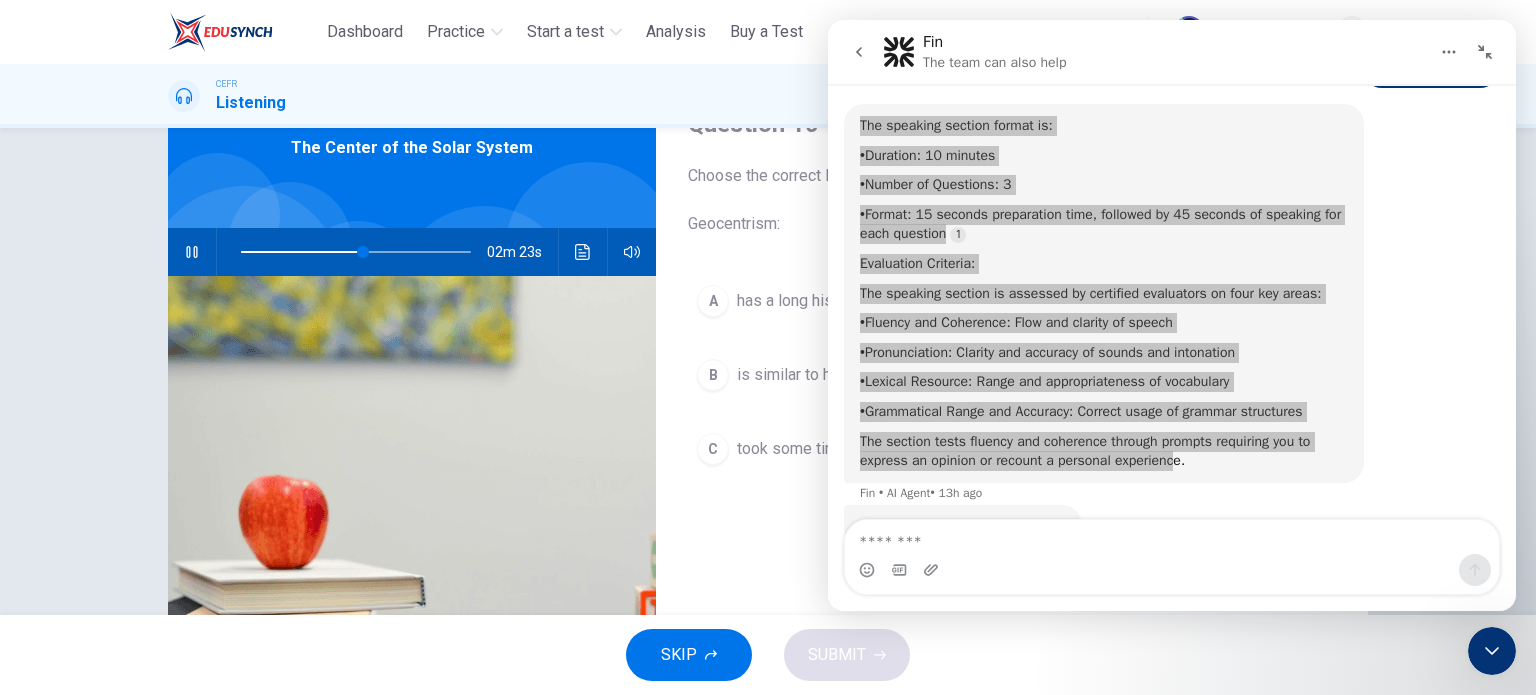 click on "CEFR Listening 00:11:12 END SESSION" at bounding box center (768, 96) 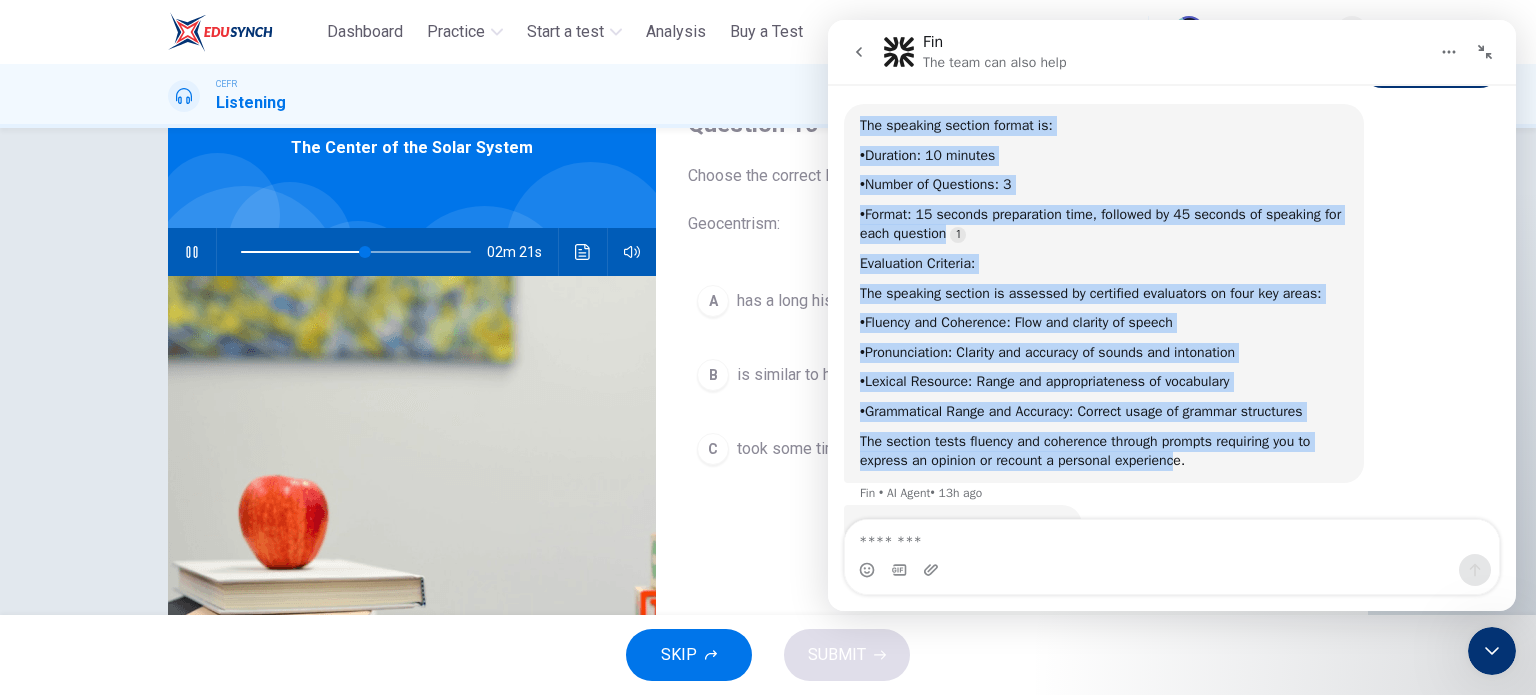 click at bounding box center [1485, 52] 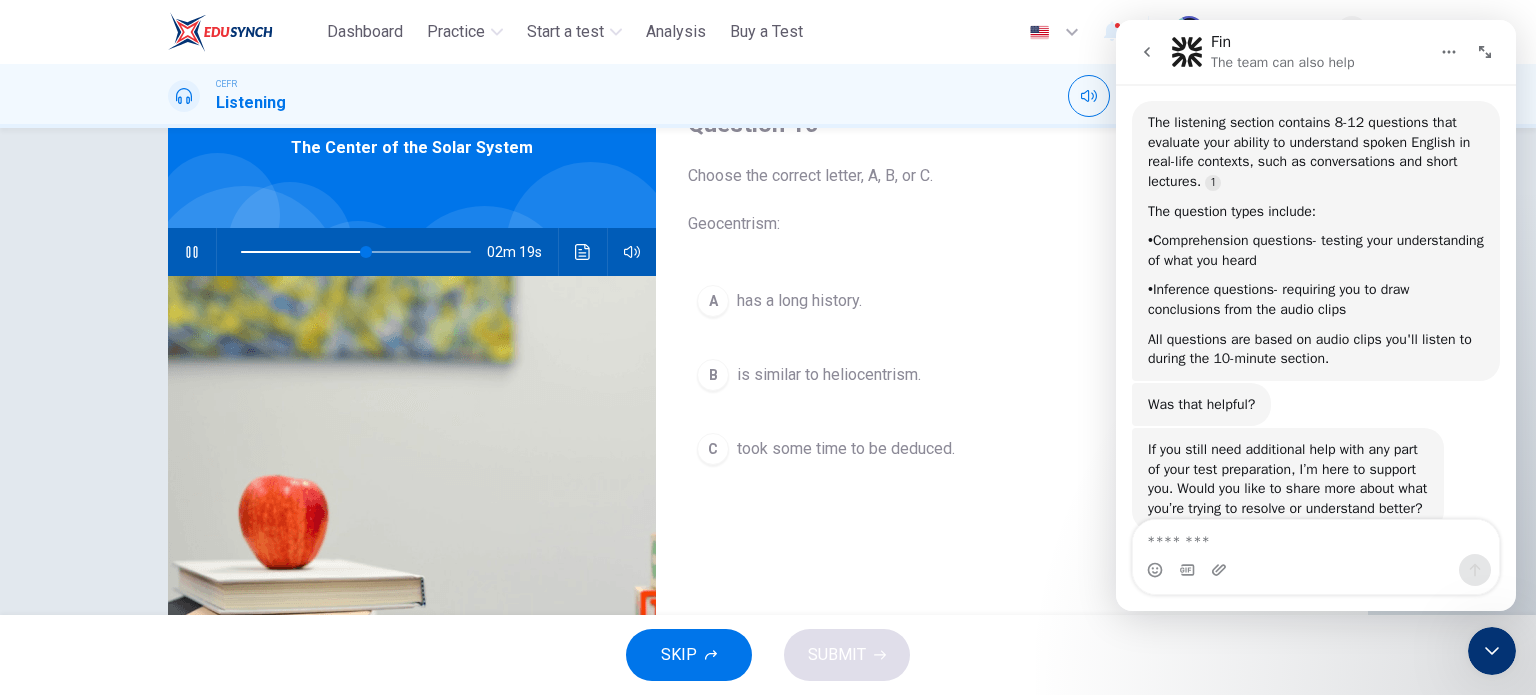 scroll, scrollTop: 7753, scrollLeft: 0, axis: vertical 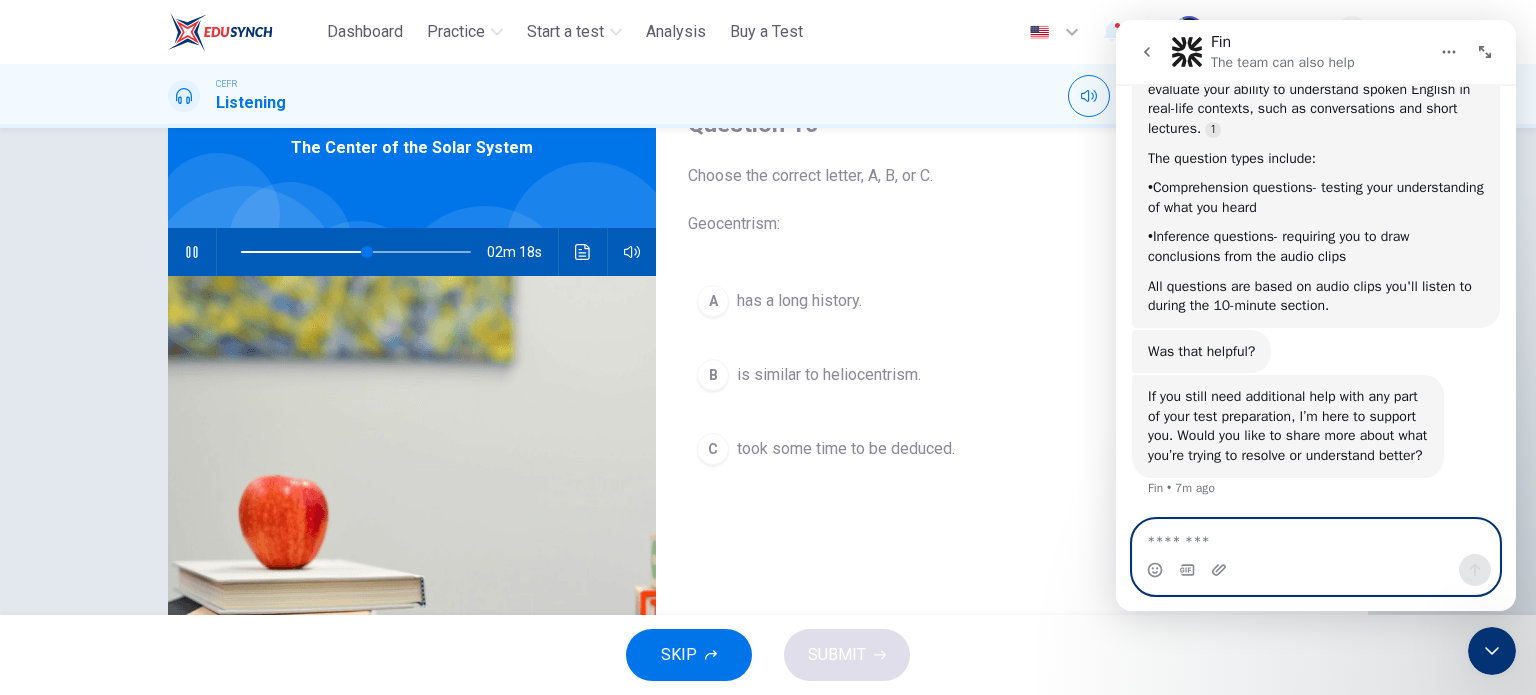 click at bounding box center [1316, 537] 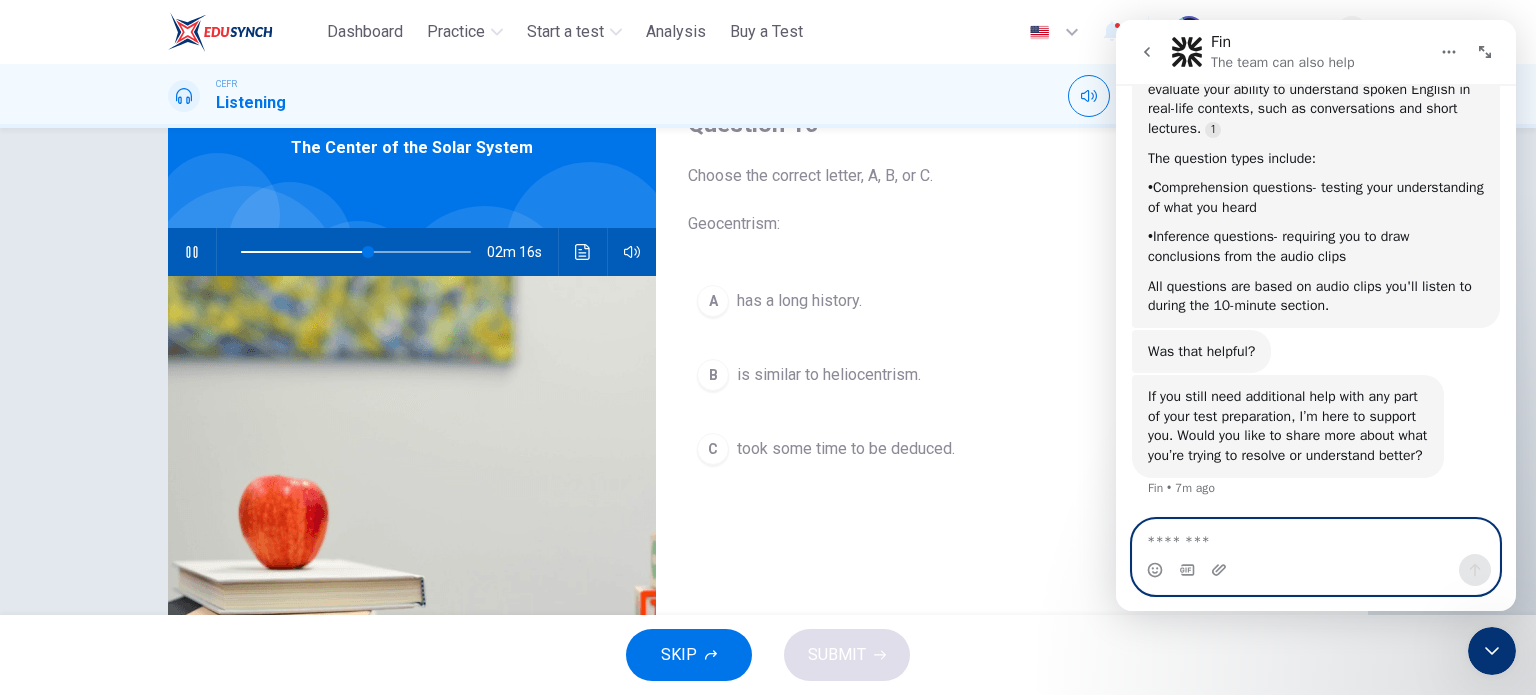 type on "**" 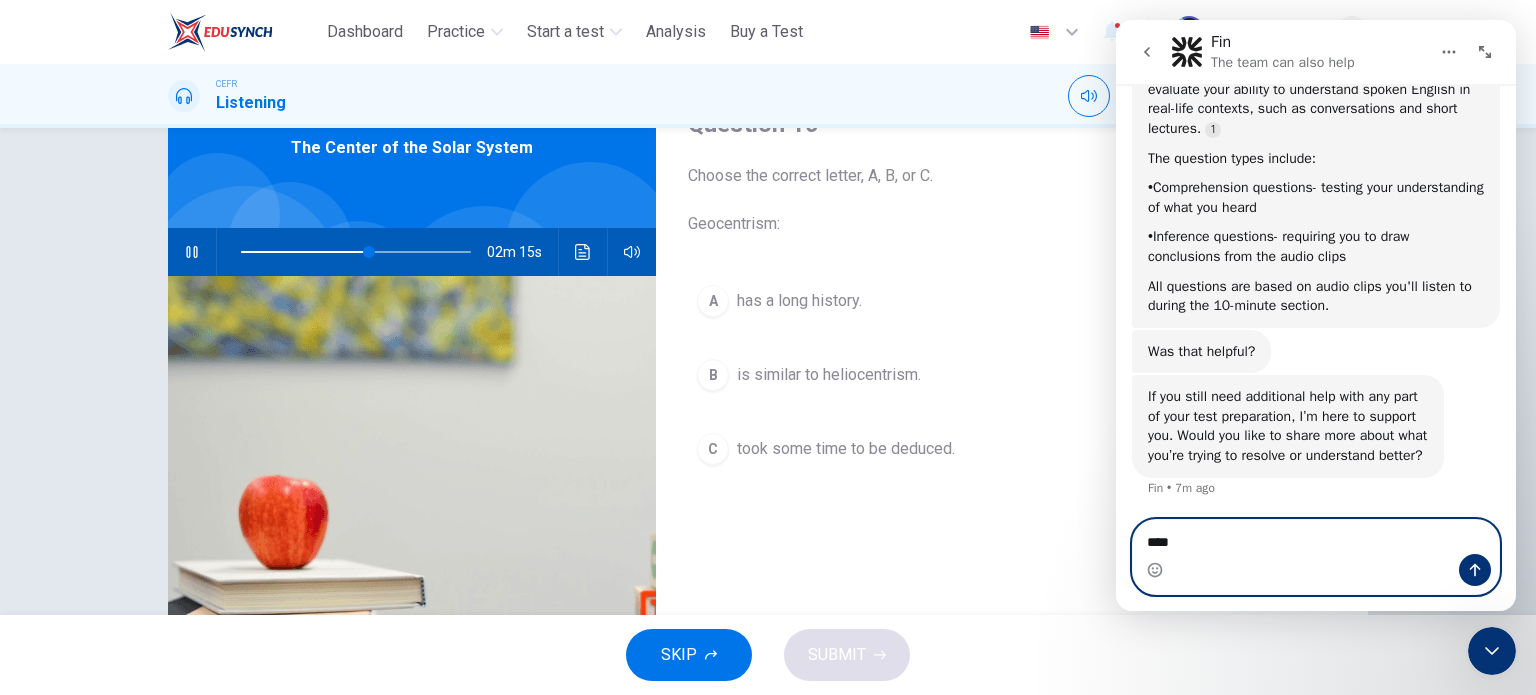 type on "**" 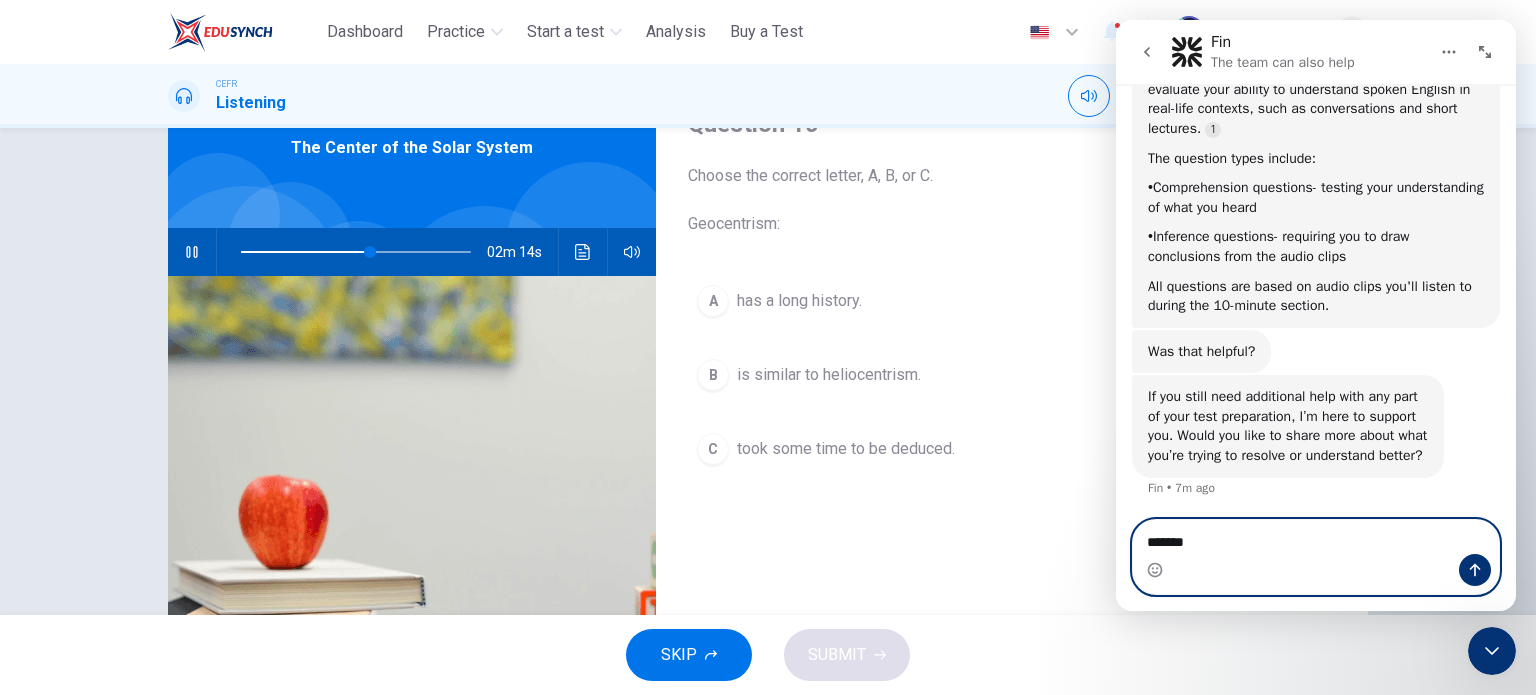 type on "********" 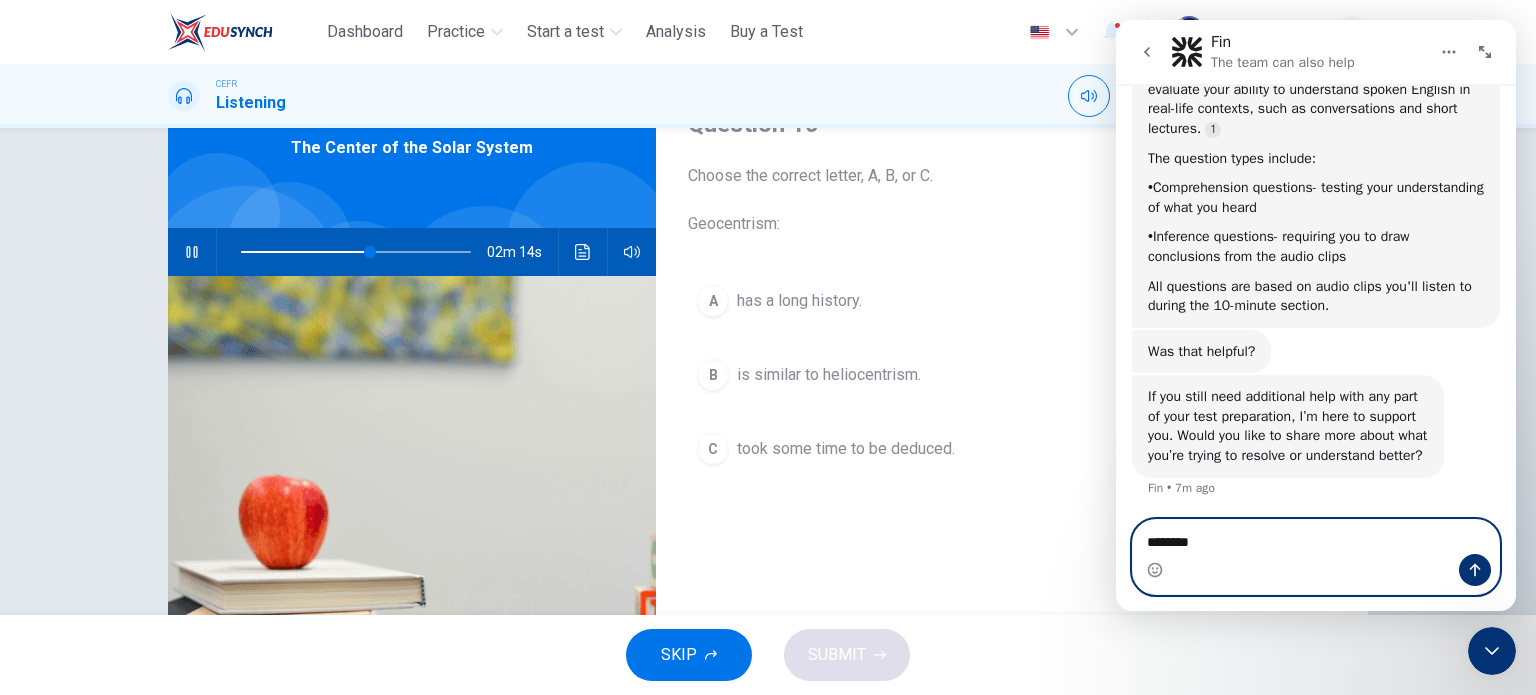 type on "**" 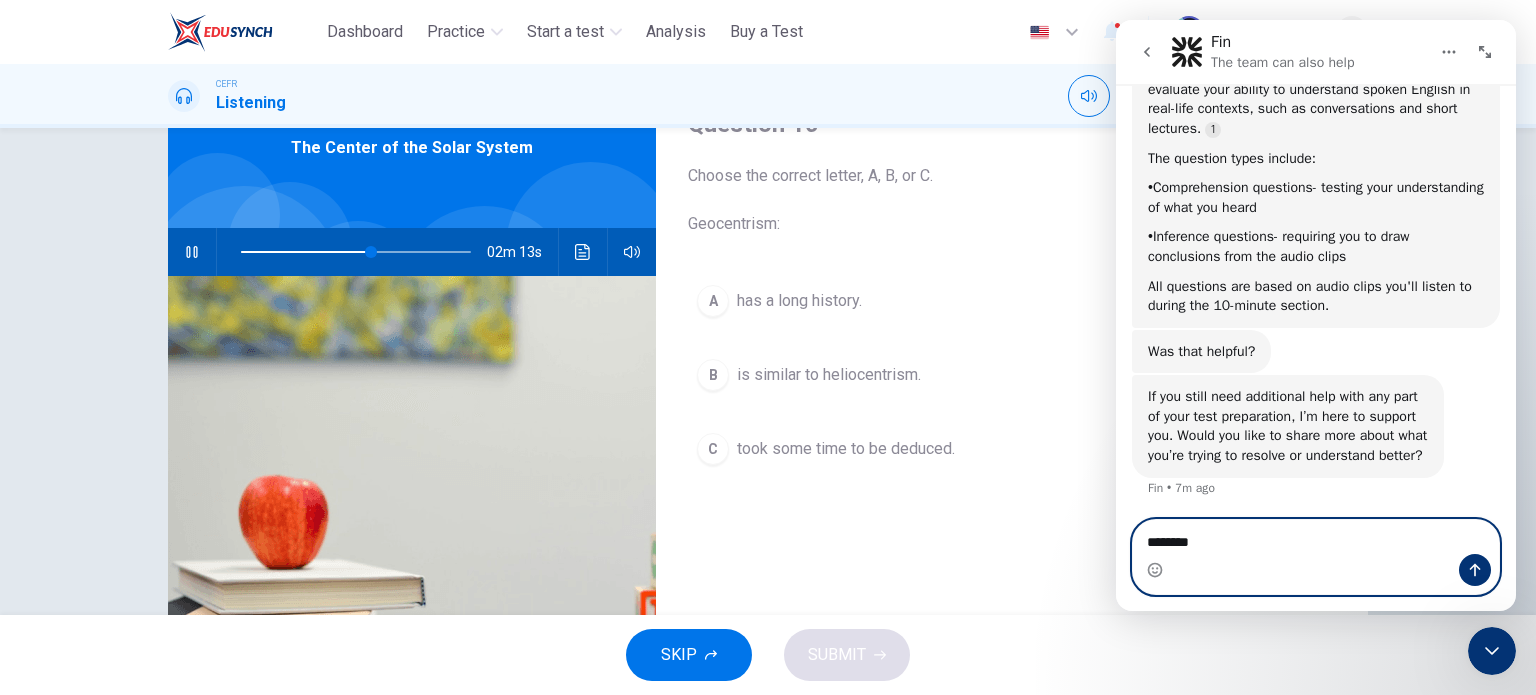 type on "********" 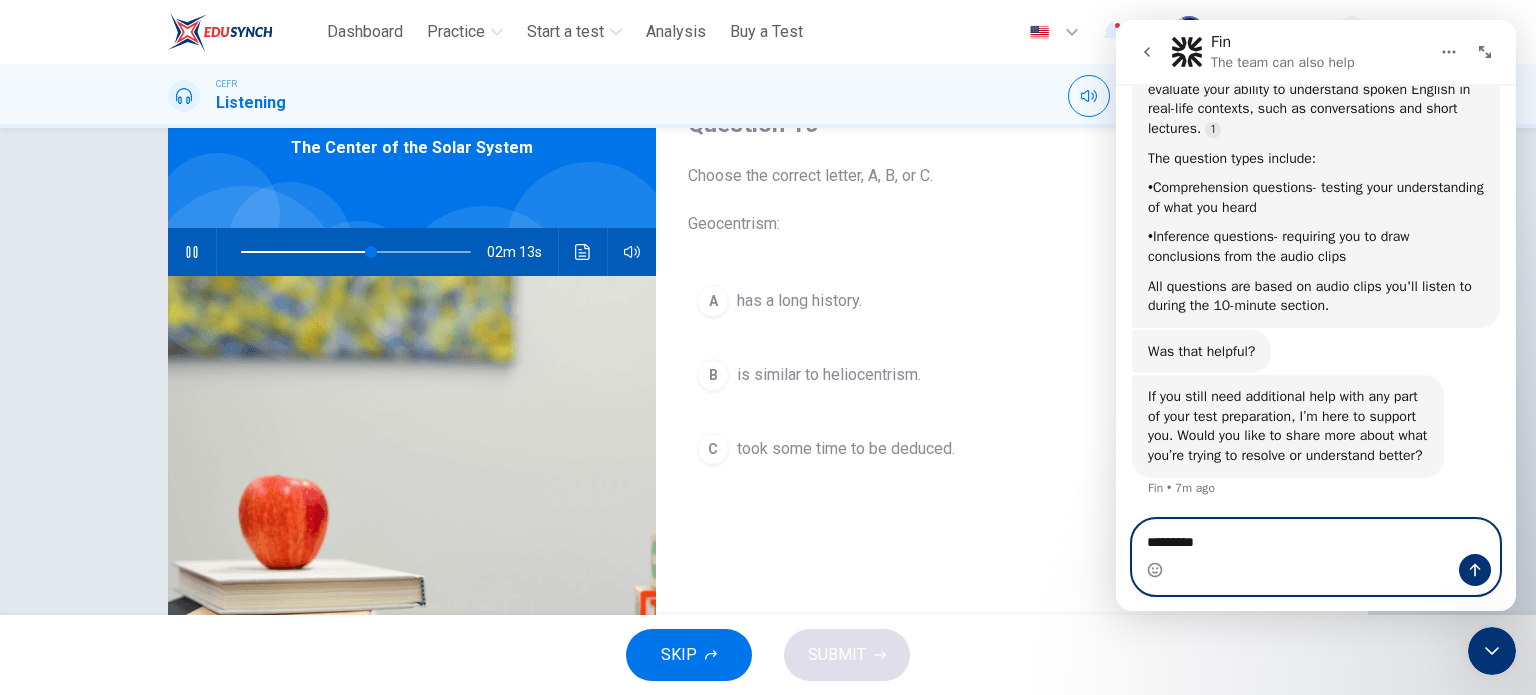 type on "**" 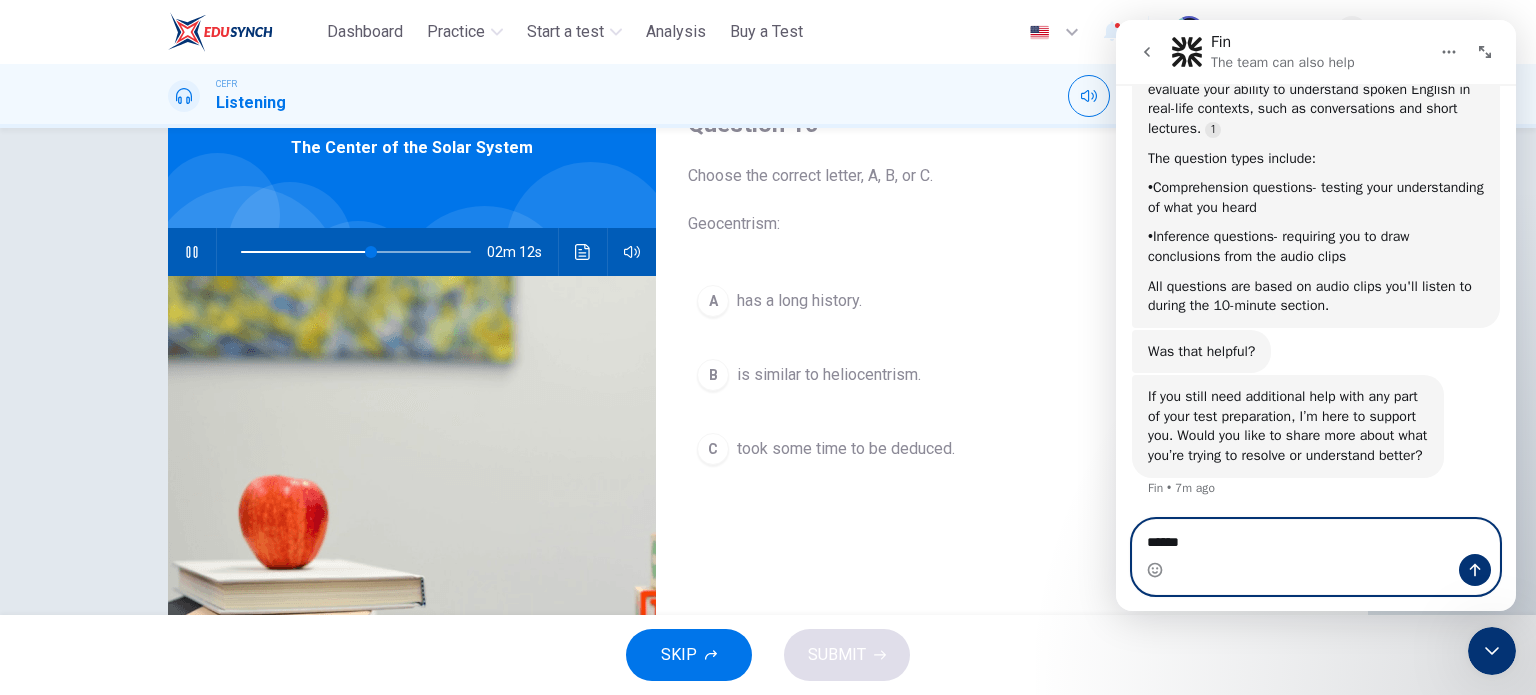 type on "****" 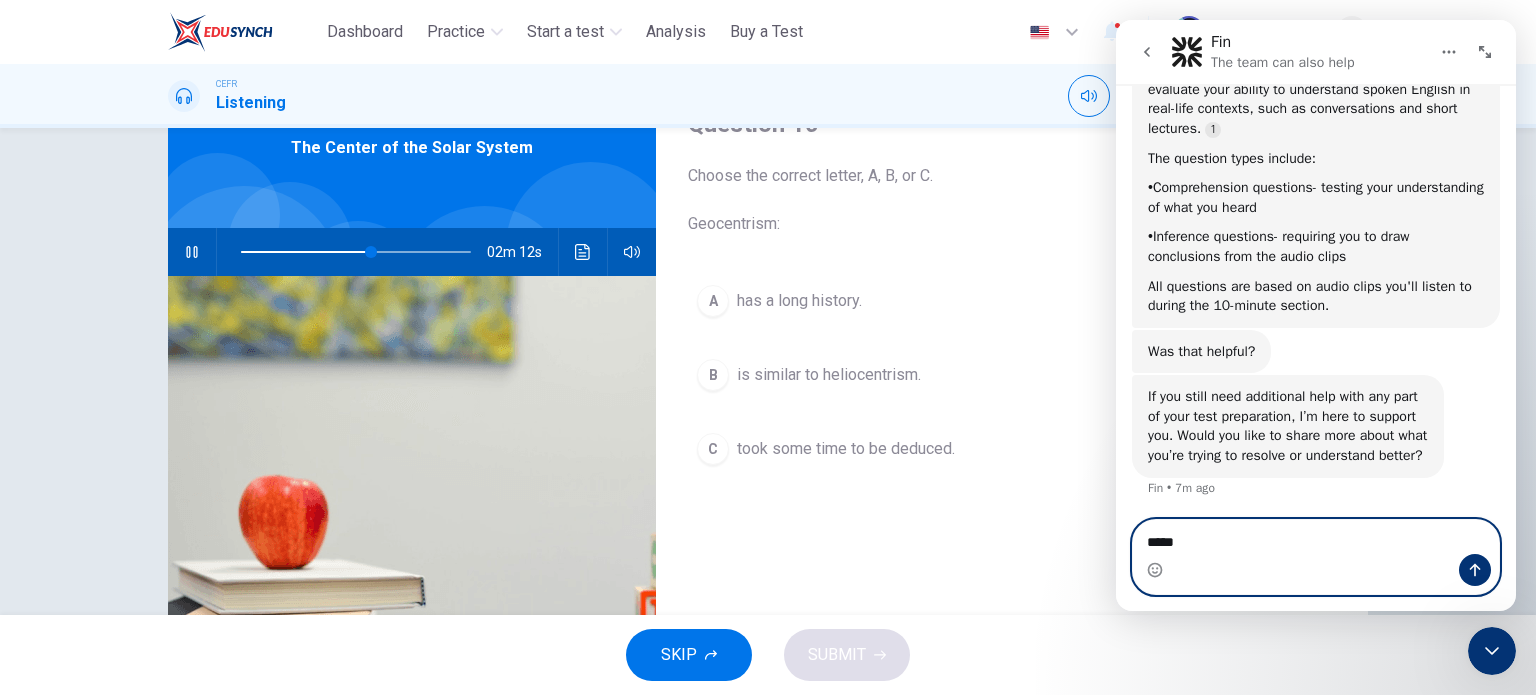 type on "**" 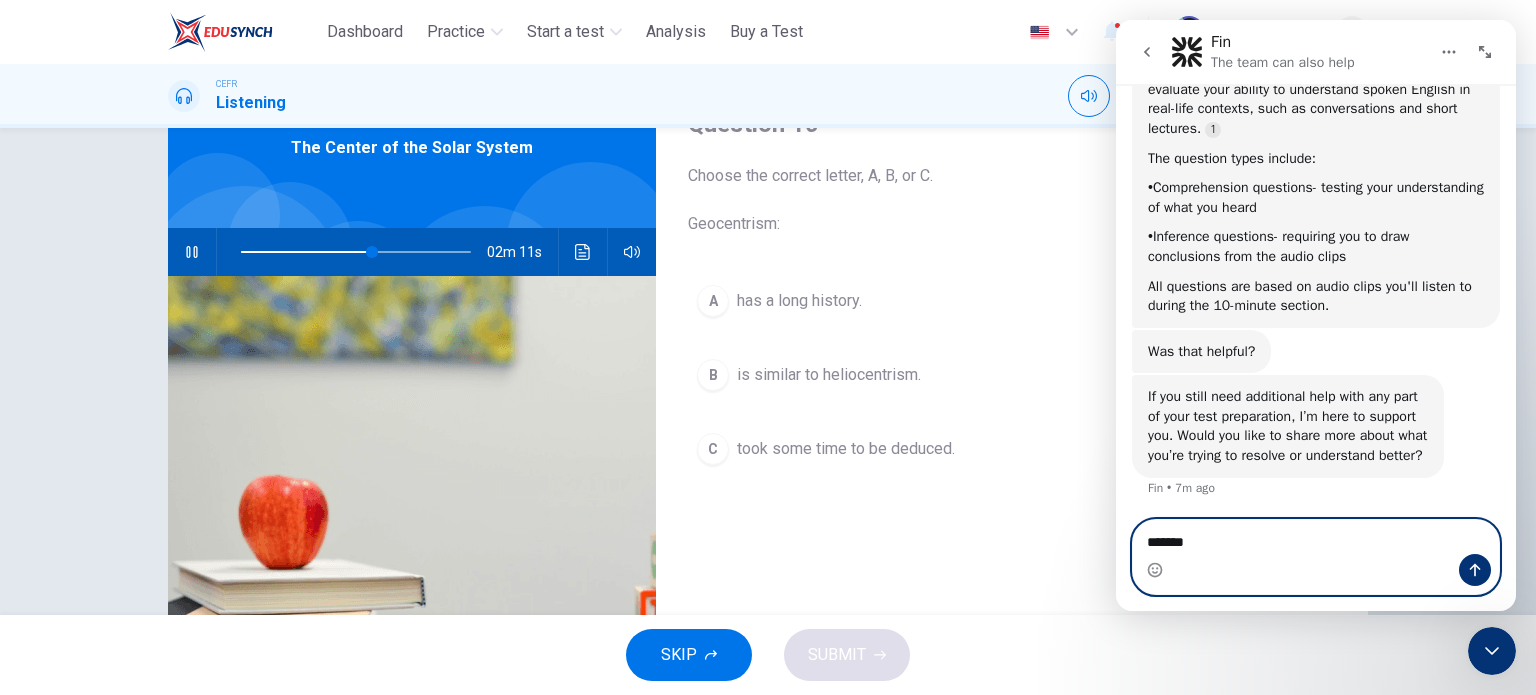 type on "********" 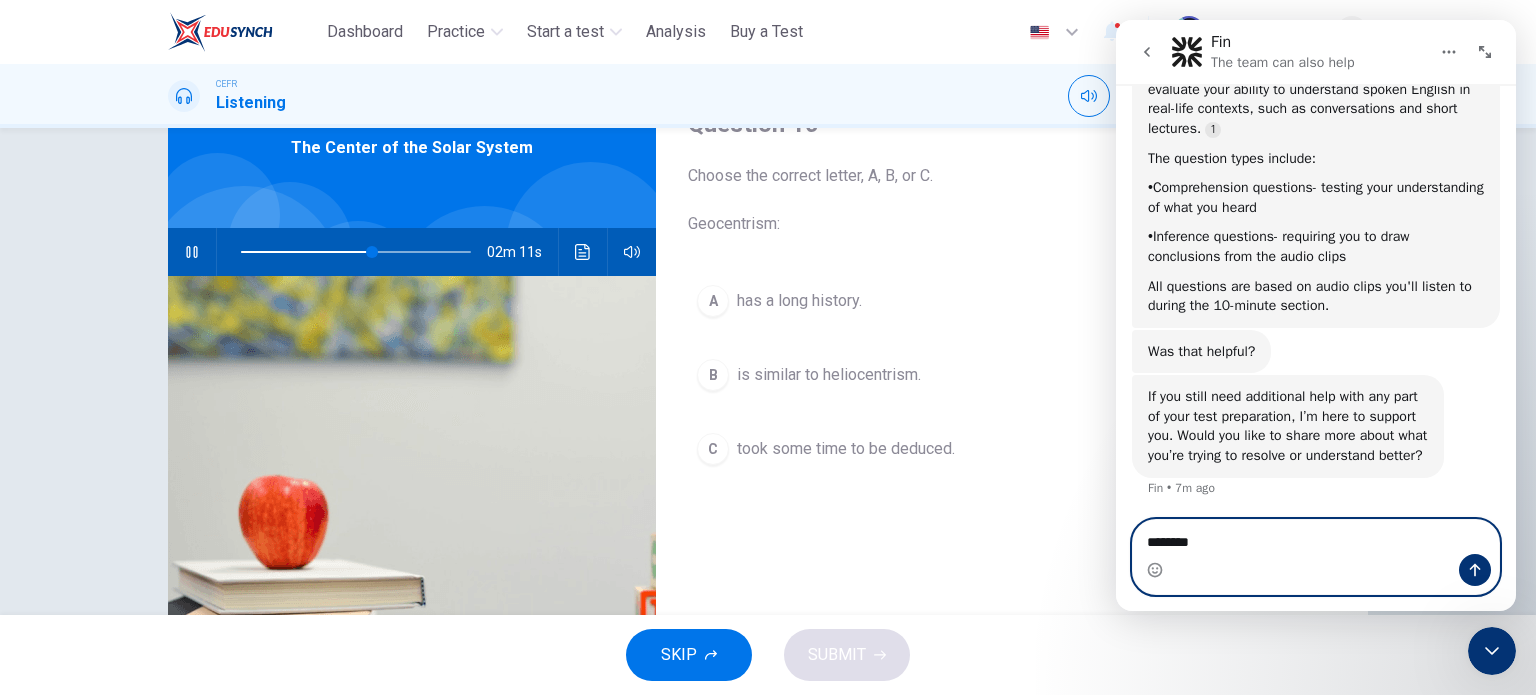 type on "**" 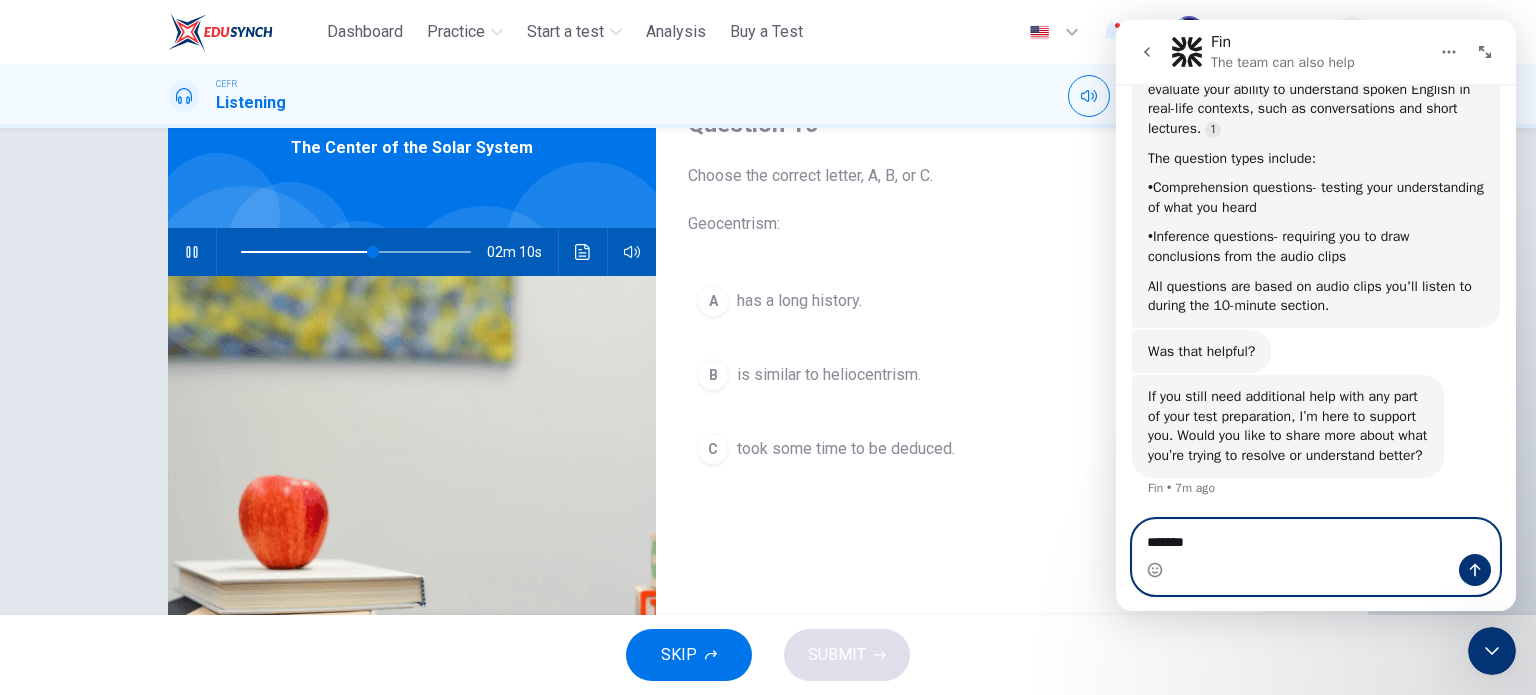type on "********" 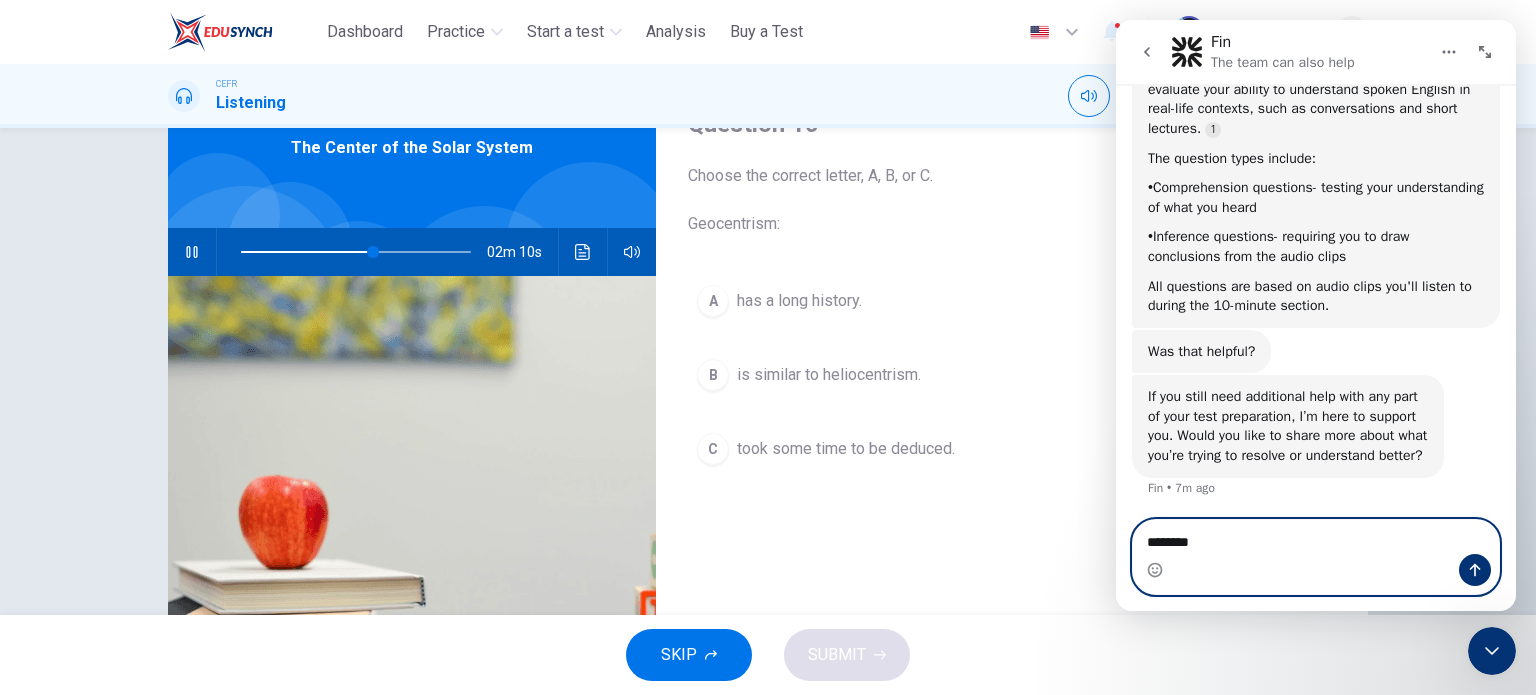 type on "**" 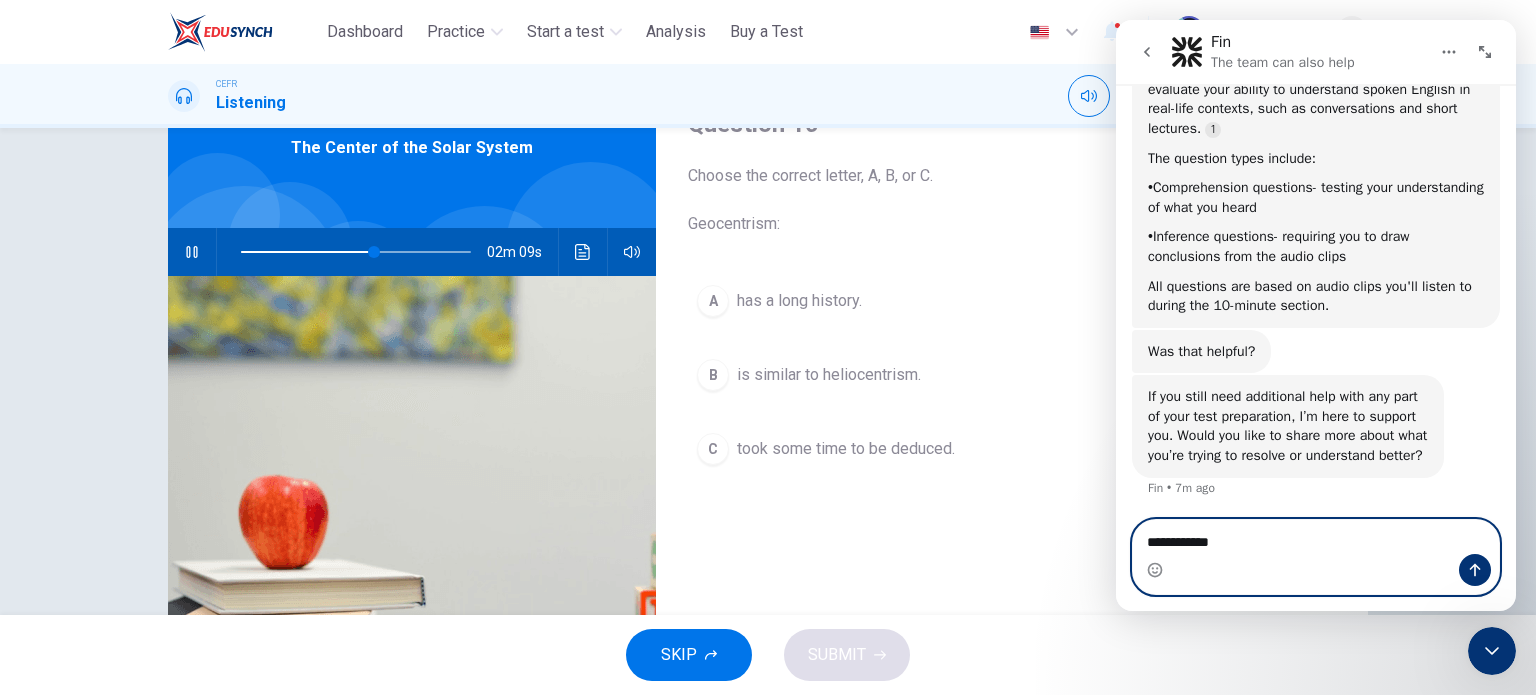 type on "**********" 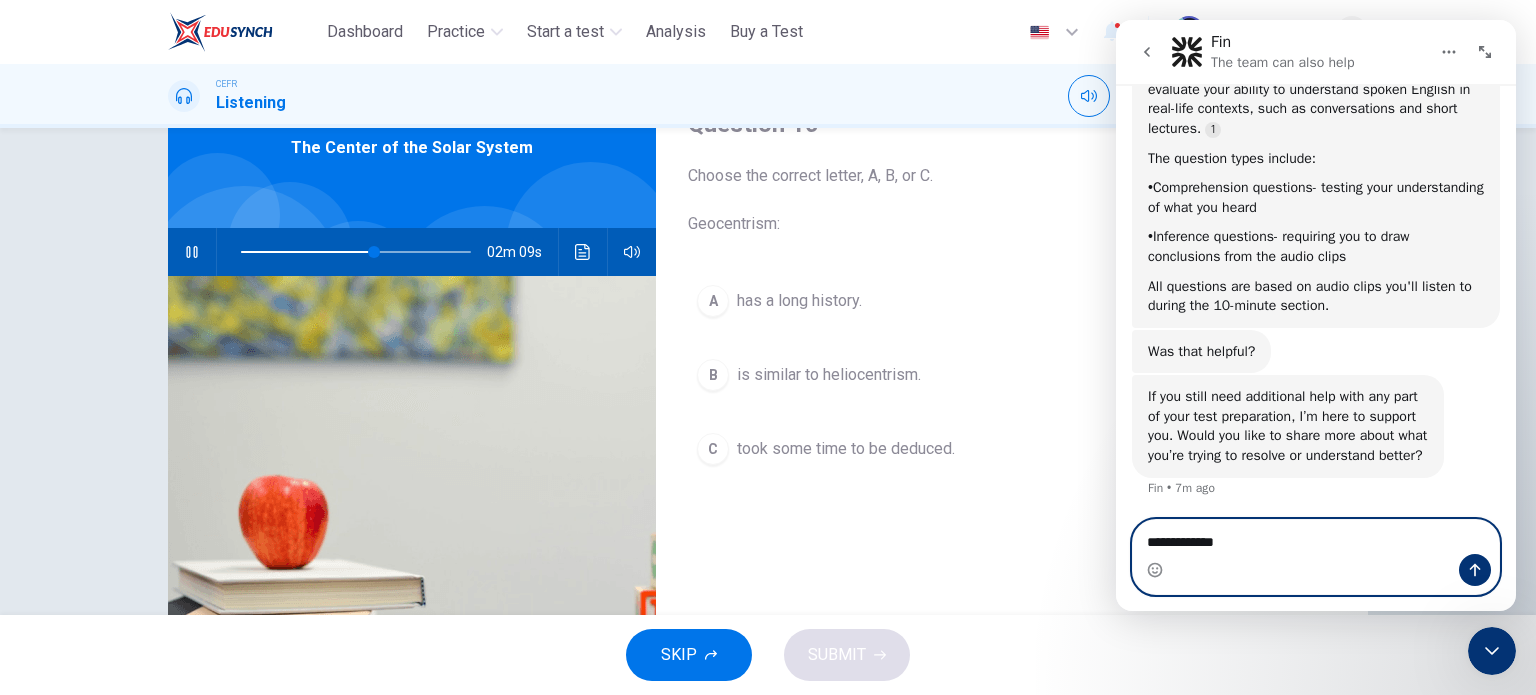 type on "**" 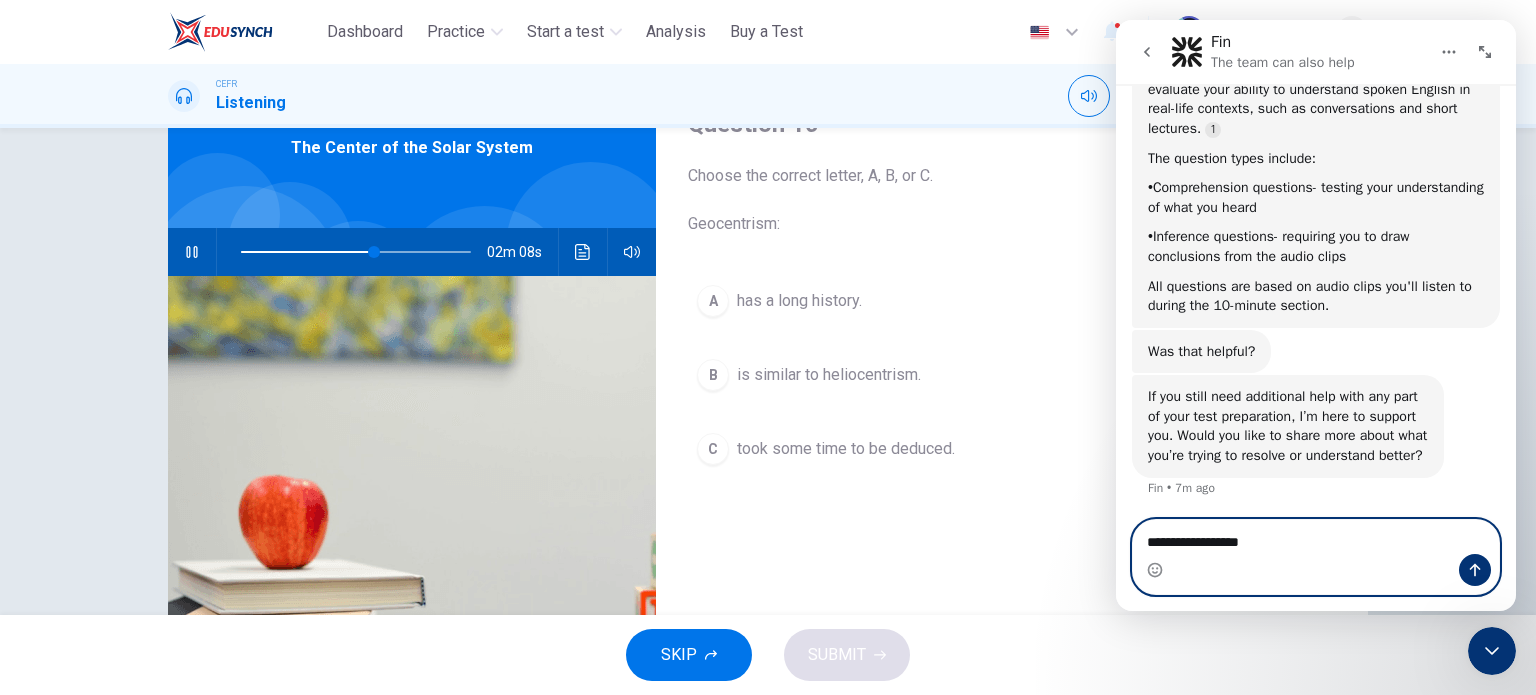type on "**" 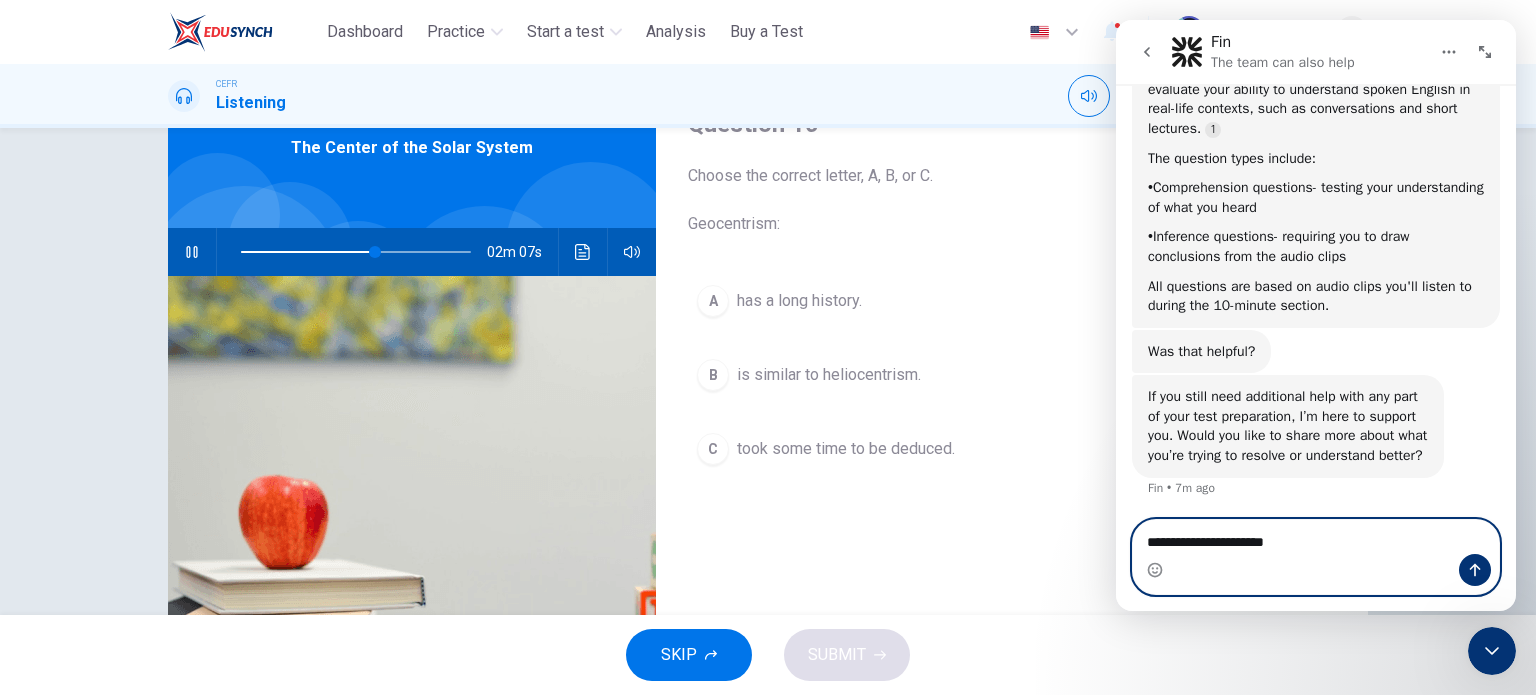 type on "**" 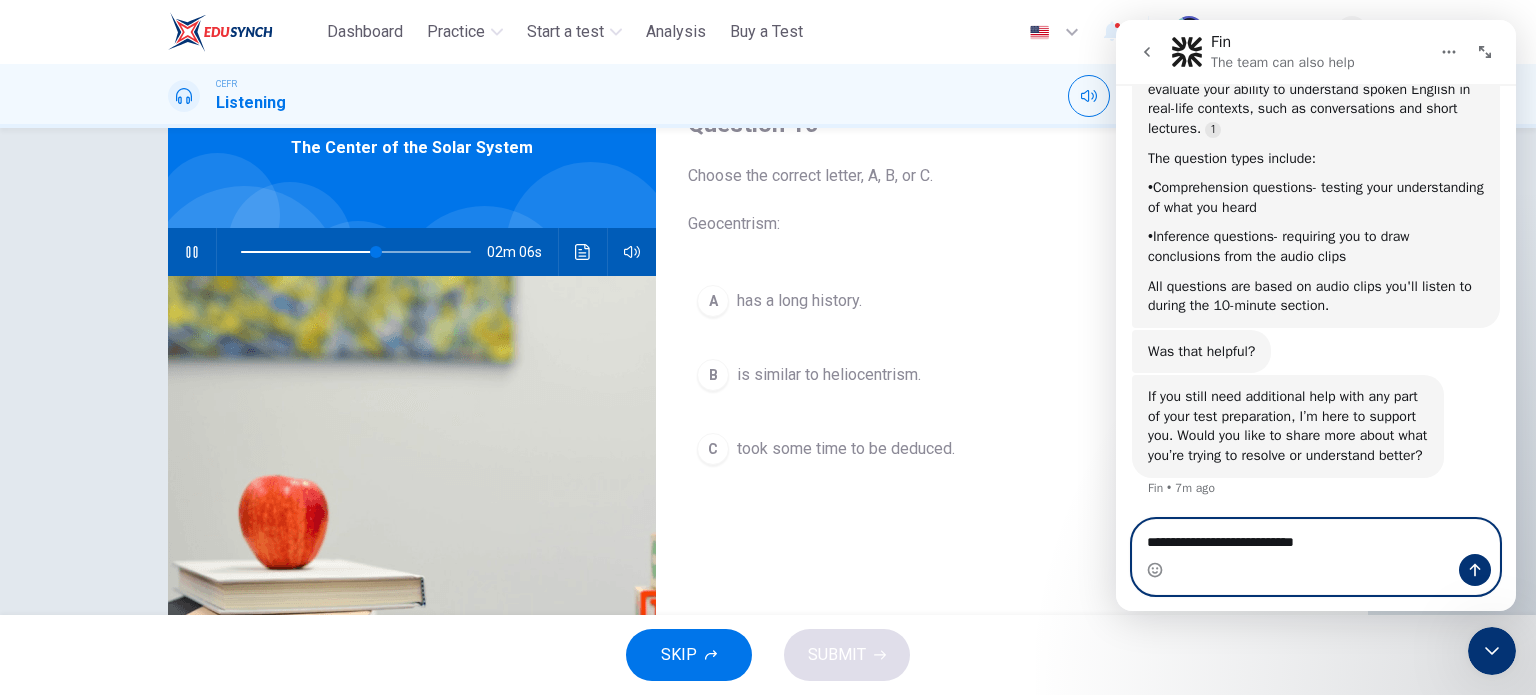 type on "**********" 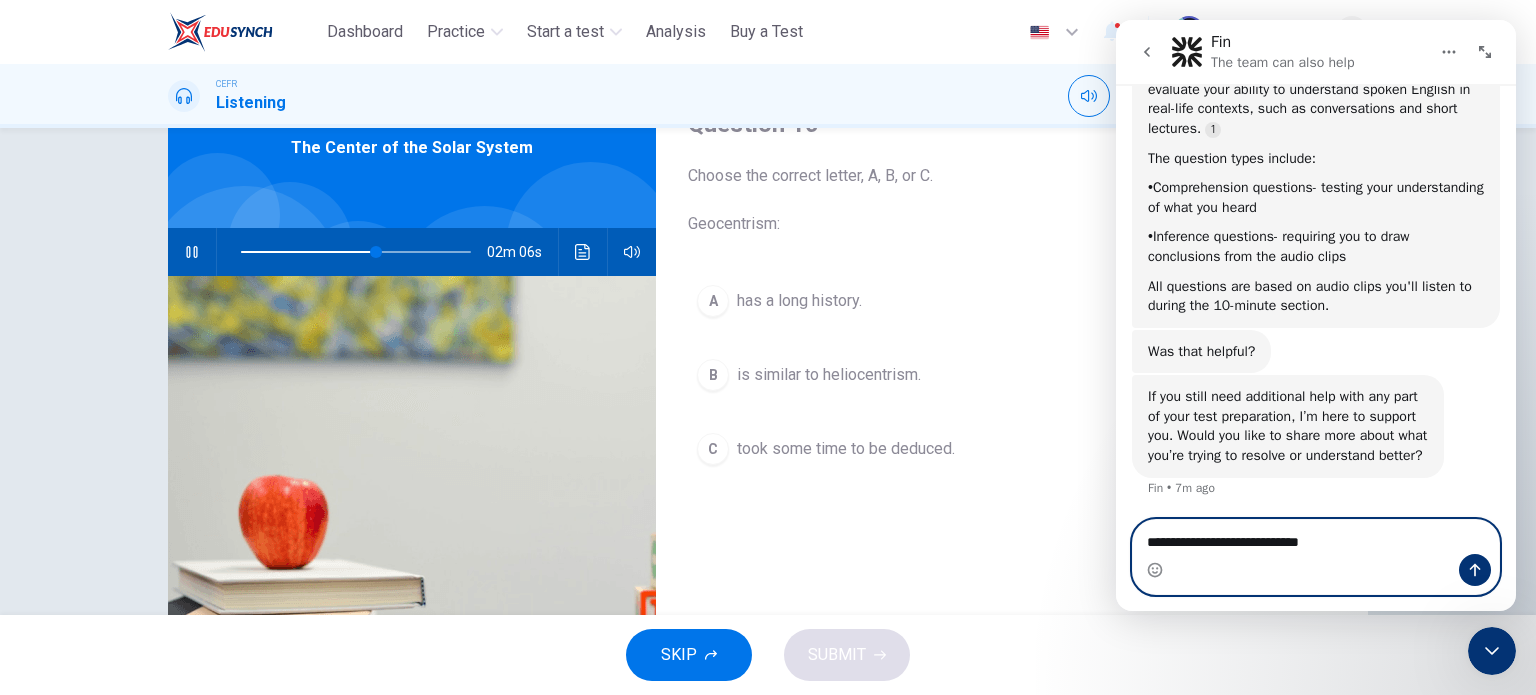type on "**" 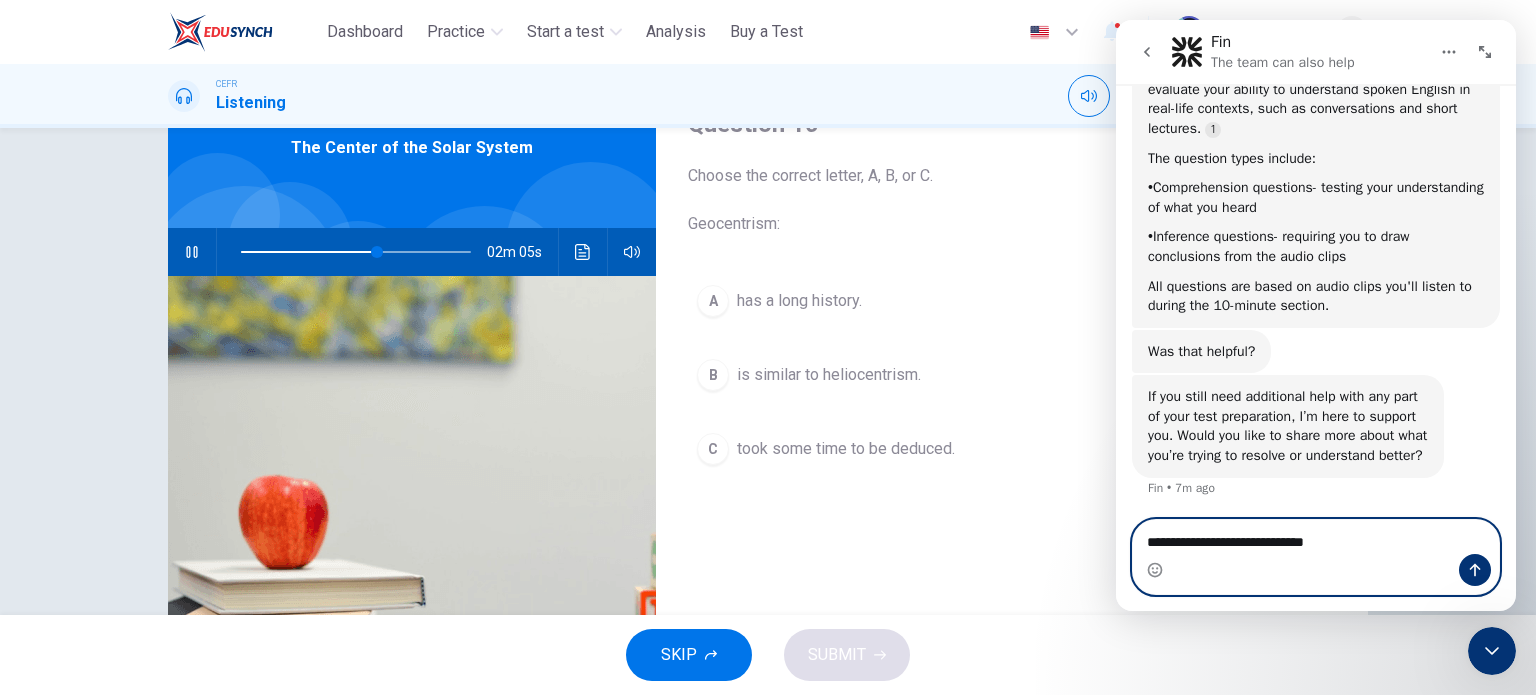 type on "**" 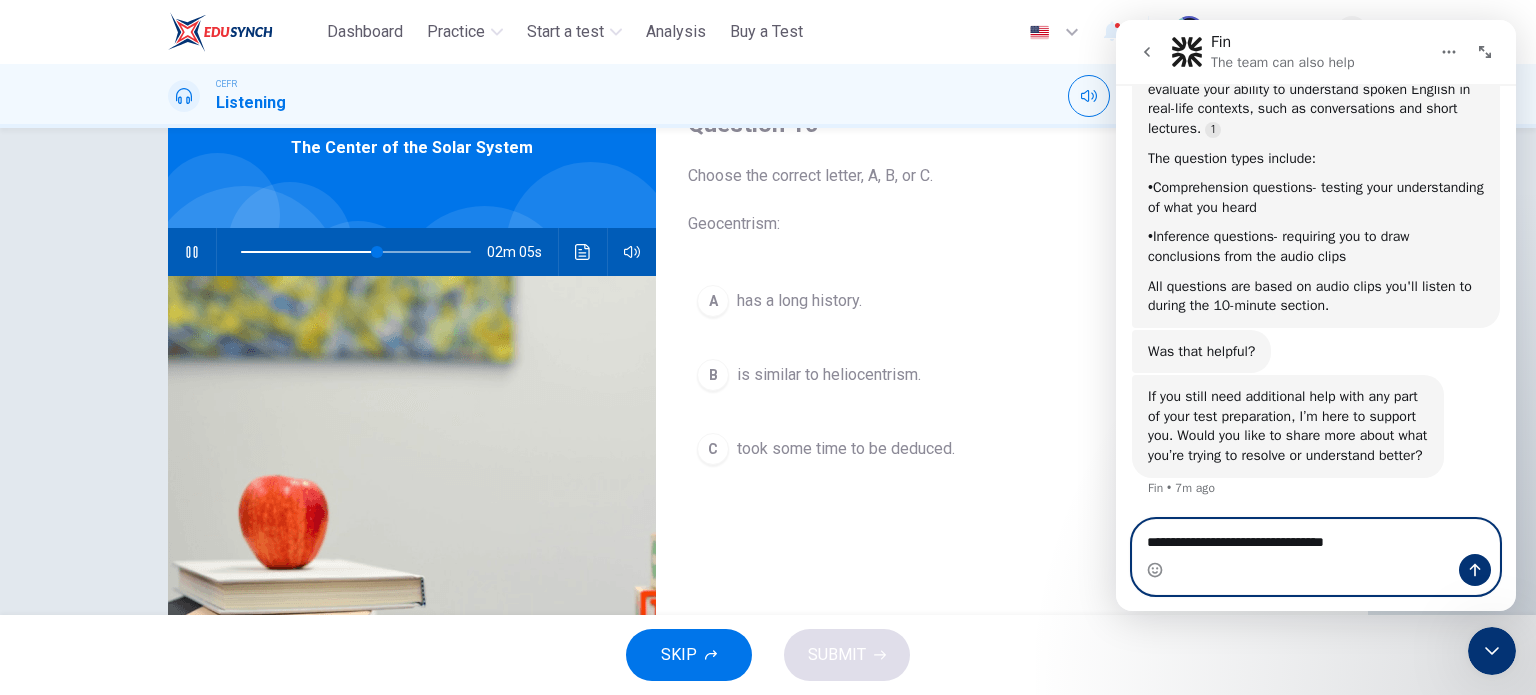 type on "**" 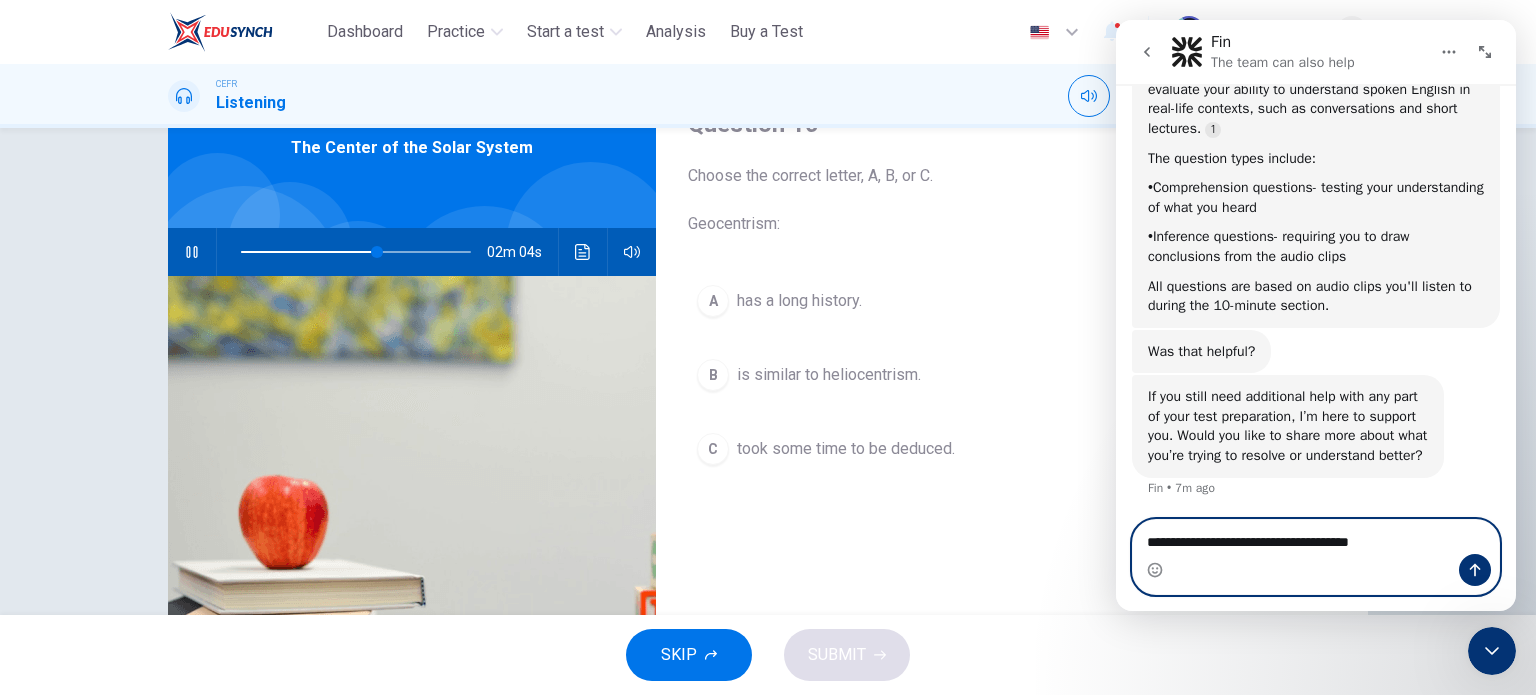 type on "**********" 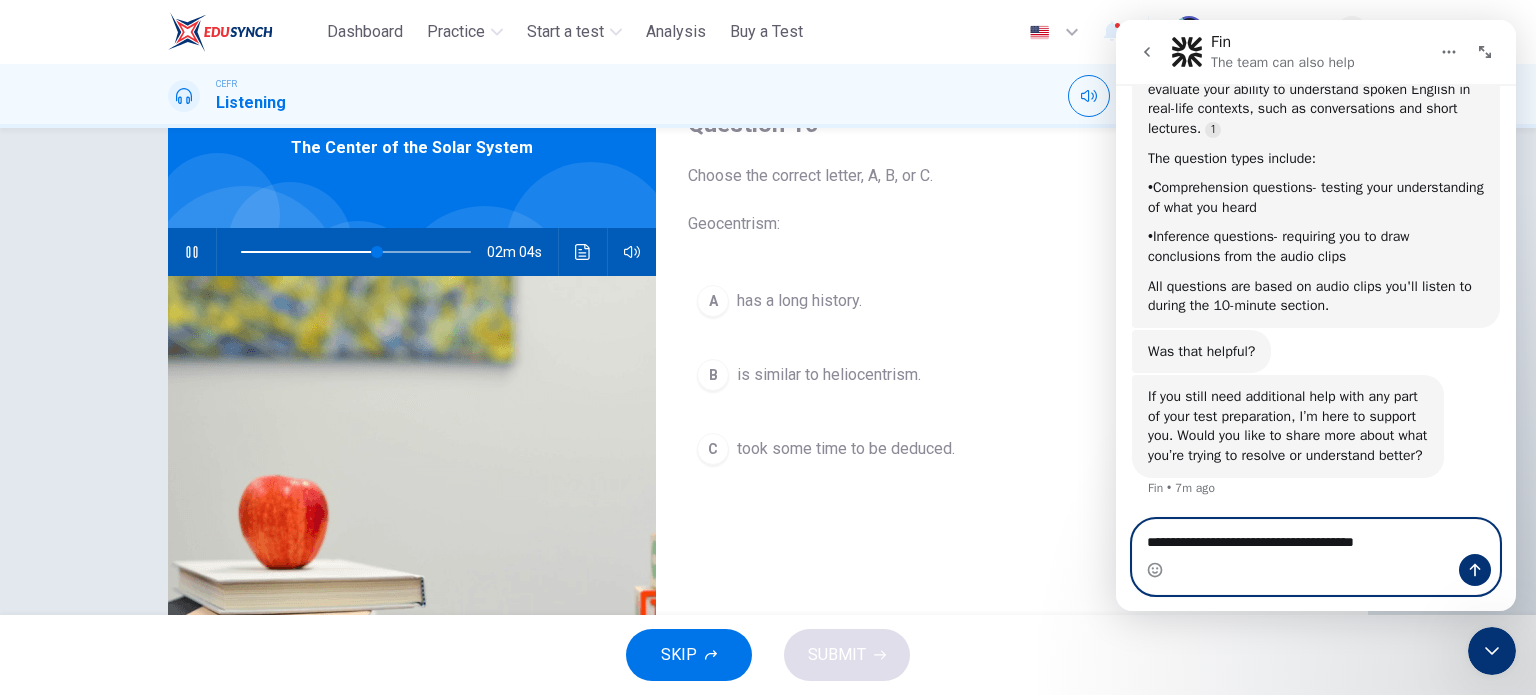 type on "**" 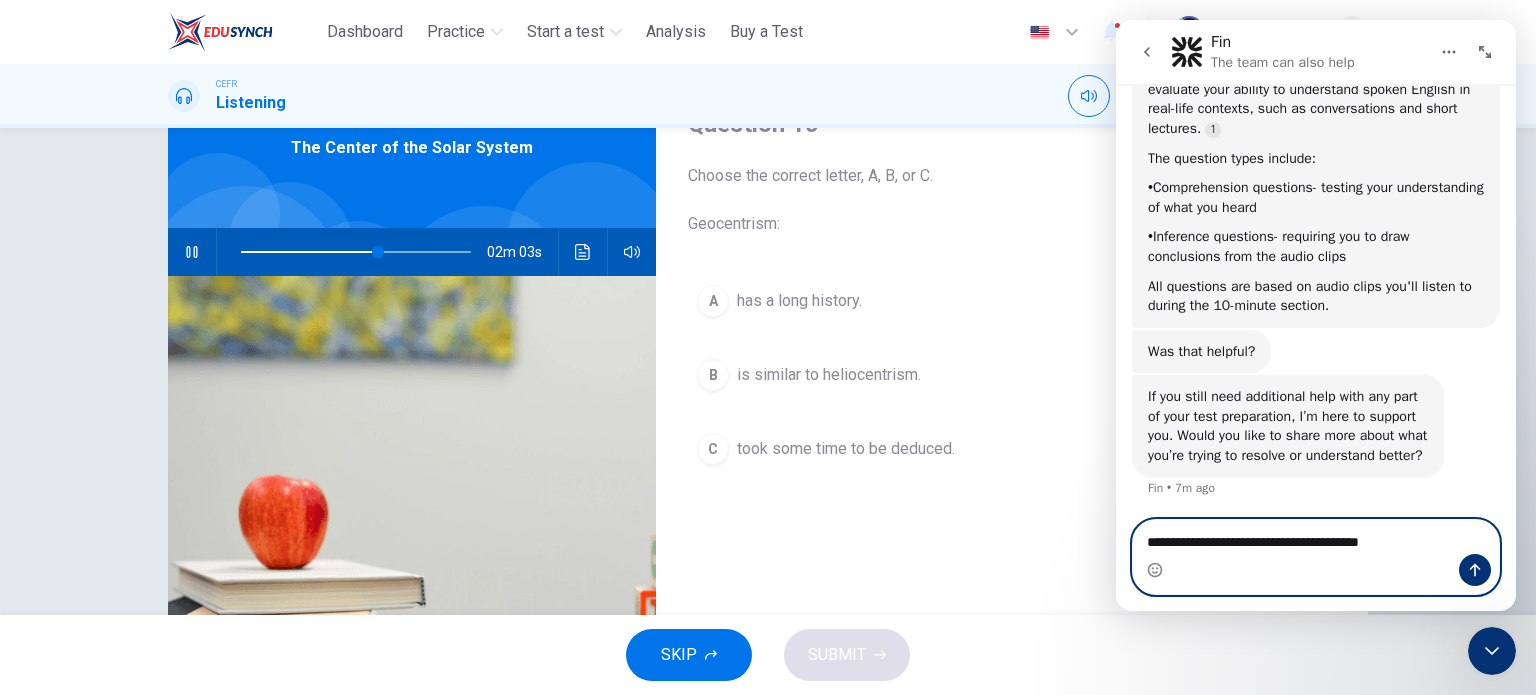 type 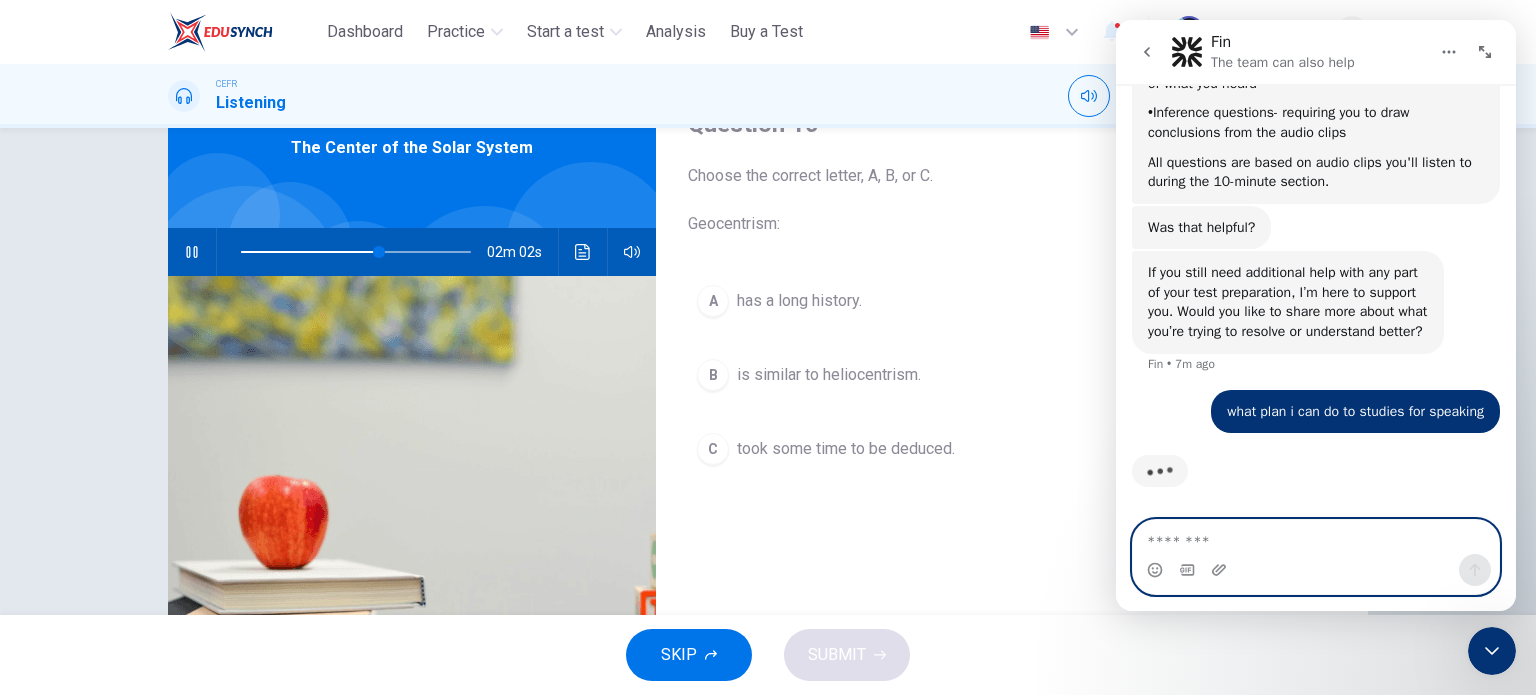 scroll, scrollTop: 7877, scrollLeft: 0, axis: vertical 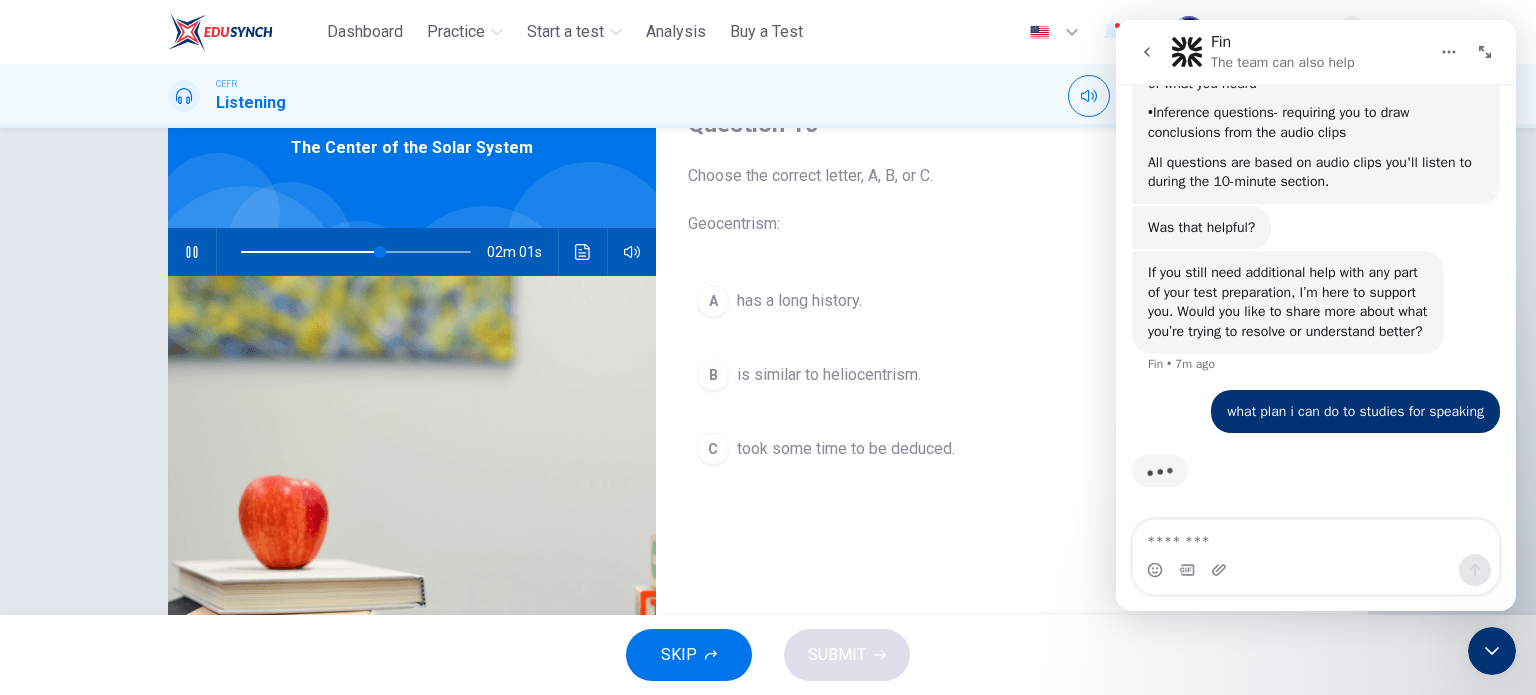 click on "SKIP SUBMIT" at bounding box center [768, 655] 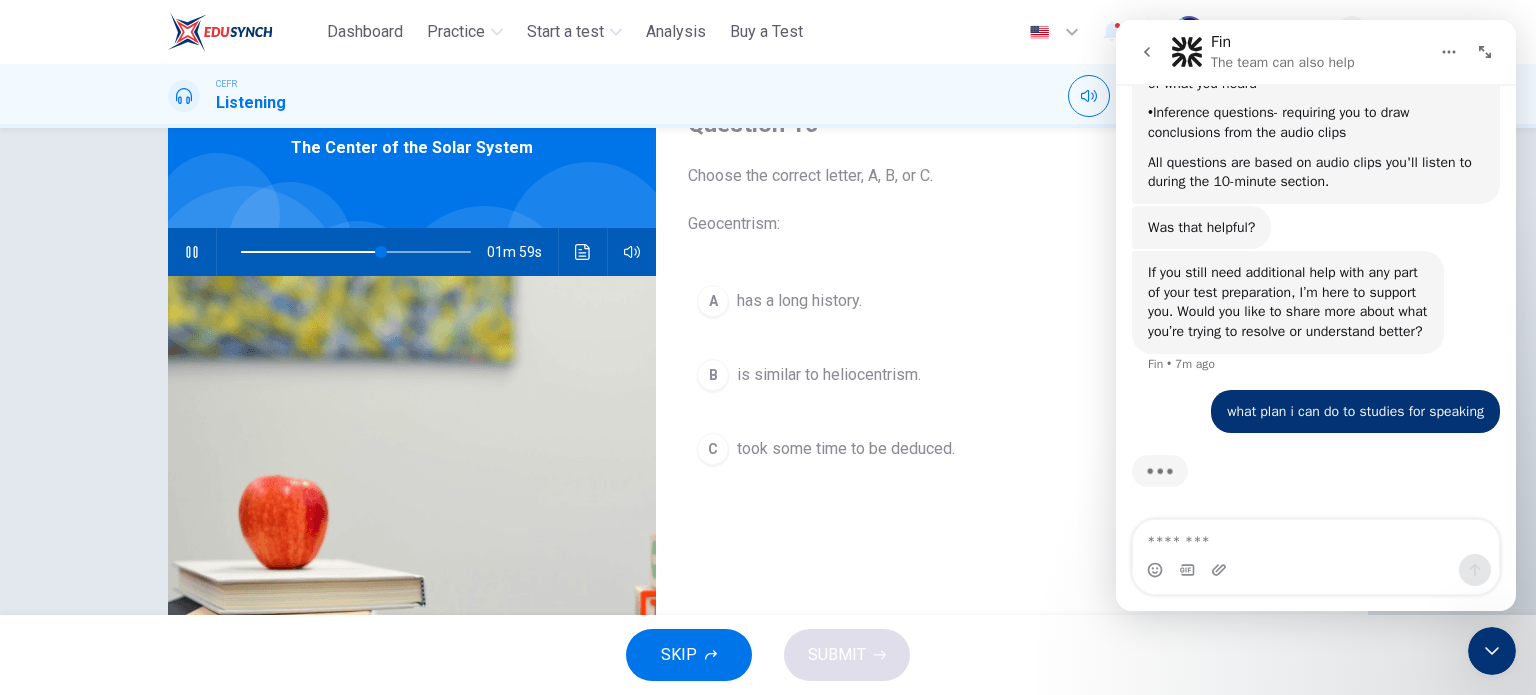 click 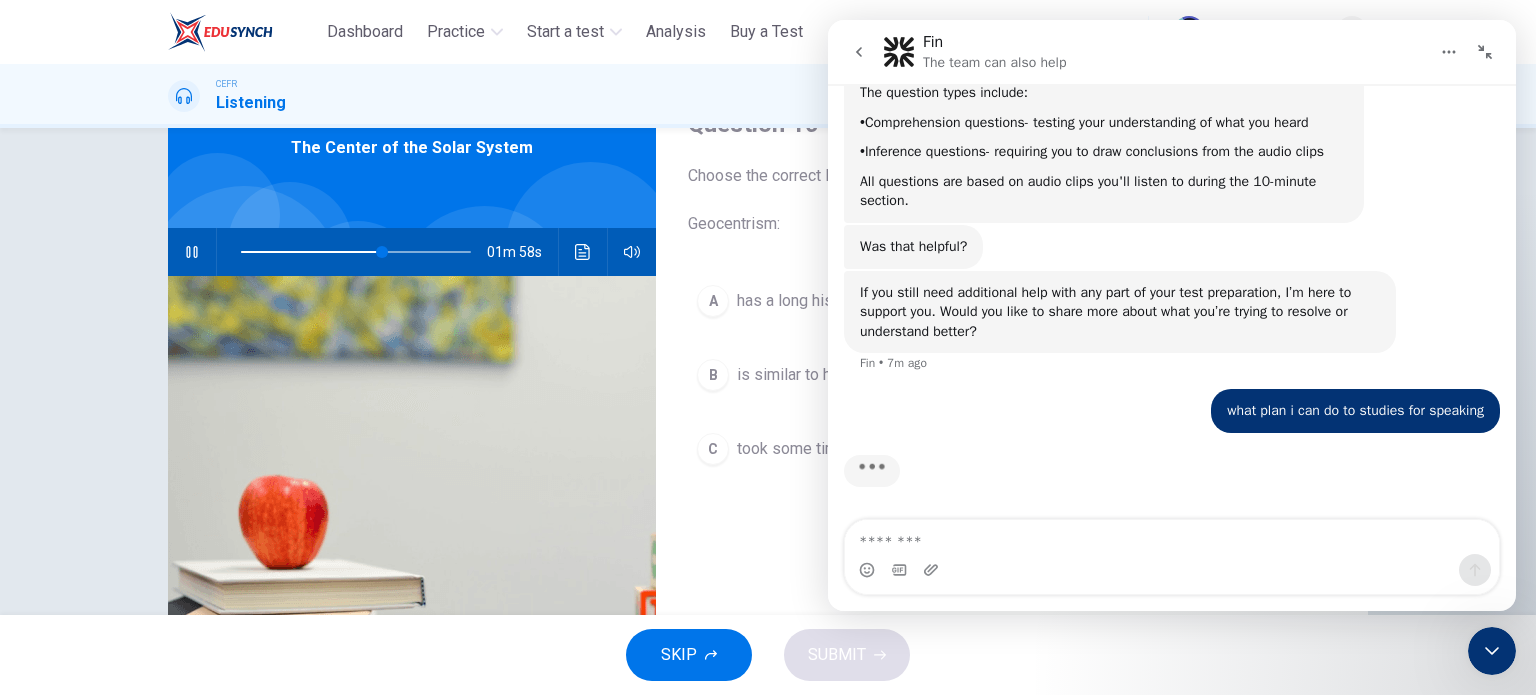 scroll, scrollTop: 6251, scrollLeft: 0, axis: vertical 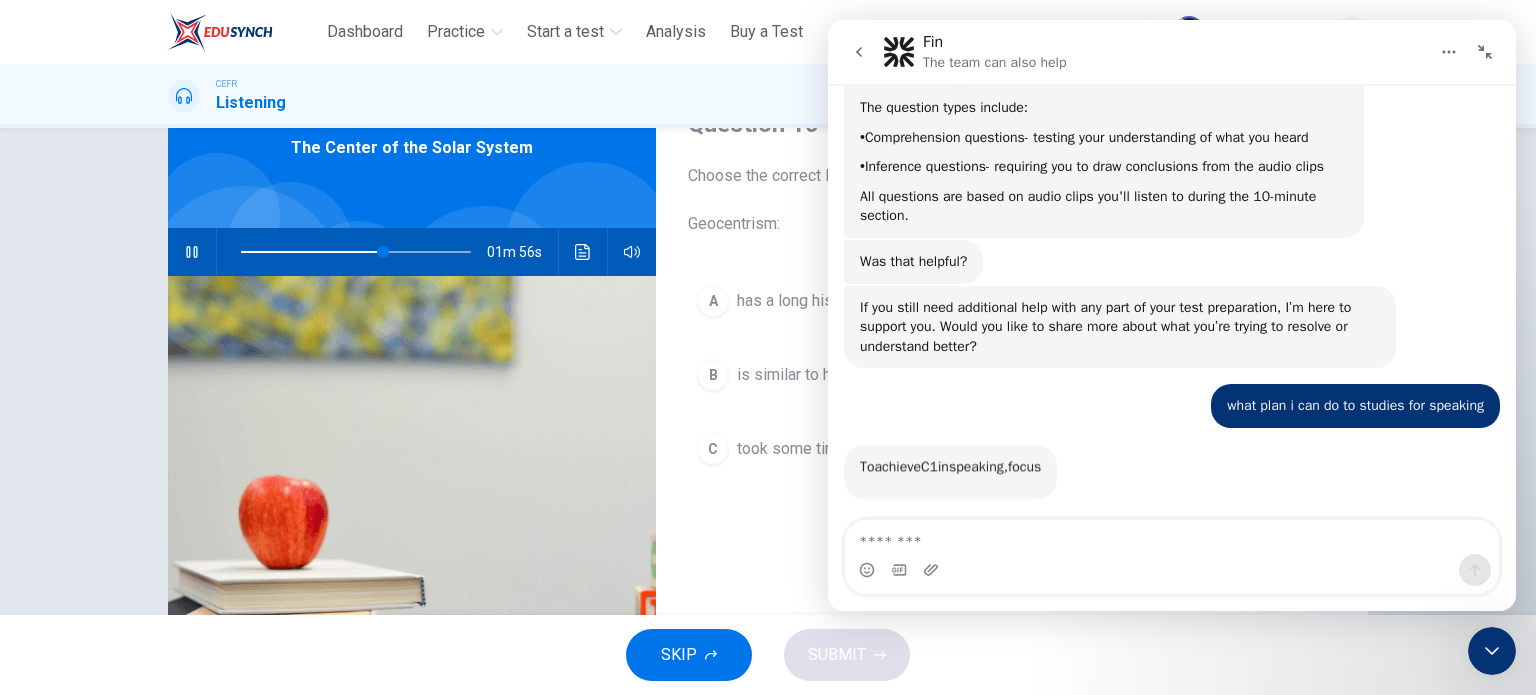 drag, startPoint x: 1490, startPoint y: 638, endPoint x: 2996, endPoint y: 1109, distance: 1577.9344 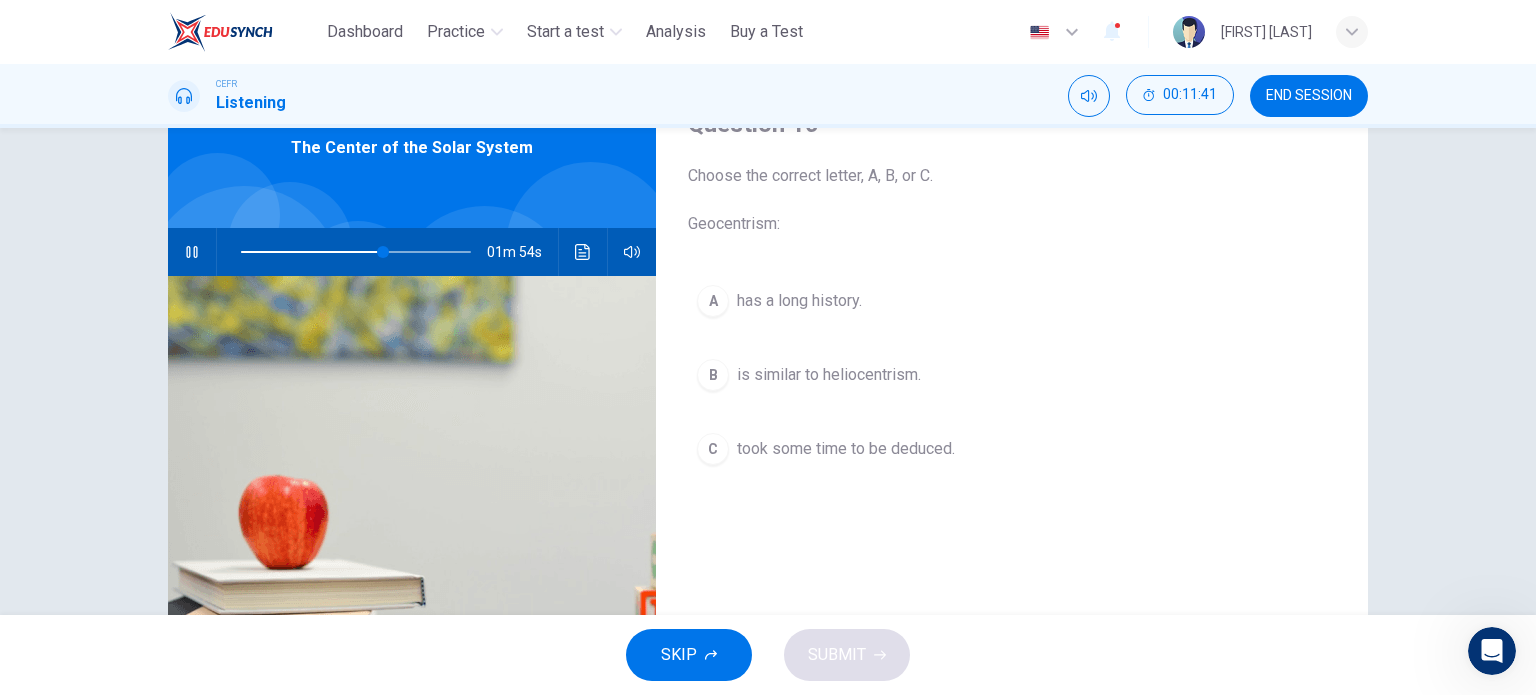 scroll, scrollTop: 6541, scrollLeft: 0, axis: vertical 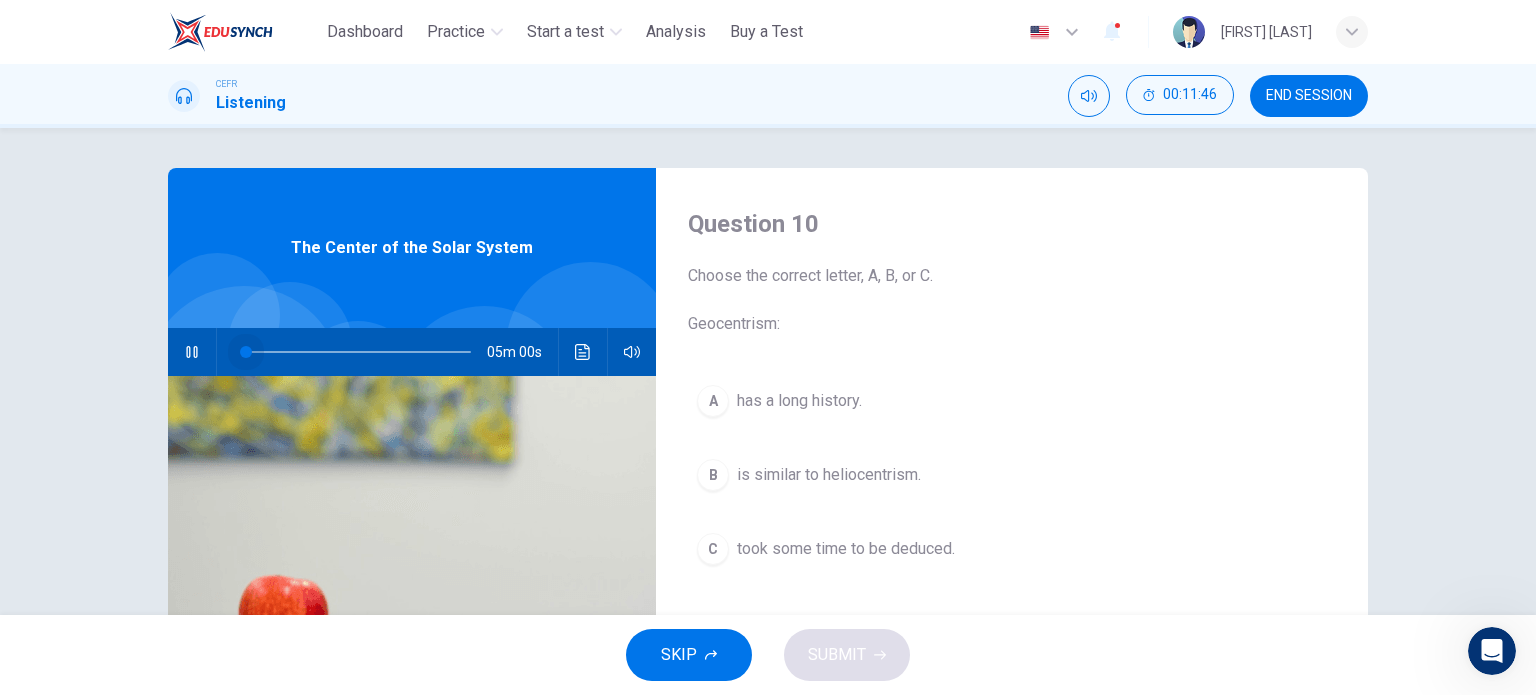 type on "*" 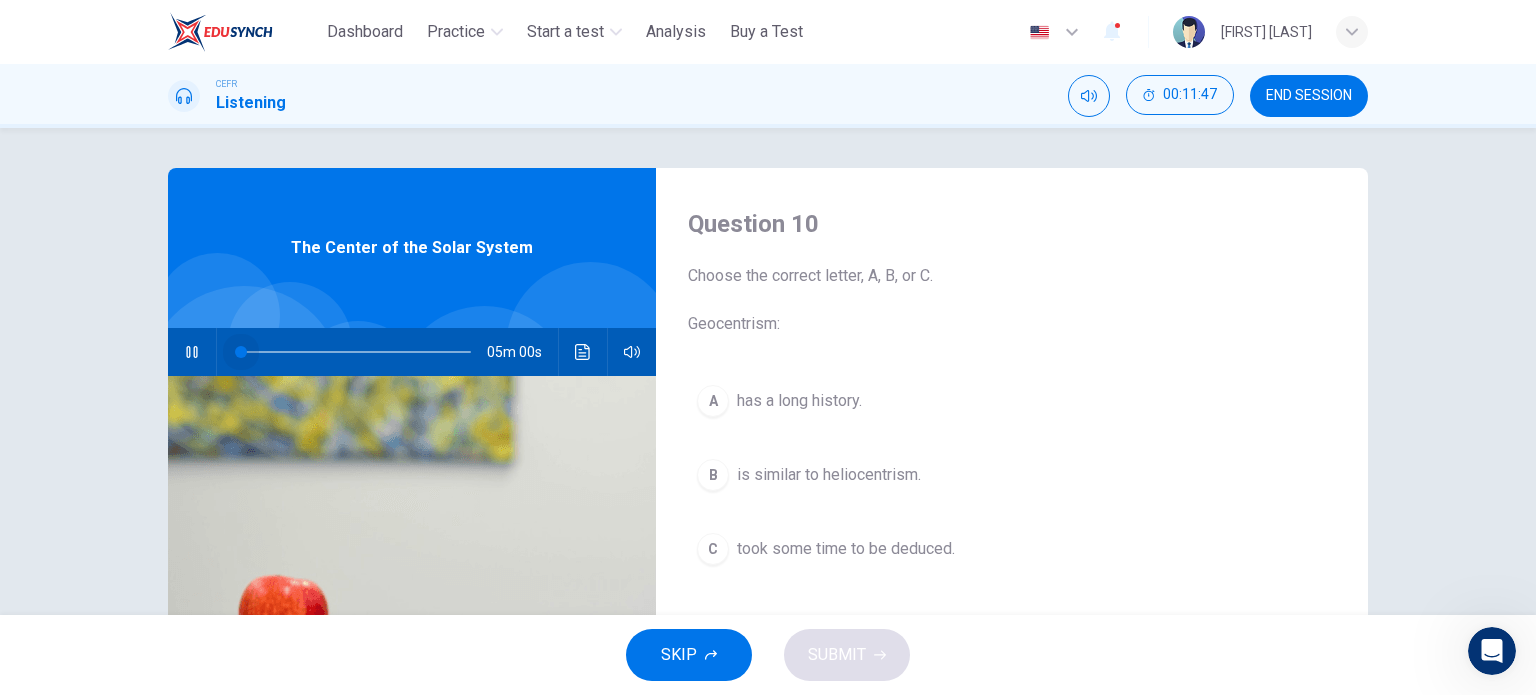 drag, startPoint x: 381, startPoint y: 354, endPoint x: 214, endPoint y: 374, distance: 168.19334 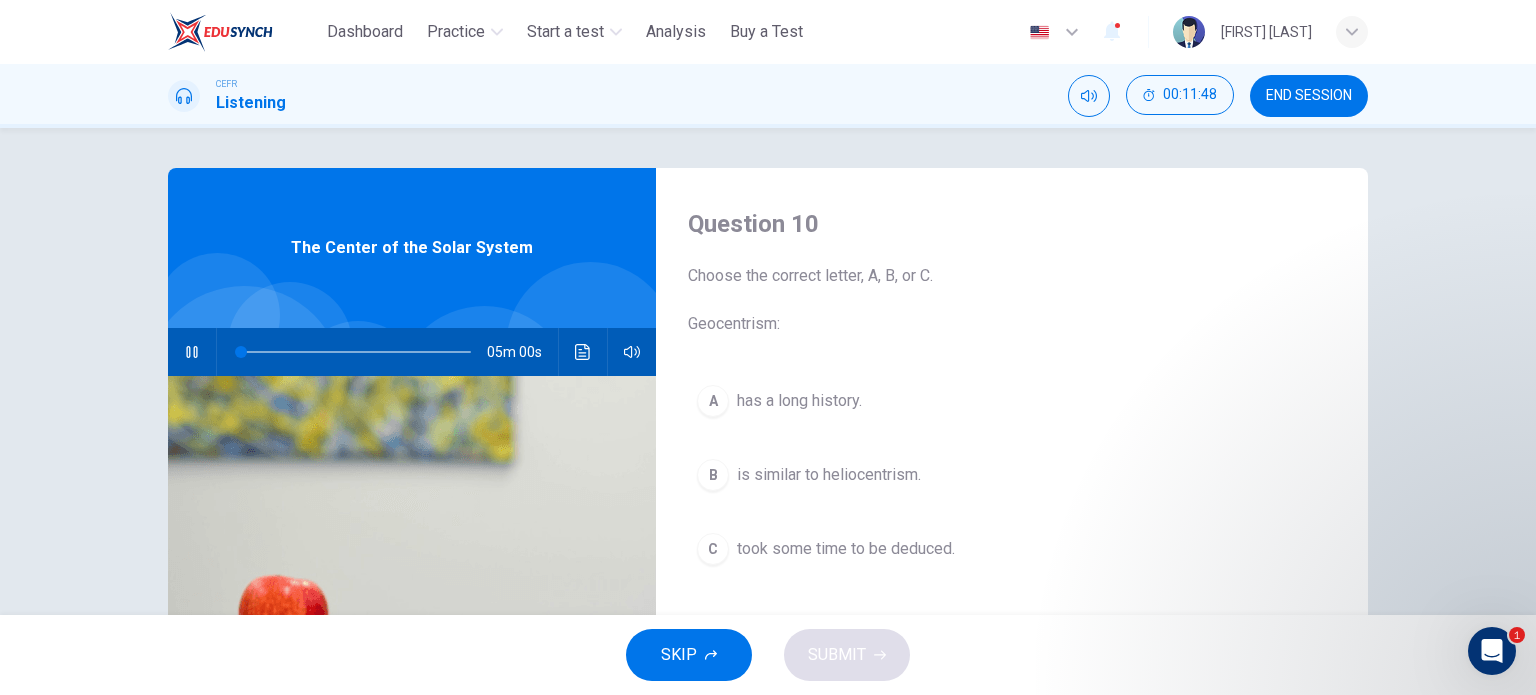 scroll, scrollTop: 6584, scrollLeft: 0, axis: vertical 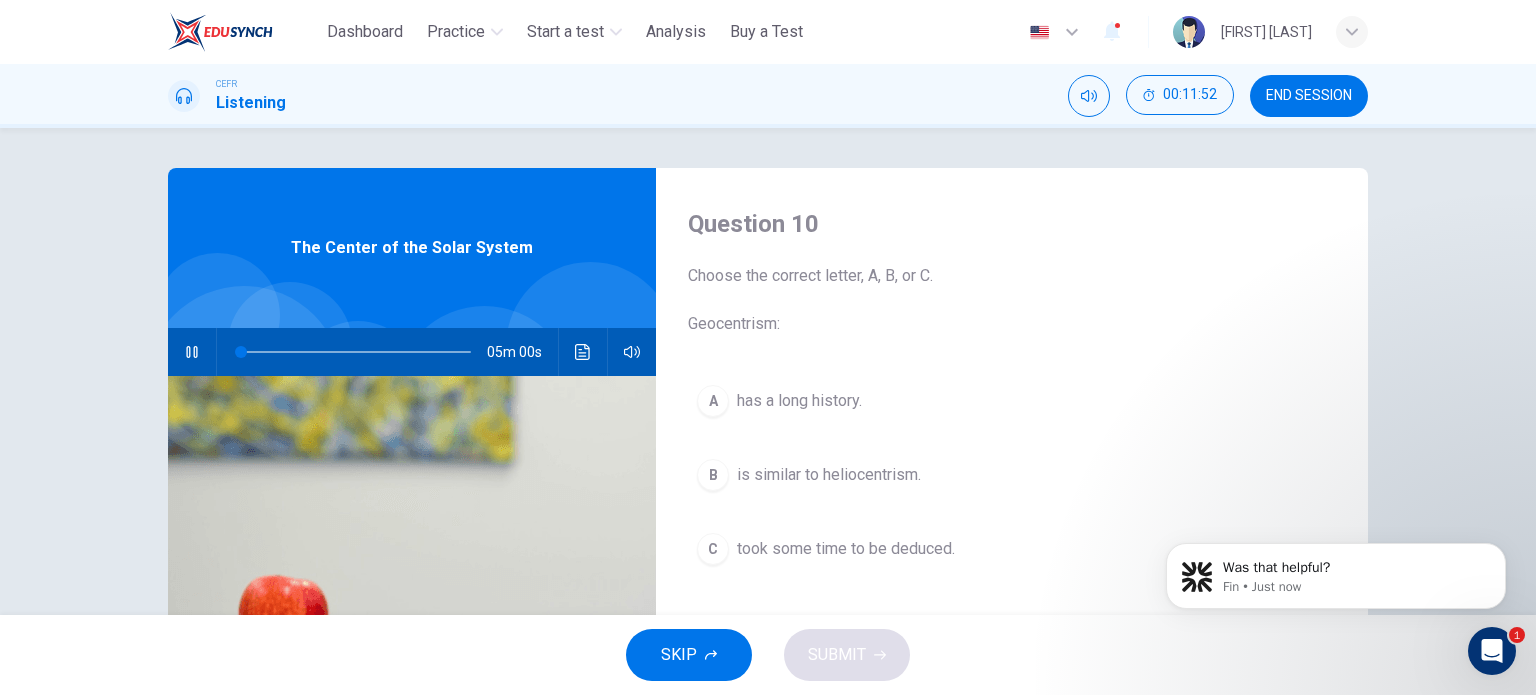click 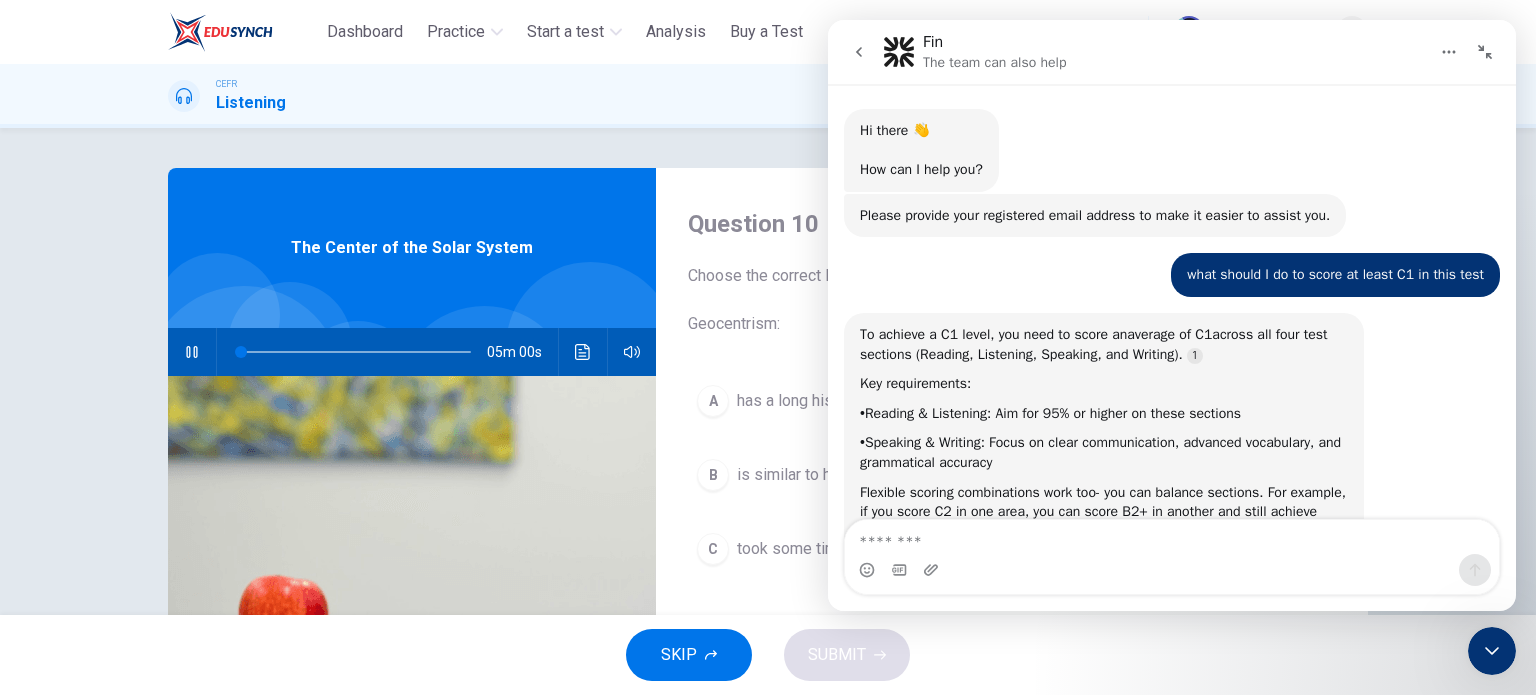scroll, scrollTop: 3, scrollLeft: 0, axis: vertical 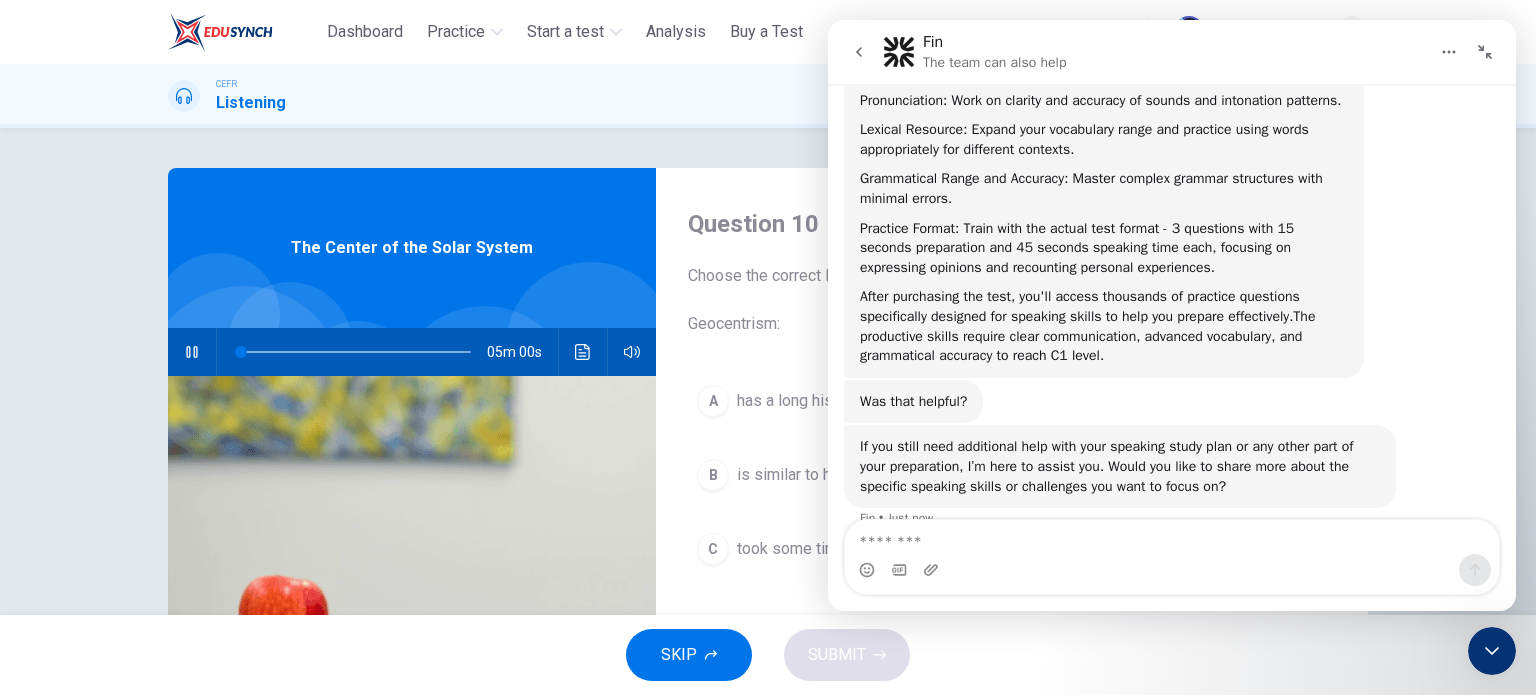 click 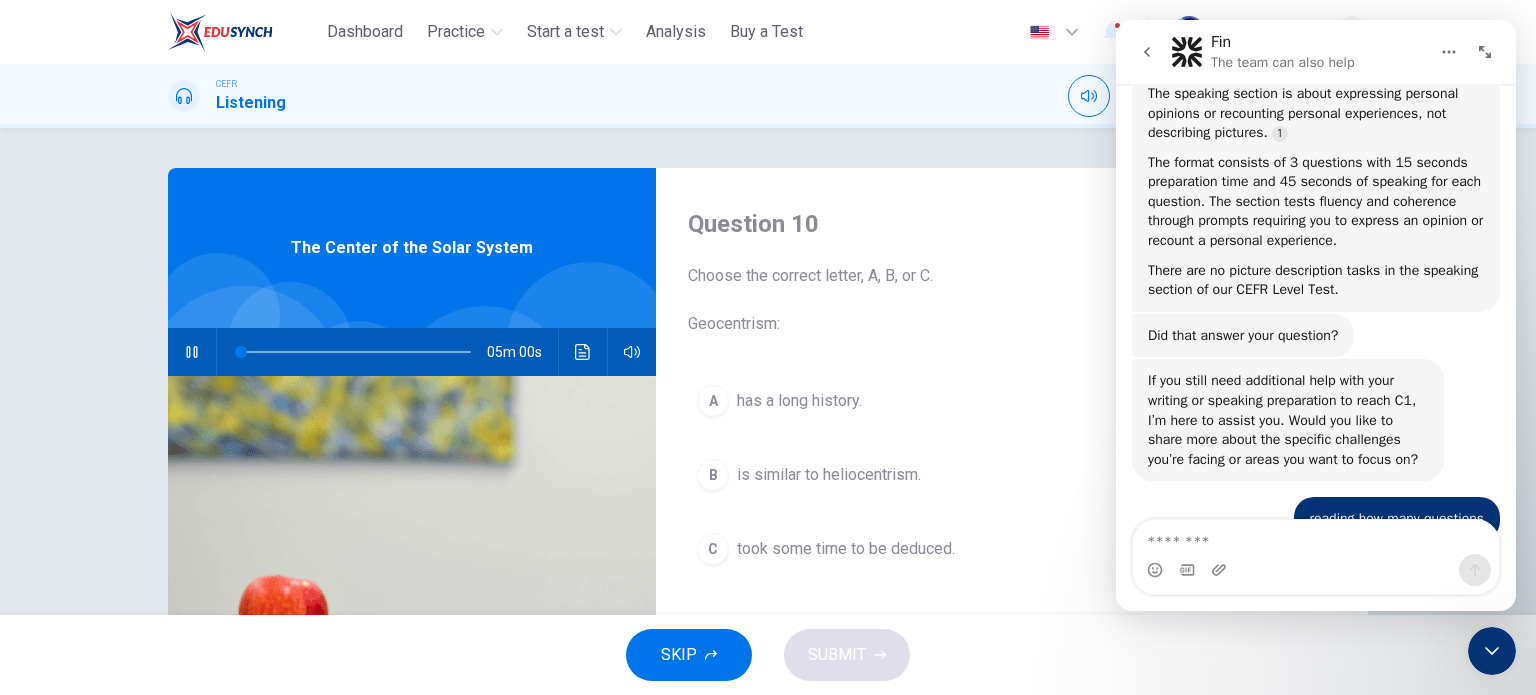 scroll, scrollTop: 6638, scrollLeft: 0, axis: vertical 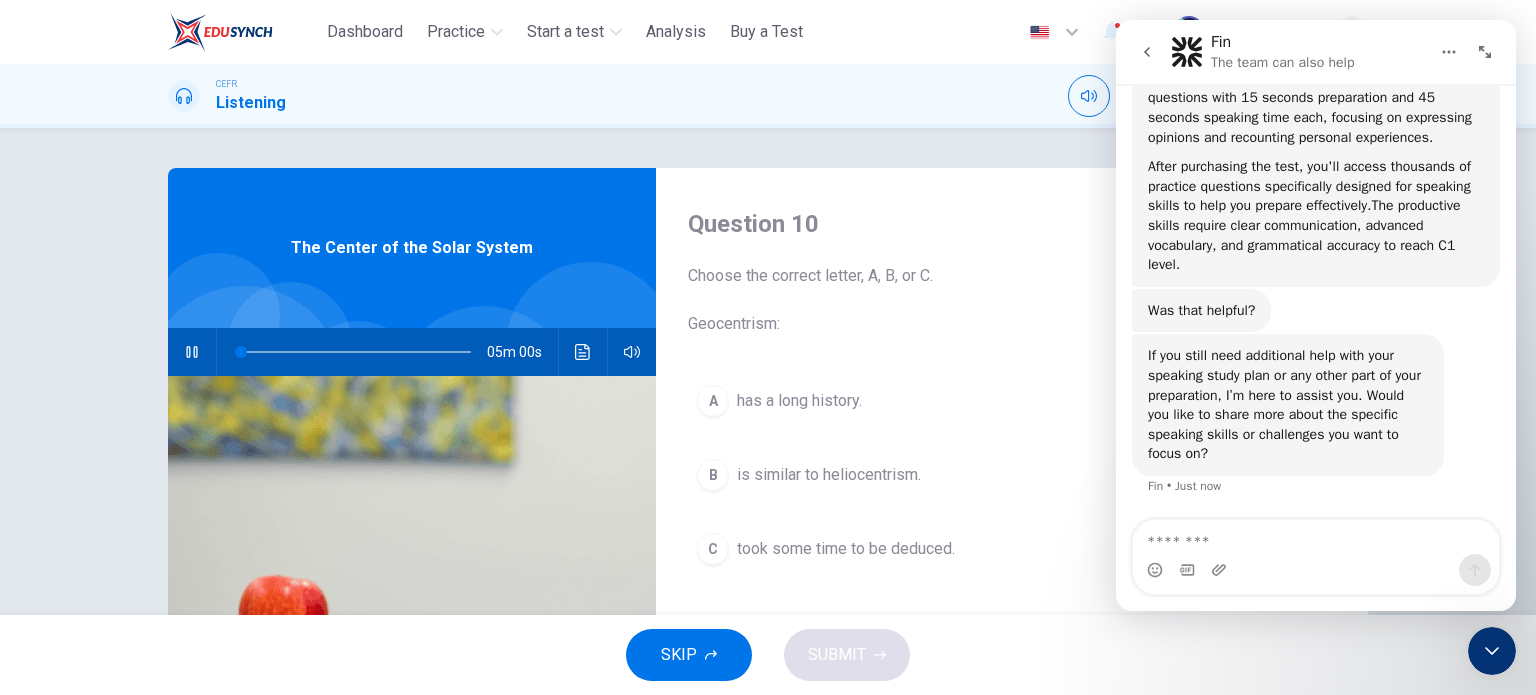 drag, startPoint x: 1488, startPoint y: 664, endPoint x: 2862, endPoint y: 1220, distance: 1482.232 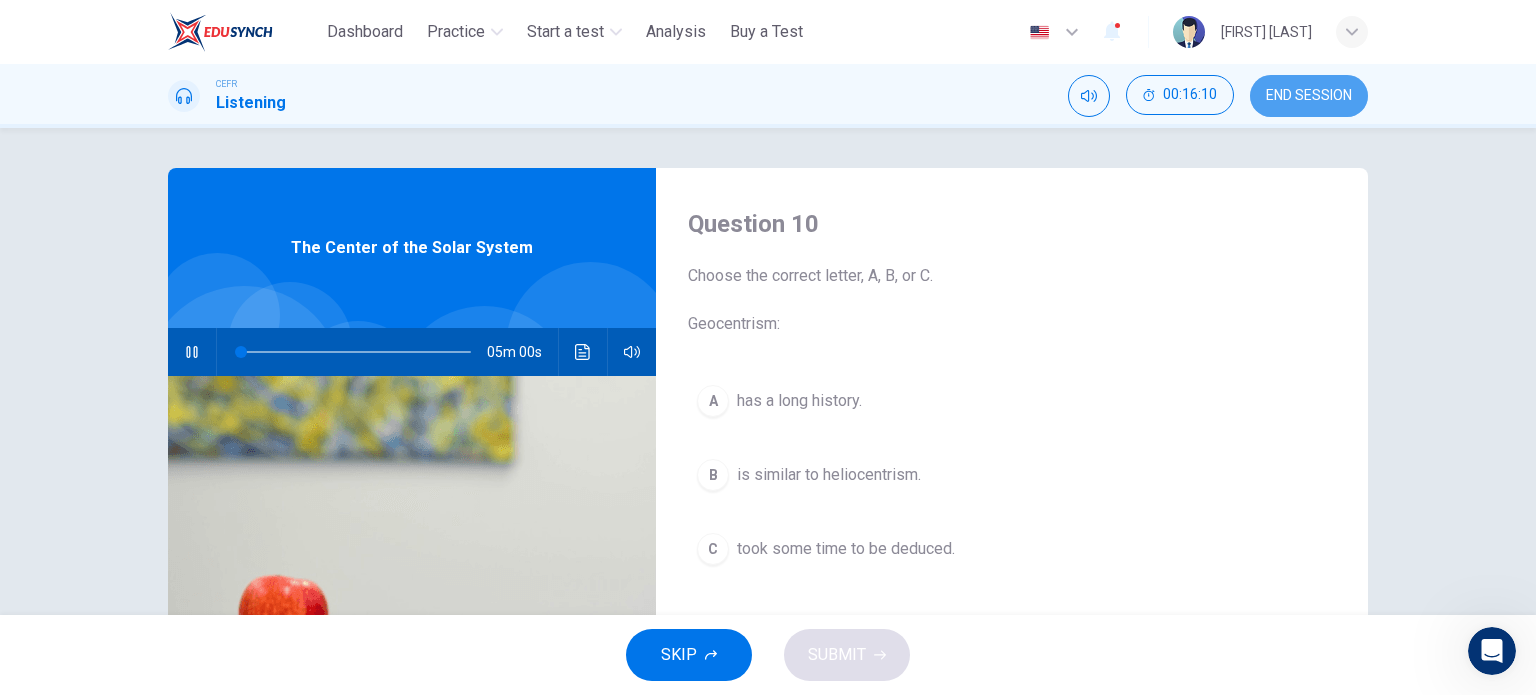 click on "END SESSION" at bounding box center (1309, 96) 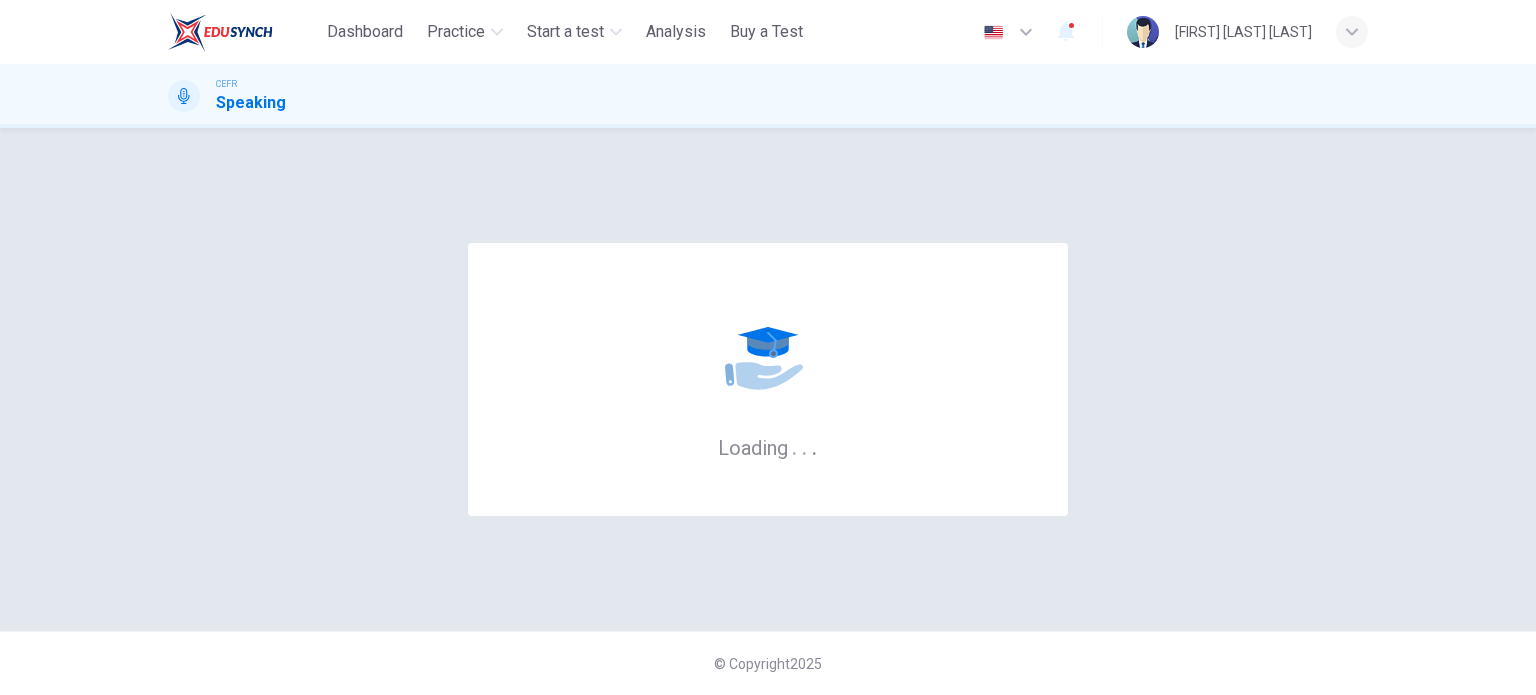 scroll, scrollTop: 0, scrollLeft: 0, axis: both 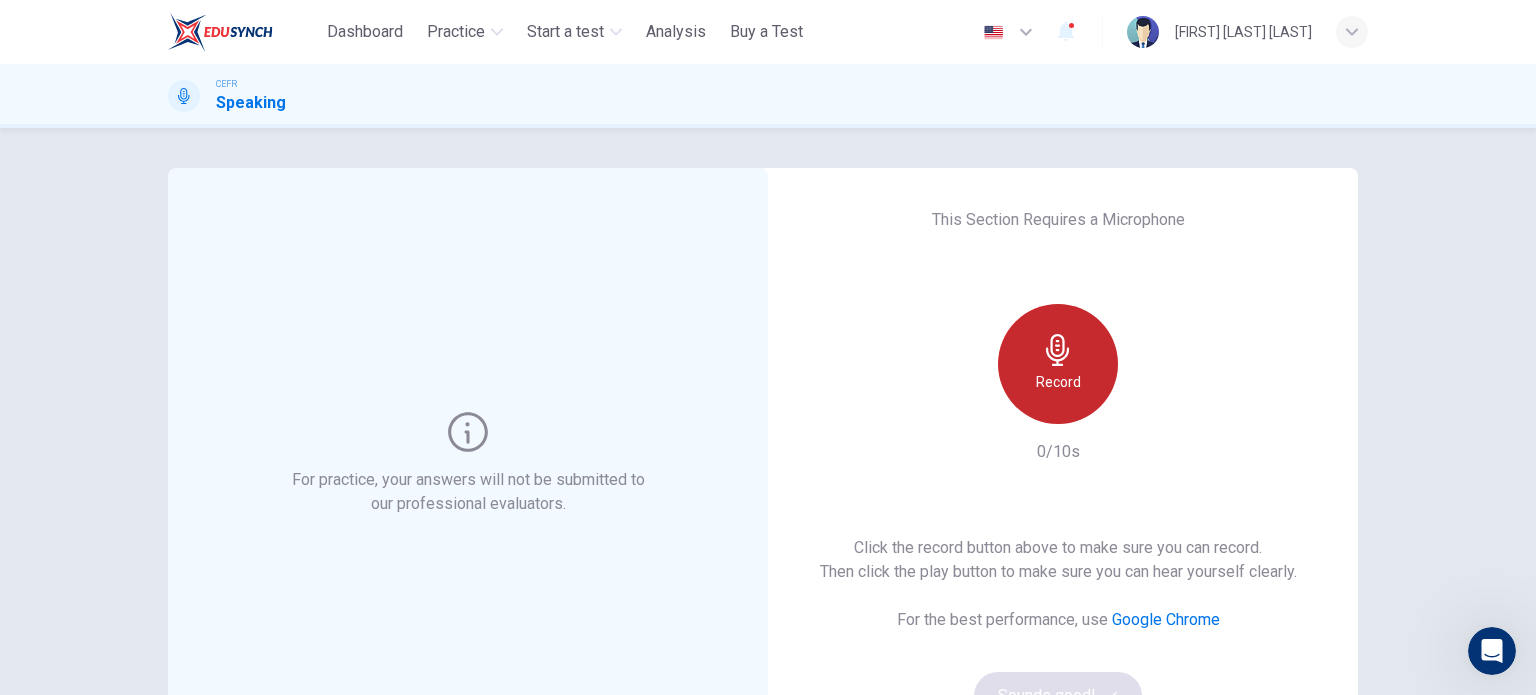 click on "Record" at bounding box center (1058, 382) 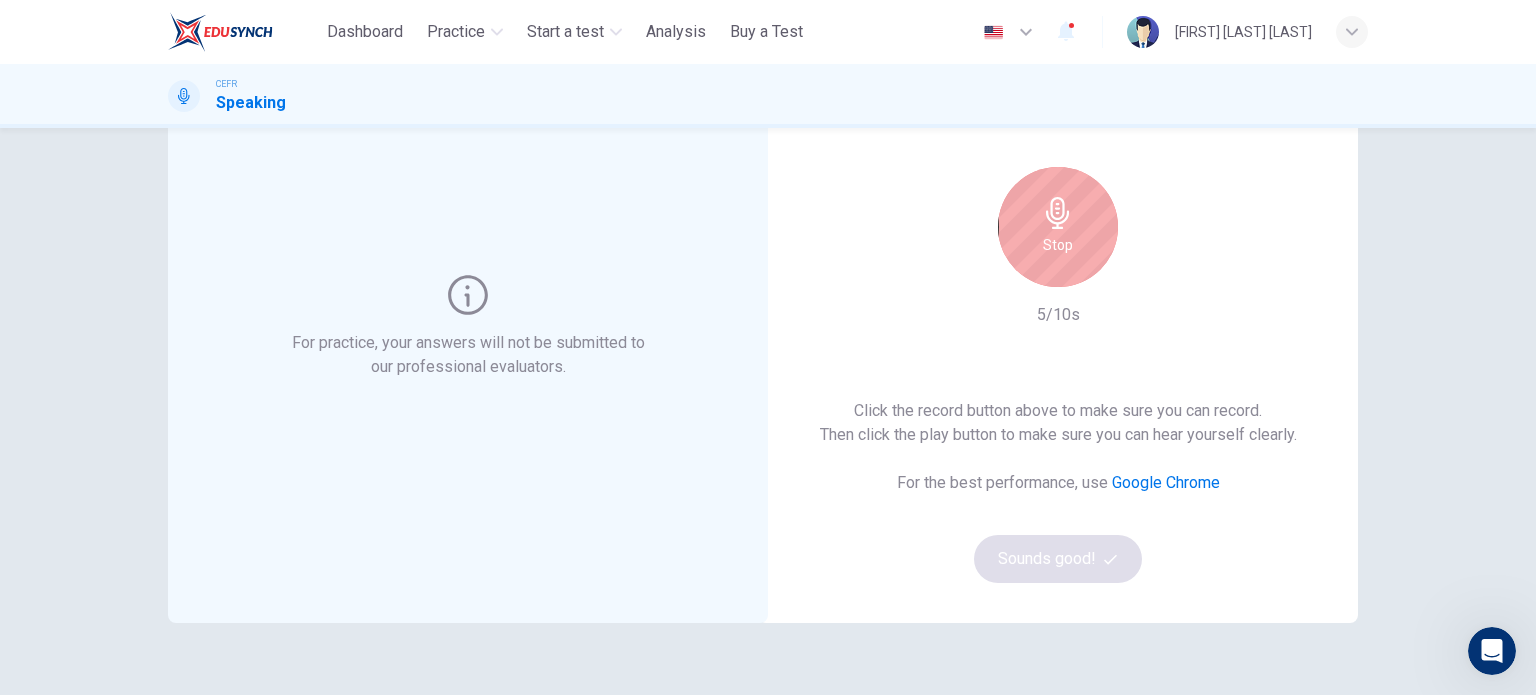 scroll, scrollTop: 139, scrollLeft: 0, axis: vertical 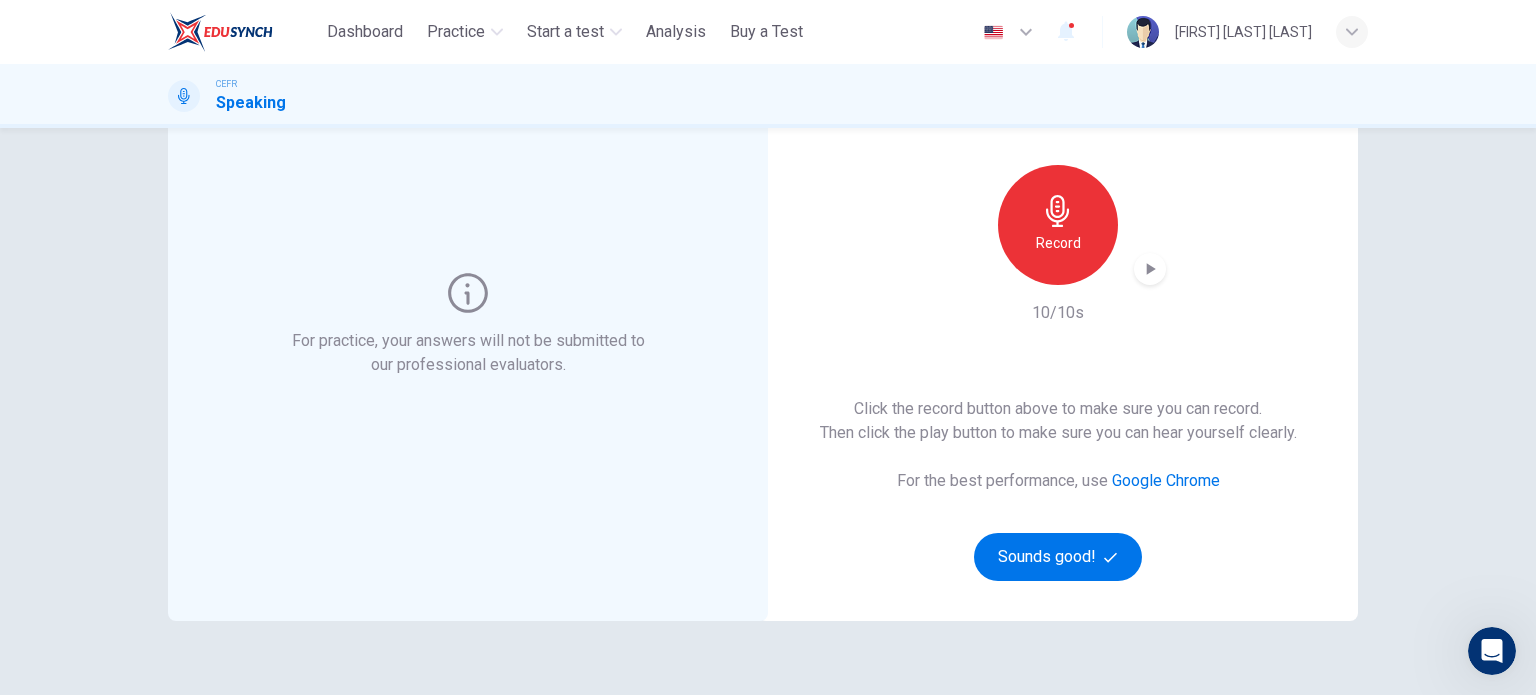 click 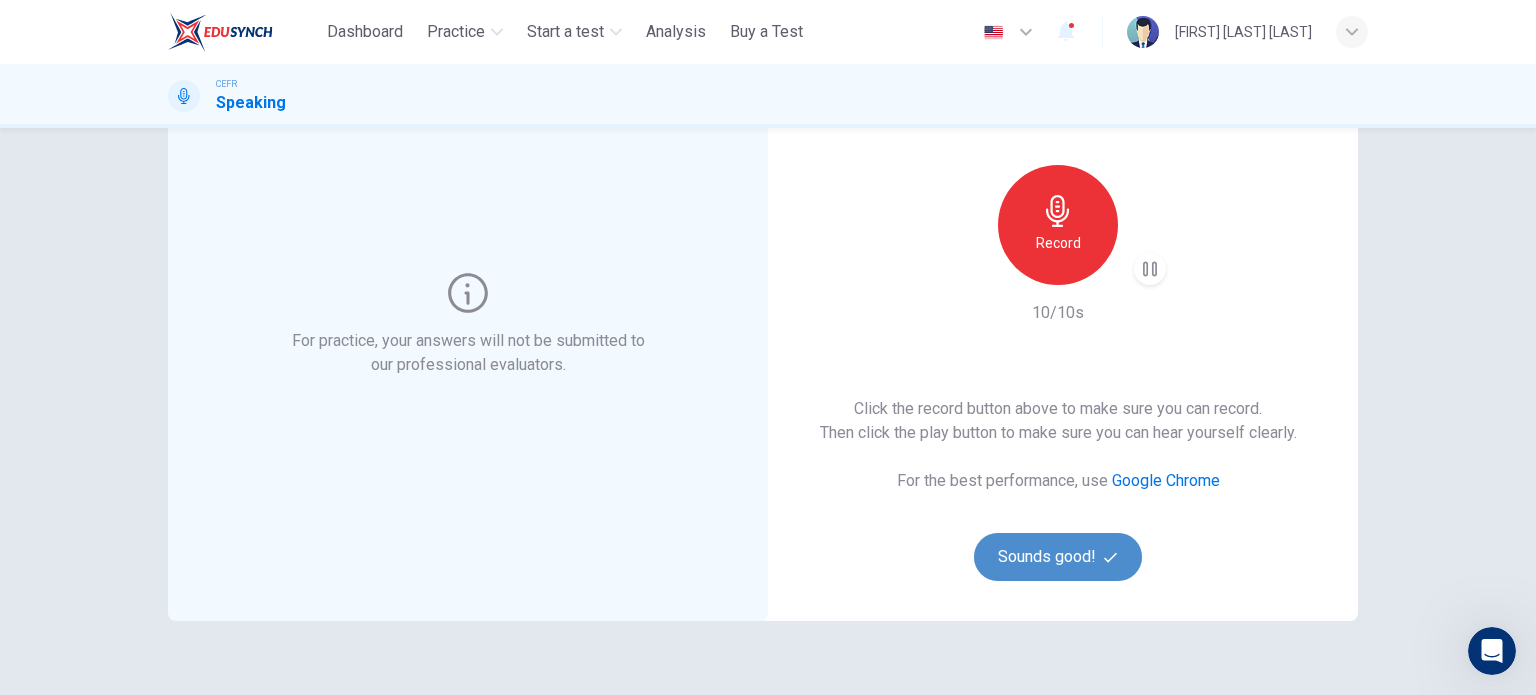 click on "Sounds good!" at bounding box center [1058, 557] 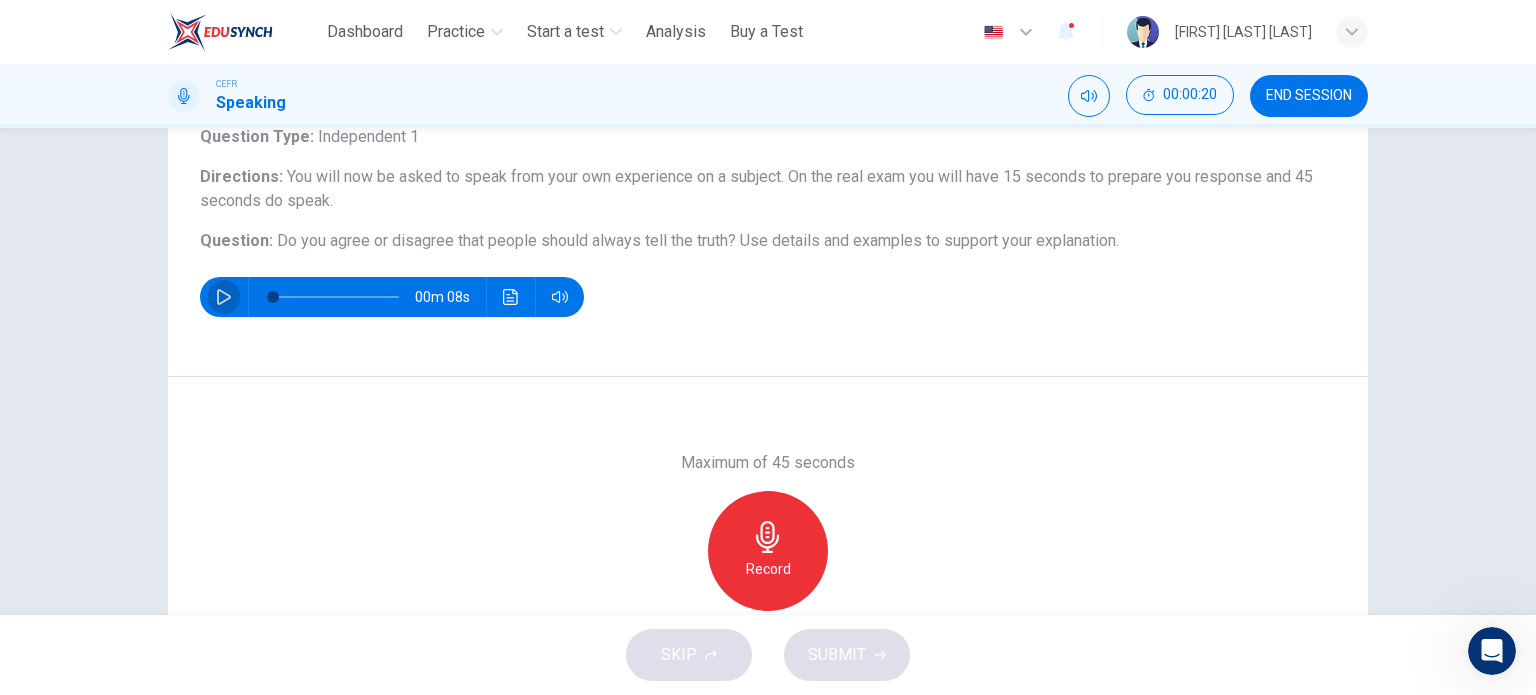 click 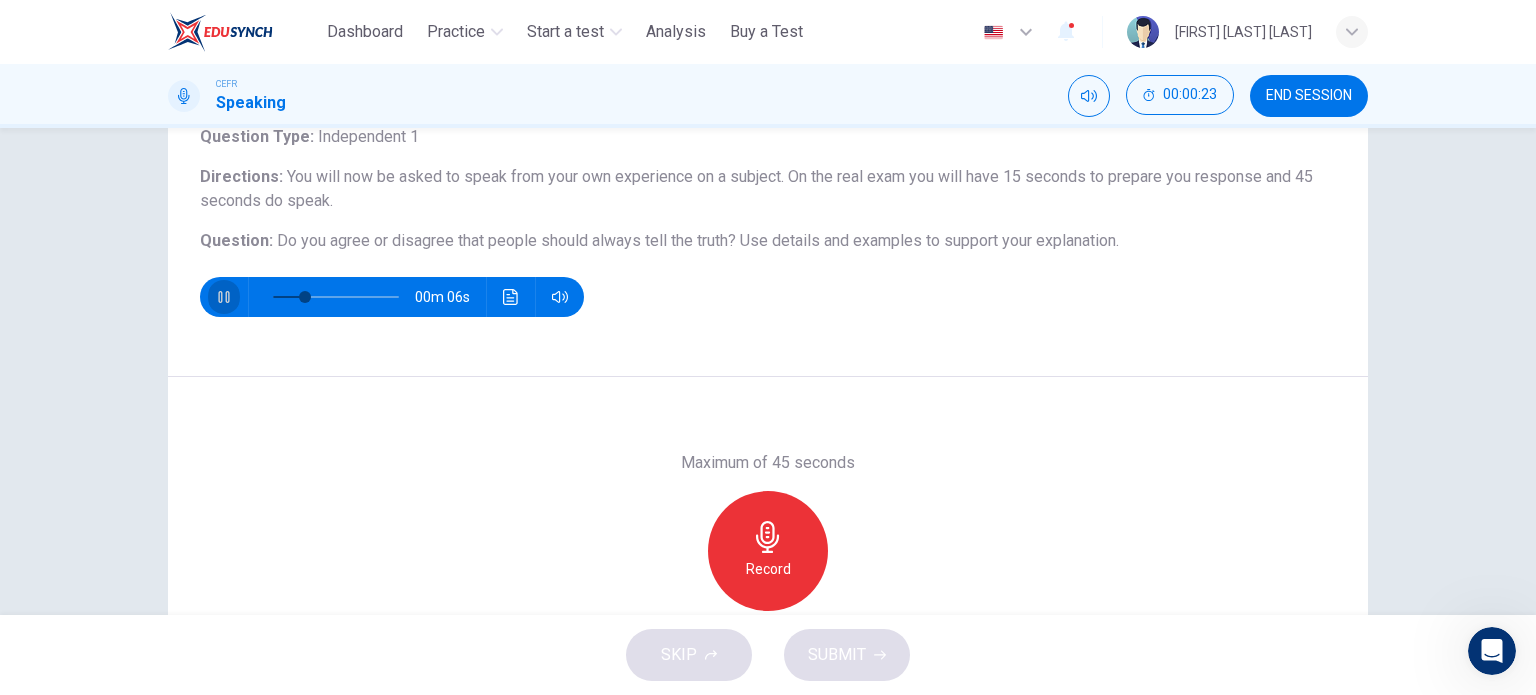 click at bounding box center (224, 297) 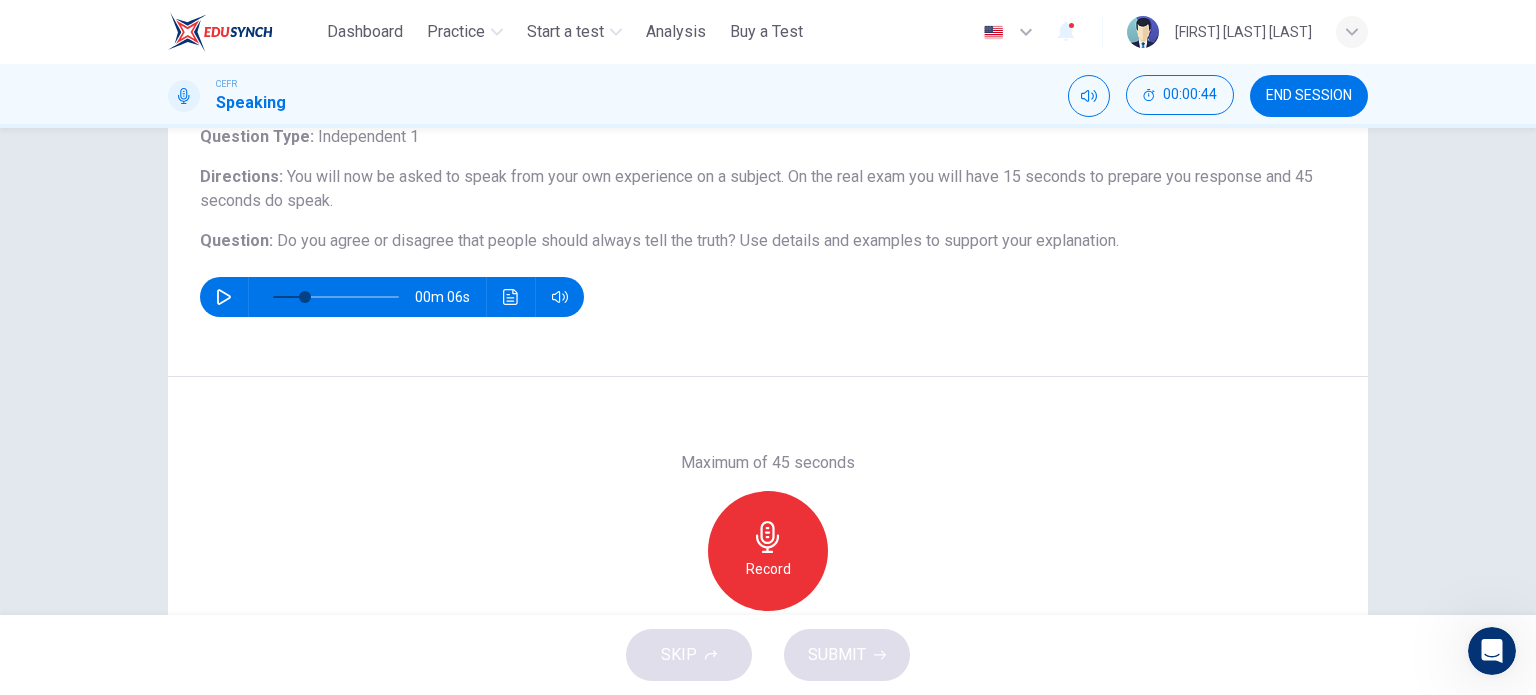 click 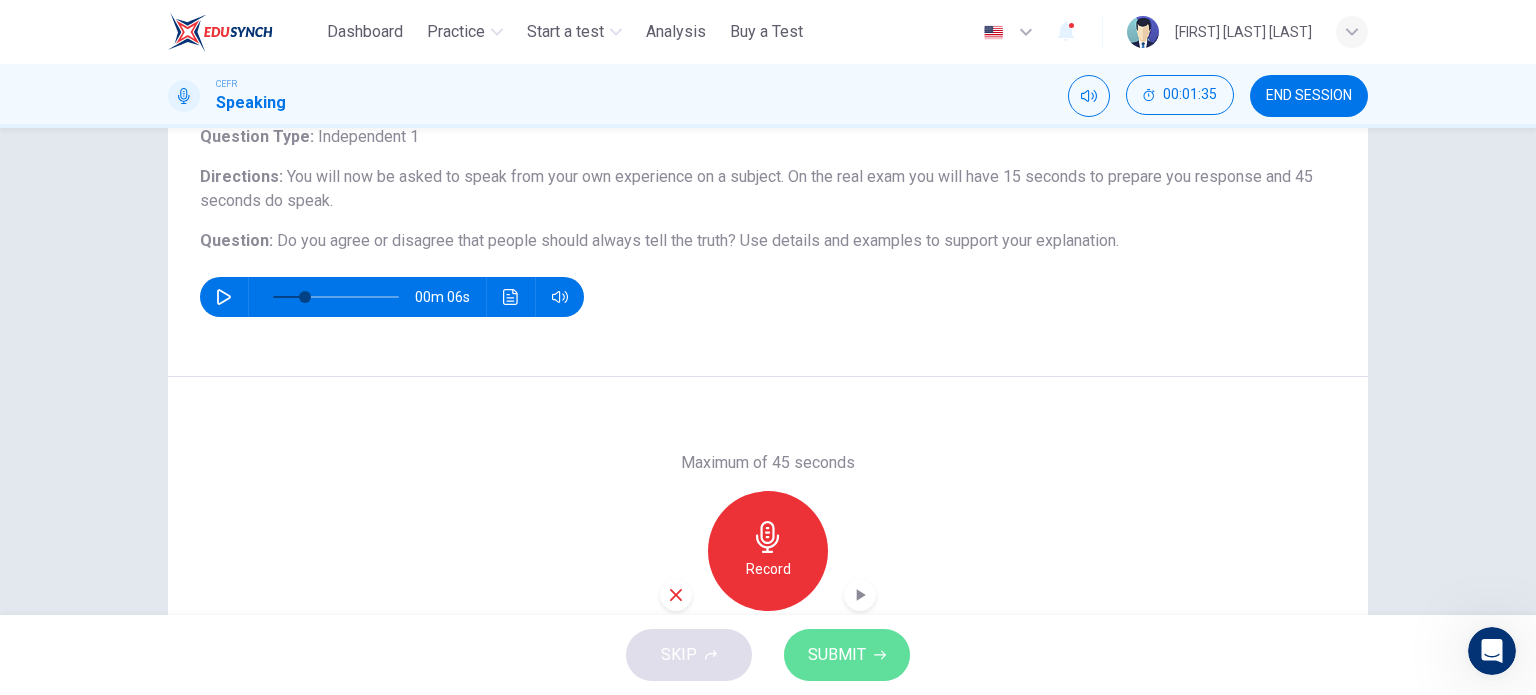 click on "SUBMIT" at bounding box center (837, 655) 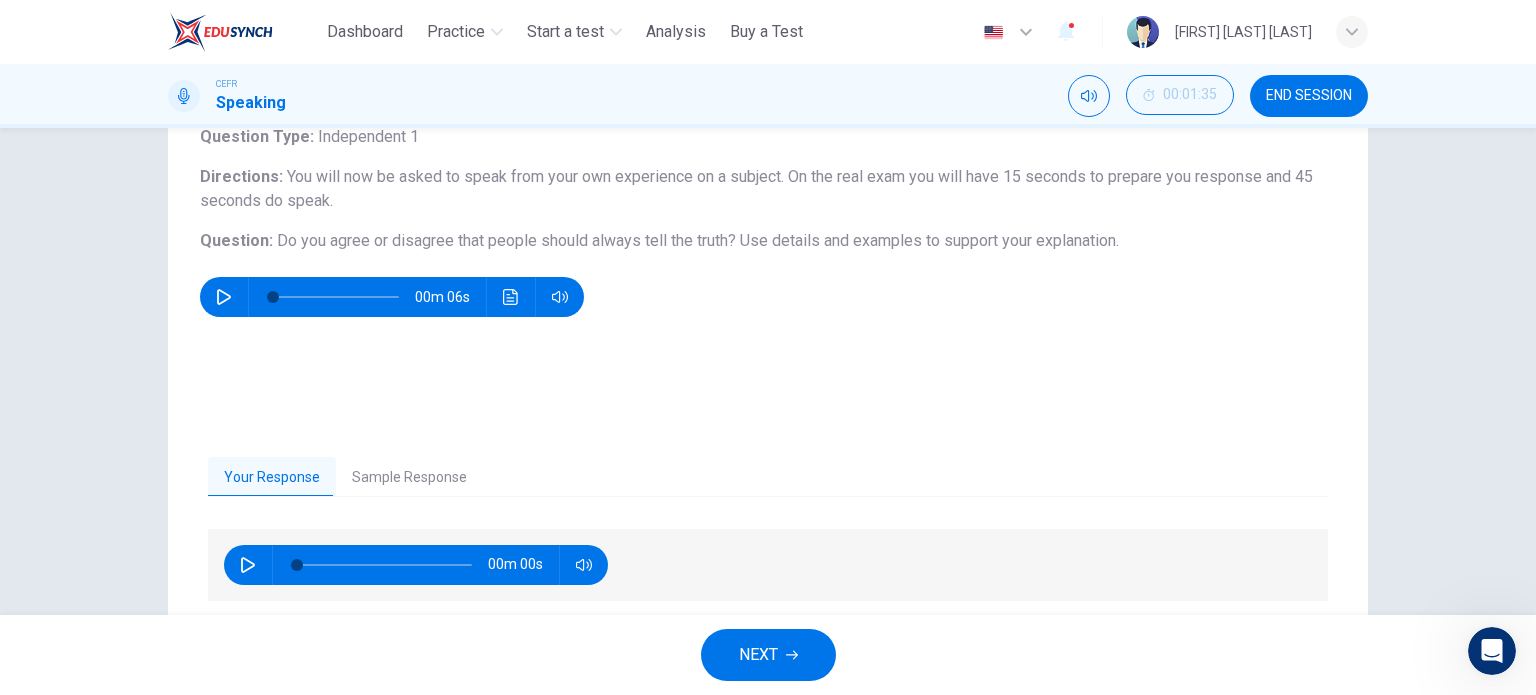 type on "*" 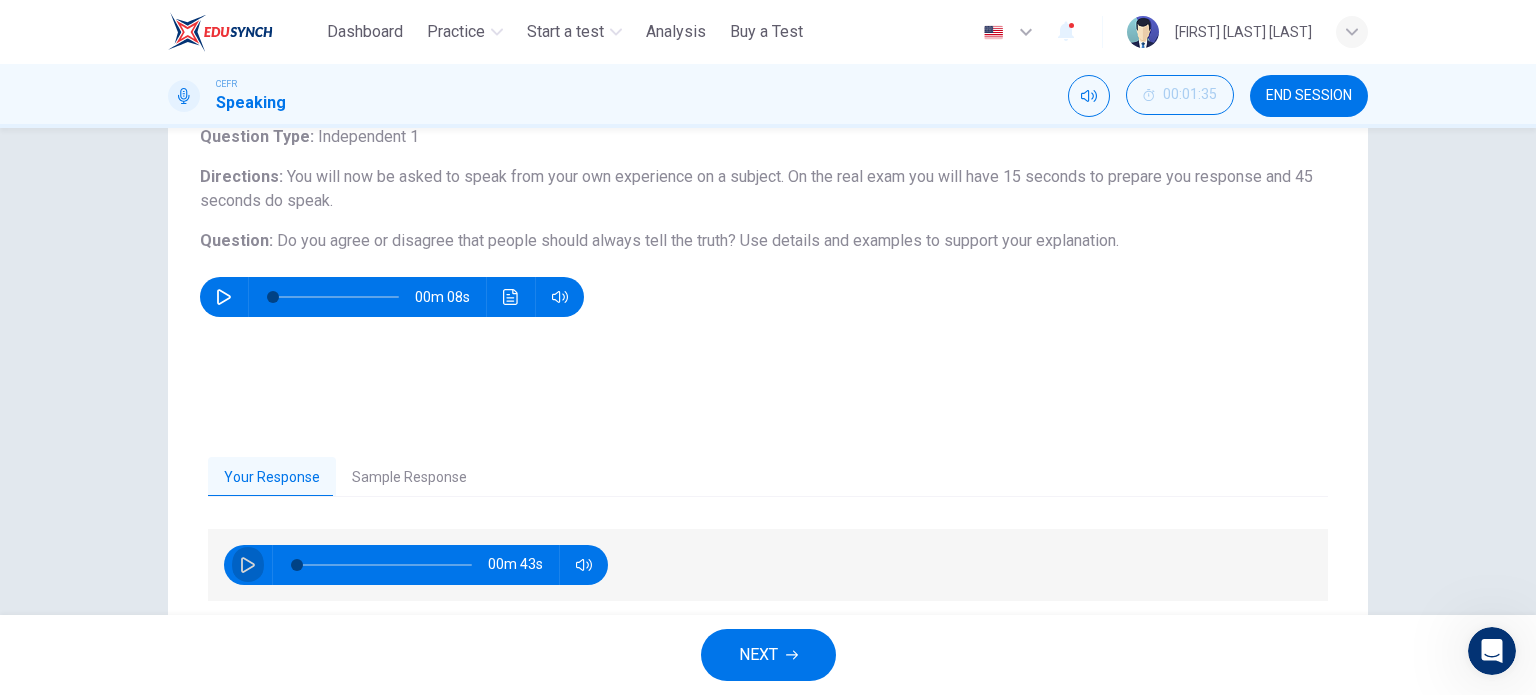 click at bounding box center [248, 565] 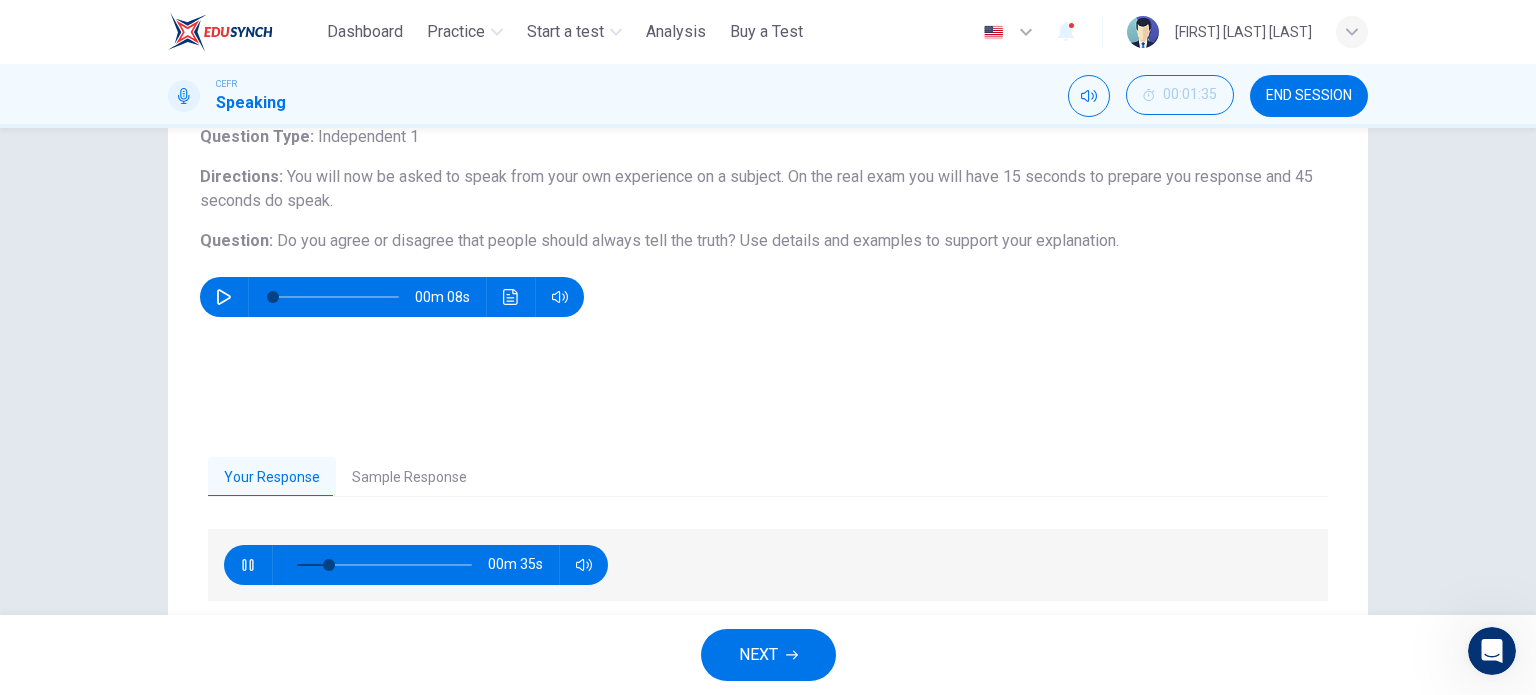 drag, startPoint x: 1116, startPoint y: 241, endPoint x: 496, endPoint y: 240, distance: 620.0008 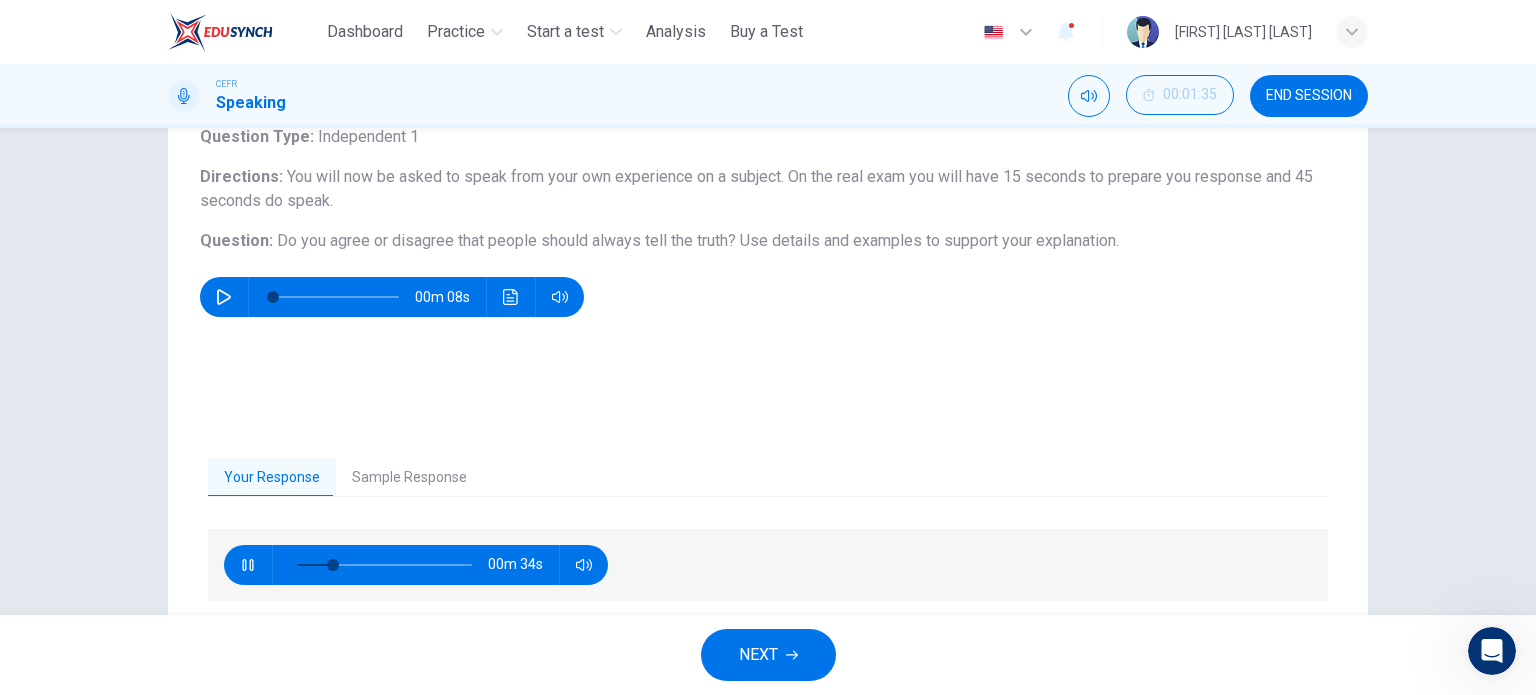 drag, startPoint x: 496, startPoint y: 240, endPoint x: 834, endPoint y: 247, distance: 338.07248 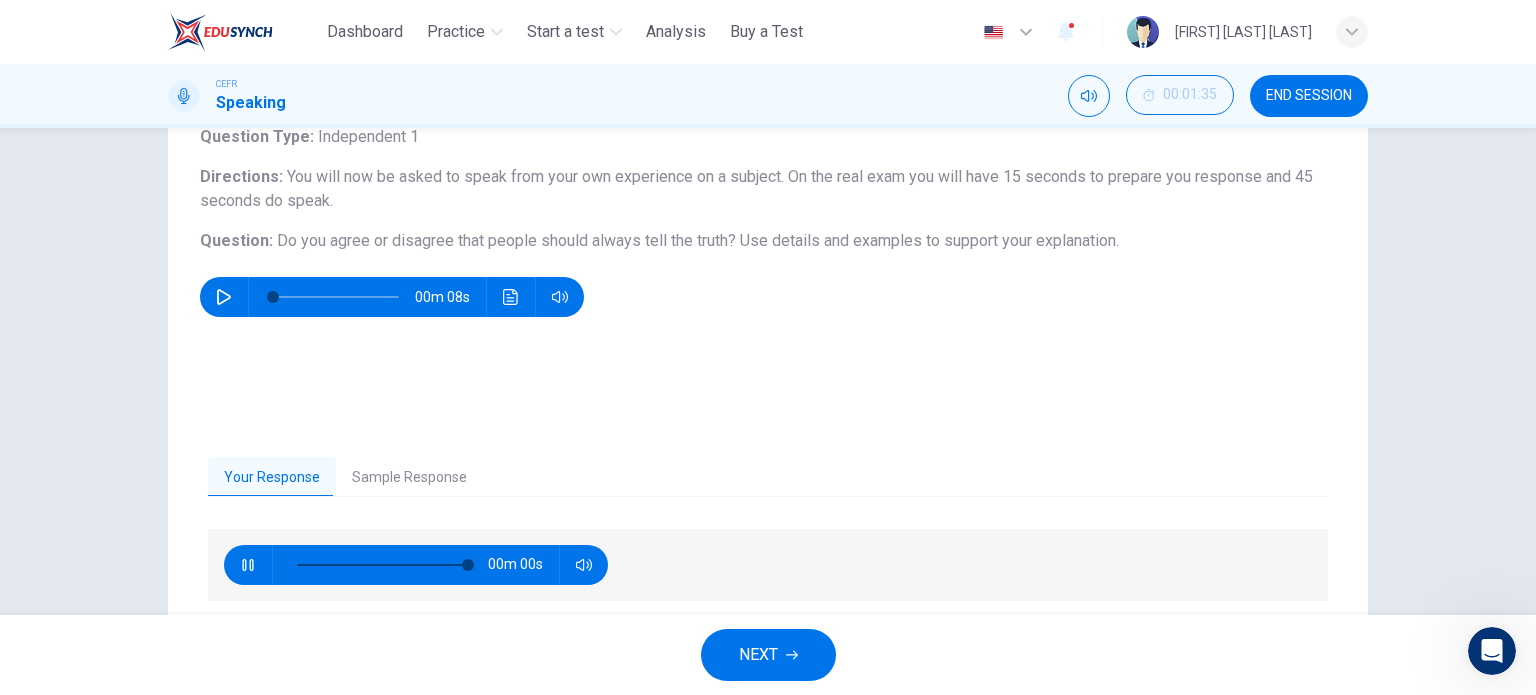 type on "*" 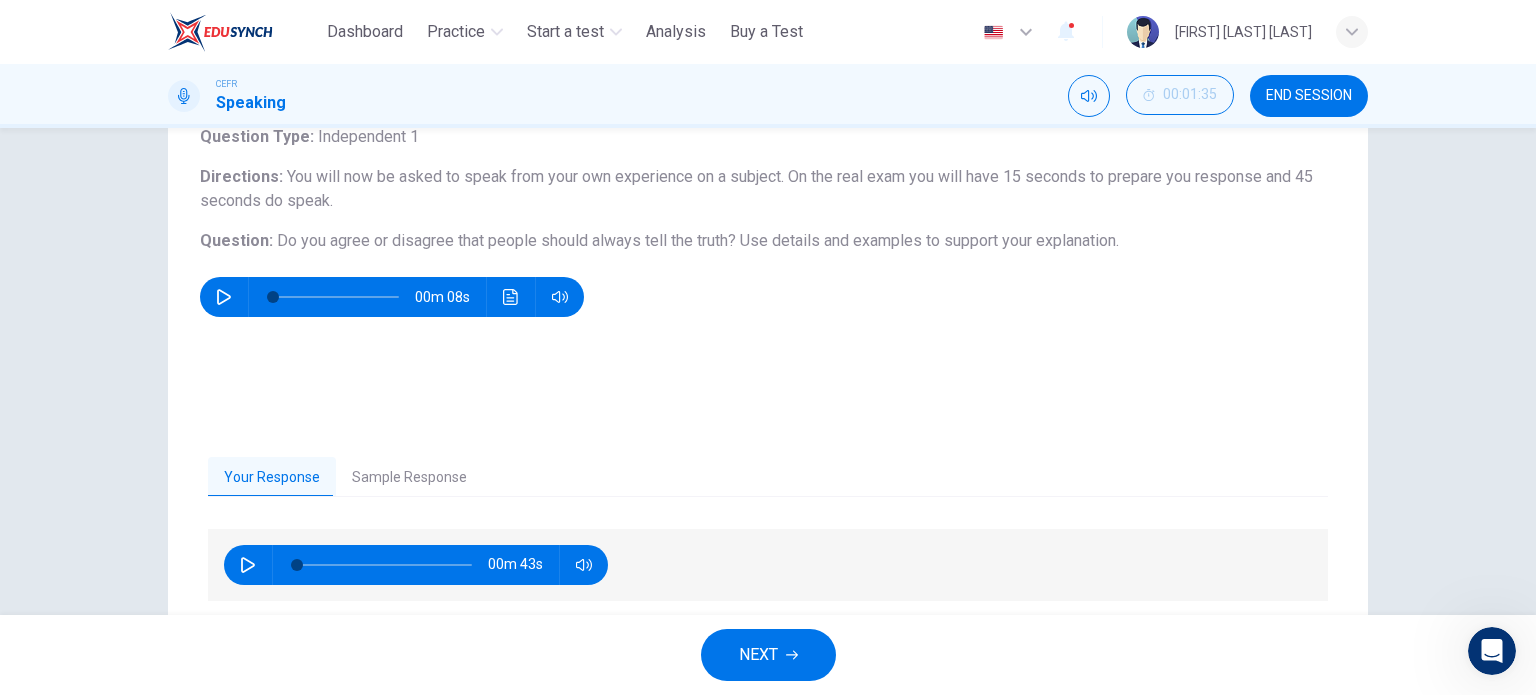 click on "NEXT" at bounding box center [758, 655] 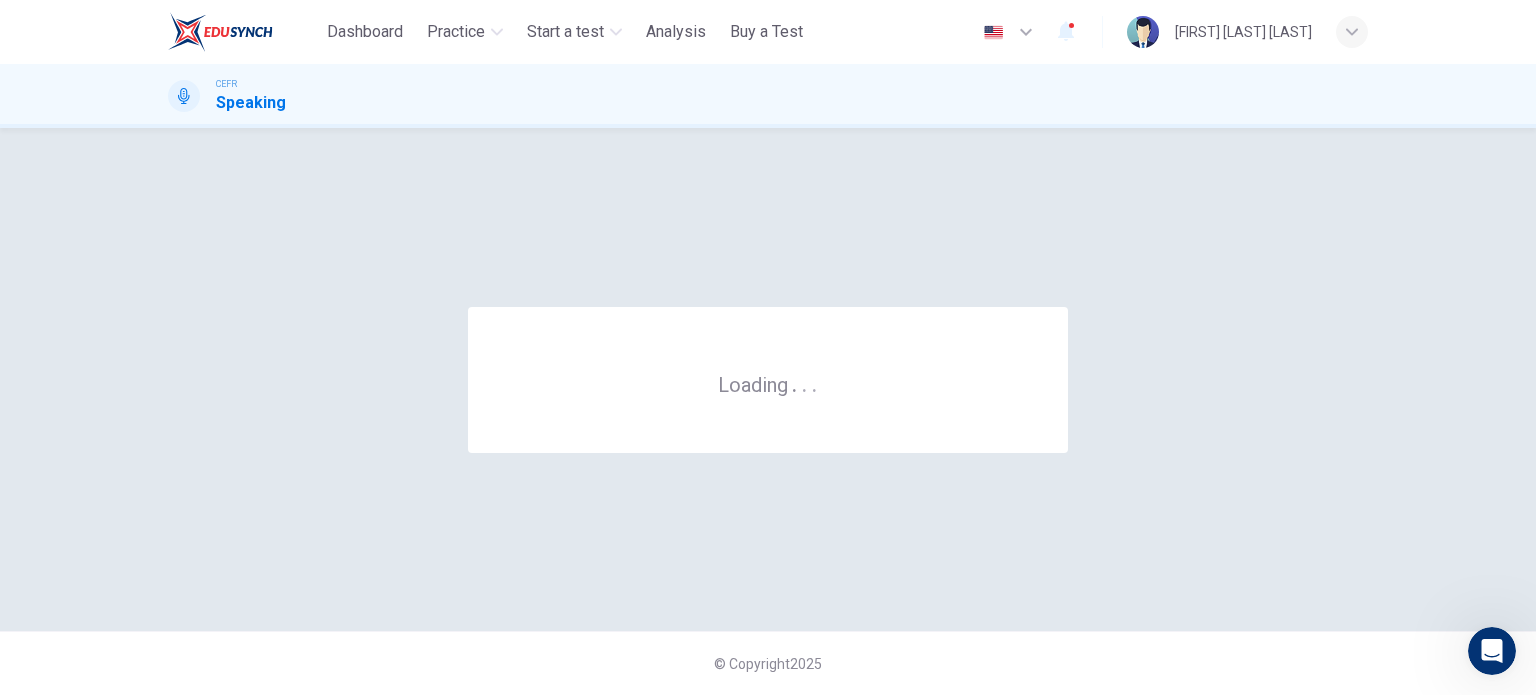 scroll, scrollTop: 0, scrollLeft: 0, axis: both 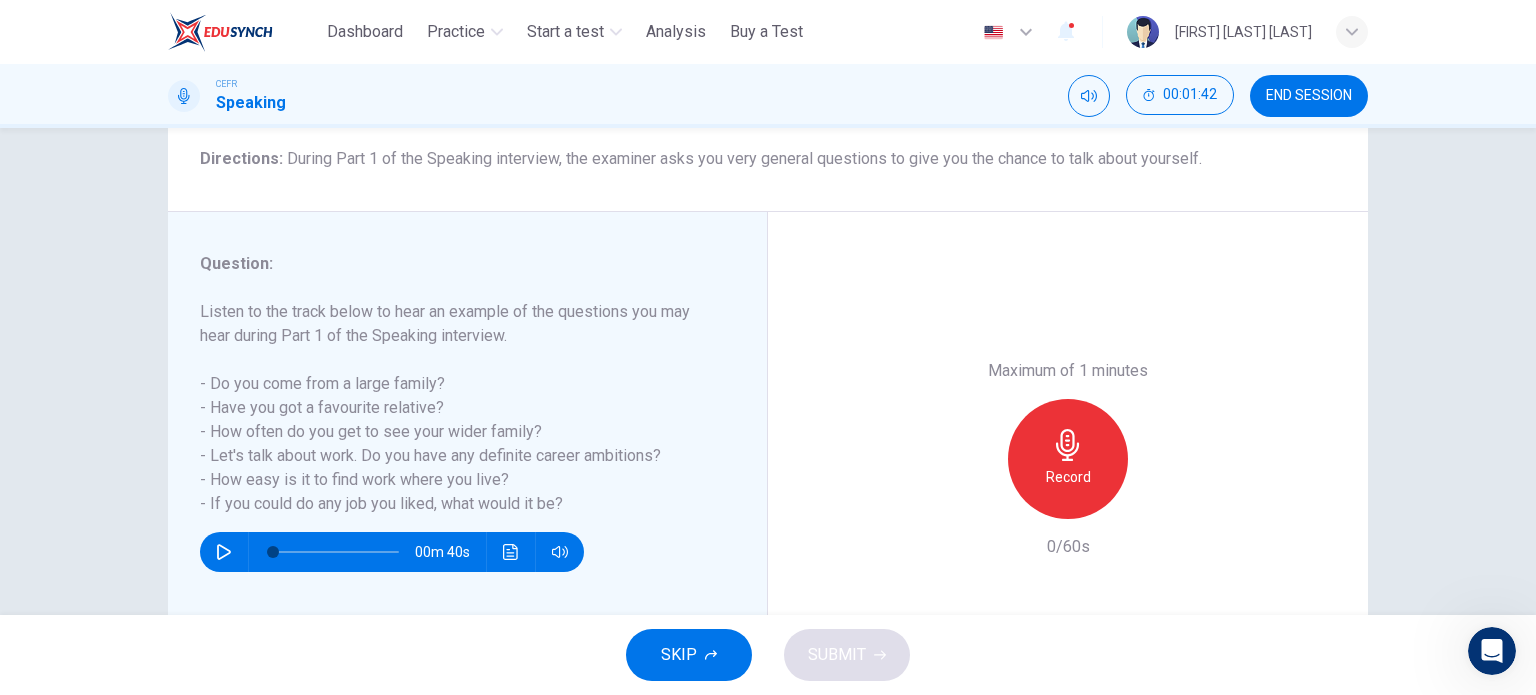 drag, startPoint x: 569, startPoint y: 503, endPoint x: 378, endPoint y: 383, distance: 225.56818 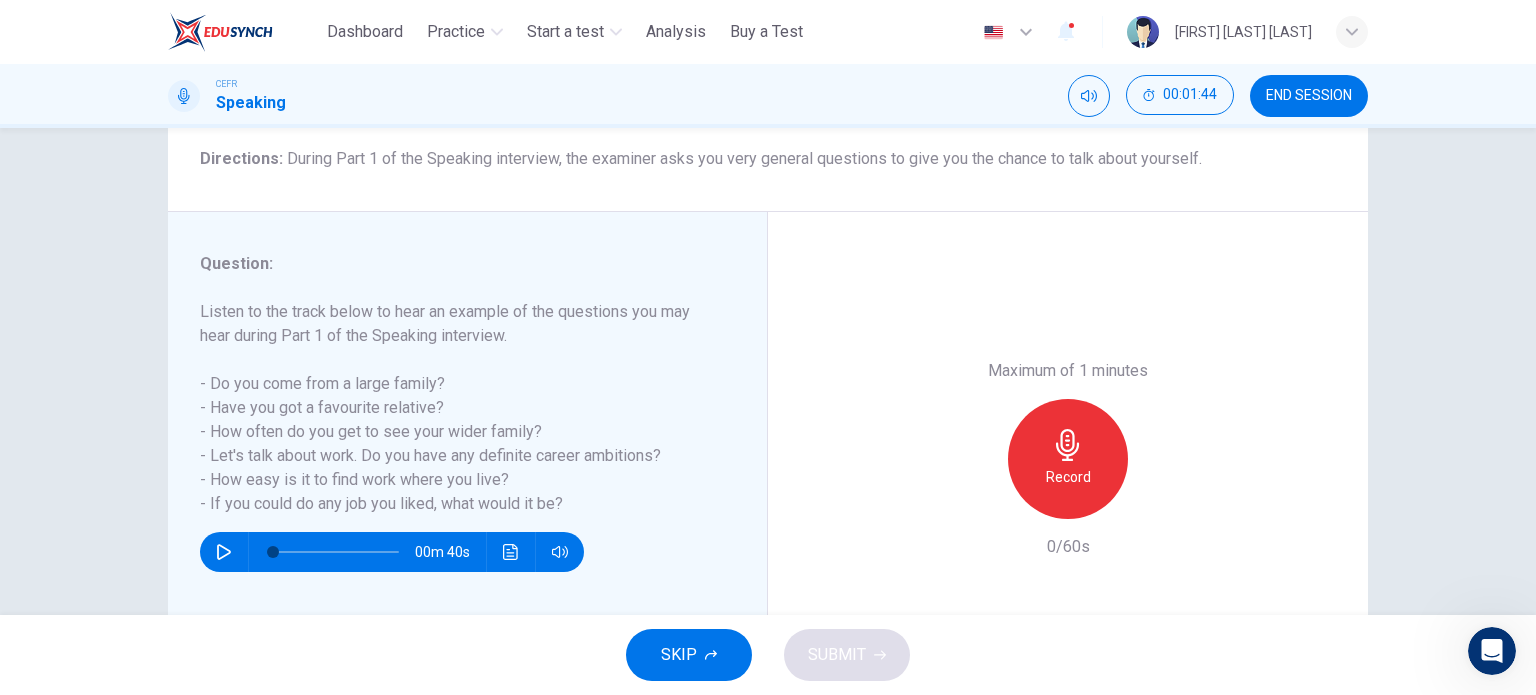 drag, startPoint x: 223, startPoint y: 318, endPoint x: 348, endPoint y: 457, distance: 186.93849 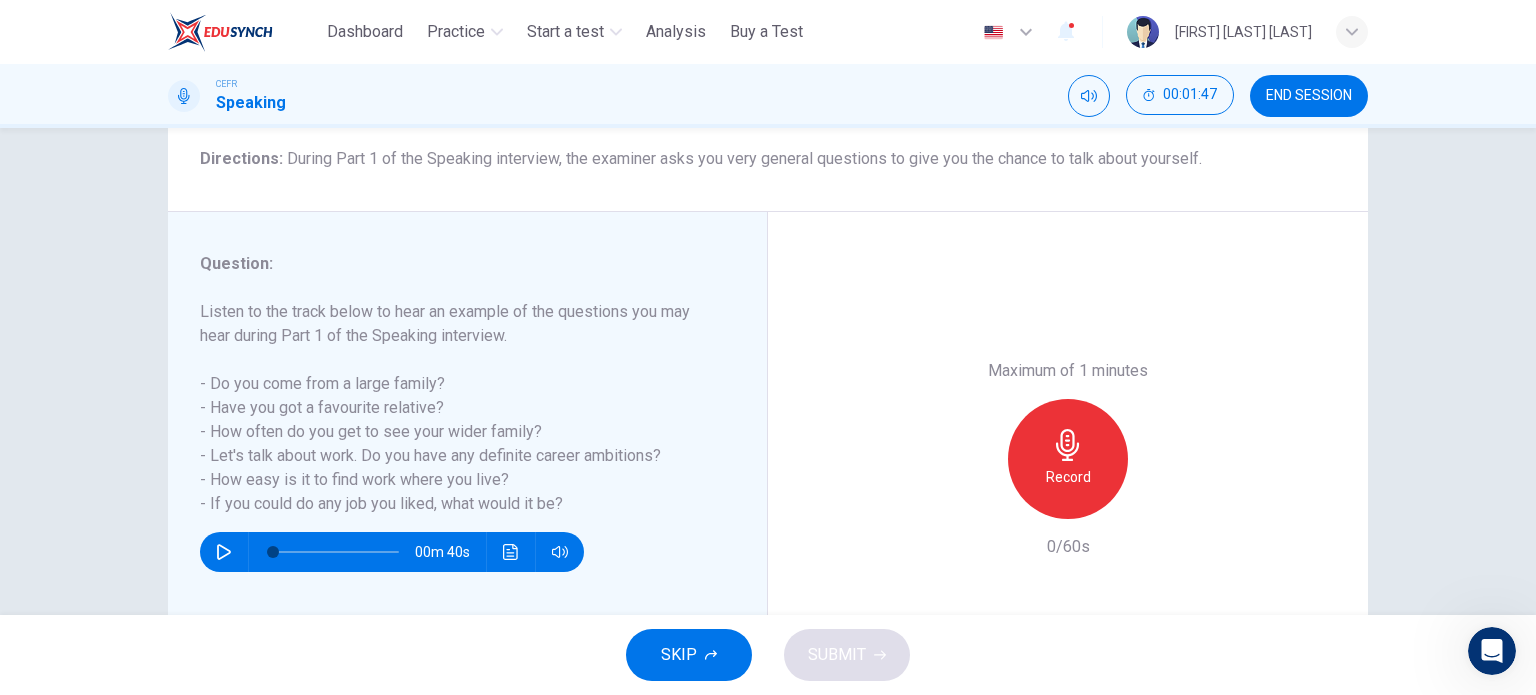 click on "Listen to the track below to hear an example of the questions you may hear during Part 1 of the Speaking interview.
- Do you come from a large family?
- Have you got a favourite relative?
- How often do you get to see your wider family?
- Let's talk about work. Do you have any definite career ambitions?
- How easy is it to find work where you live?
- If you could do any job you liked, what would it be?" at bounding box center (455, 408) 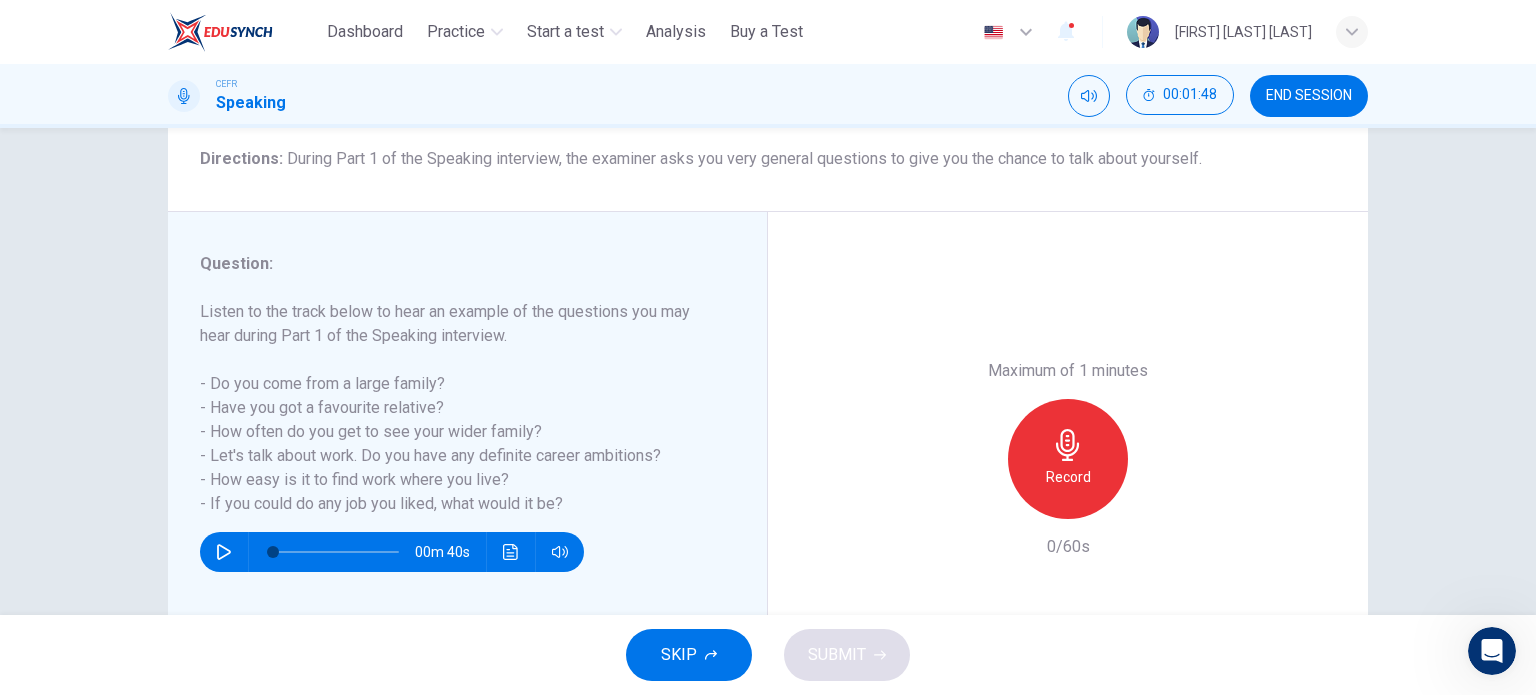 drag, startPoint x: 523, startPoint y: 431, endPoint x: 599, endPoint y: 491, distance: 96.82975 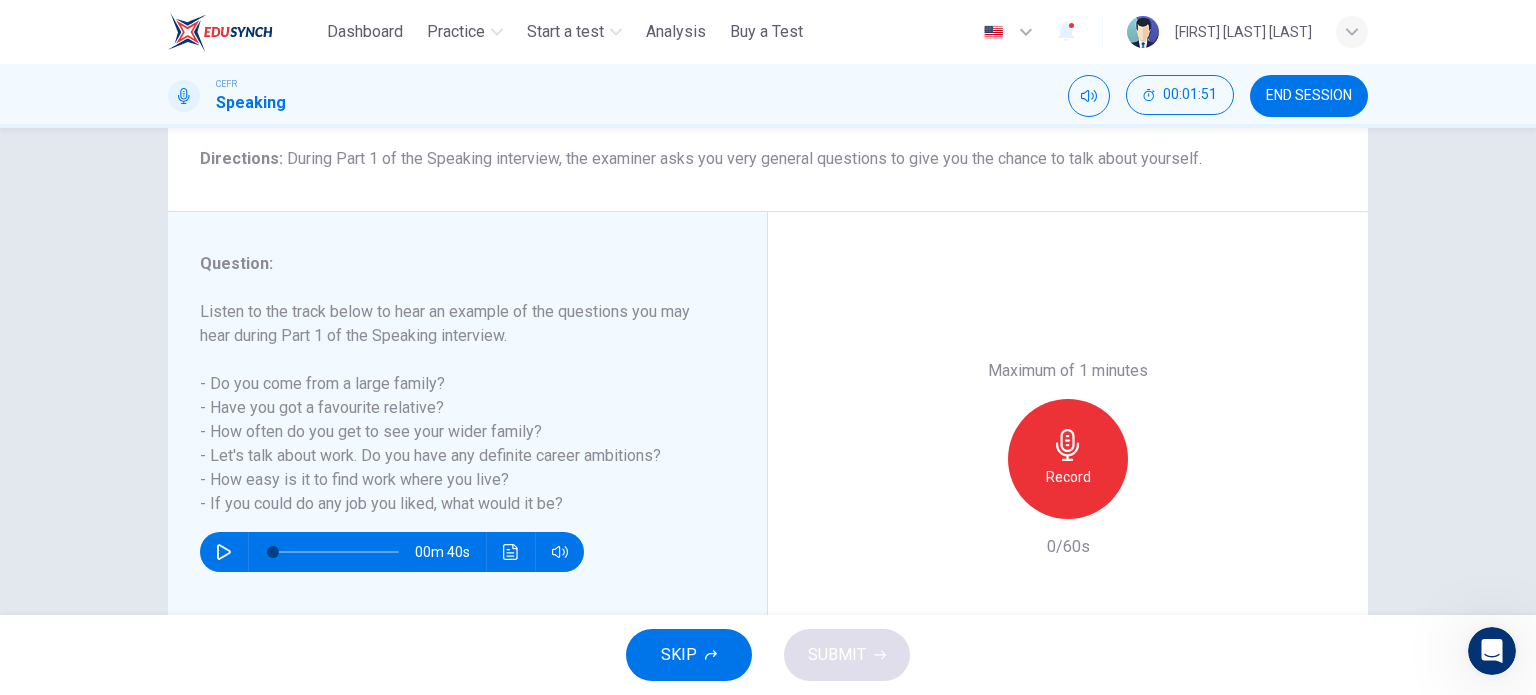 drag, startPoint x: 328, startPoint y: 383, endPoint x: 472, endPoint y: 480, distance: 173.62315 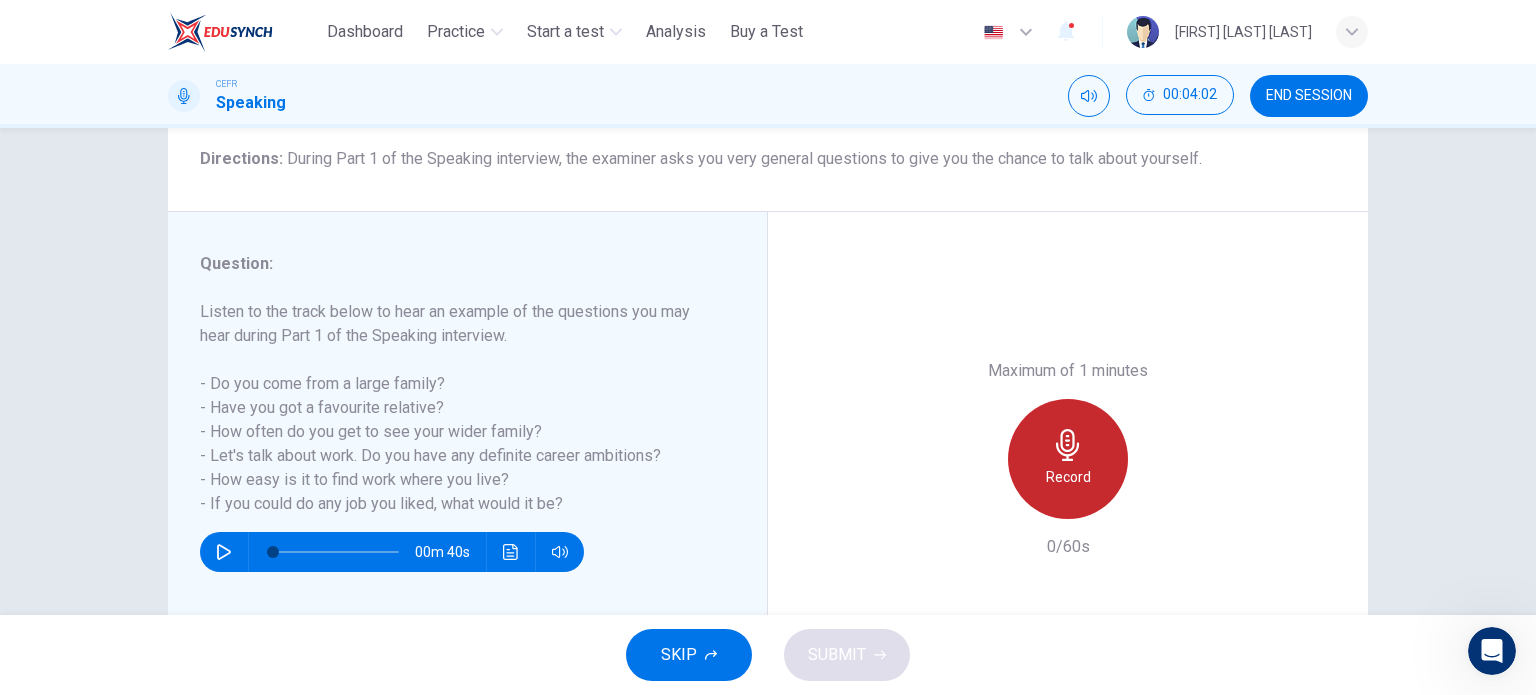 click on "Record" at bounding box center [1068, 477] 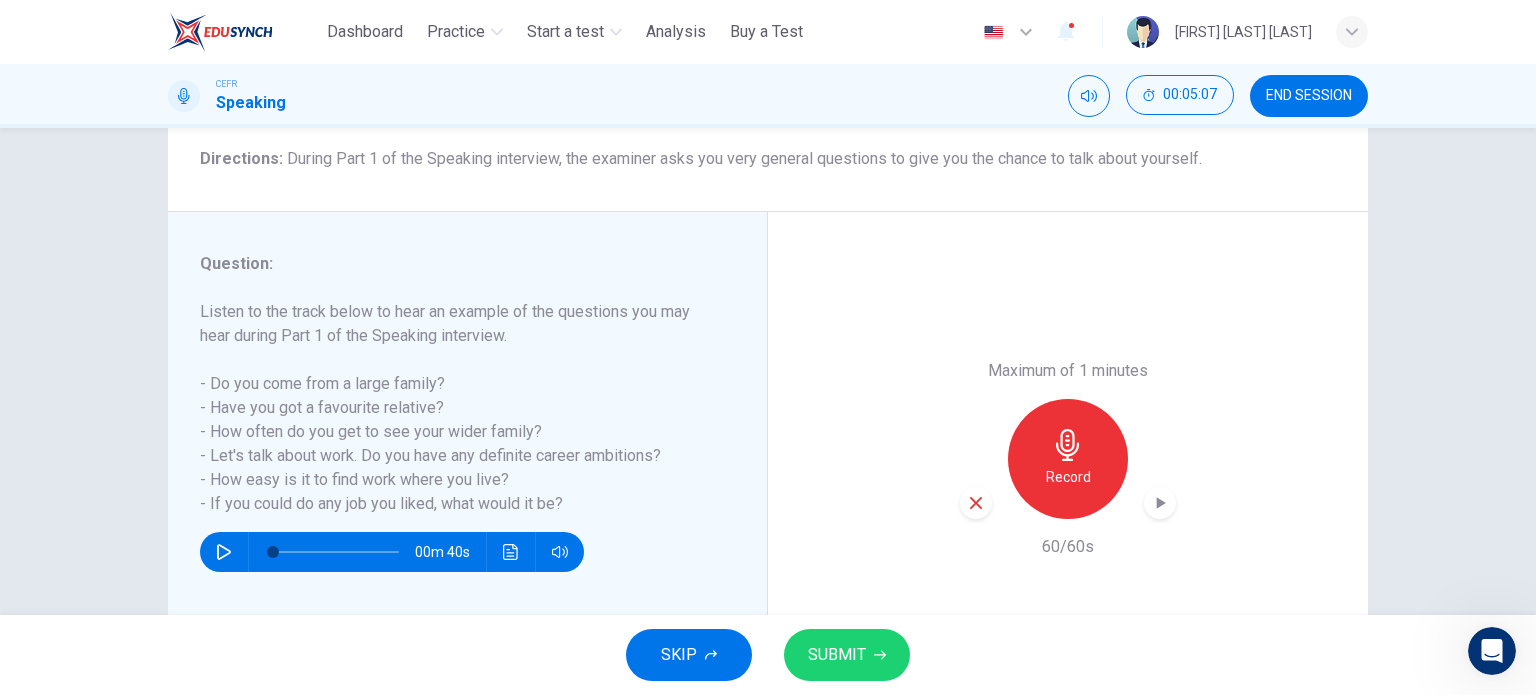 click on "SUBMIT" at bounding box center [837, 655] 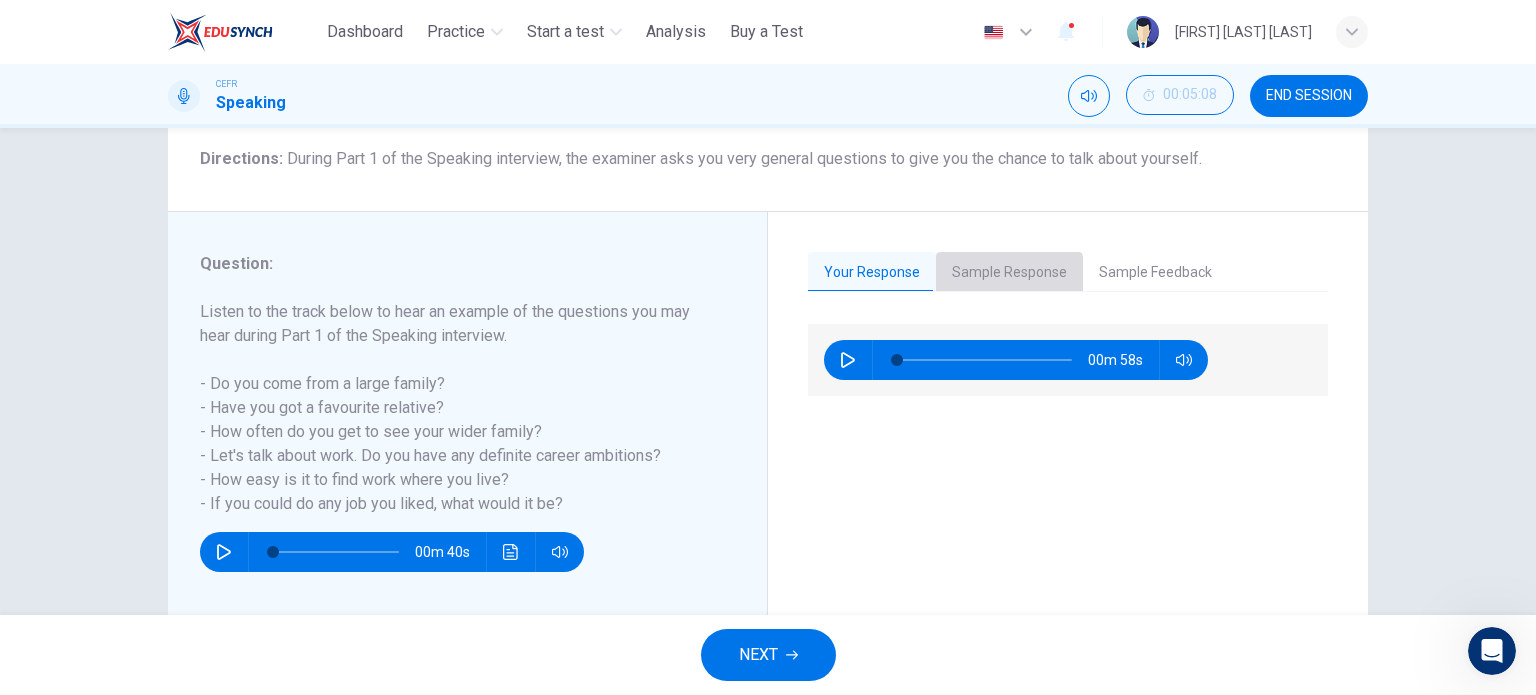 click on "Sample Response" at bounding box center (1009, 273) 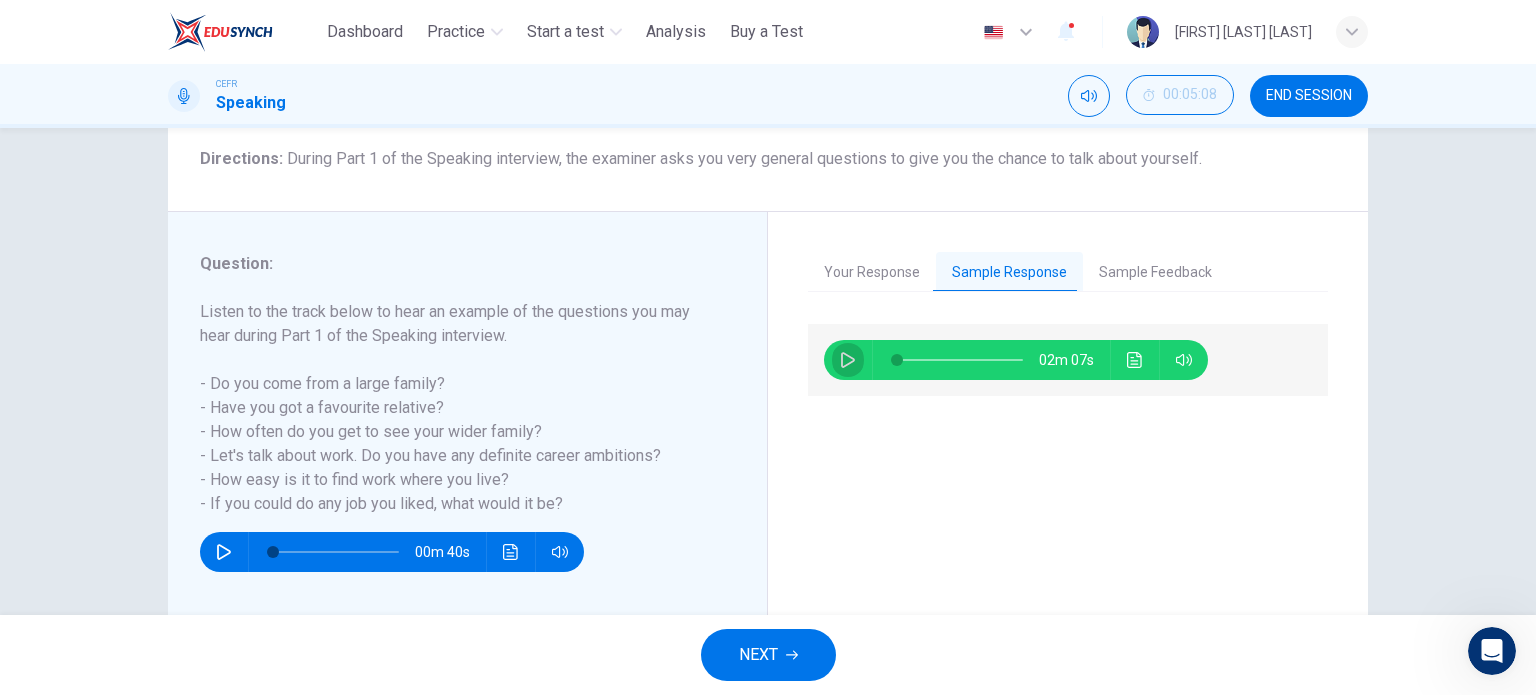 click 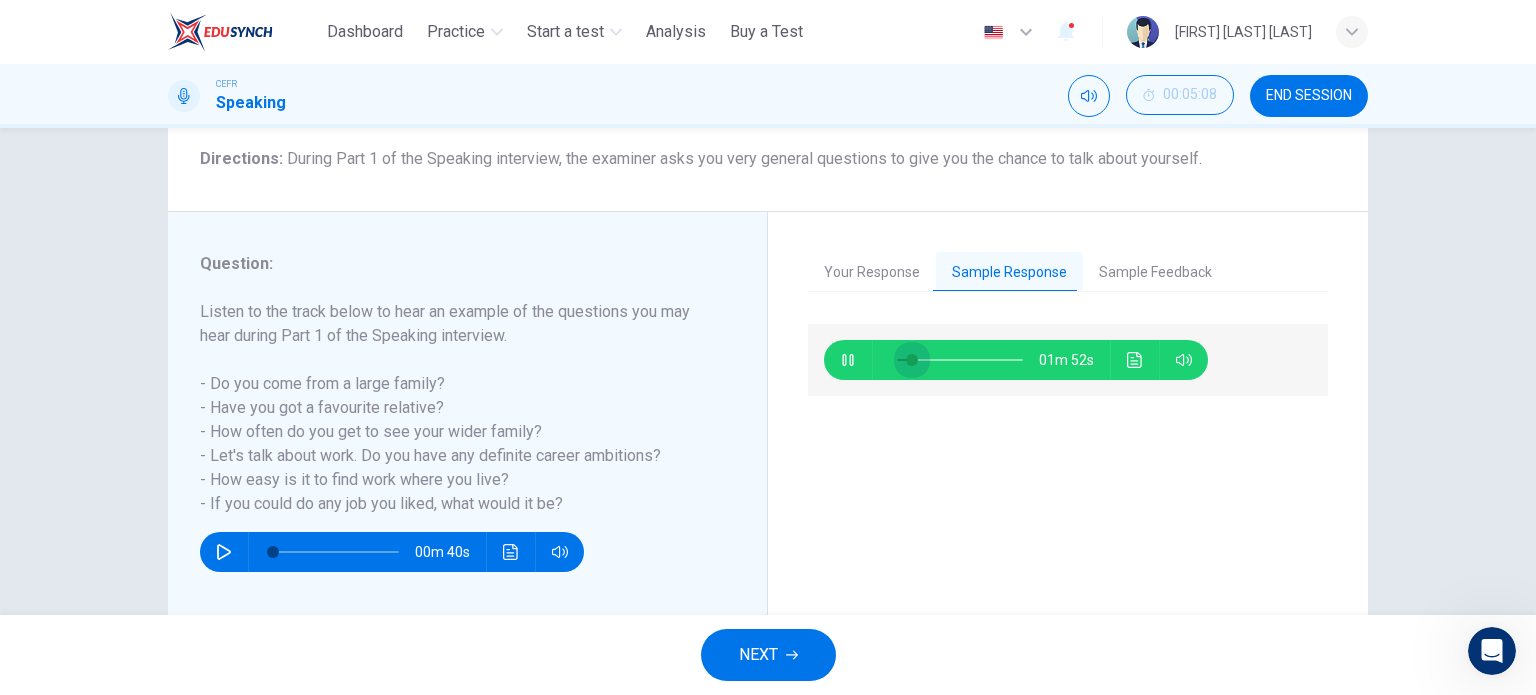 click at bounding box center (912, 360) 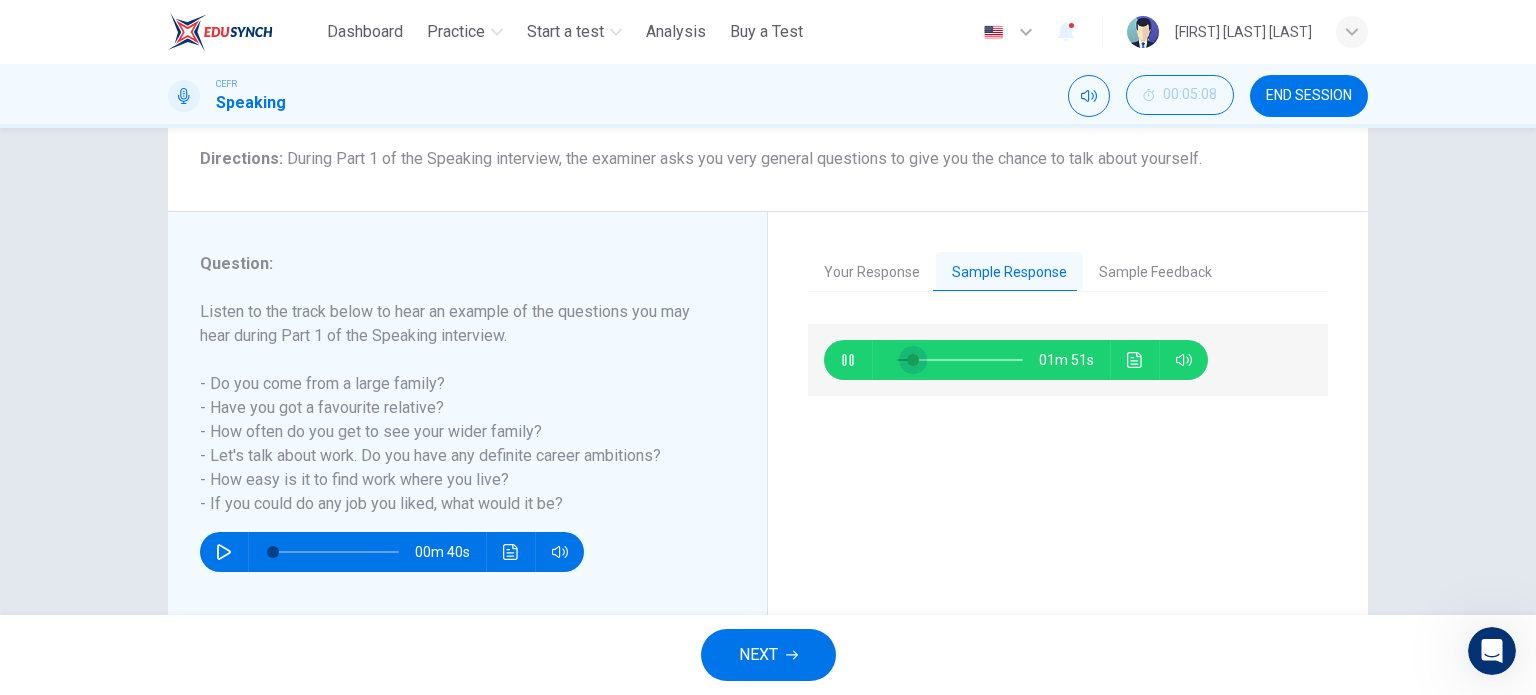 click at bounding box center (913, 360) 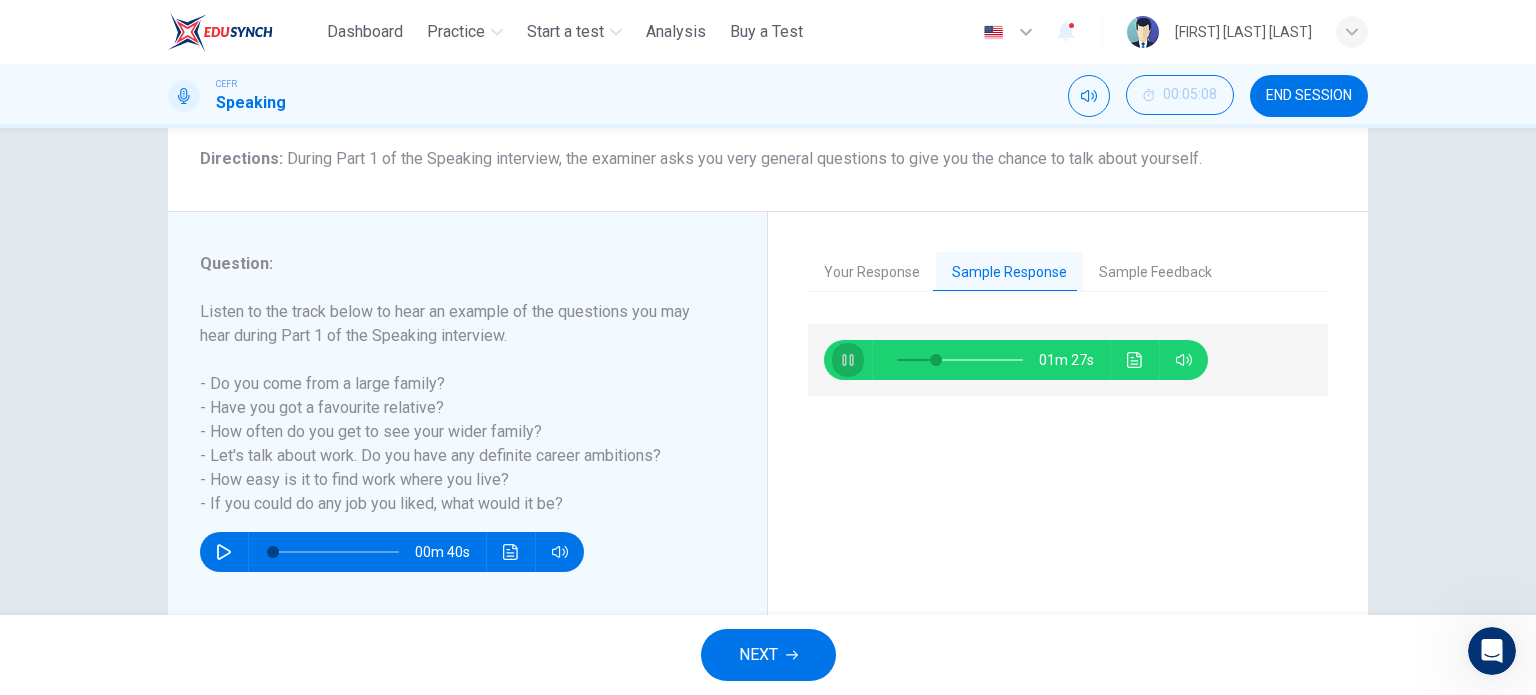 click 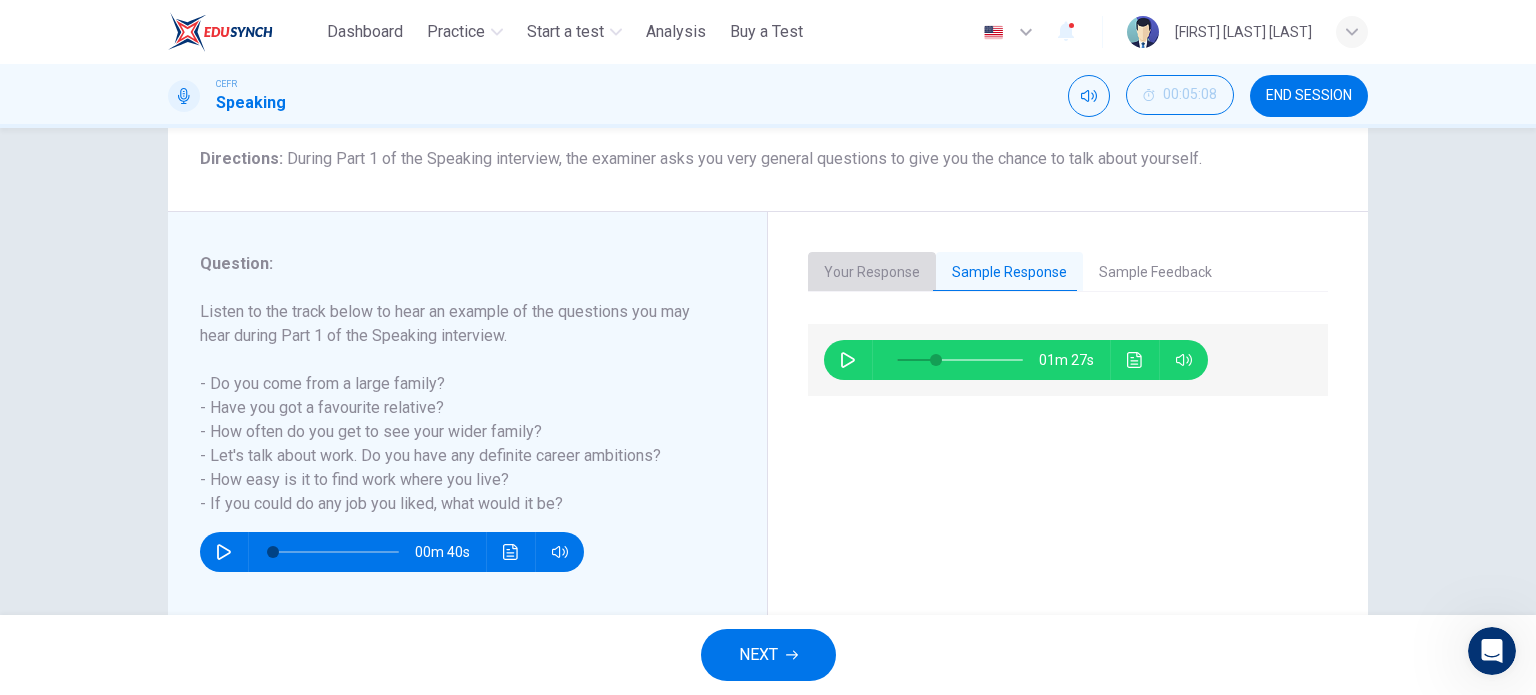 click on "Your Response" at bounding box center (872, 273) 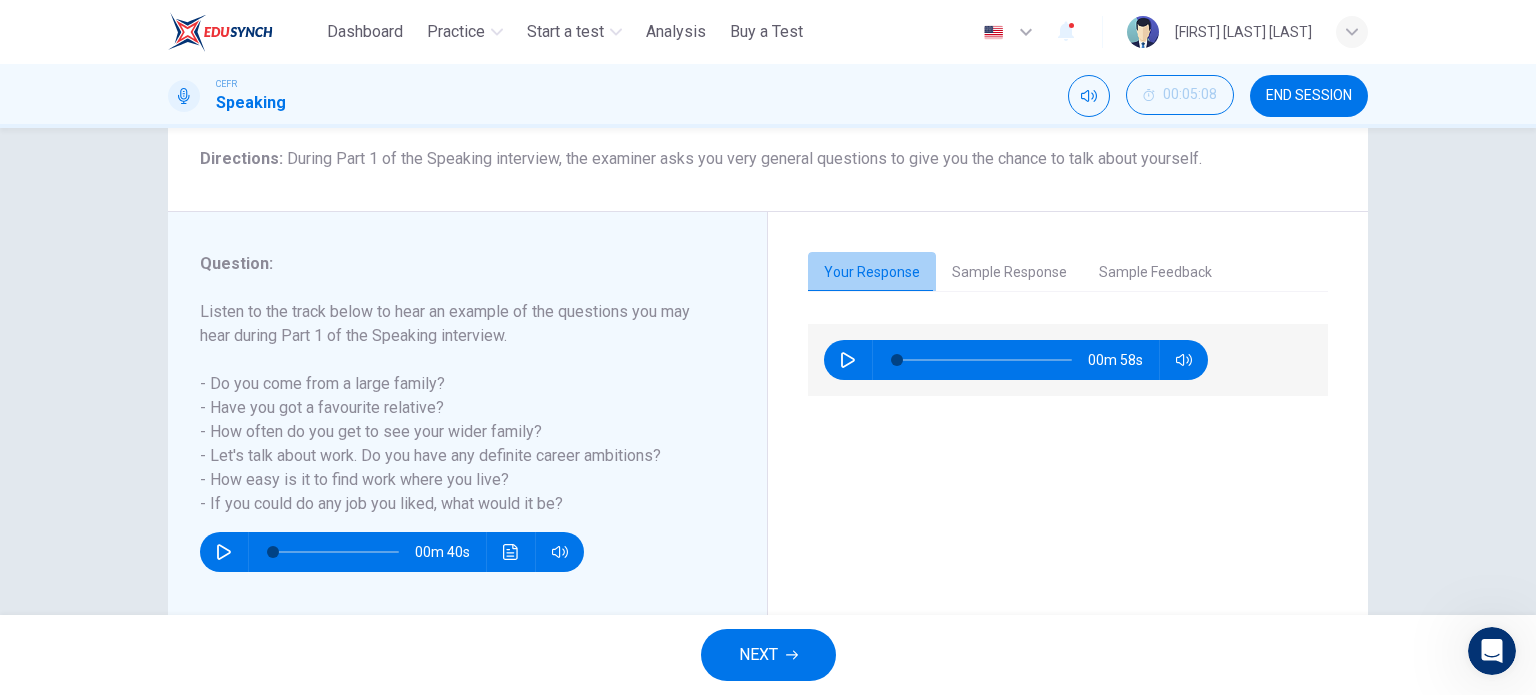 click on "Your Response" at bounding box center (872, 273) 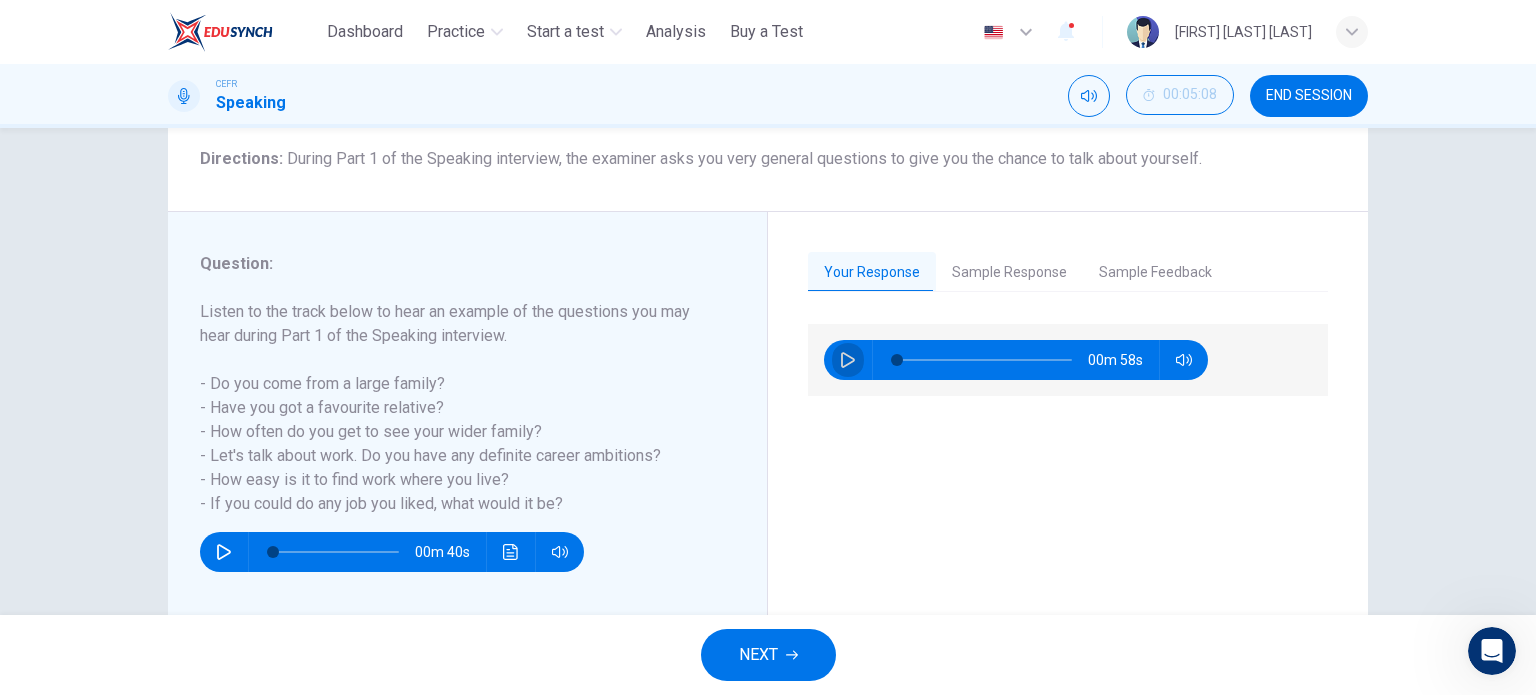 click 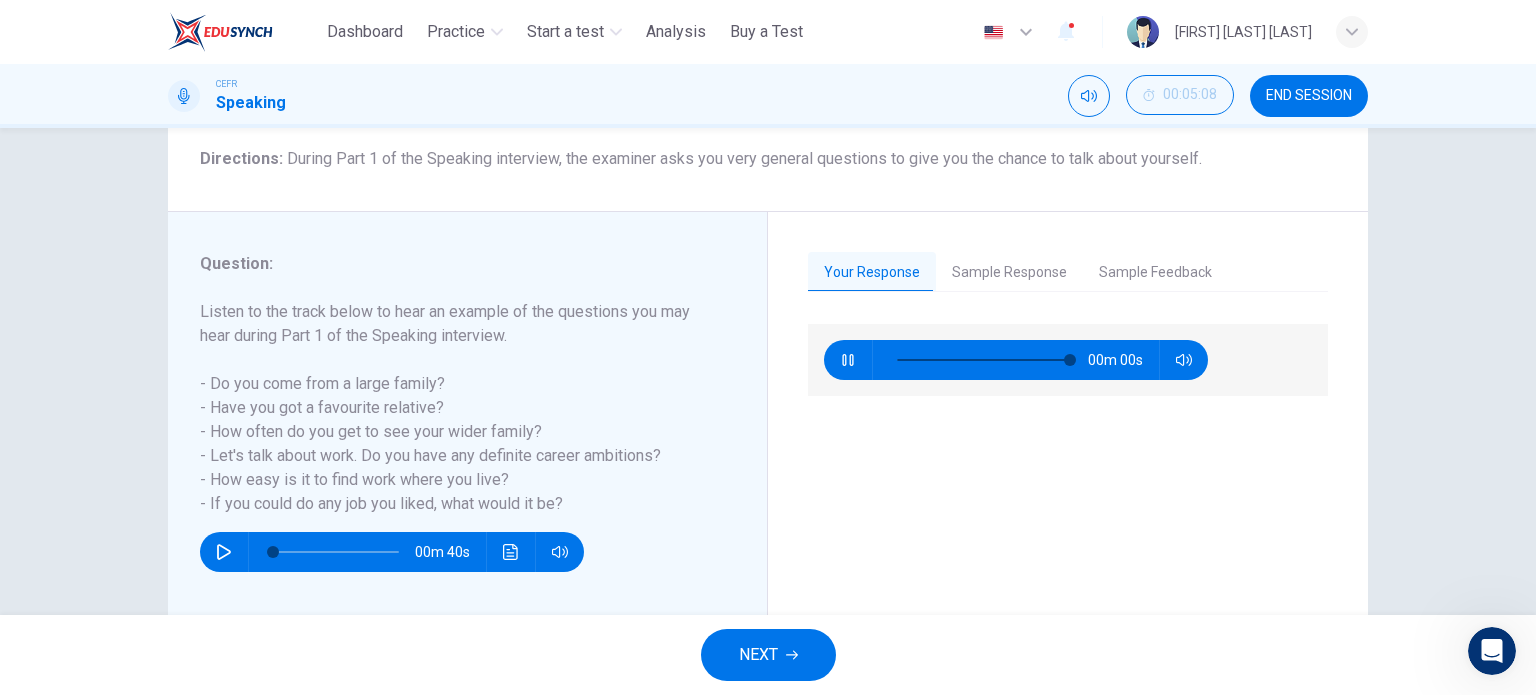 type on "*" 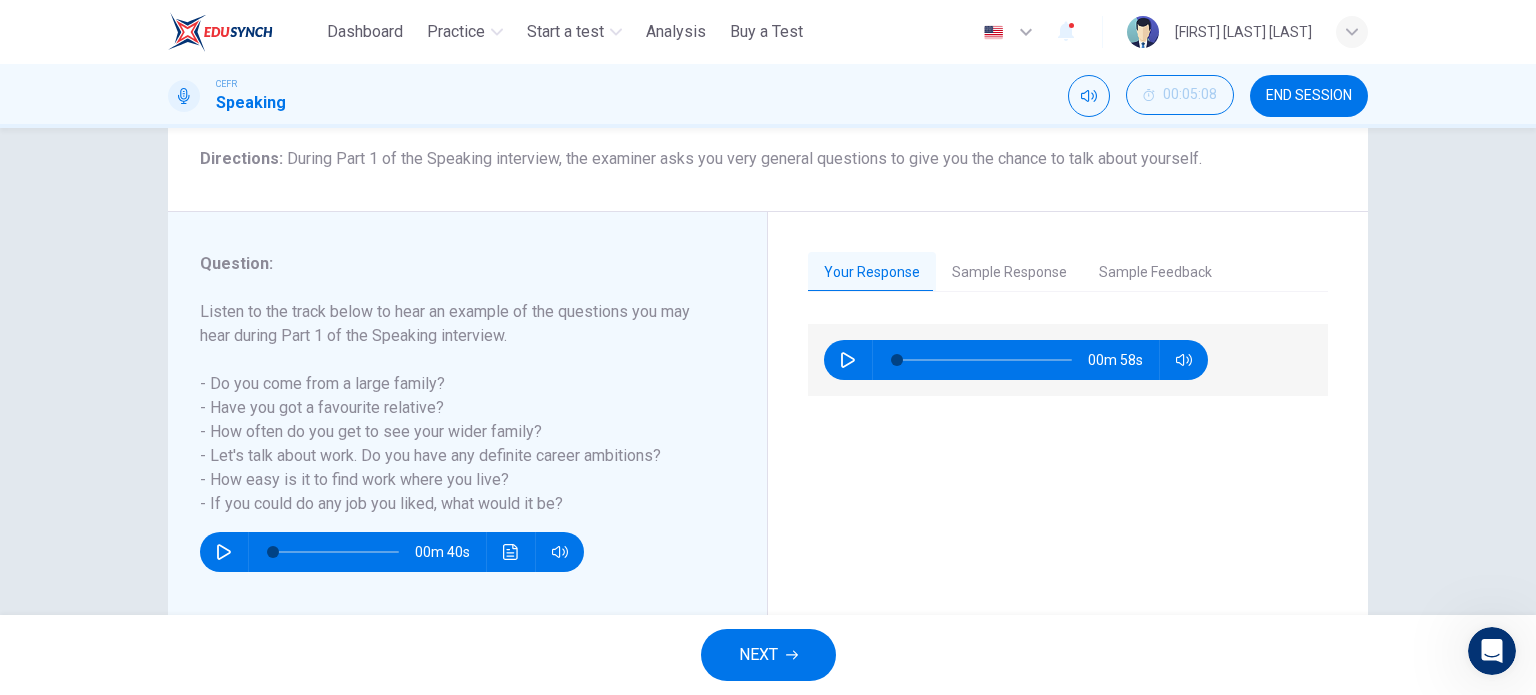 click on "NEXT" at bounding box center (768, 655) 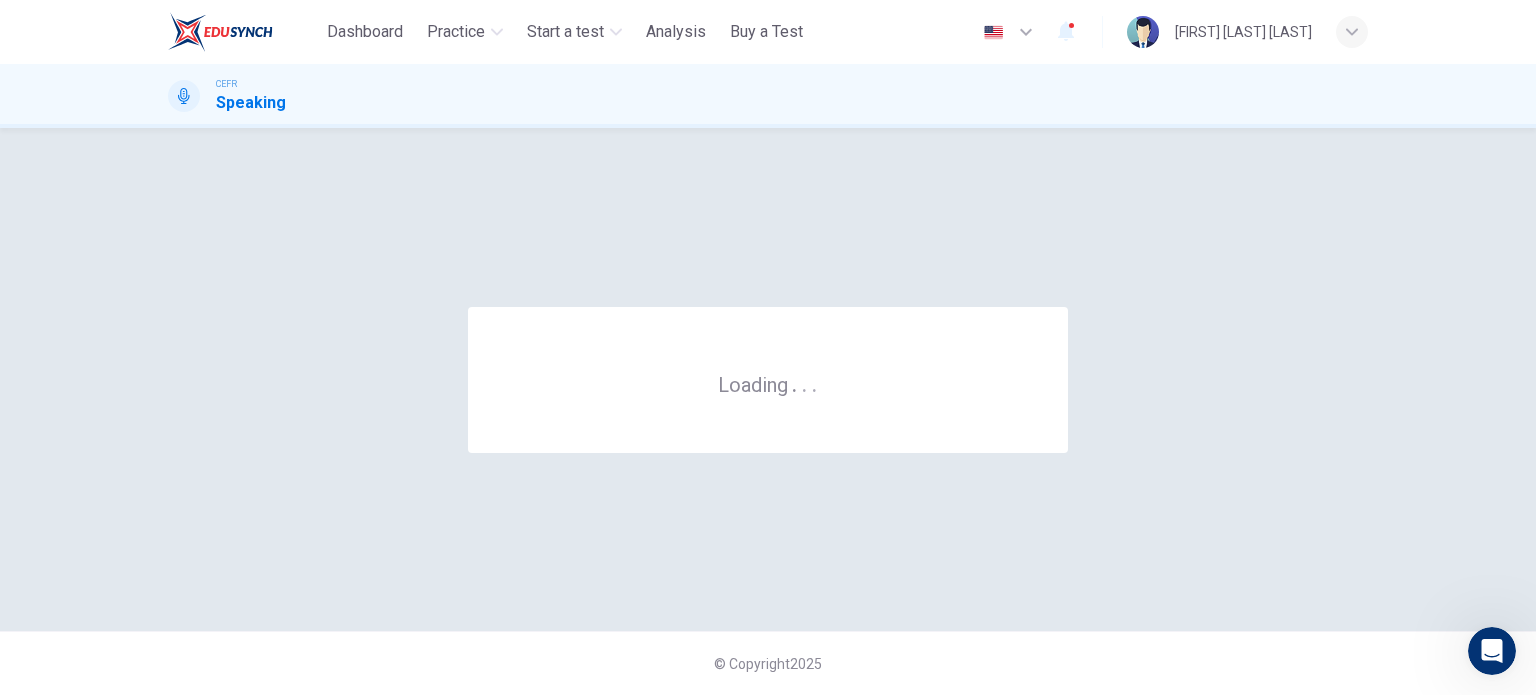 scroll, scrollTop: 0, scrollLeft: 0, axis: both 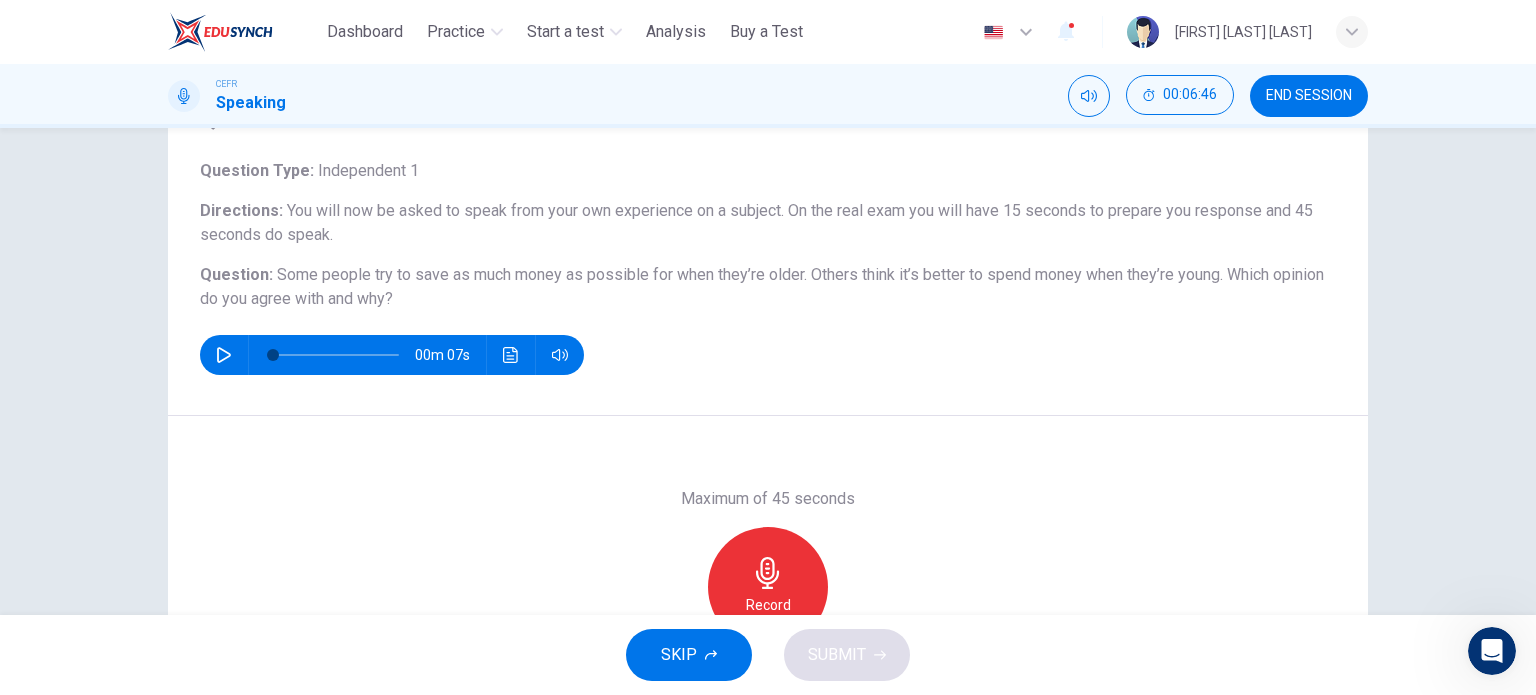 click on "Record" at bounding box center [768, 587] 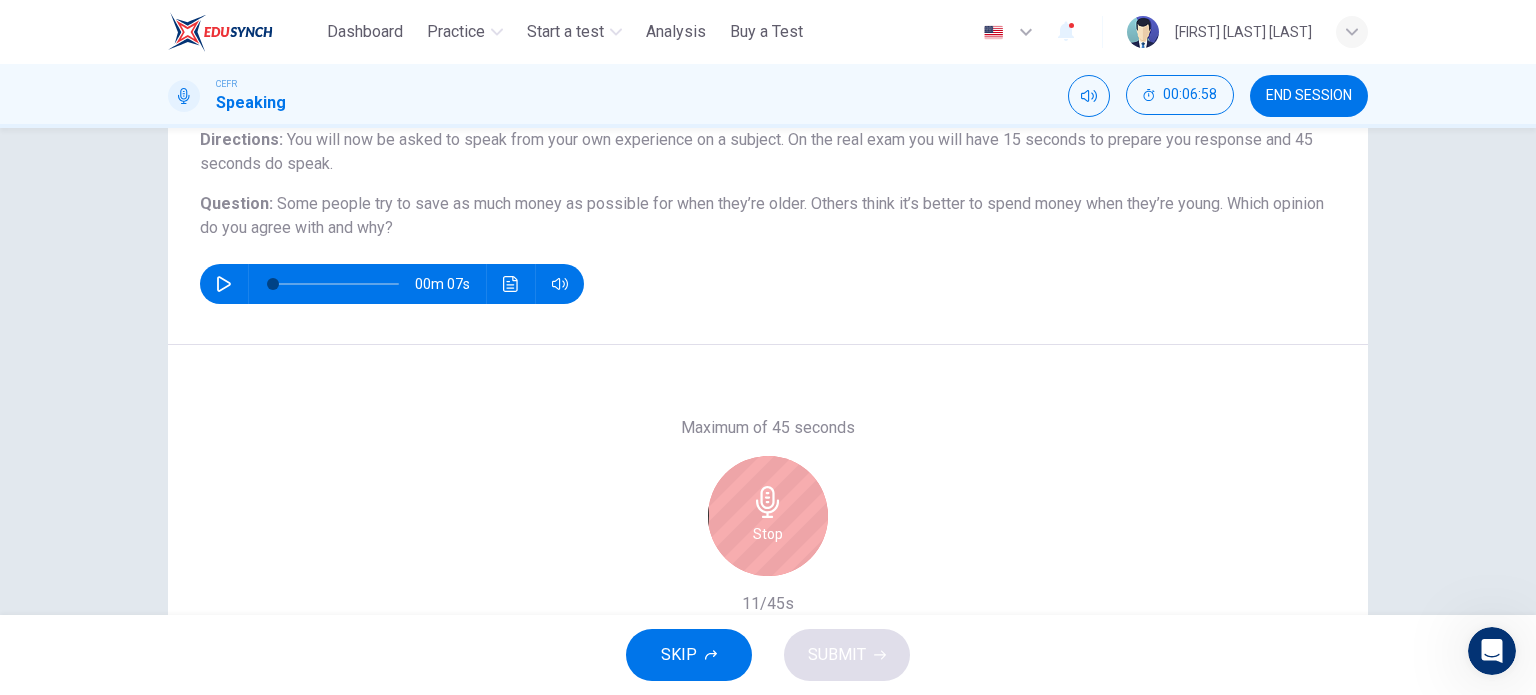 scroll, scrollTop: 208, scrollLeft: 0, axis: vertical 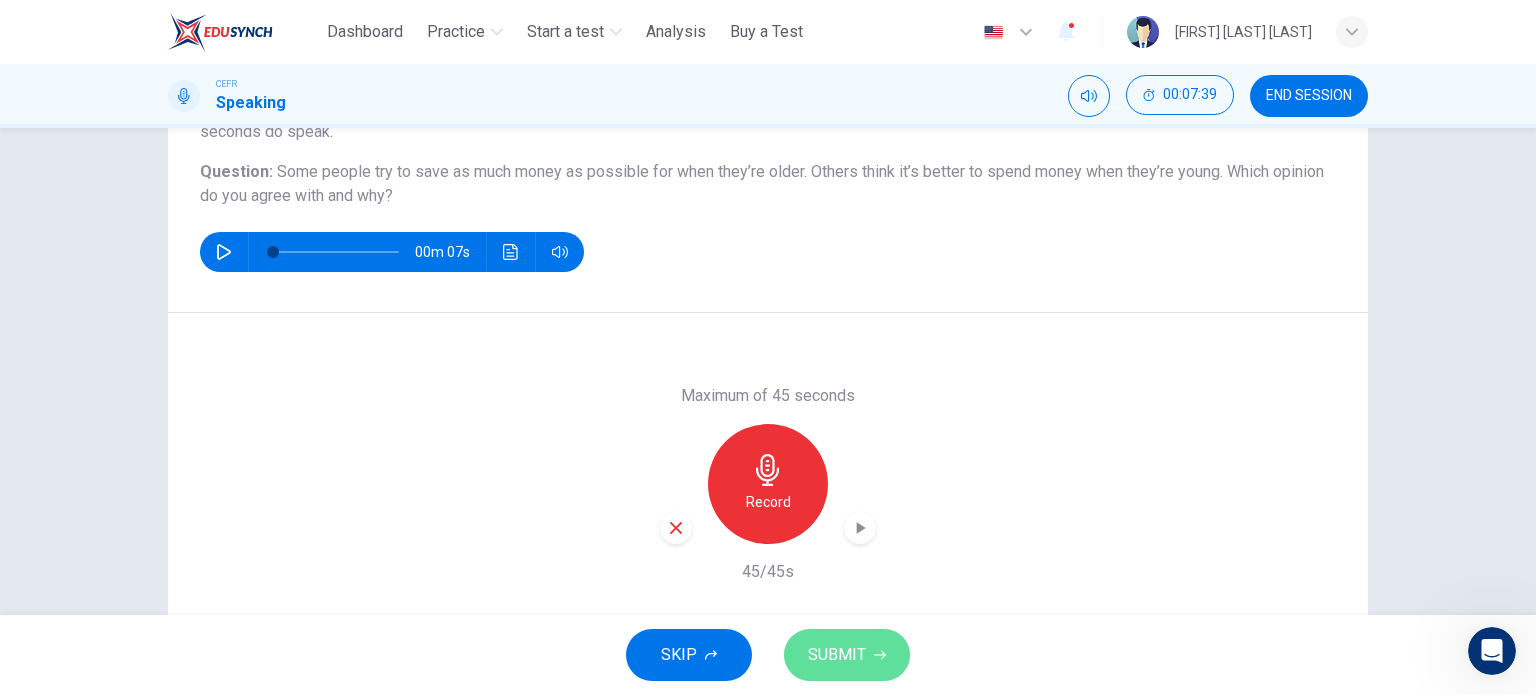 click on "SUBMIT" at bounding box center [837, 655] 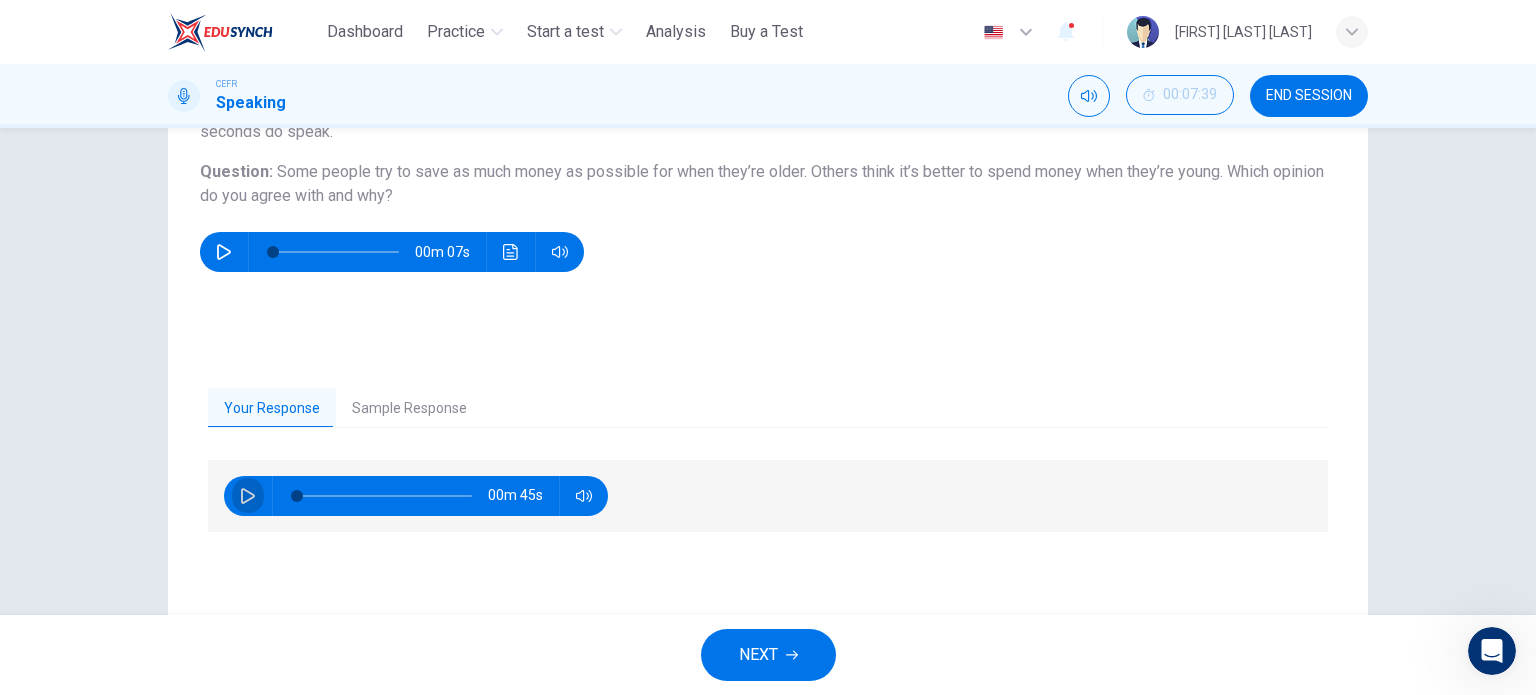 click 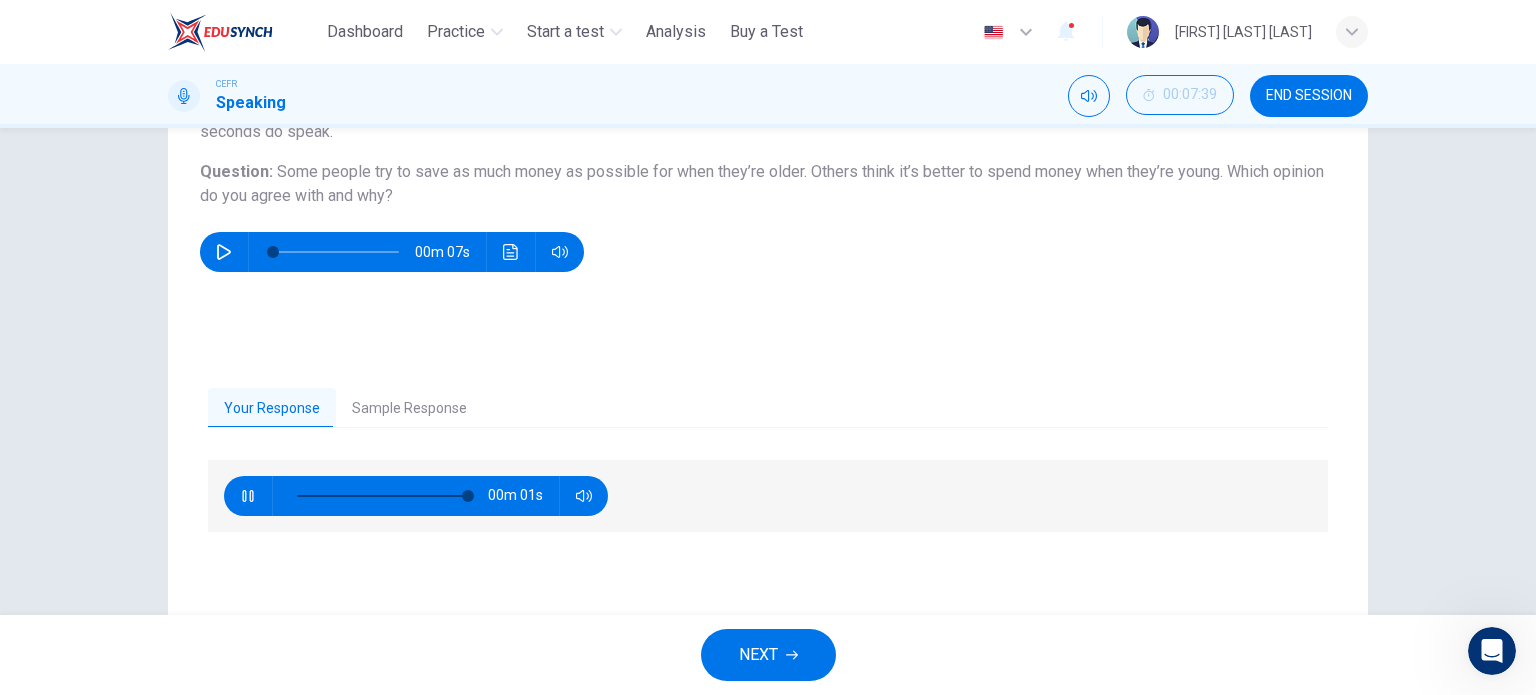 type on "*" 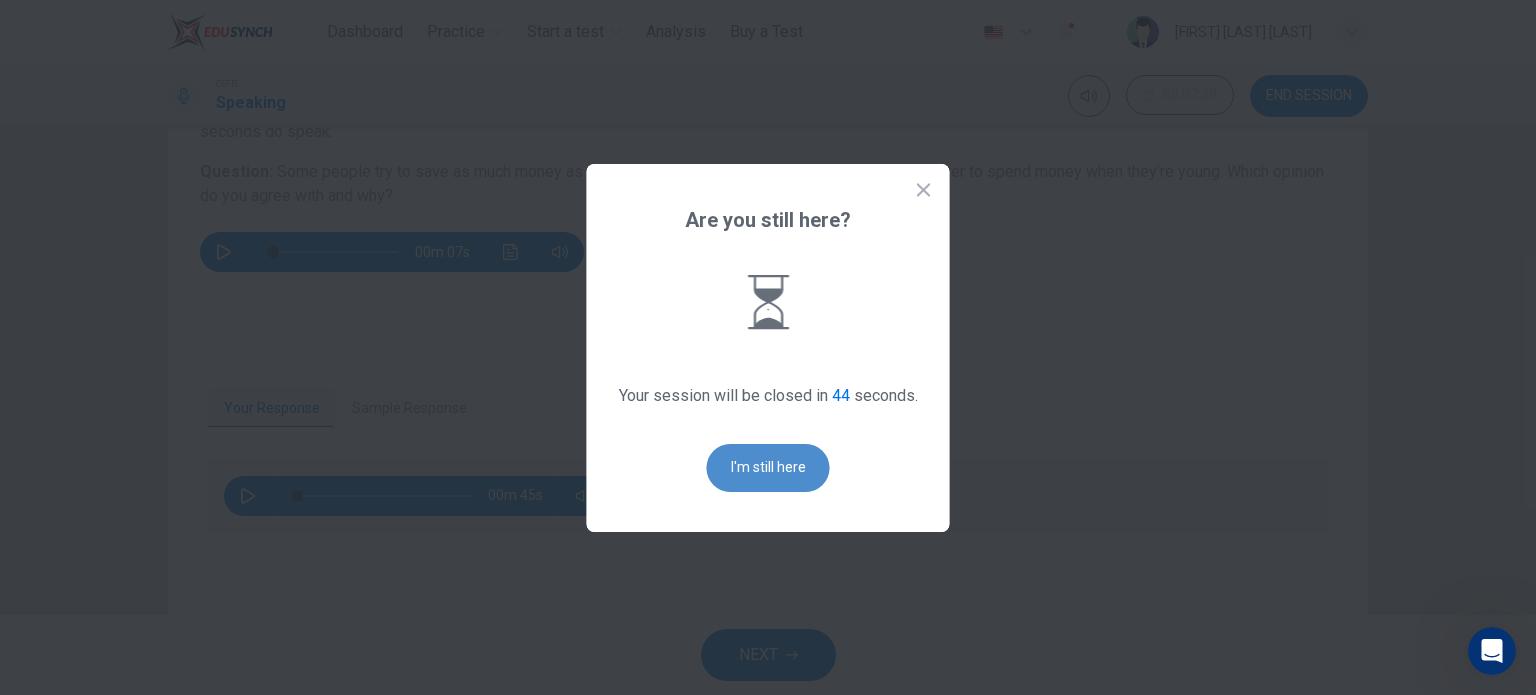 click on "I'm still here" at bounding box center (768, 468) 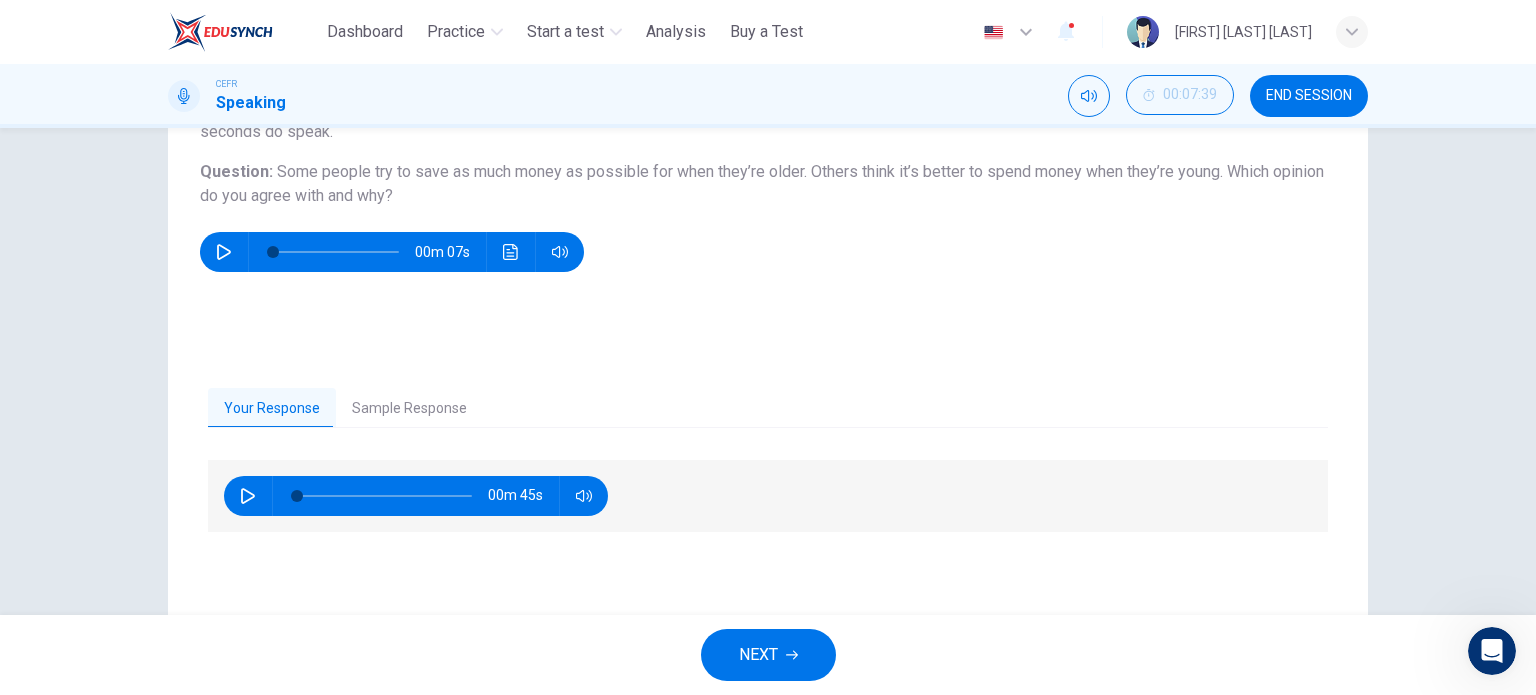 click on "NEXT" at bounding box center (768, 655) 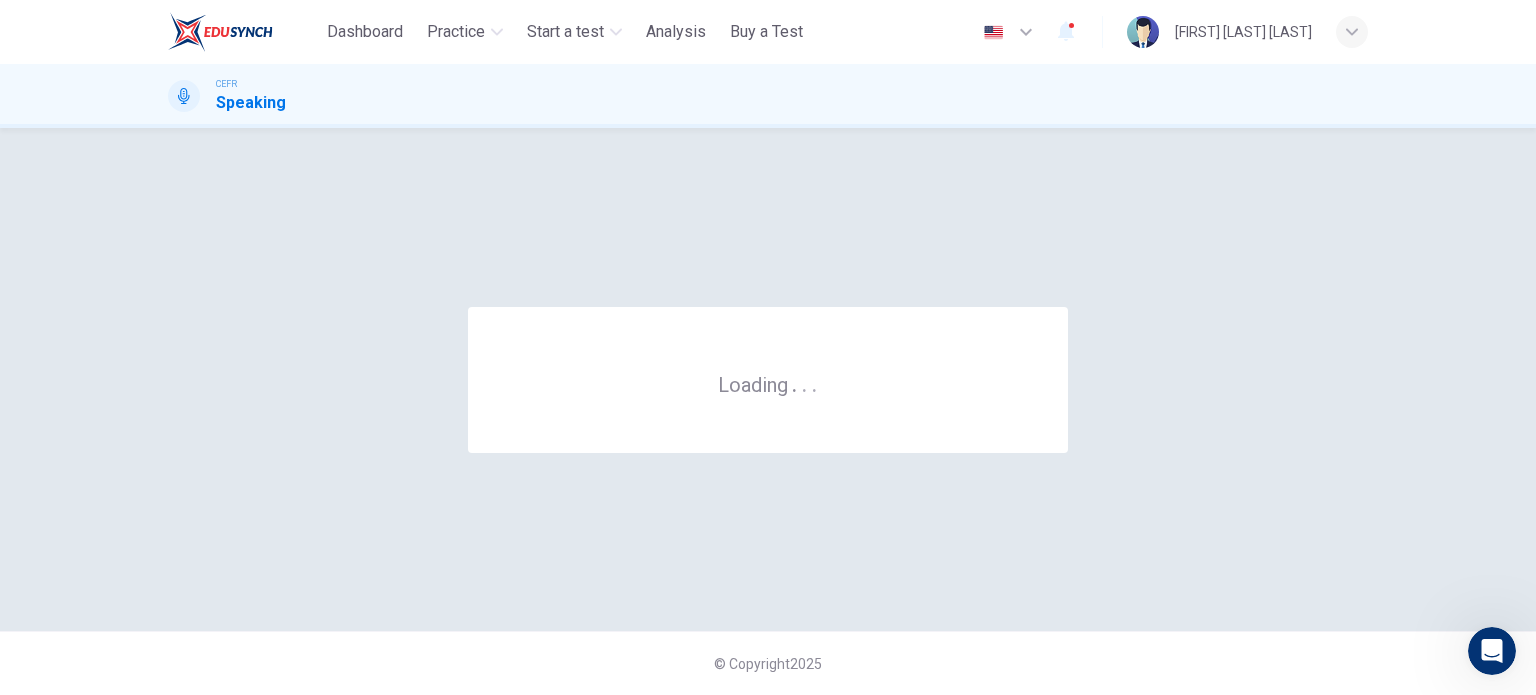 scroll, scrollTop: 0, scrollLeft: 0, axis: both 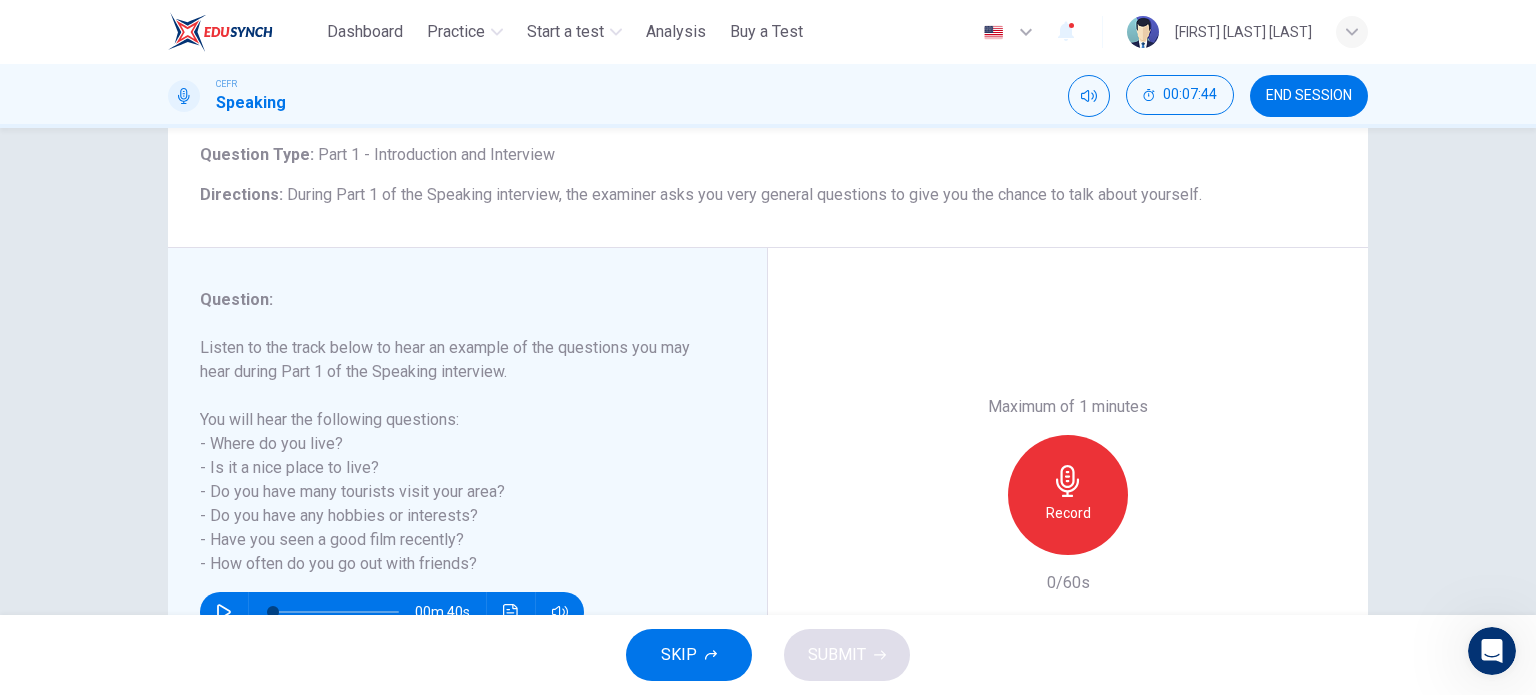 drag, startPoint x: 230, startPoint y: 436, endPoint x: 335, endPoint y: 519, distance: 133.84319 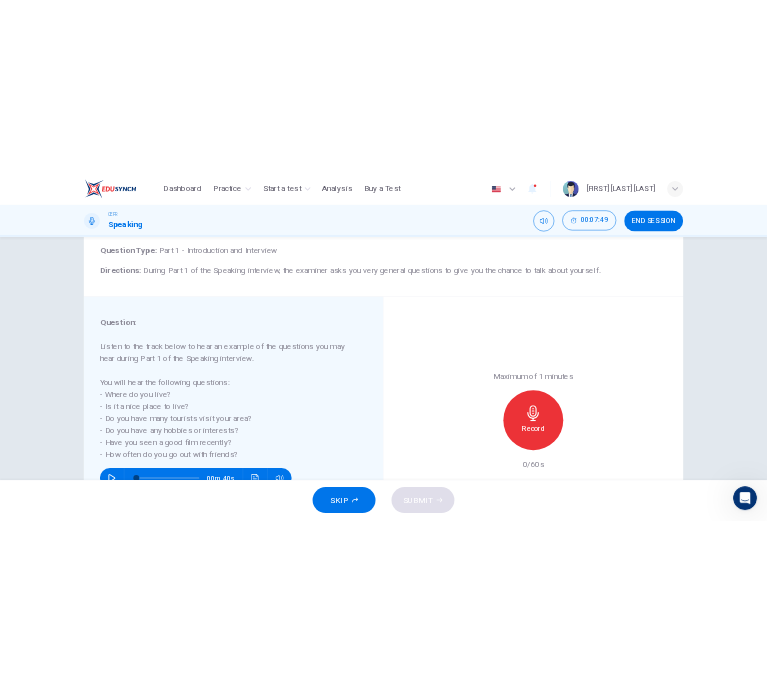 scroll, scrollTop: 172, scrollLeft: 0, axis: vertical 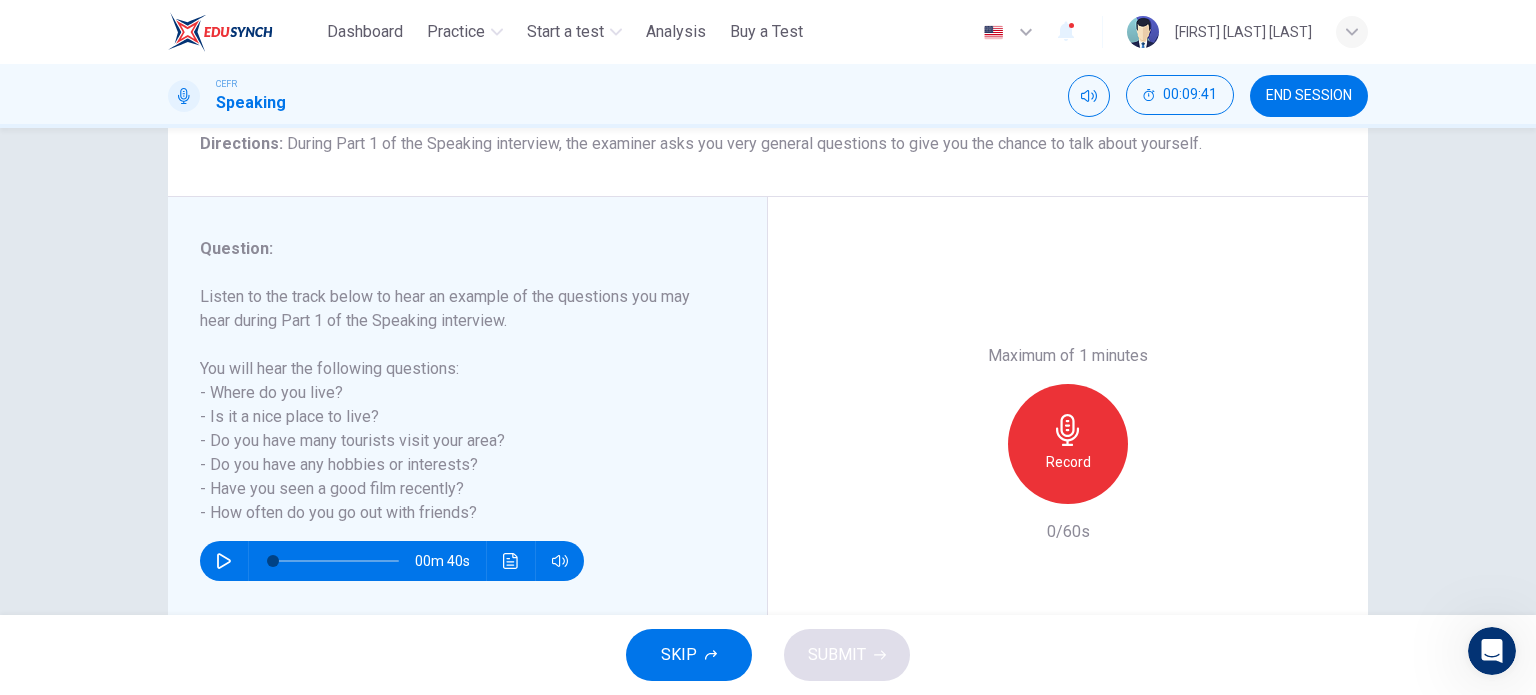 click on "Question : Listen to the track below to hear an example of the questions you may hear during Part 1 of the Speaking interview. You will hear the following questions: - Where do you live? - Is it a nice place to live? - Do you have many tourists visit your area? - Do you have any hobbies or interests? - Have you seen a good film recently? - How often do you go out with friends?" at bounding box center [455, 381] 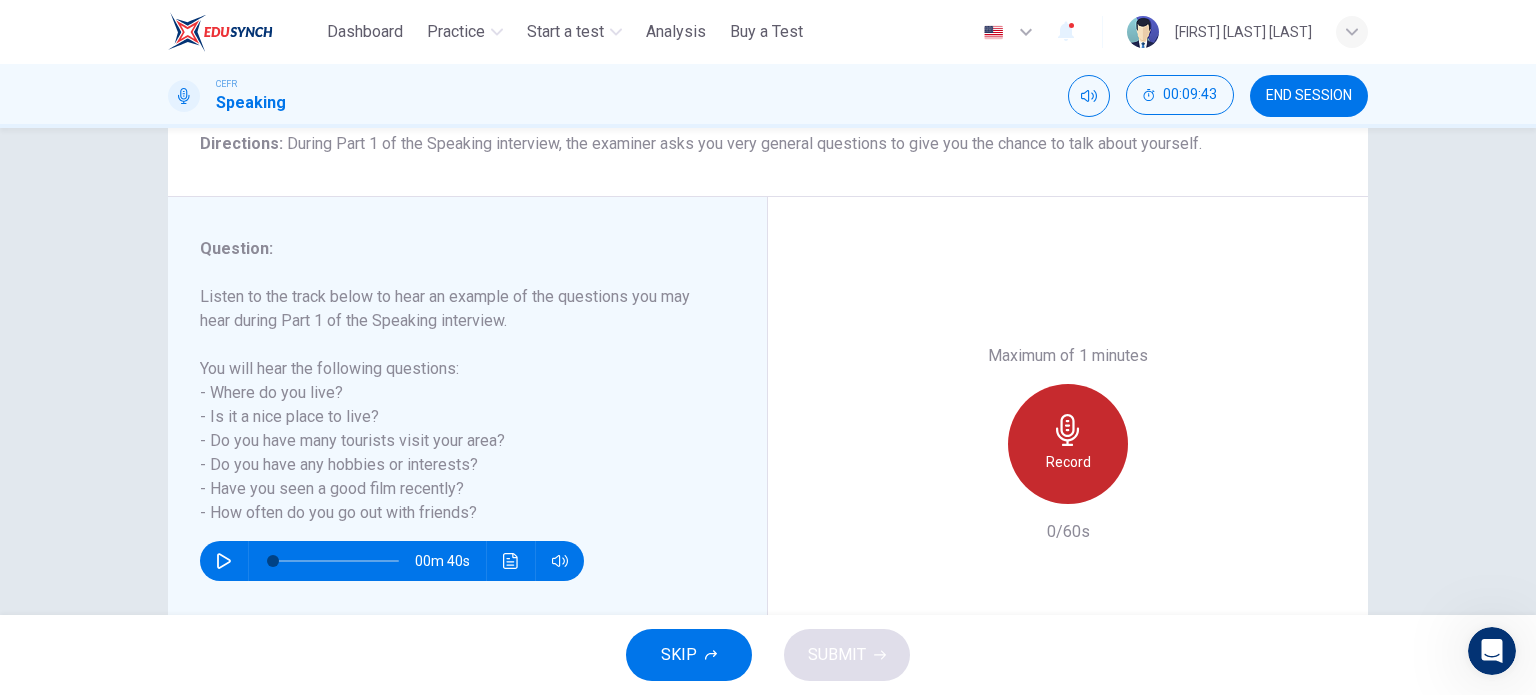 click on "Record" at bounding box center [1068, 462] 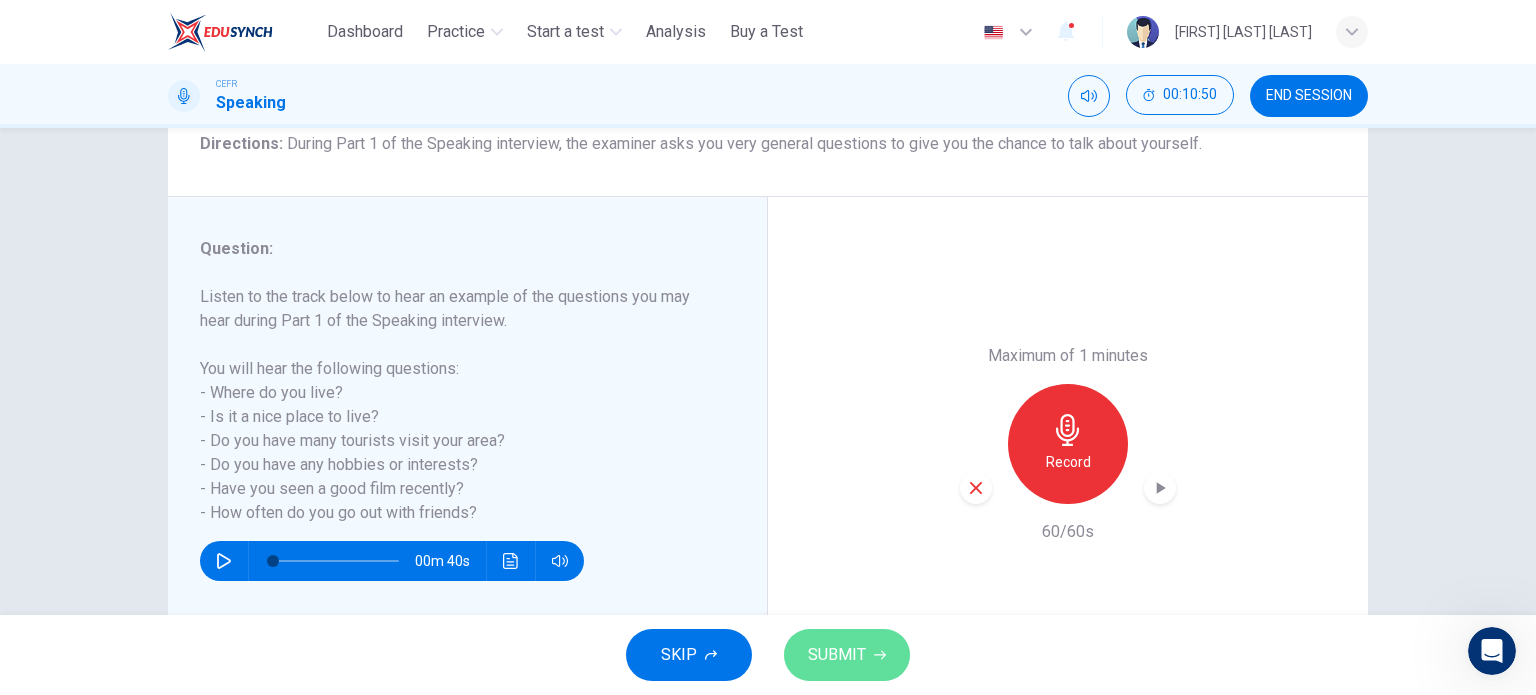 click on "SUBMIT" at bounding box center (837, 655) 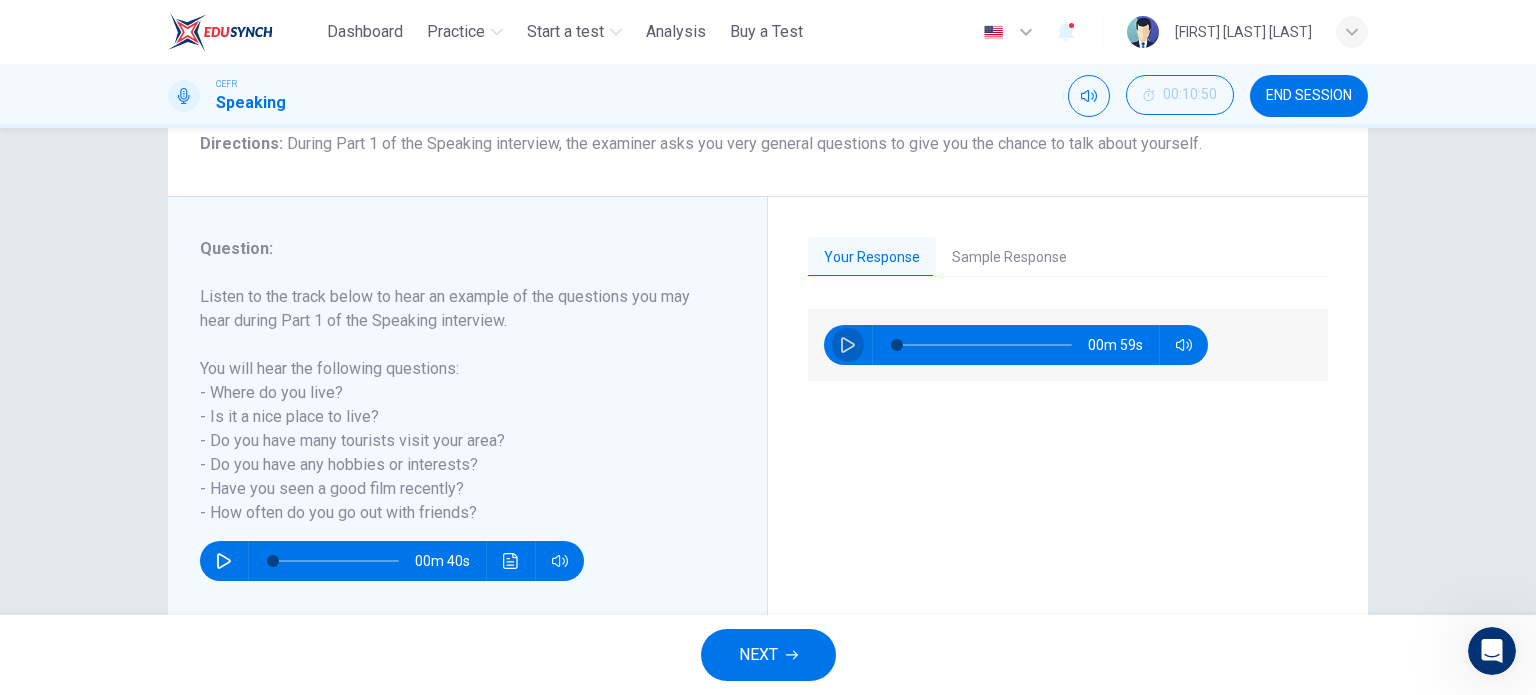 click at bounding box center [848, 345] 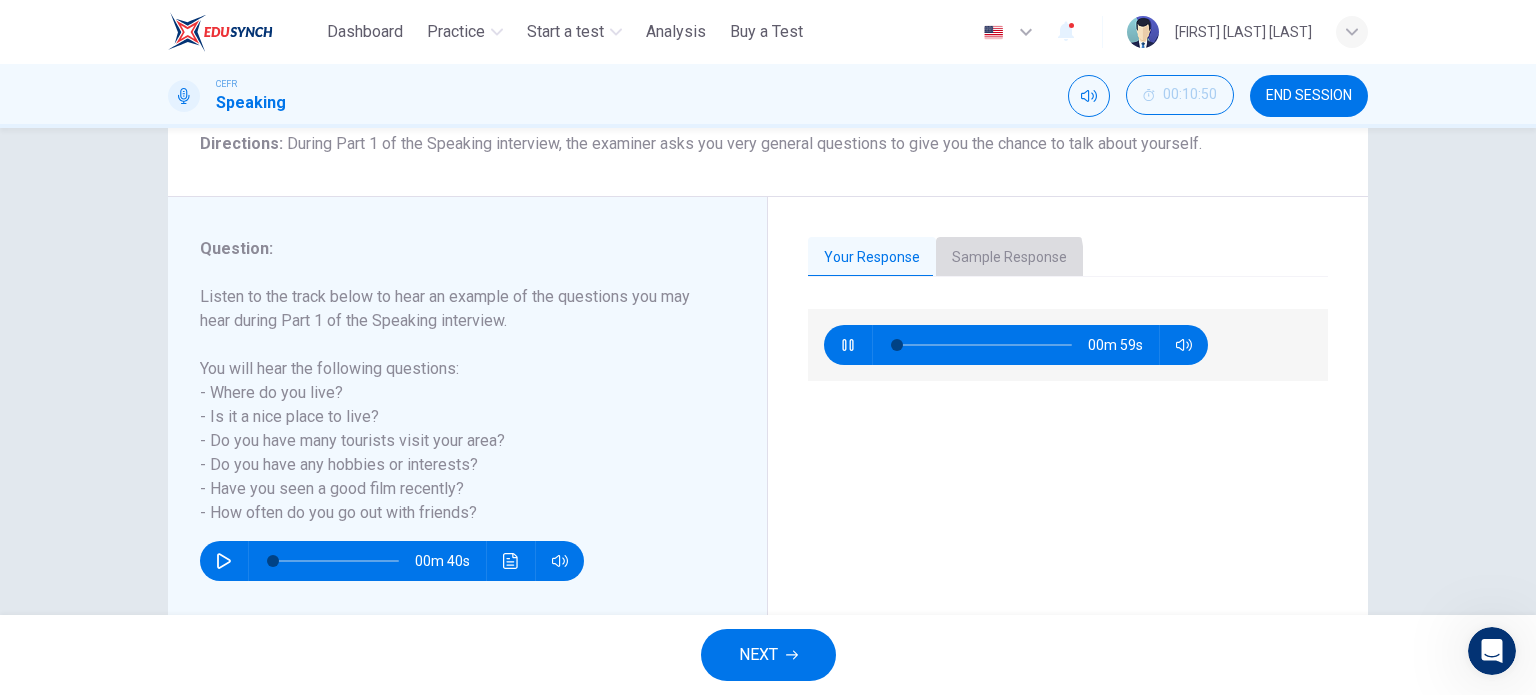 click on "Sample Response" at bounding box center (1009, 258) 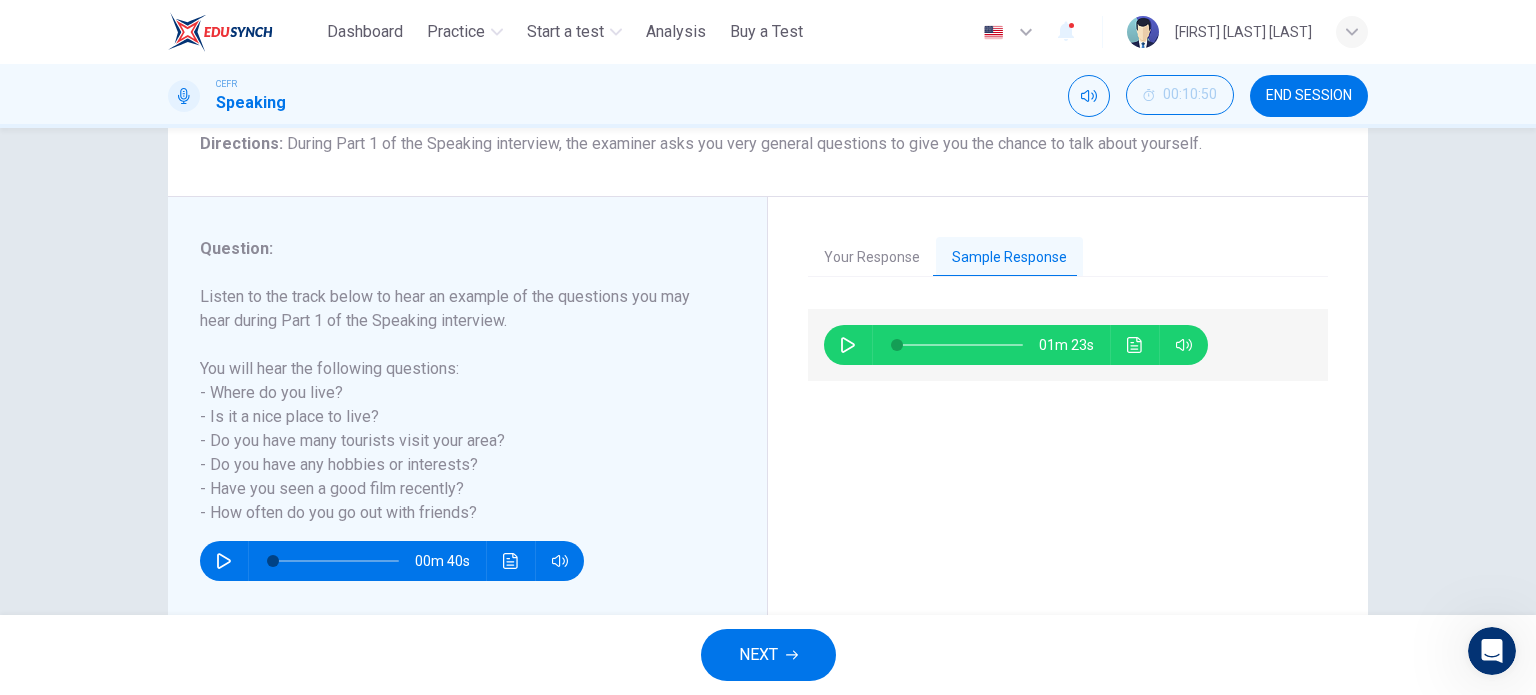 click on "Your Response" at bounding box center [872, 258] 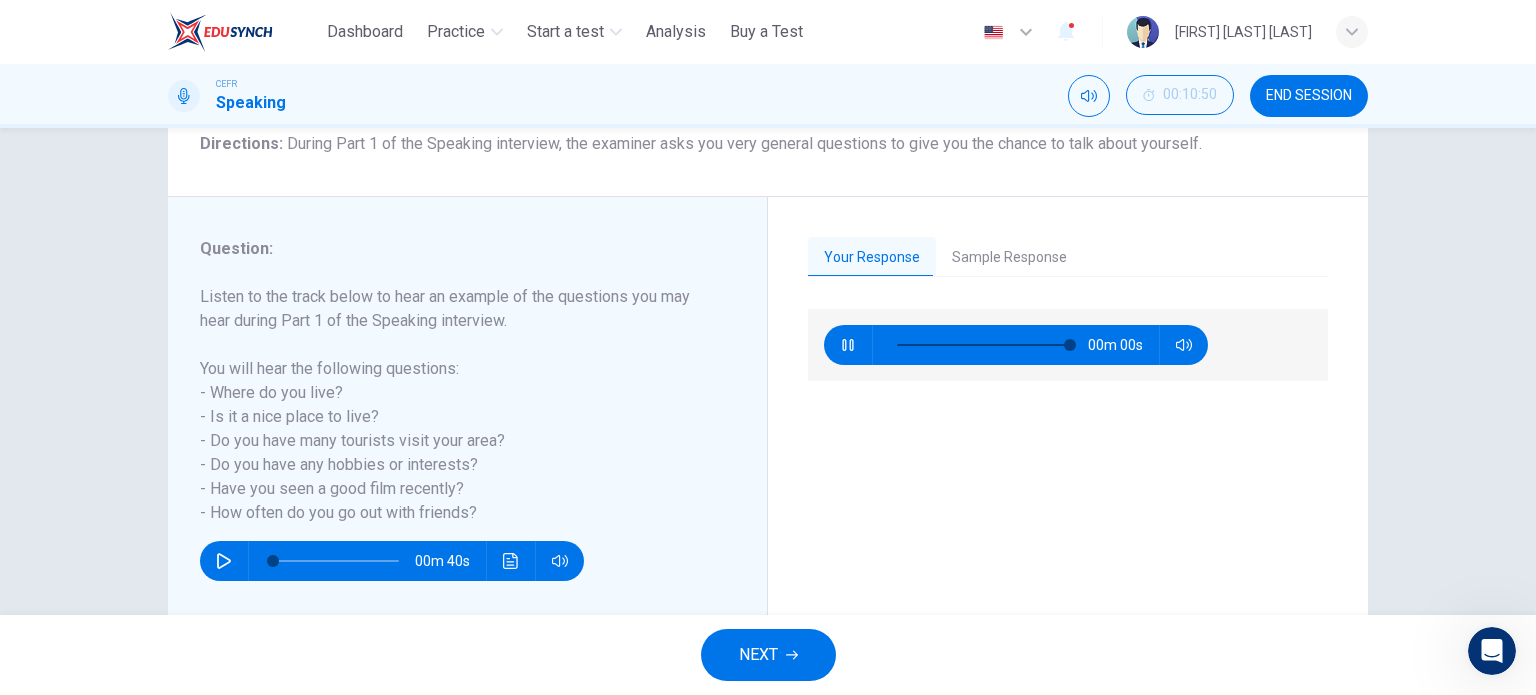 type on "*" 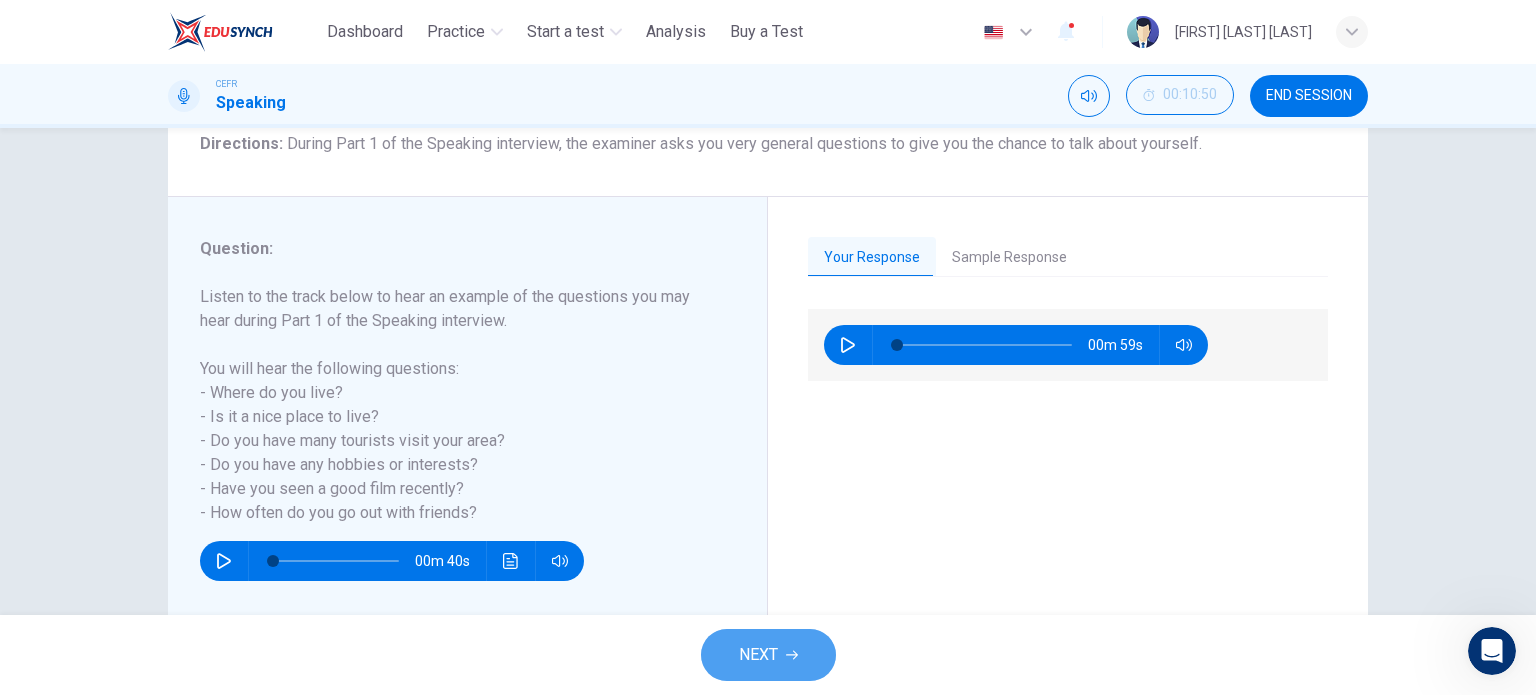 click on "NEXT" at bounding box center (758, 655) 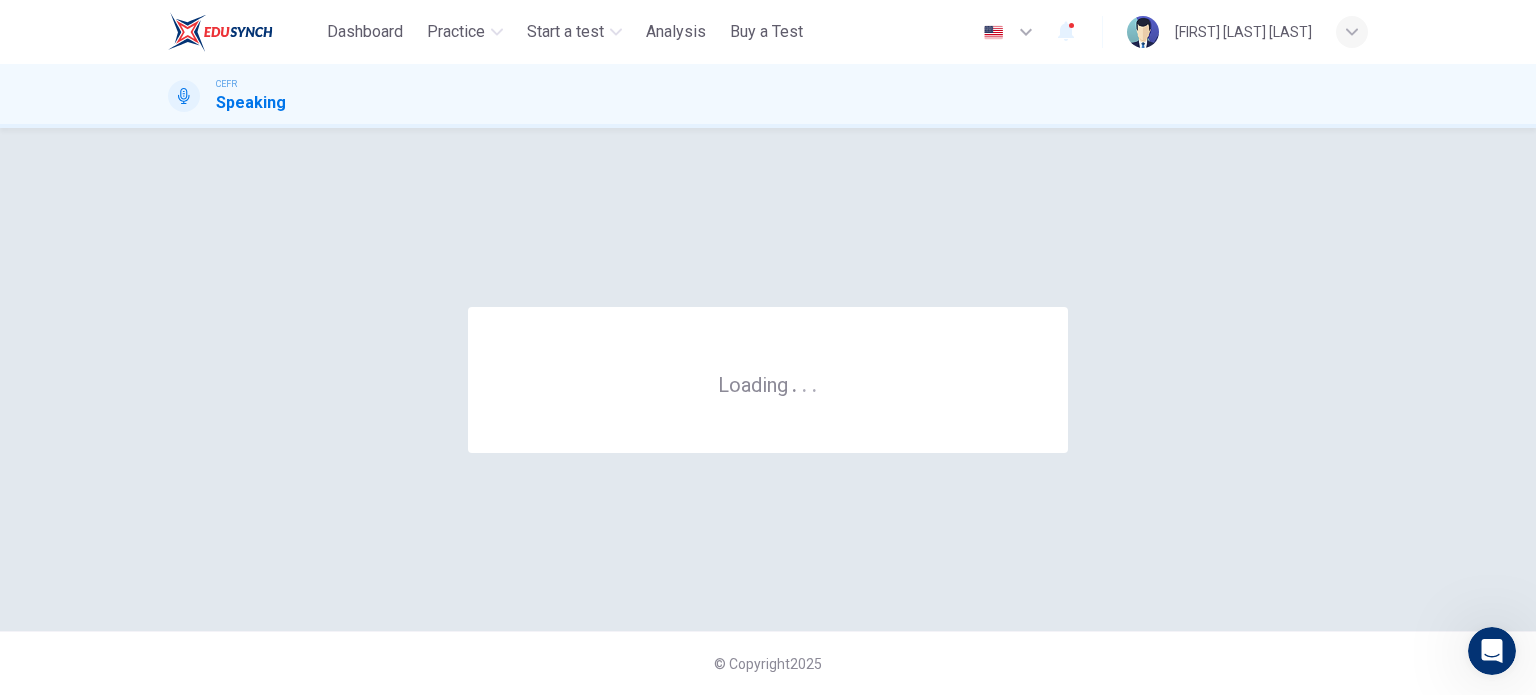 scroll, scrollTop: 0, scrollLeft: 0, axis: both 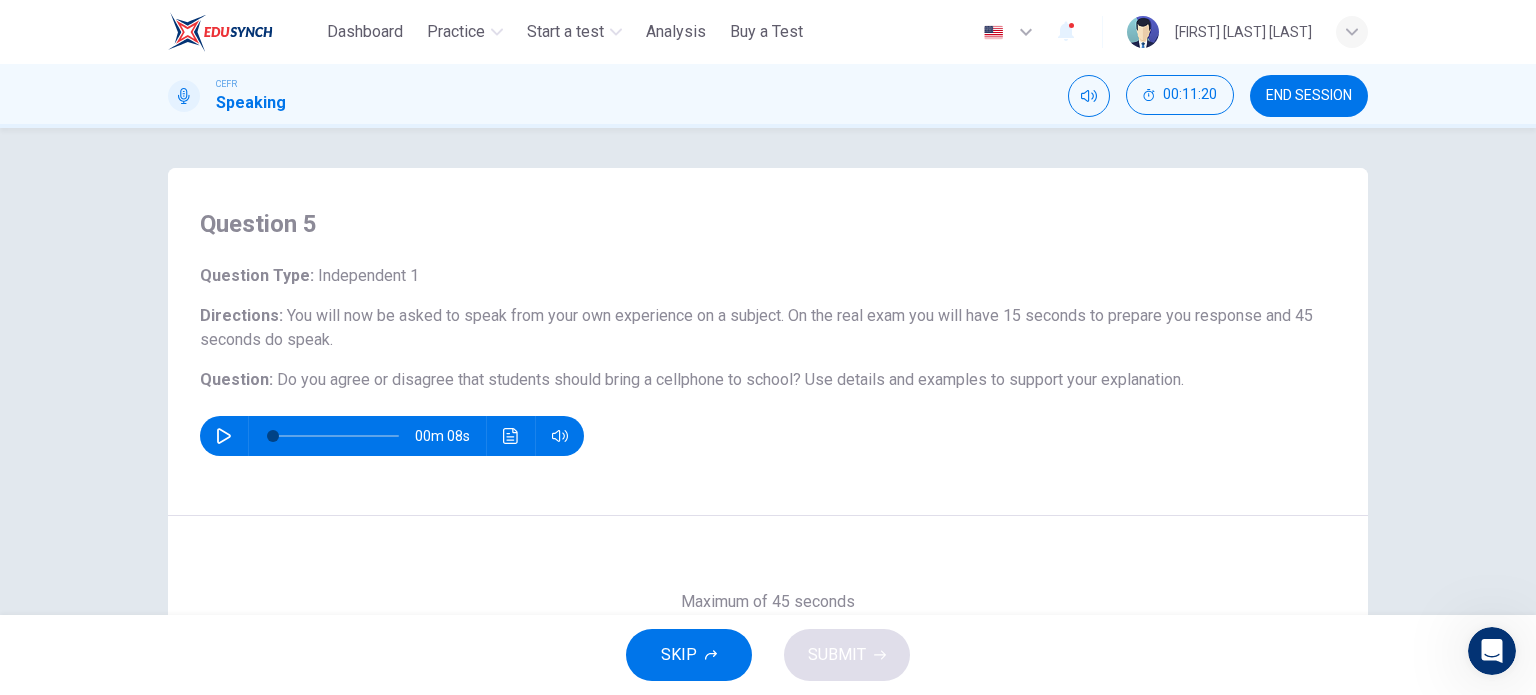 click on "Maximum of 45 seconds Record 0/45s" at bounding box center (768, 689) 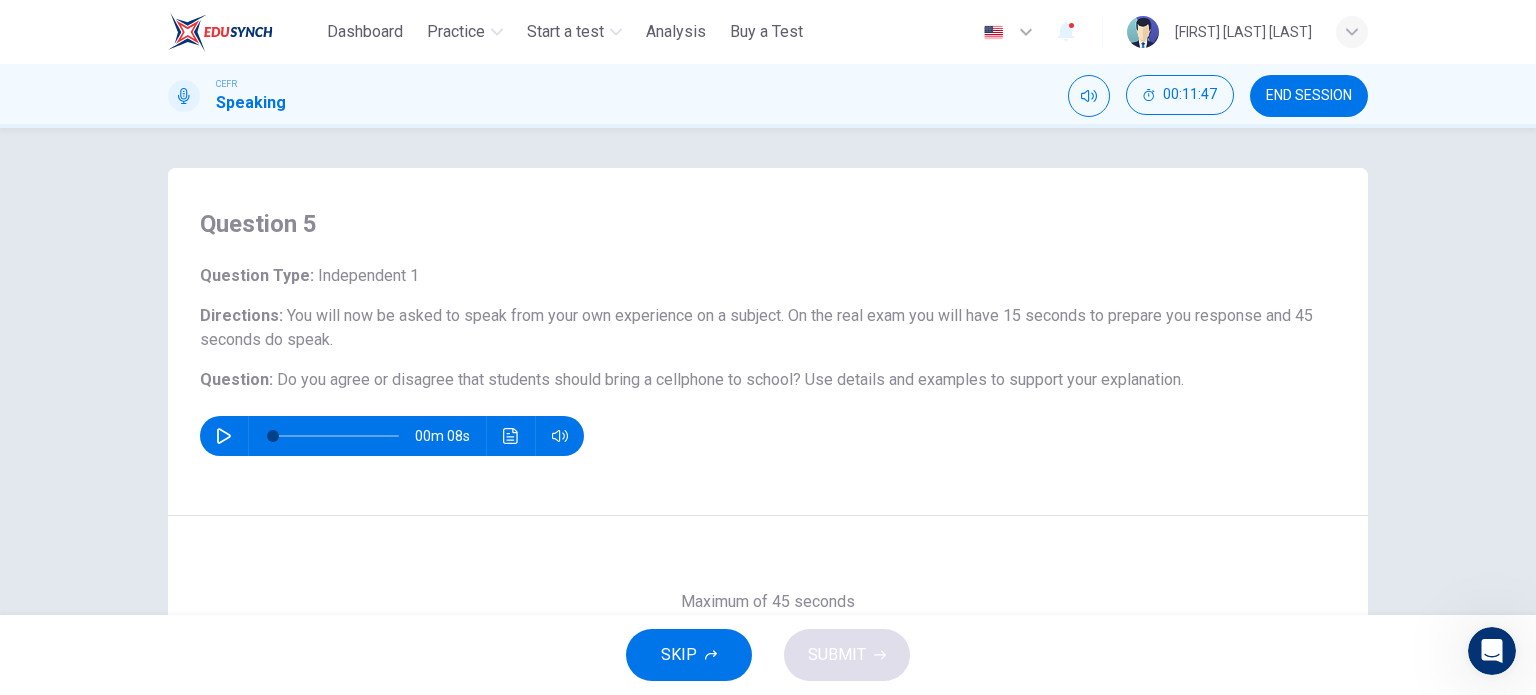 click on "Maximum of 45 seconds Record 0/45s" at bounding box center (768, 689) 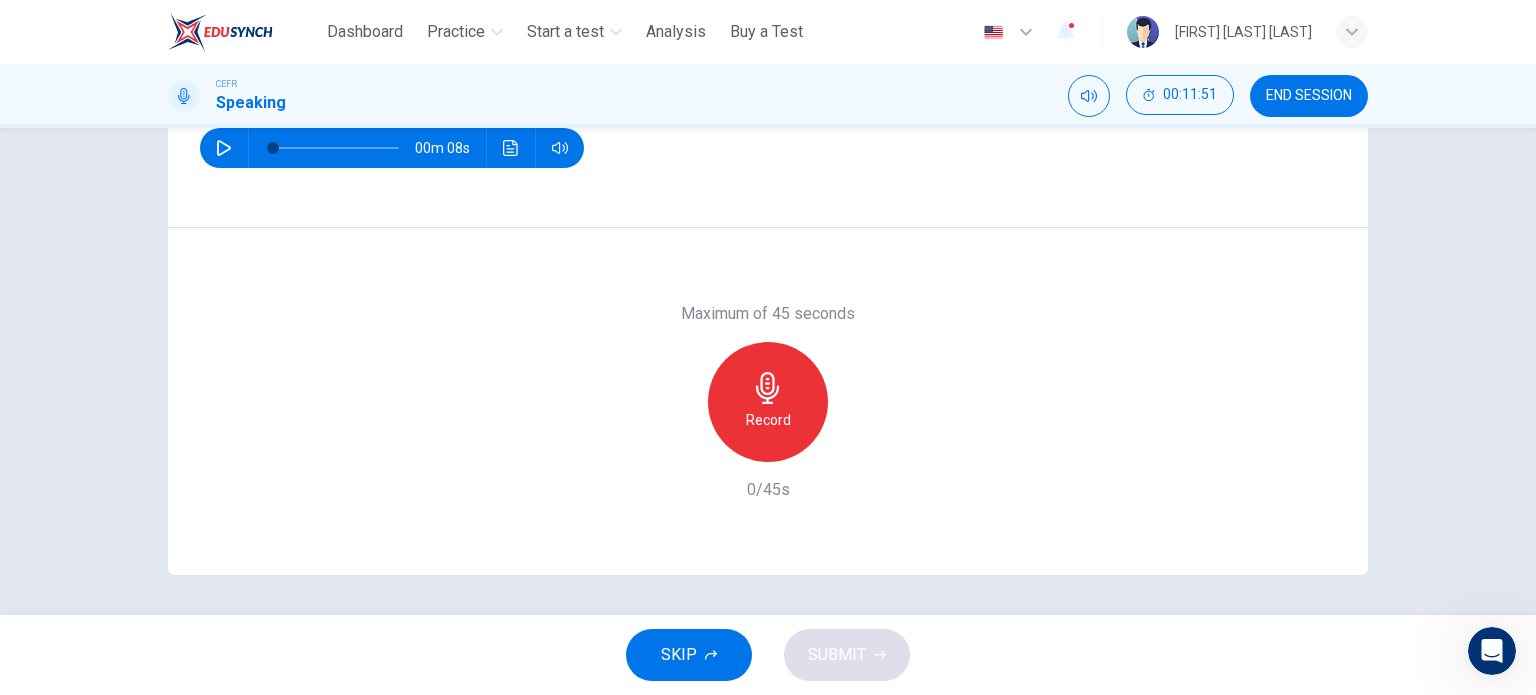 scroll, scrollTop: 126, scrollLeft: 0, axis: vertical 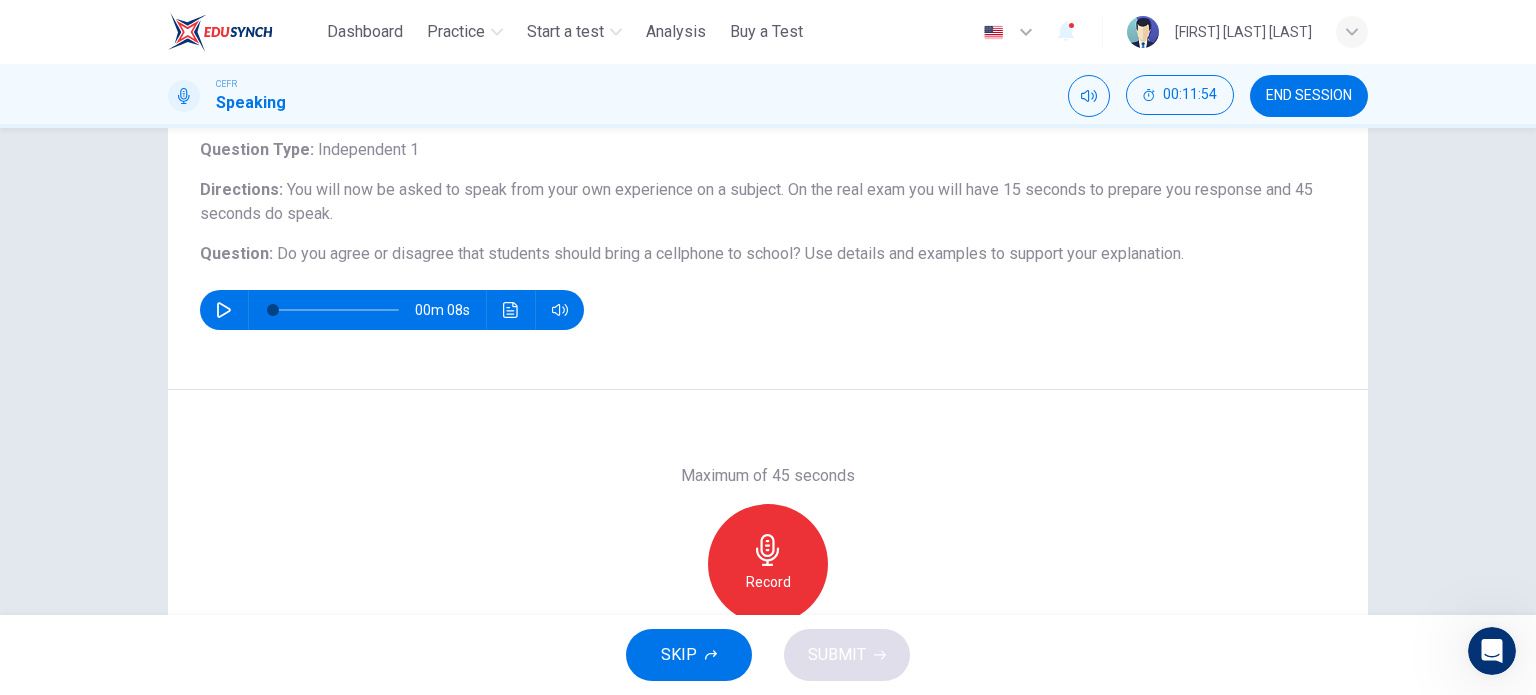 click on "Record" at bounding box center (768, 564) 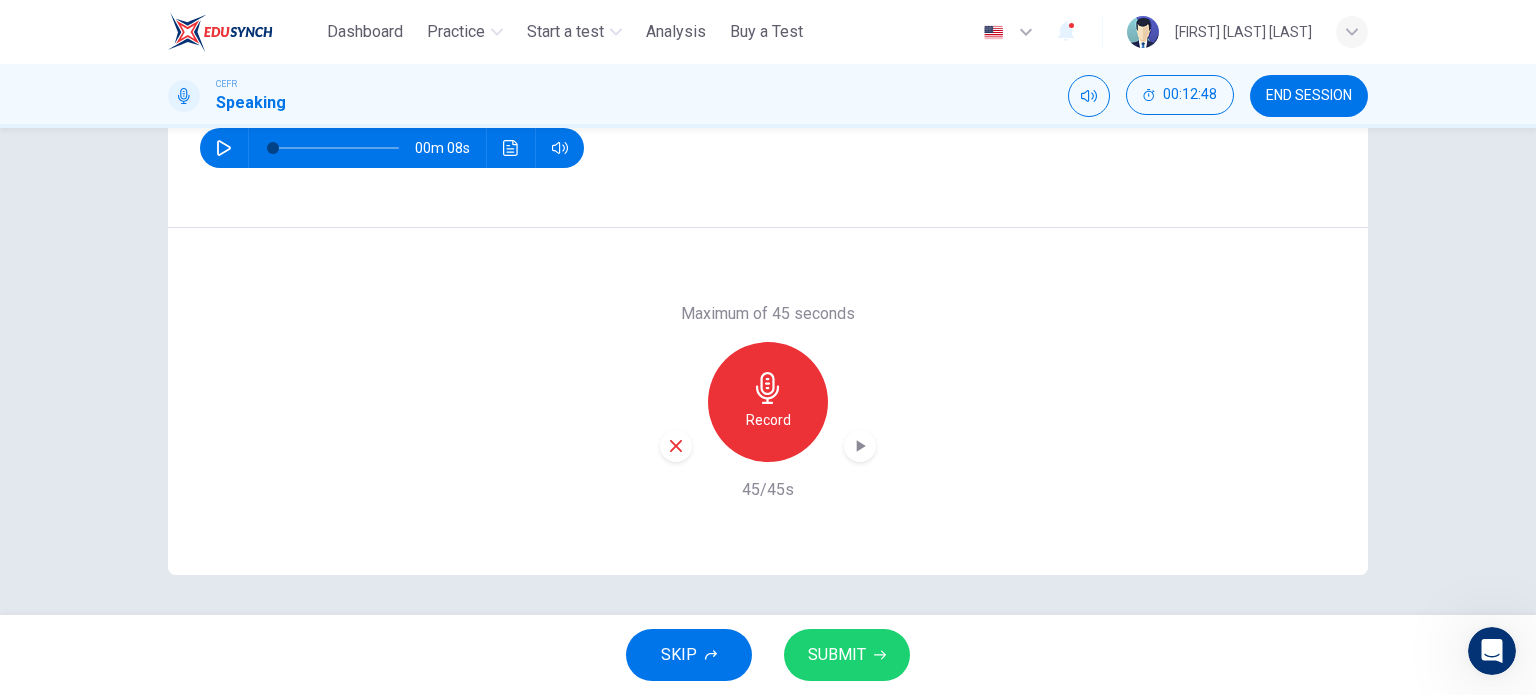 scroll, scrollTop: 72, scrollLeft: 0, axis: vertical 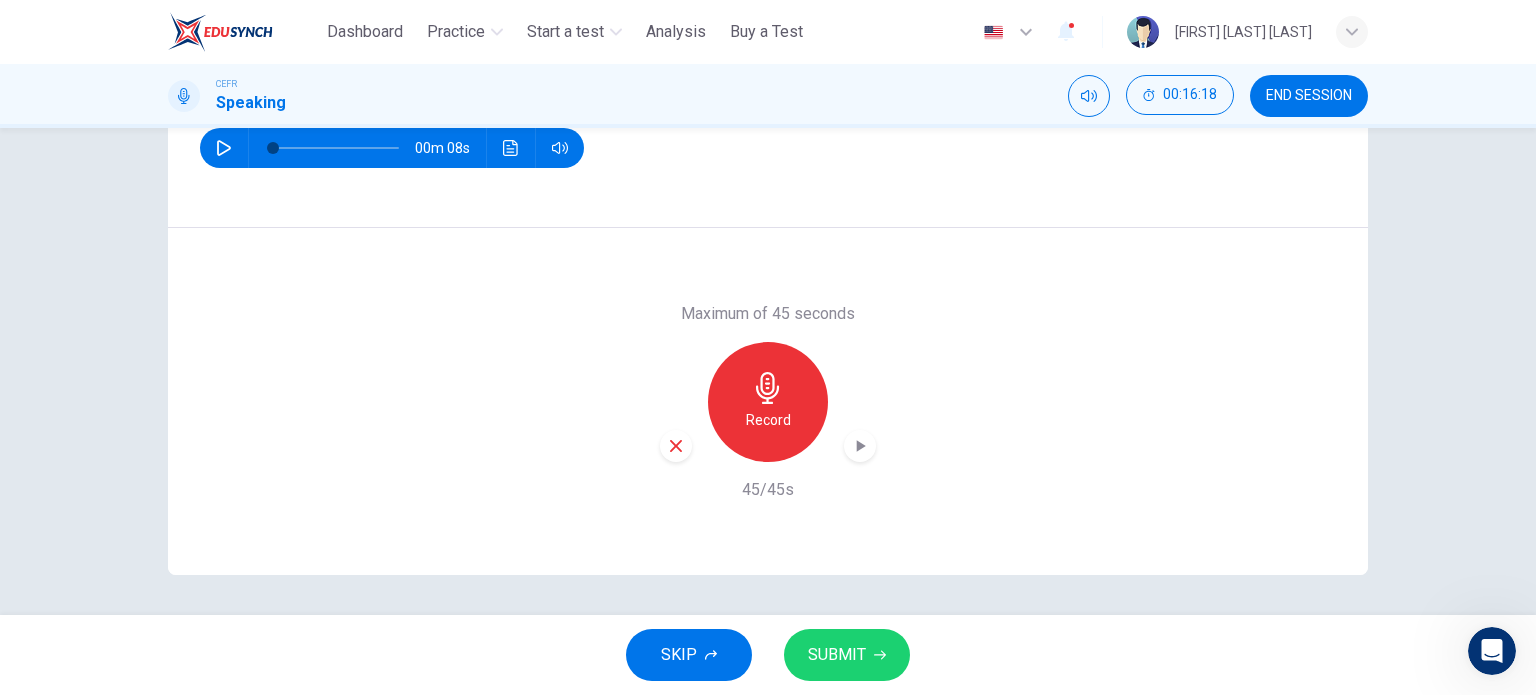 click on "SUBMIT" at bounding box center [837, 655] 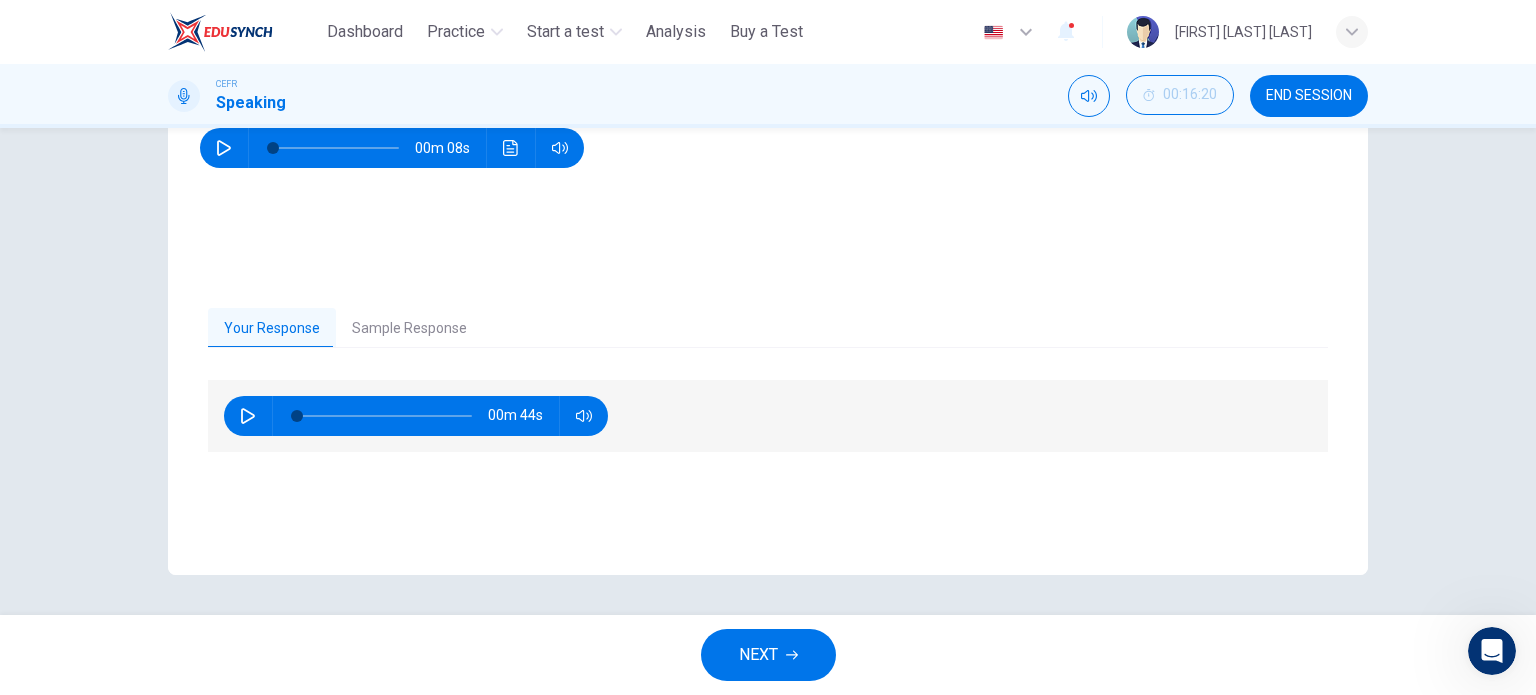 click at bounding box center [248, 416] 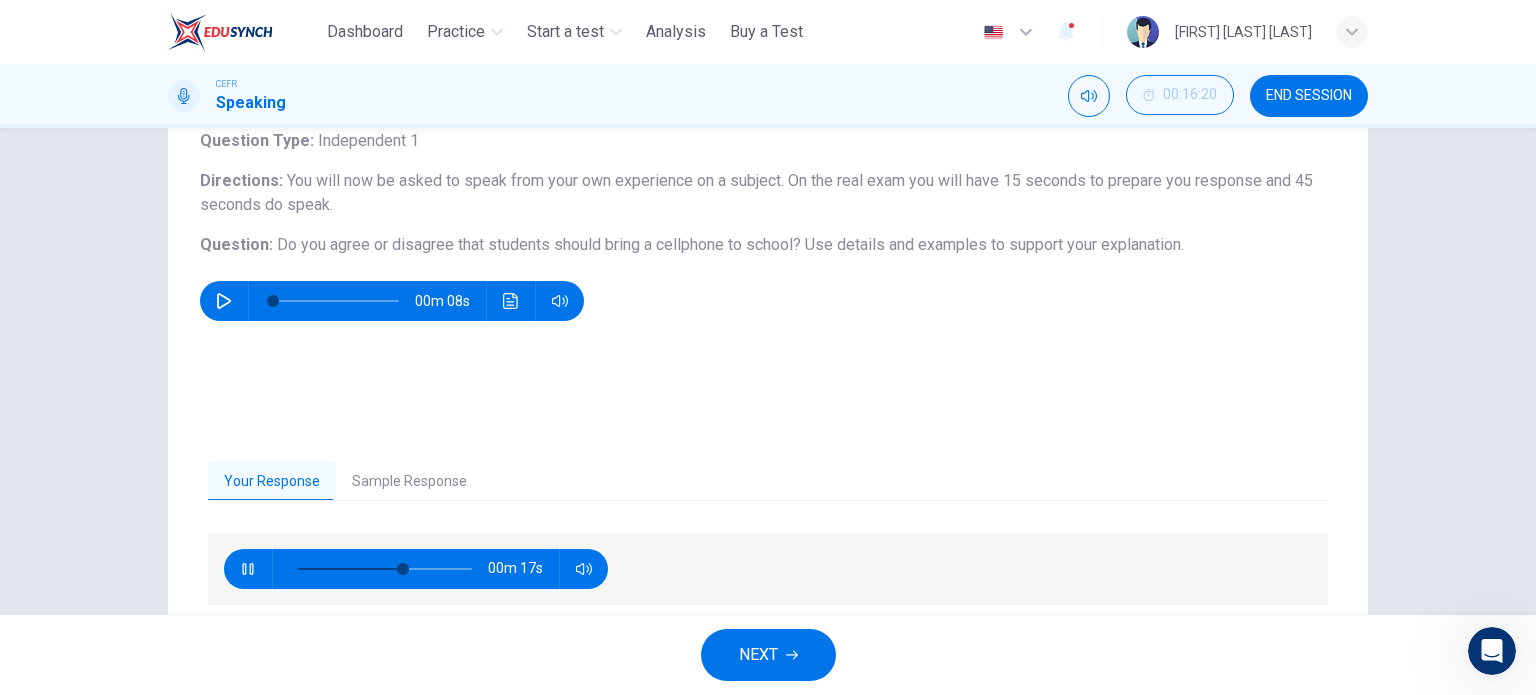 scroll, scrollTop: 133, scrollLeft: 0, axis: vertical 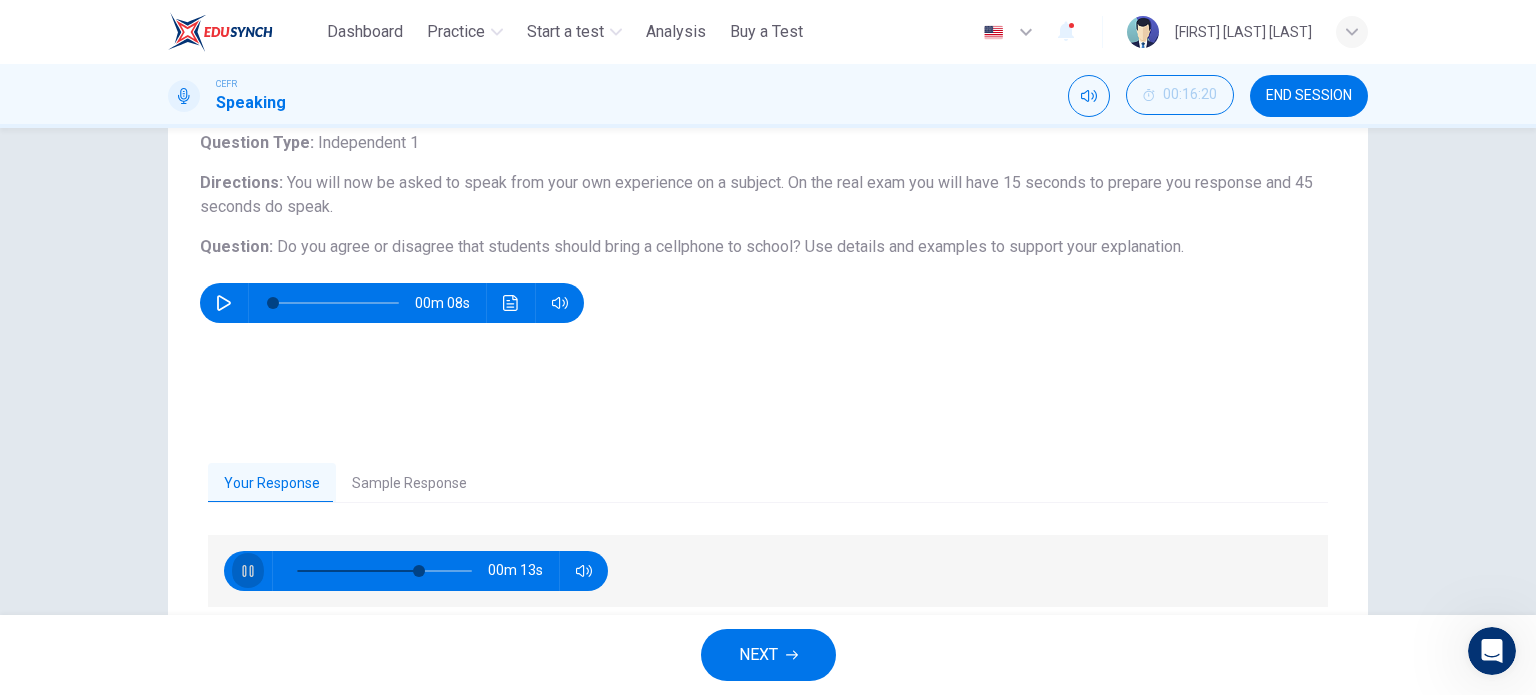 click 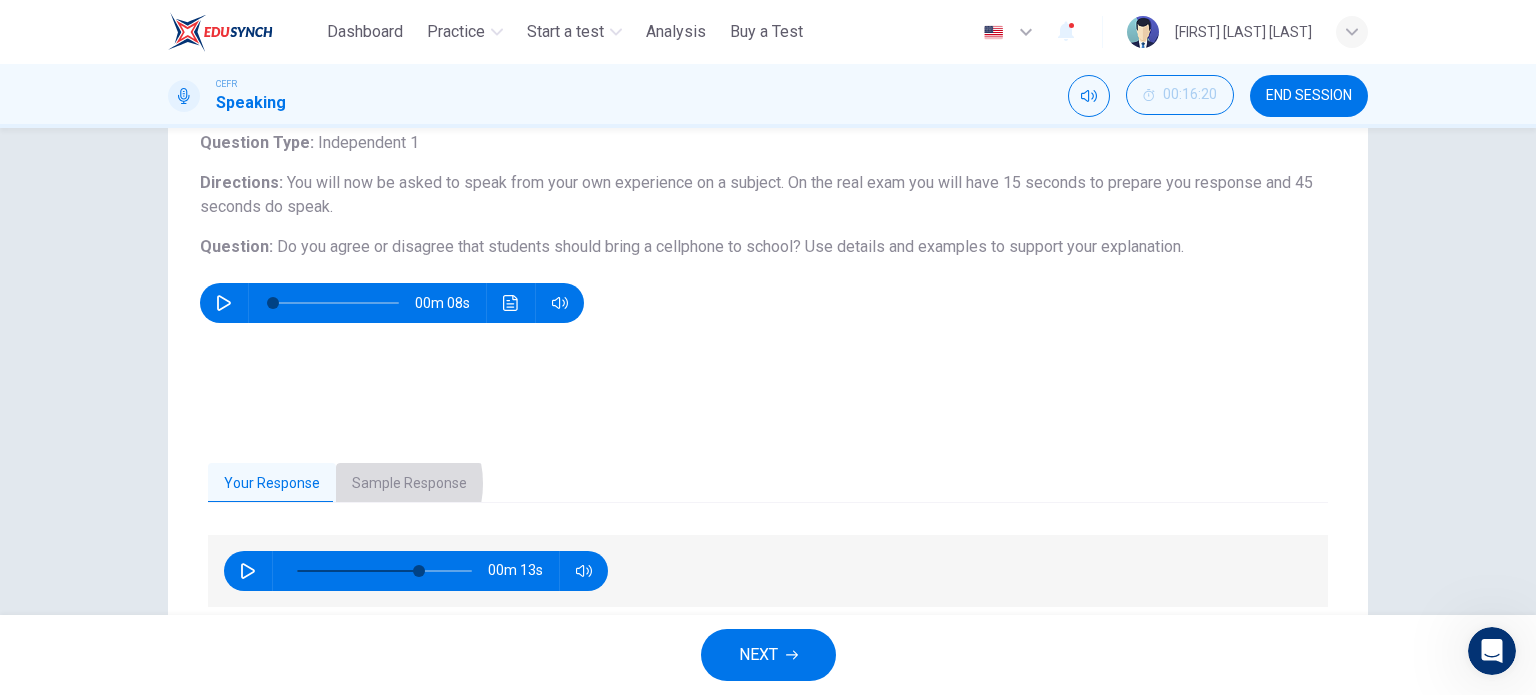 click on "Sample Response" at bounding box center [409, 484] 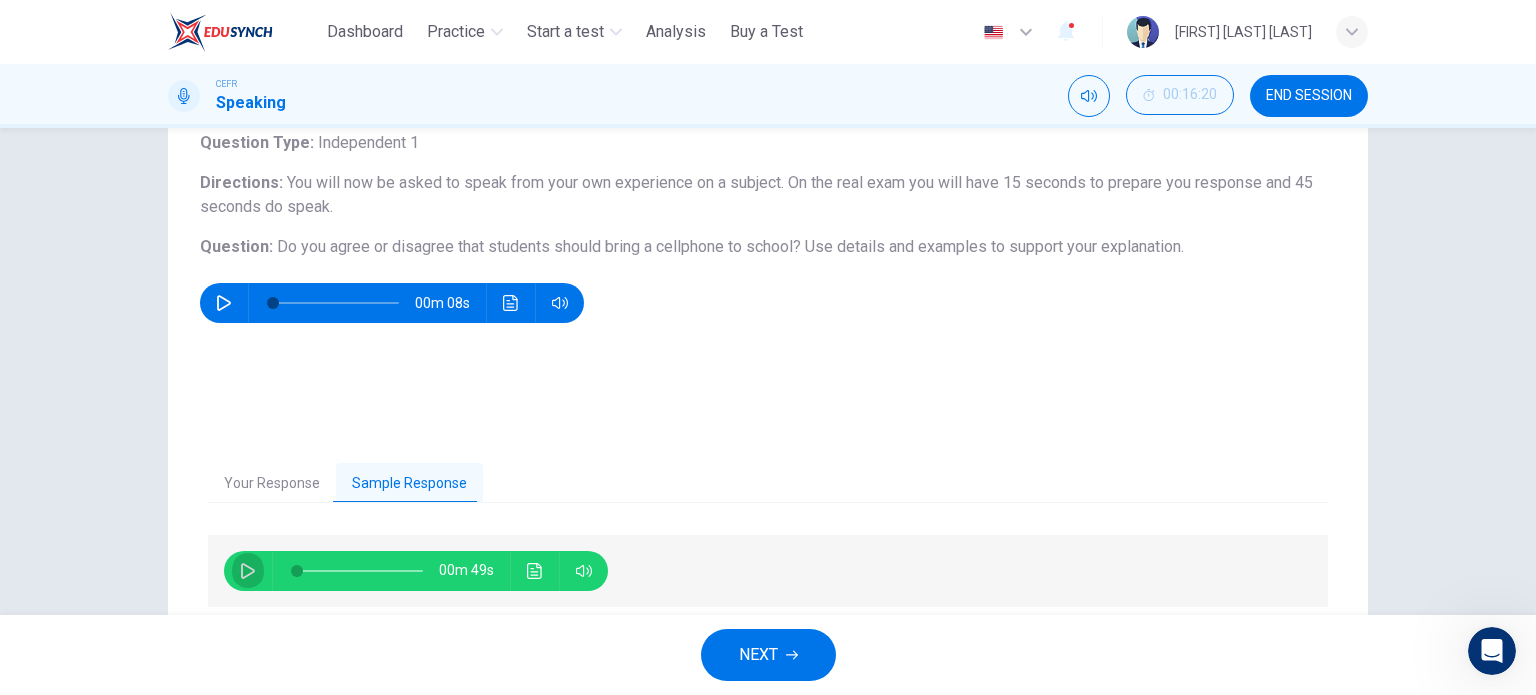 click 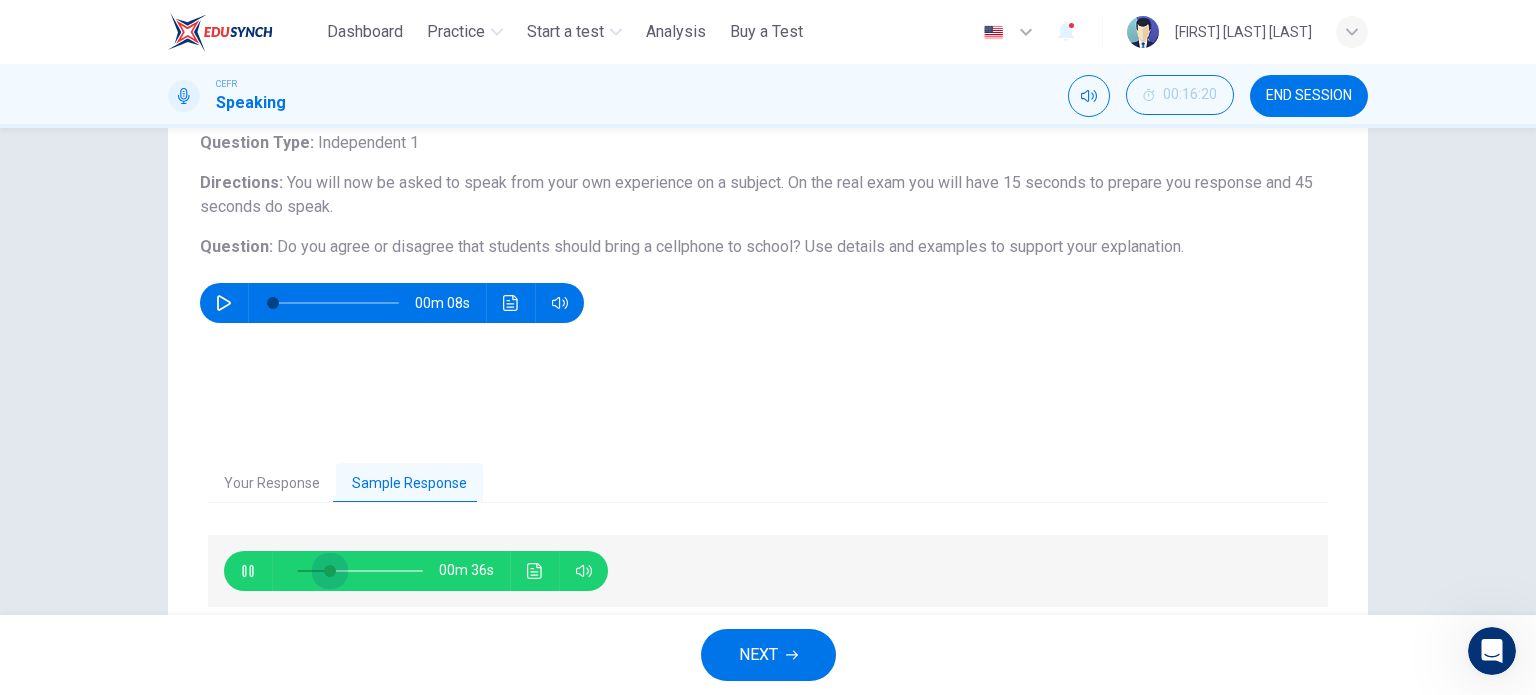 click at bounding box center [360, 571] 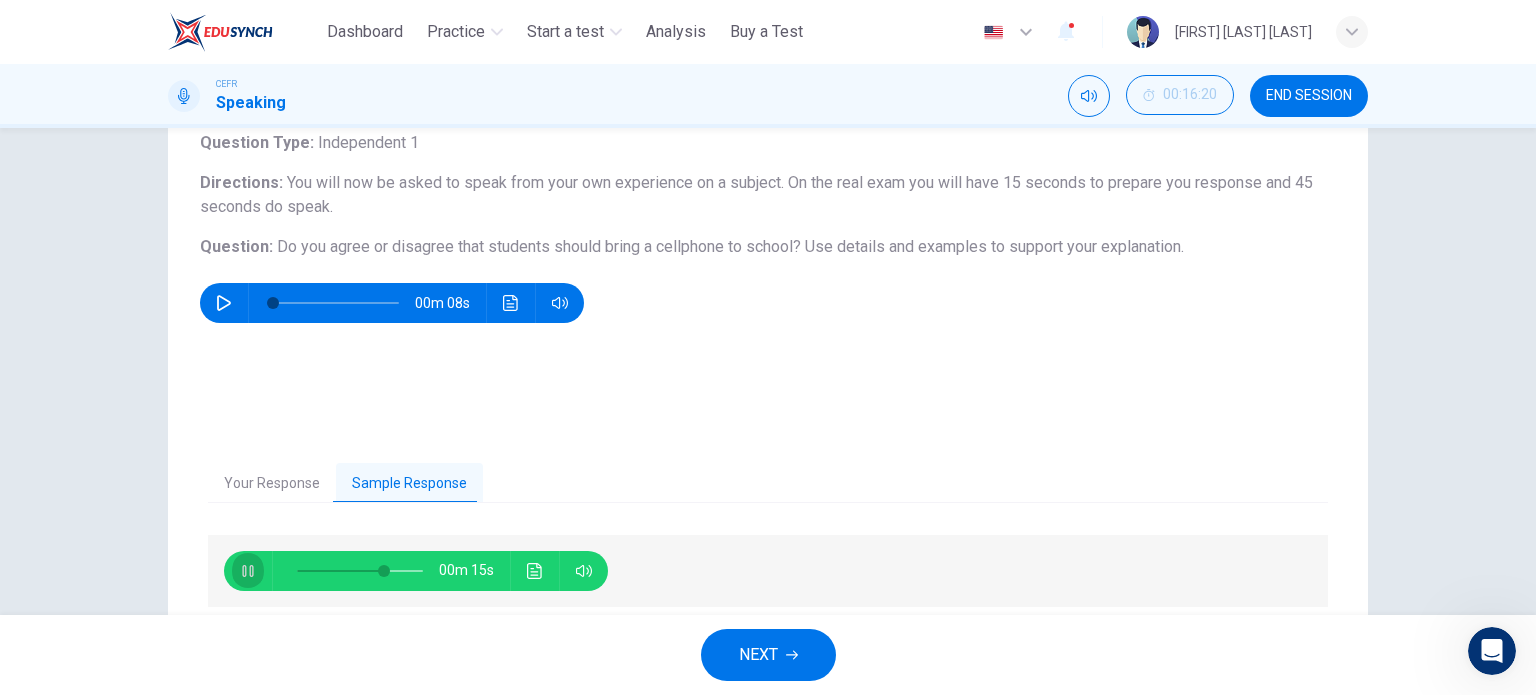 click at bounding box center (248, 571) 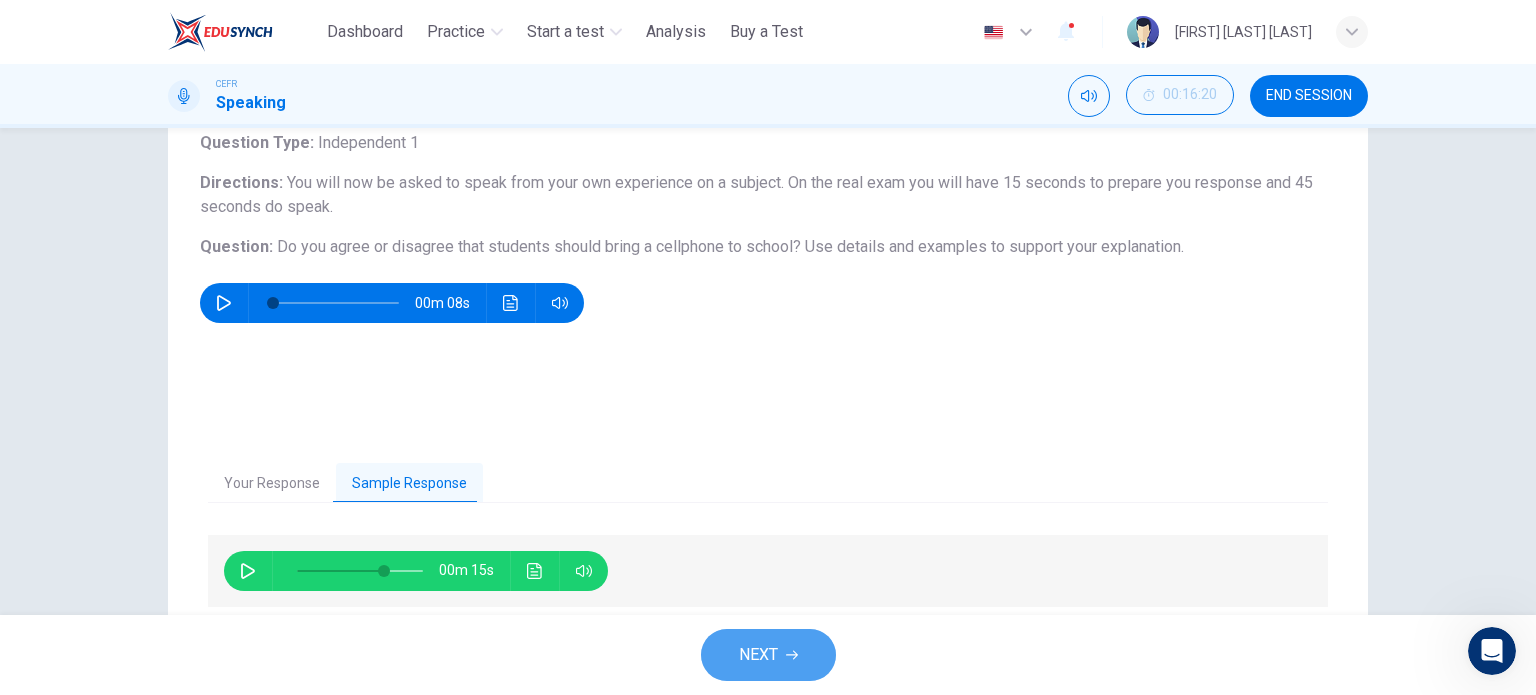 click on "NEXT" at bounding box center [758, 655] 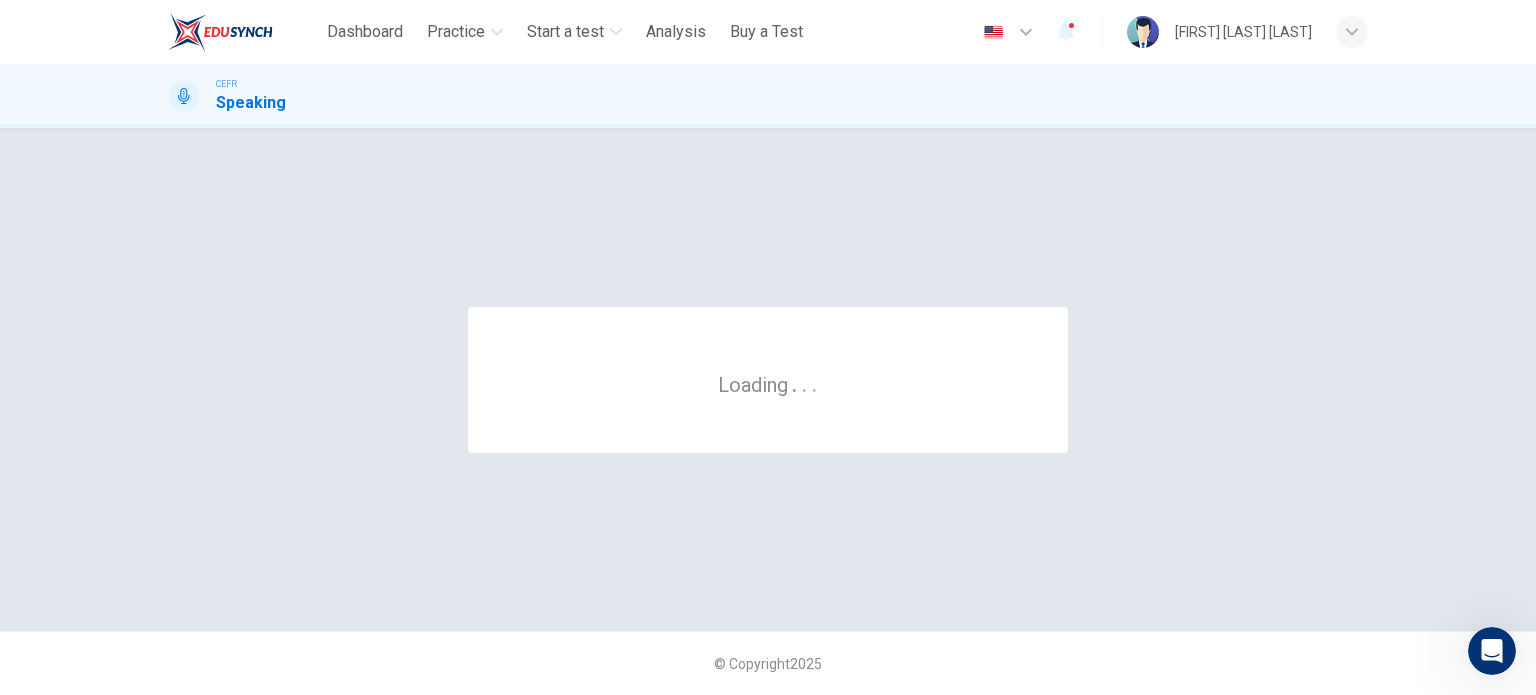 scroll, scrollTop: 0, scrollLeft: 0, axis: both 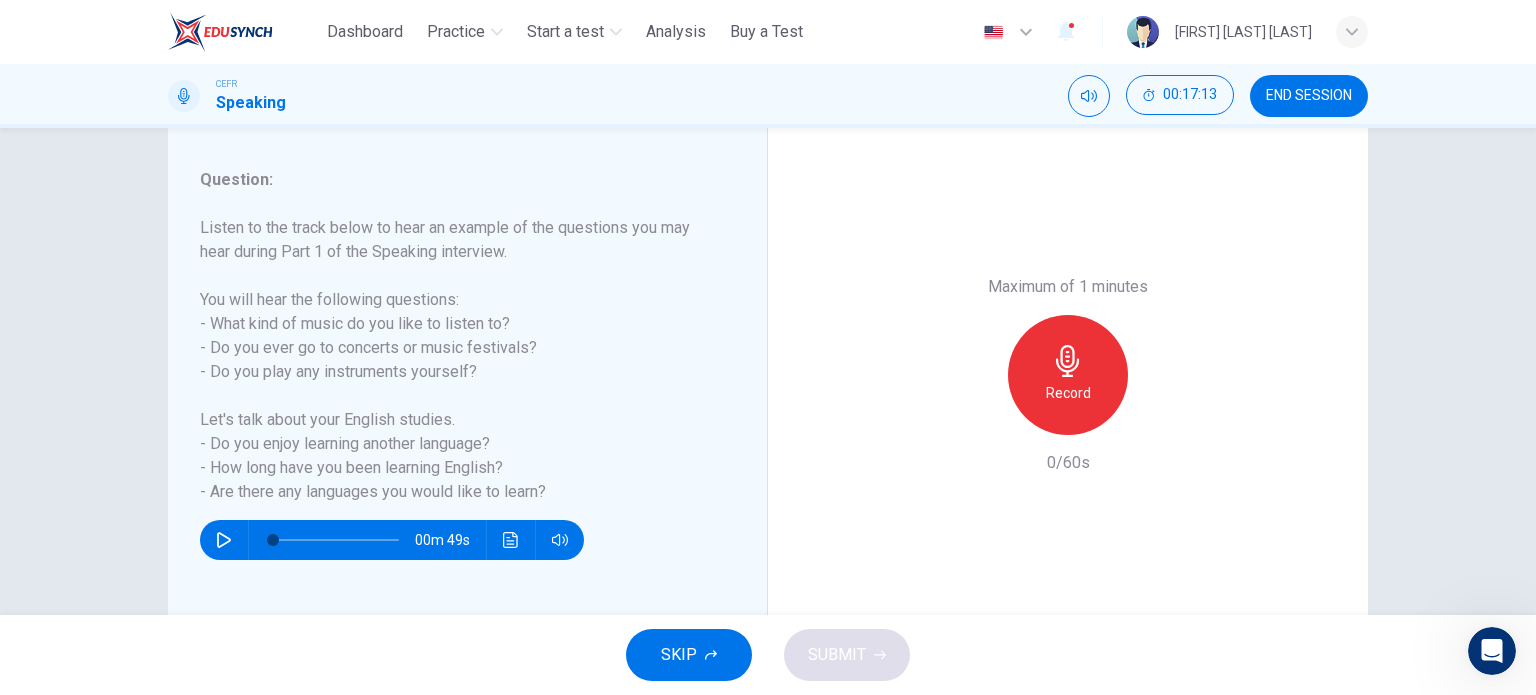 drag, startPoint x: 209, startPoint y: 323, endPoint x: 373, endPoint y: 432, distance: 196.91876 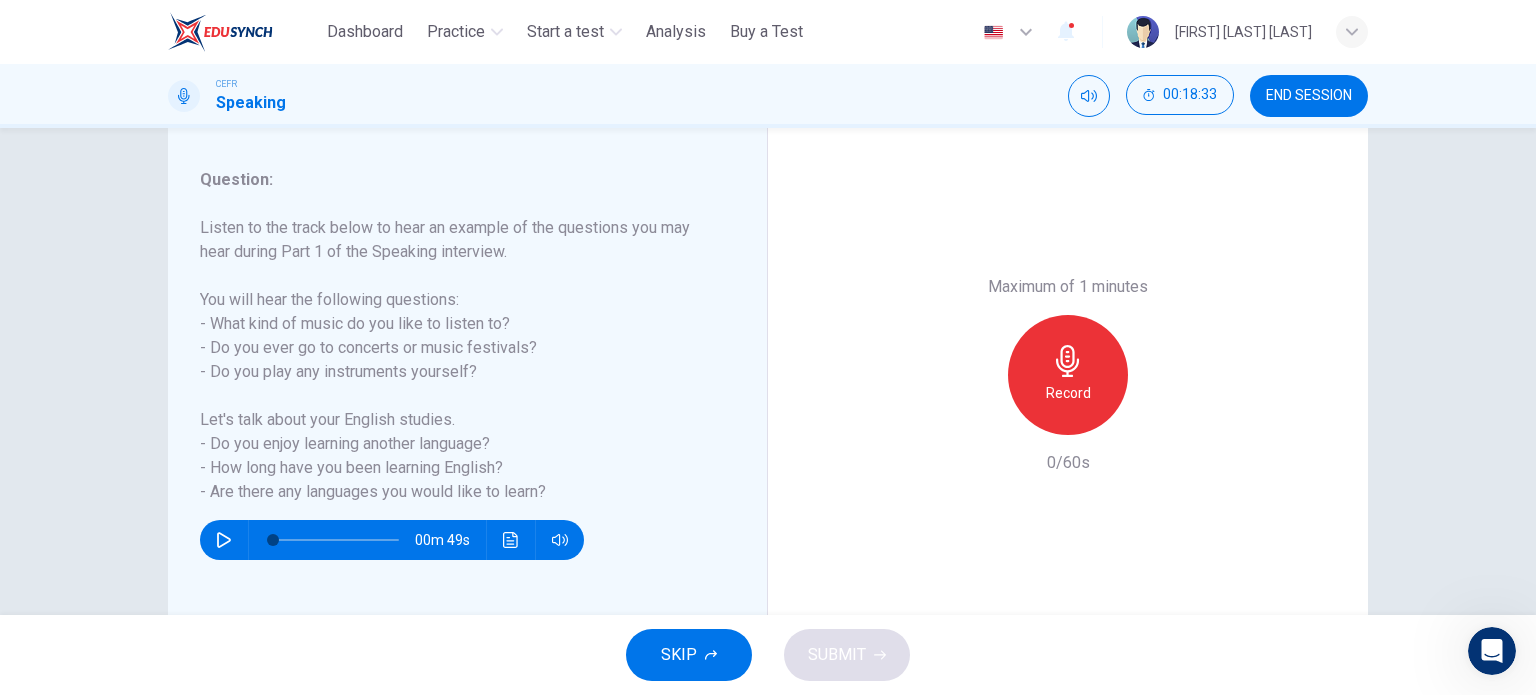 drag, startPoint x: 365, startPoint y: 634, endPoint x: 651, endPoint y: 611, distance: 286.92334 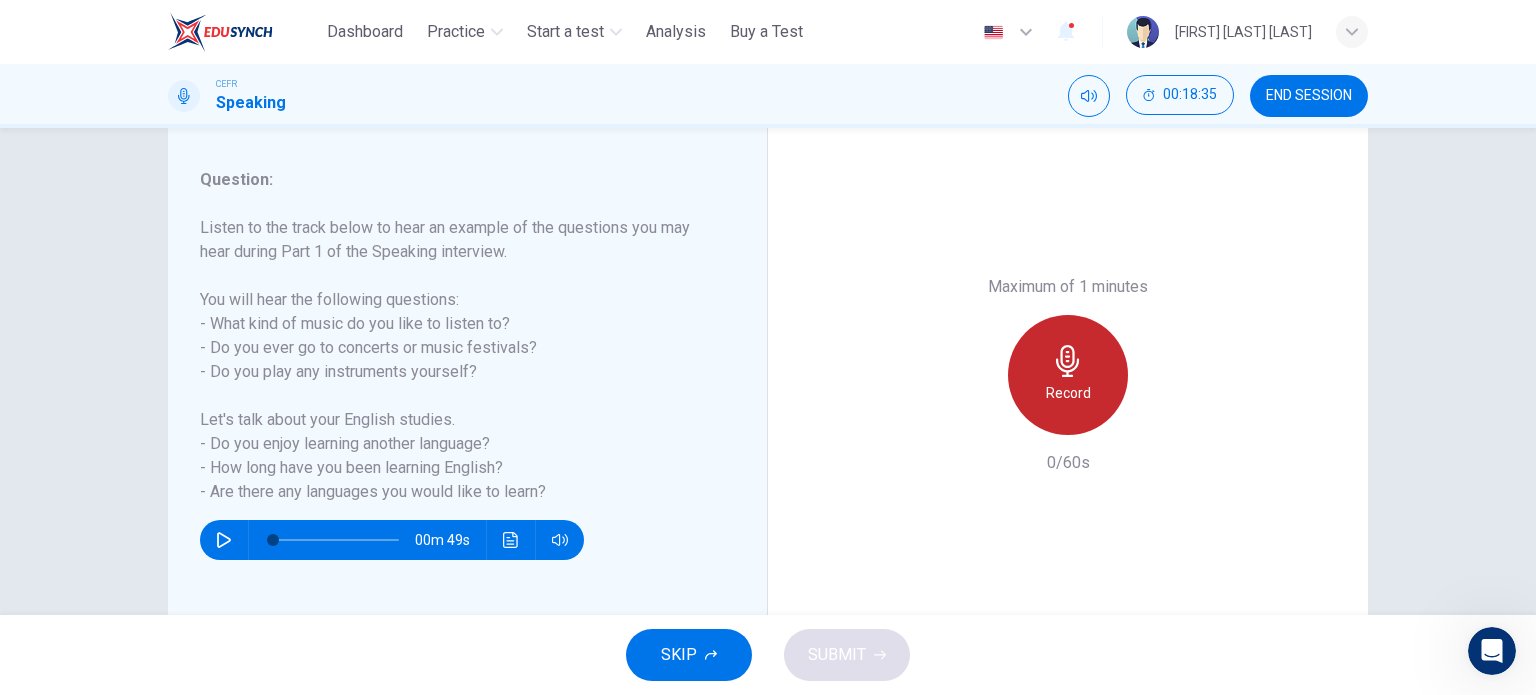 click on "Record" at bounding box center (1068, 375) 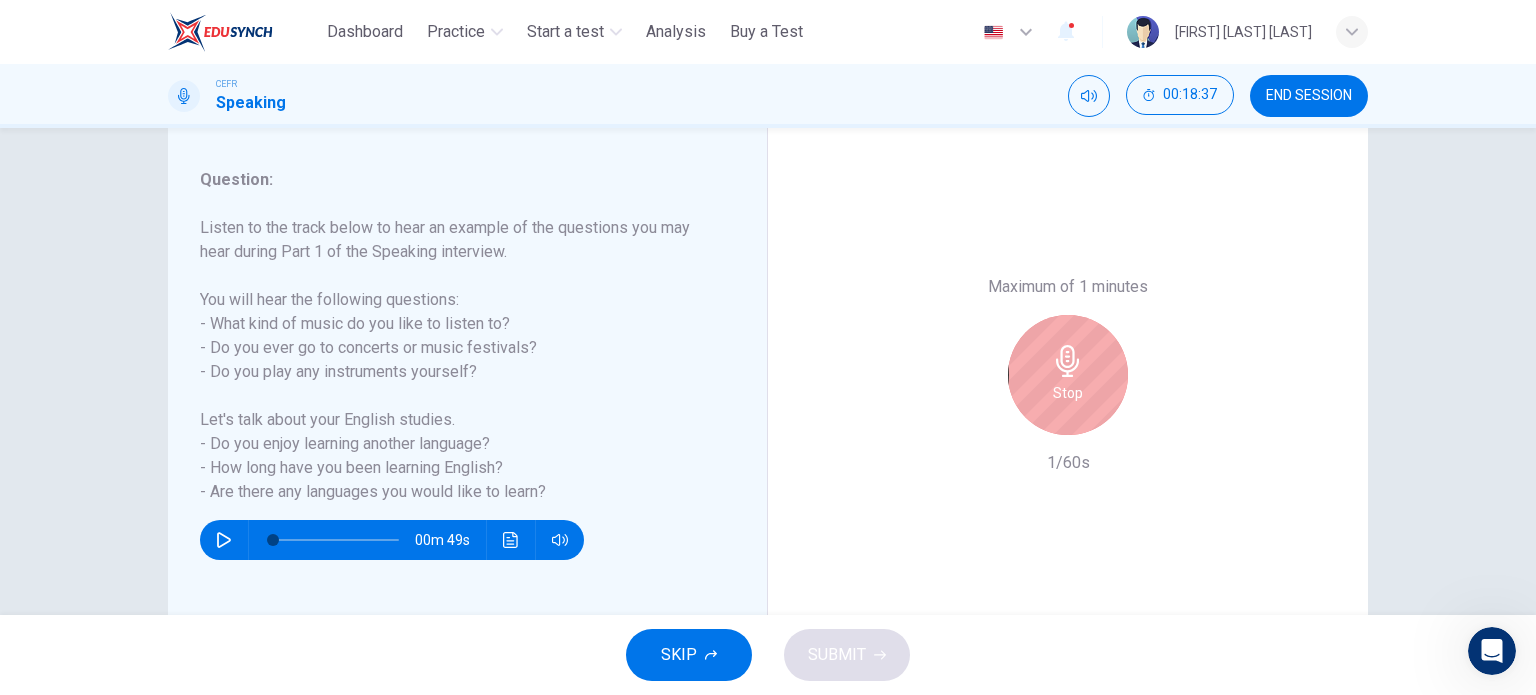 click 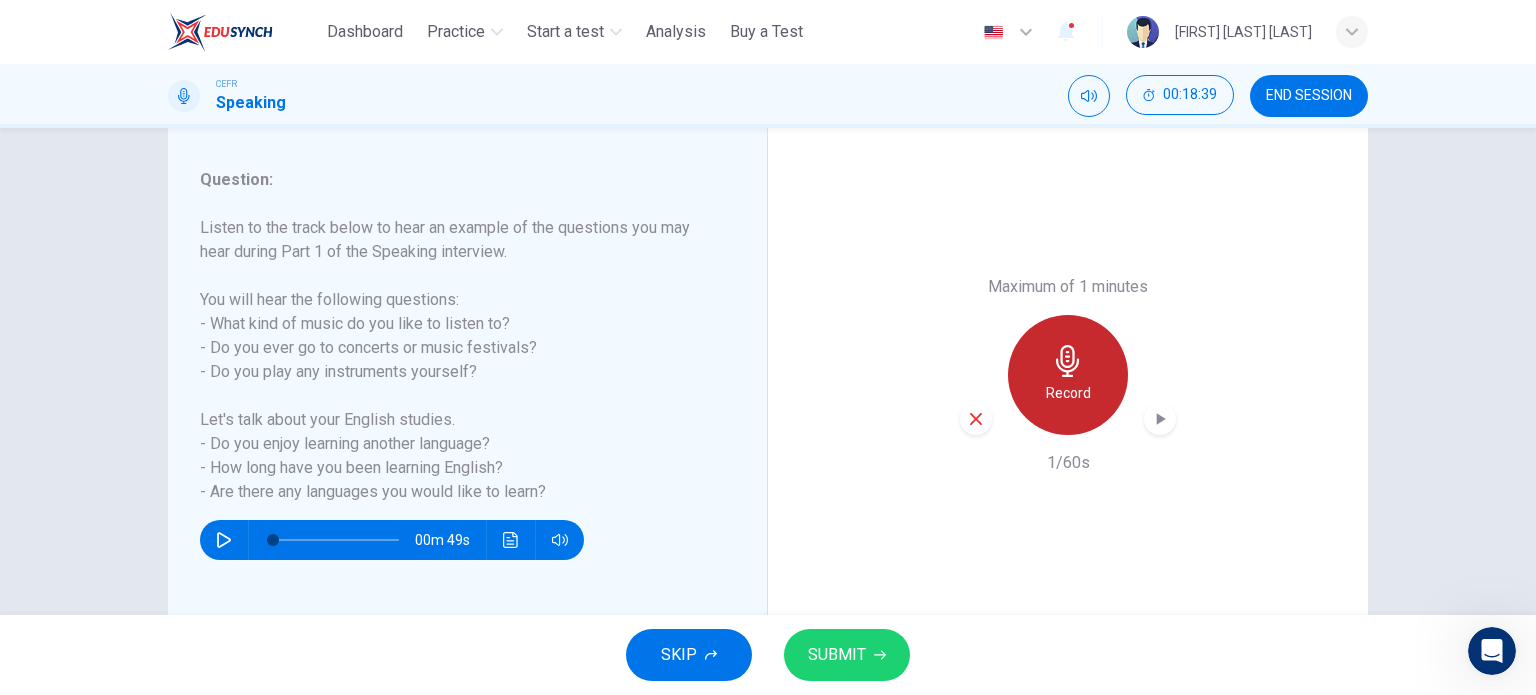click 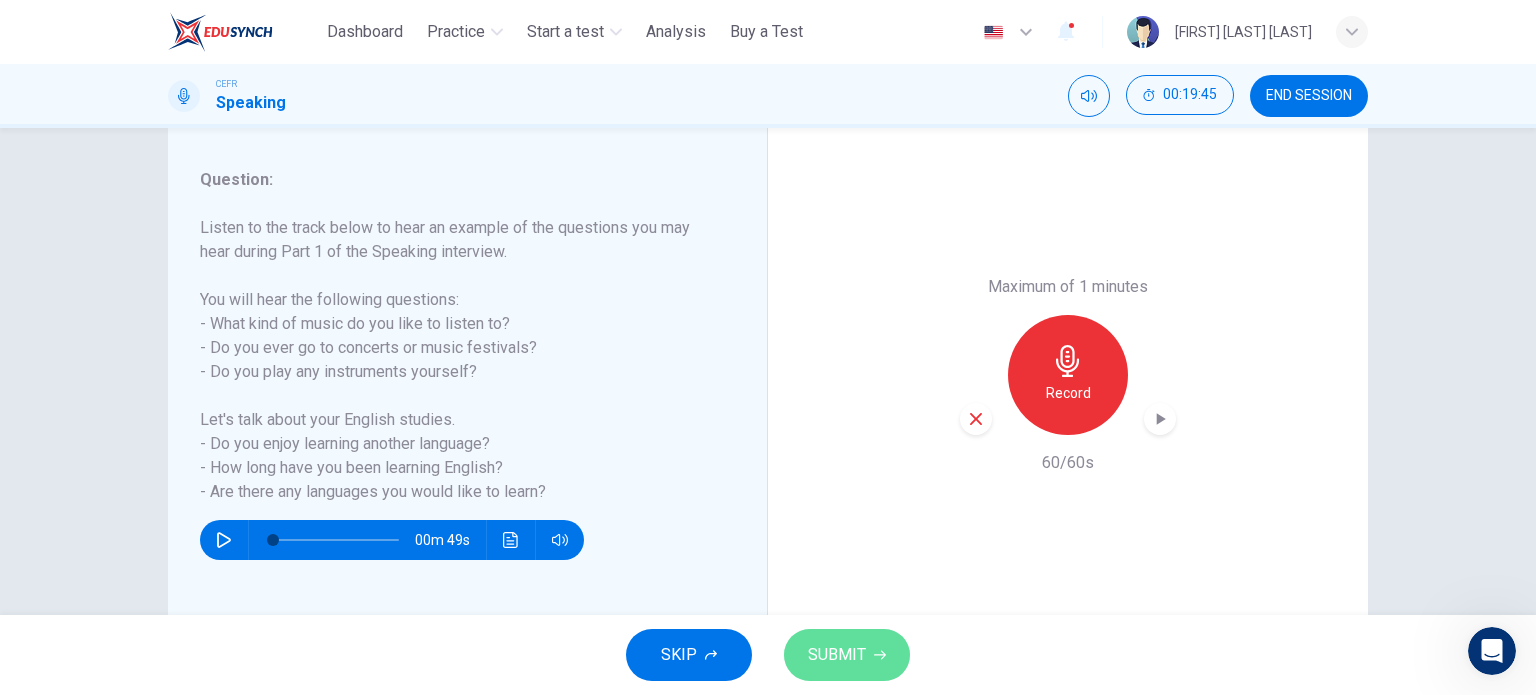 click on "SUBMIT" at bounding box center [837, 655] 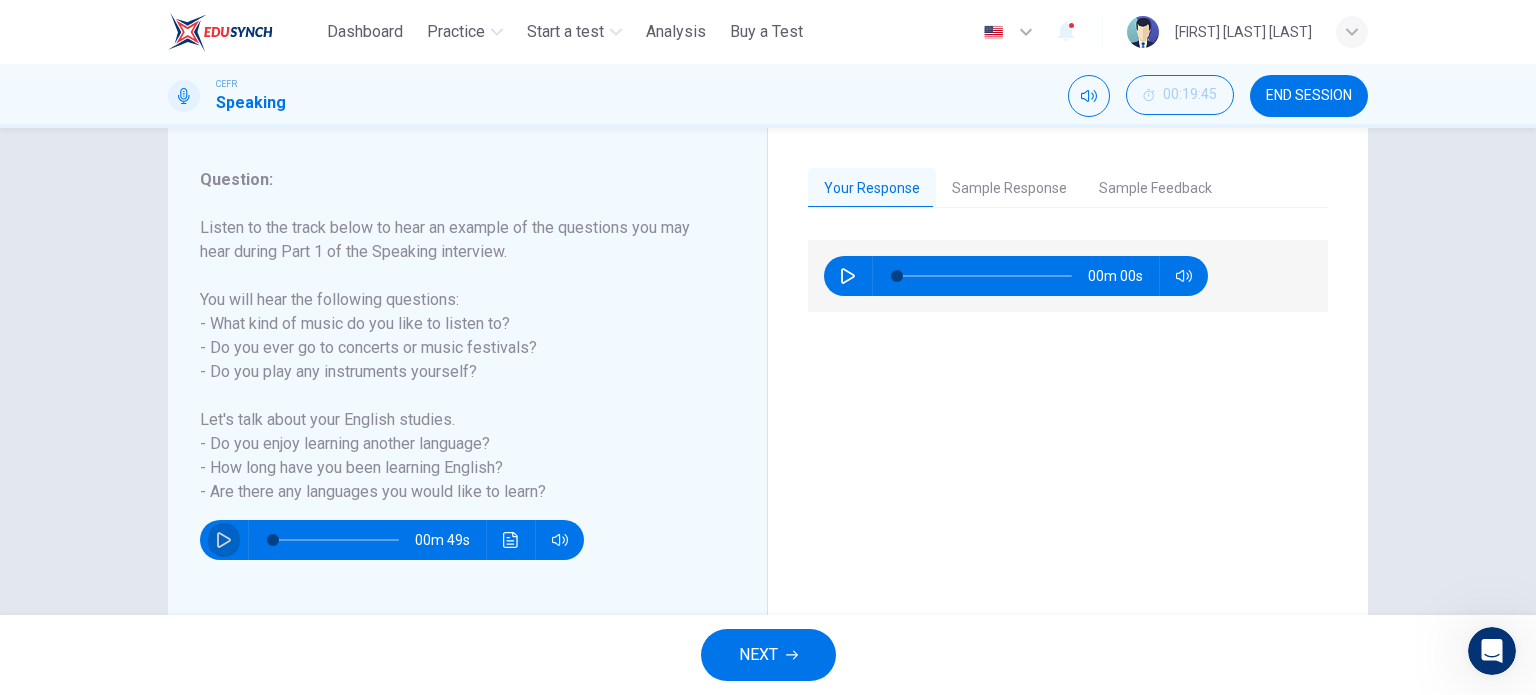 click at bounding box center [224, 540] 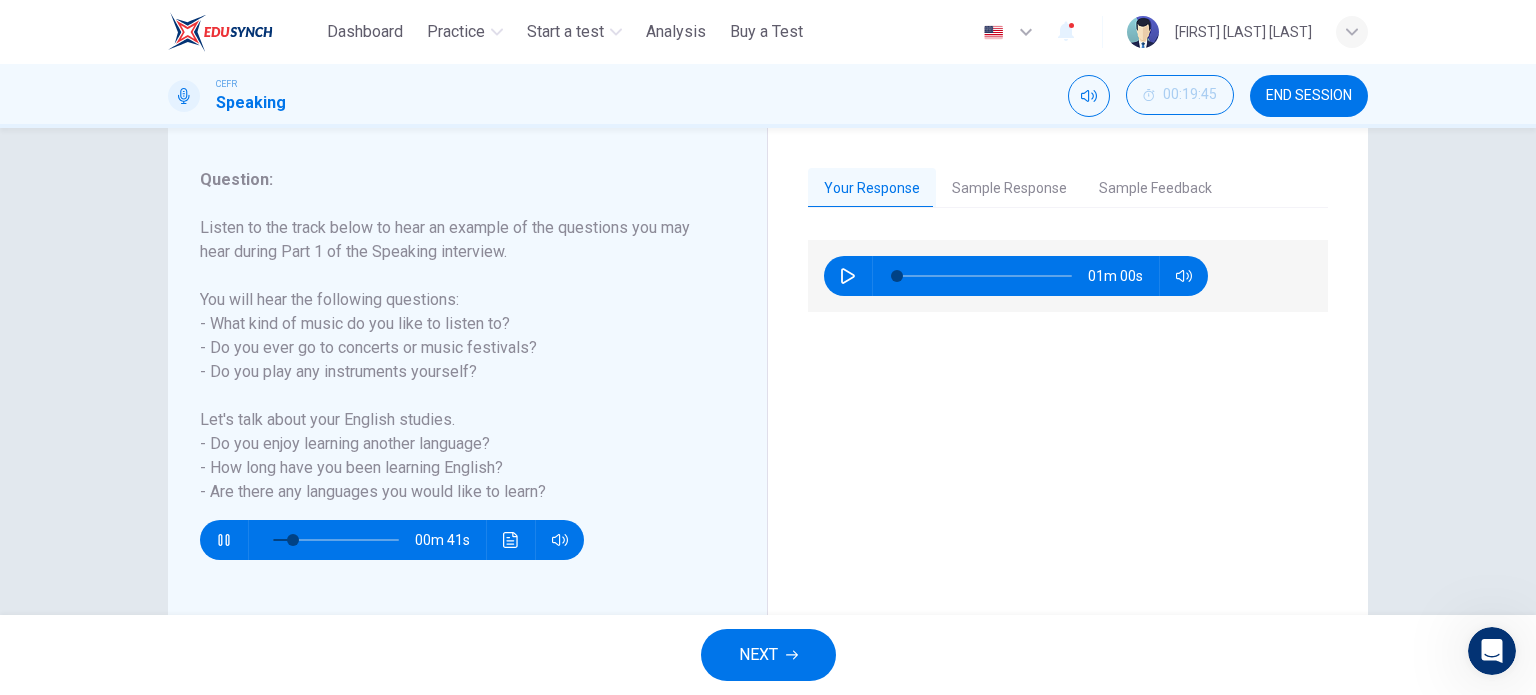 click on "00m 41s" at bounding box center (392, 540) 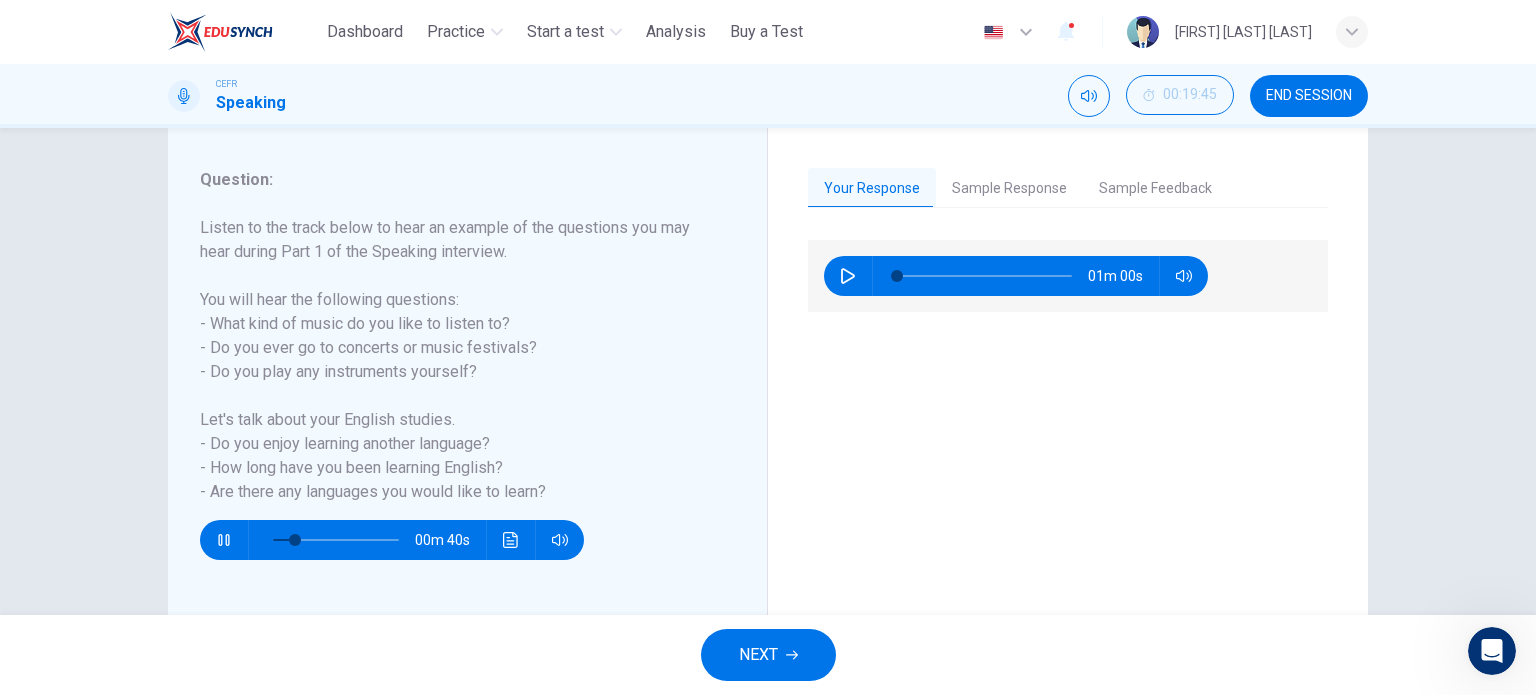 click at bounding box center (224, 540) 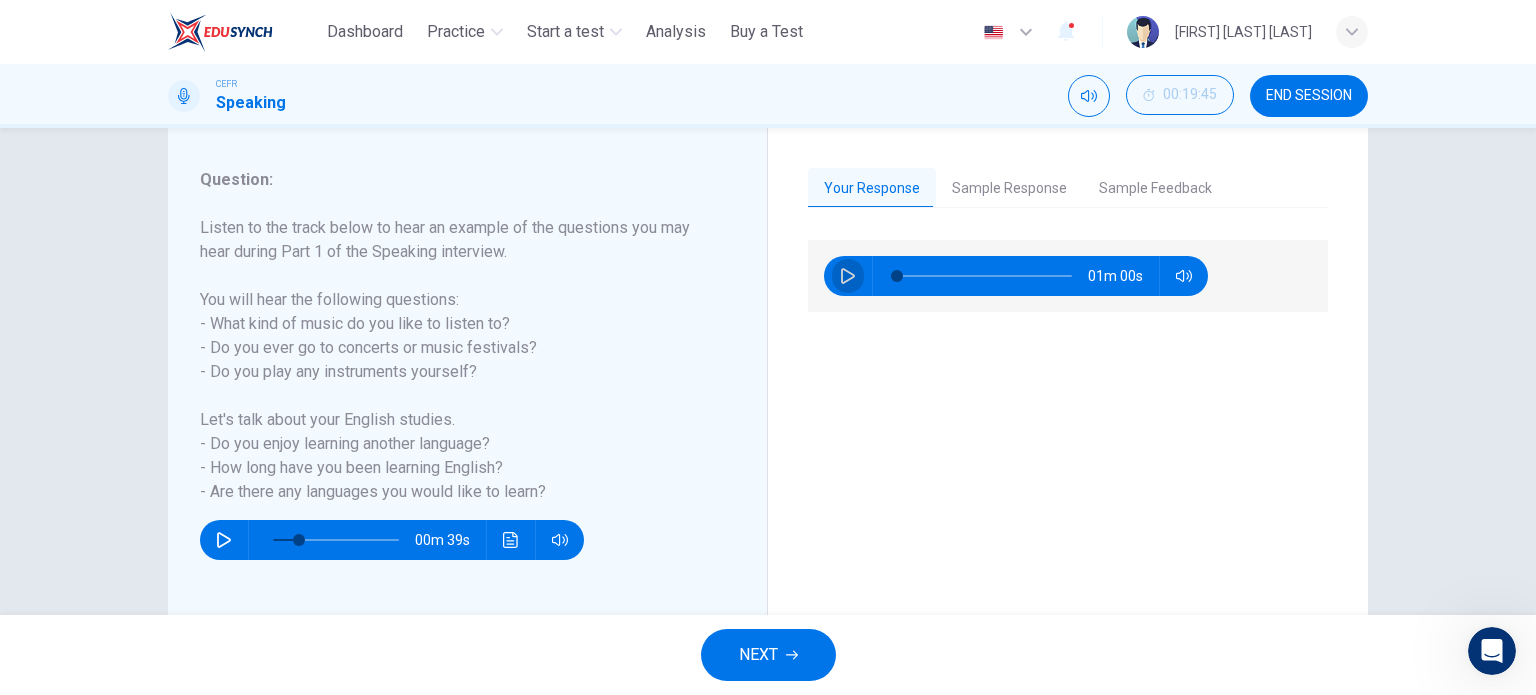 click 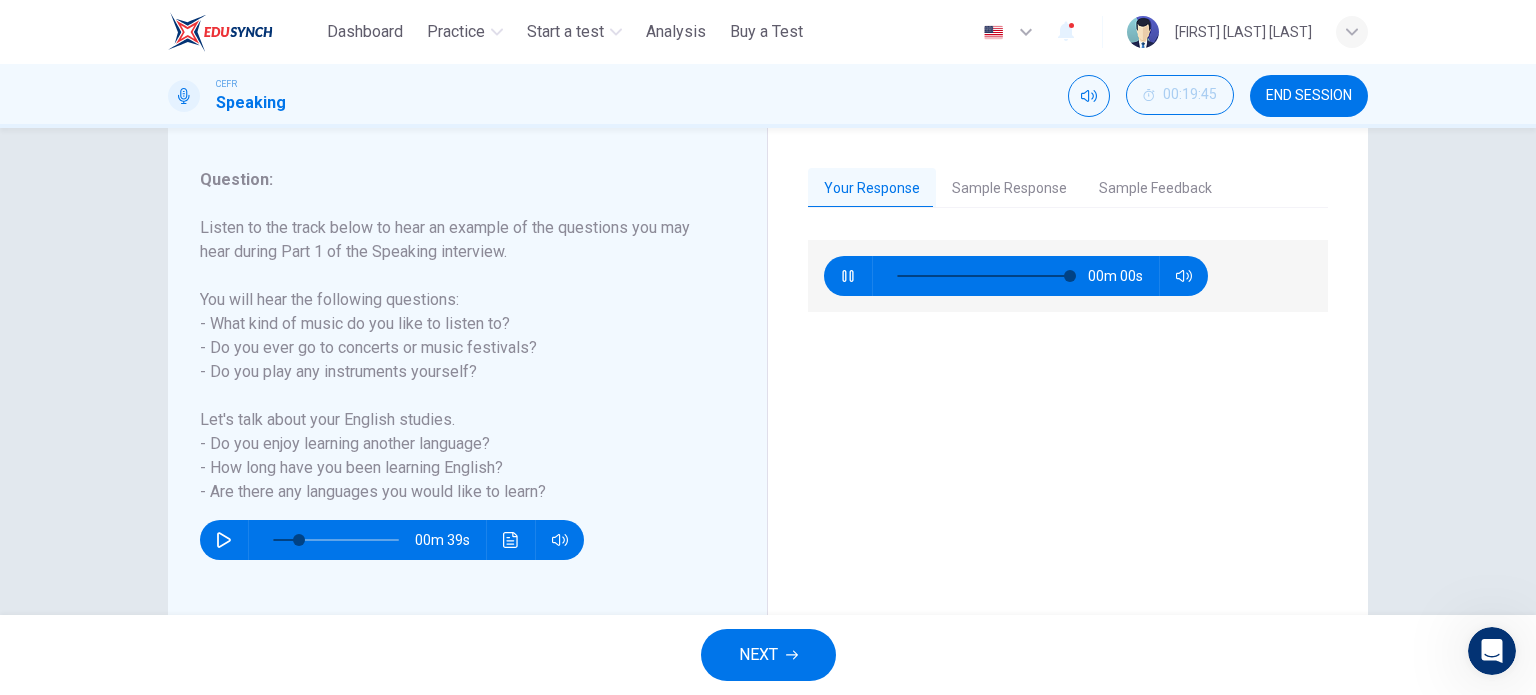 type on "*" 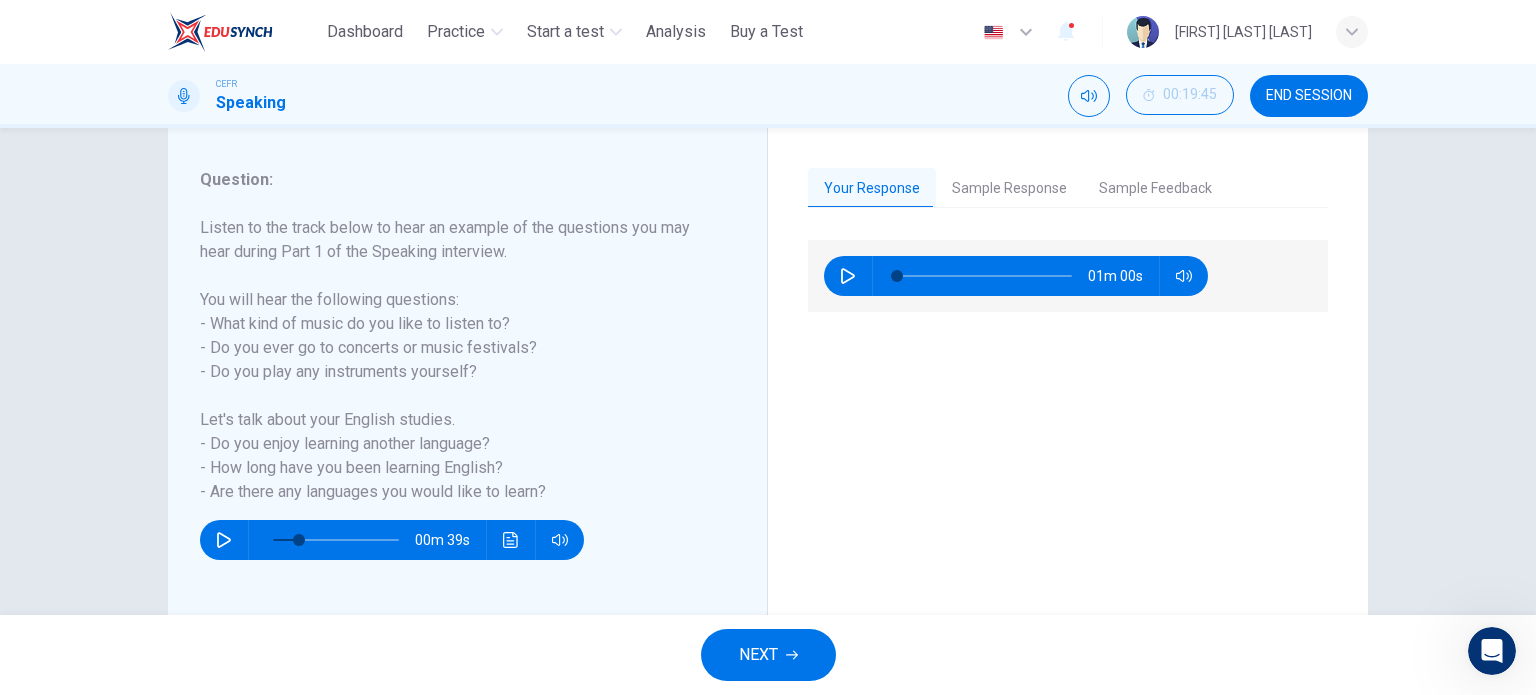 click on "NEXT" at bounding box center (758, 655) 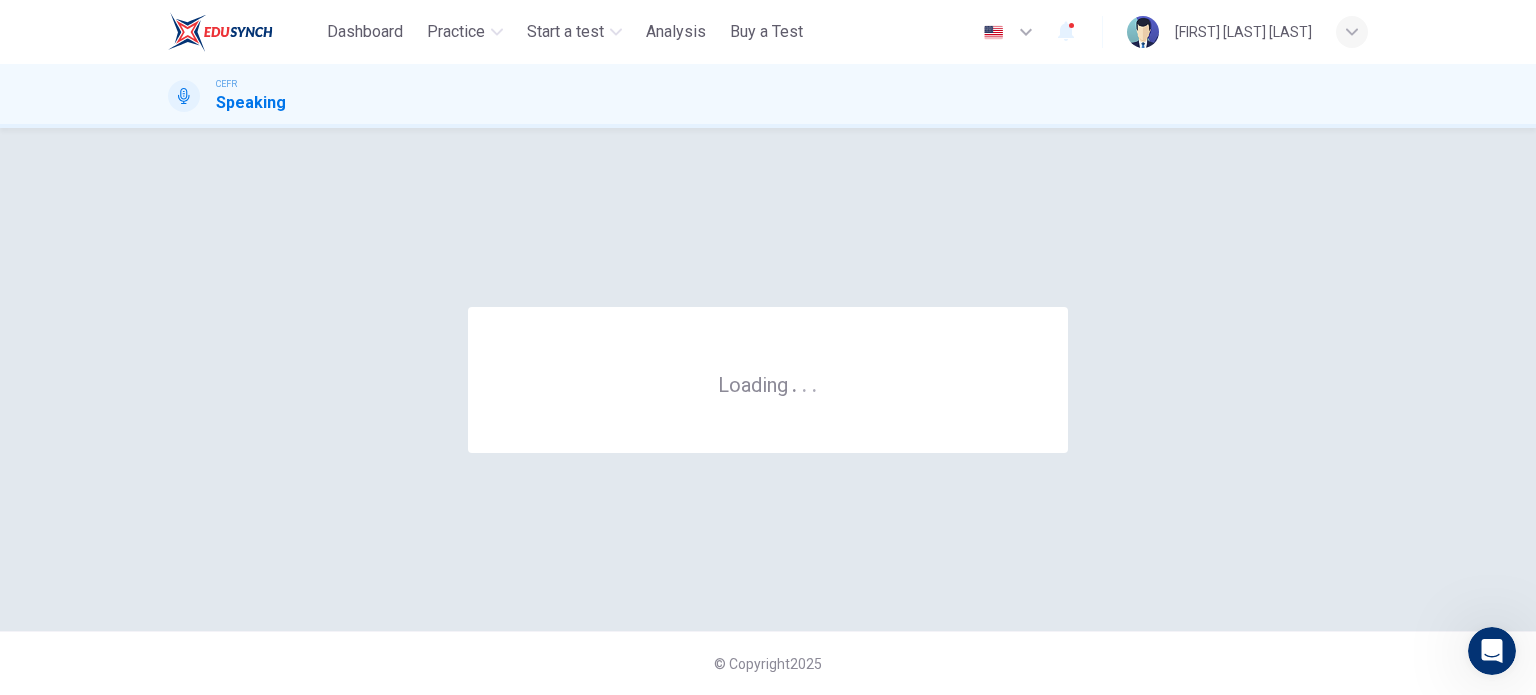 scroll, scrollTop: 0, scrollLeft: 0, axis: both 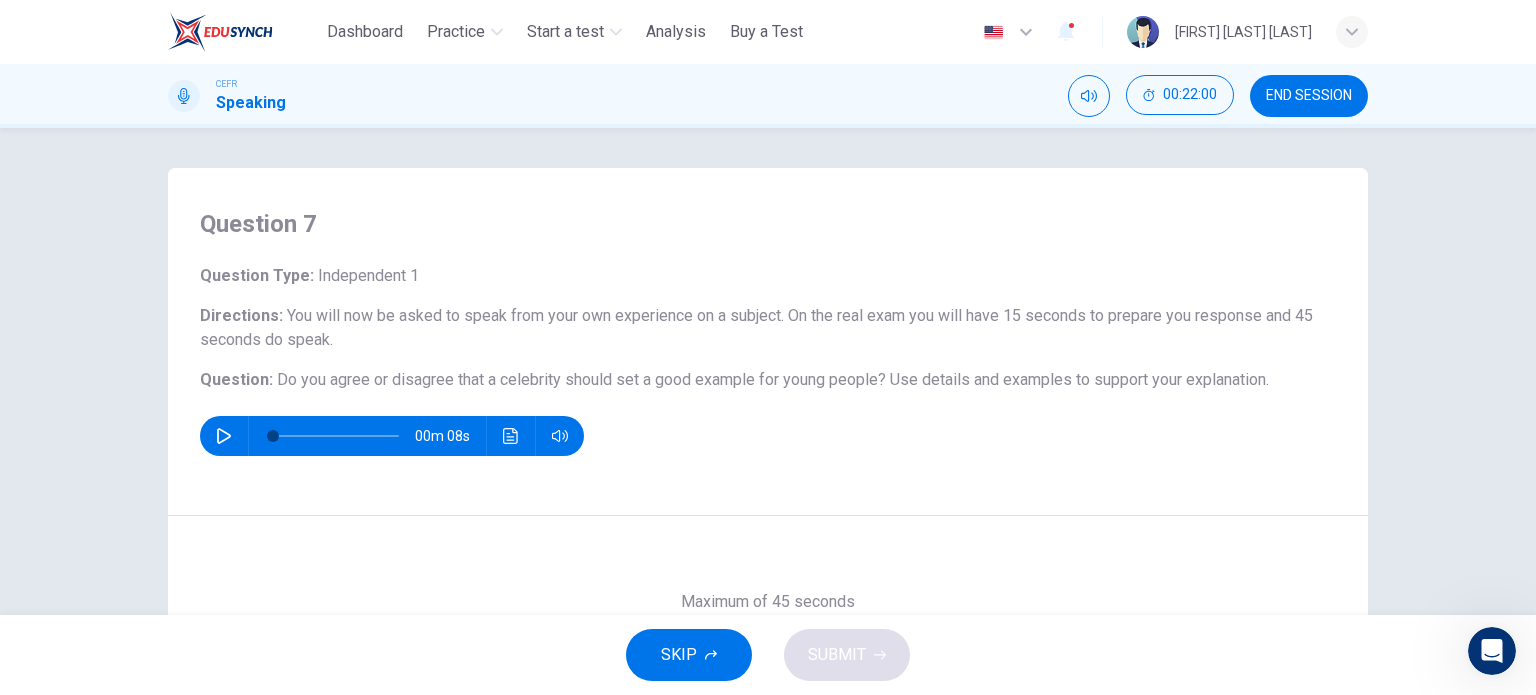 click on "Maximum of 45 seconds Record 0/45s" at bounding box center [768, 689] 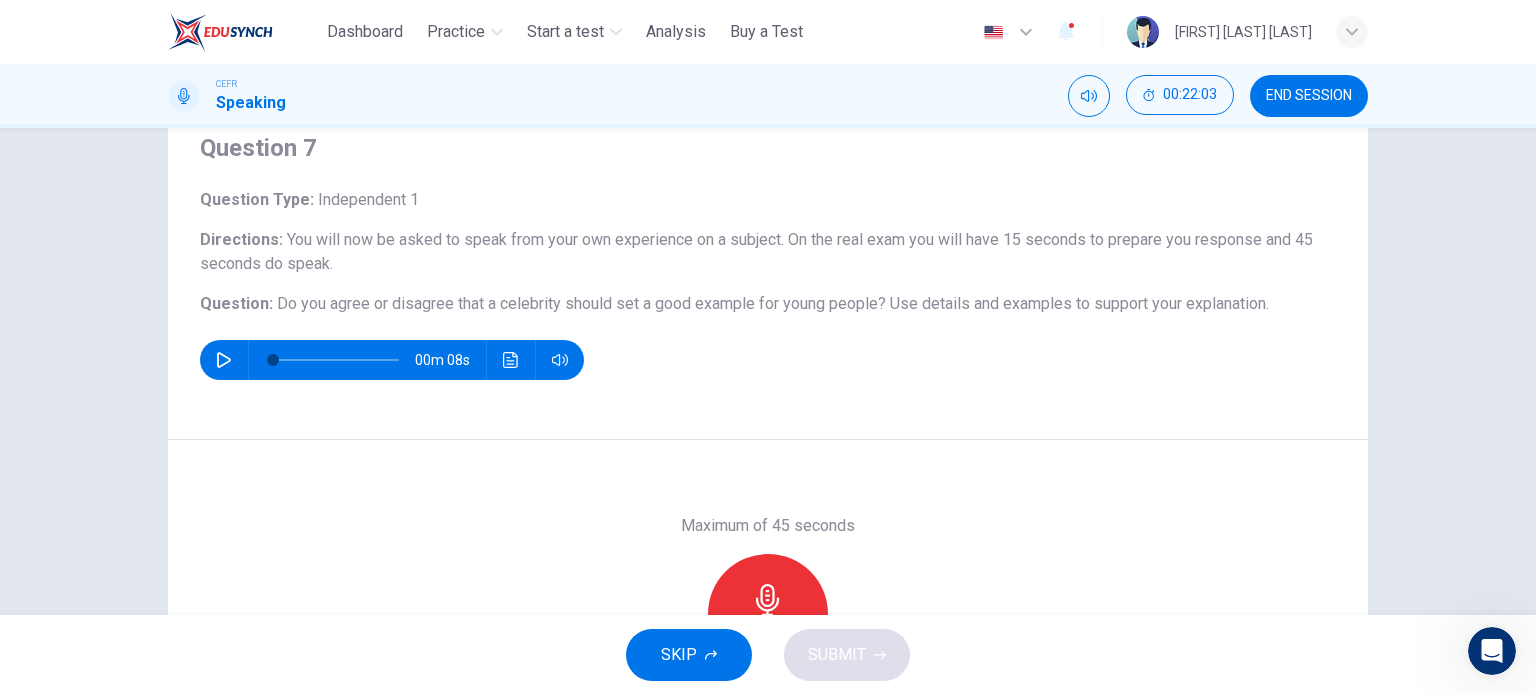 scroll, scrollTop: 74, scrollLeft: 0, axis: vertical 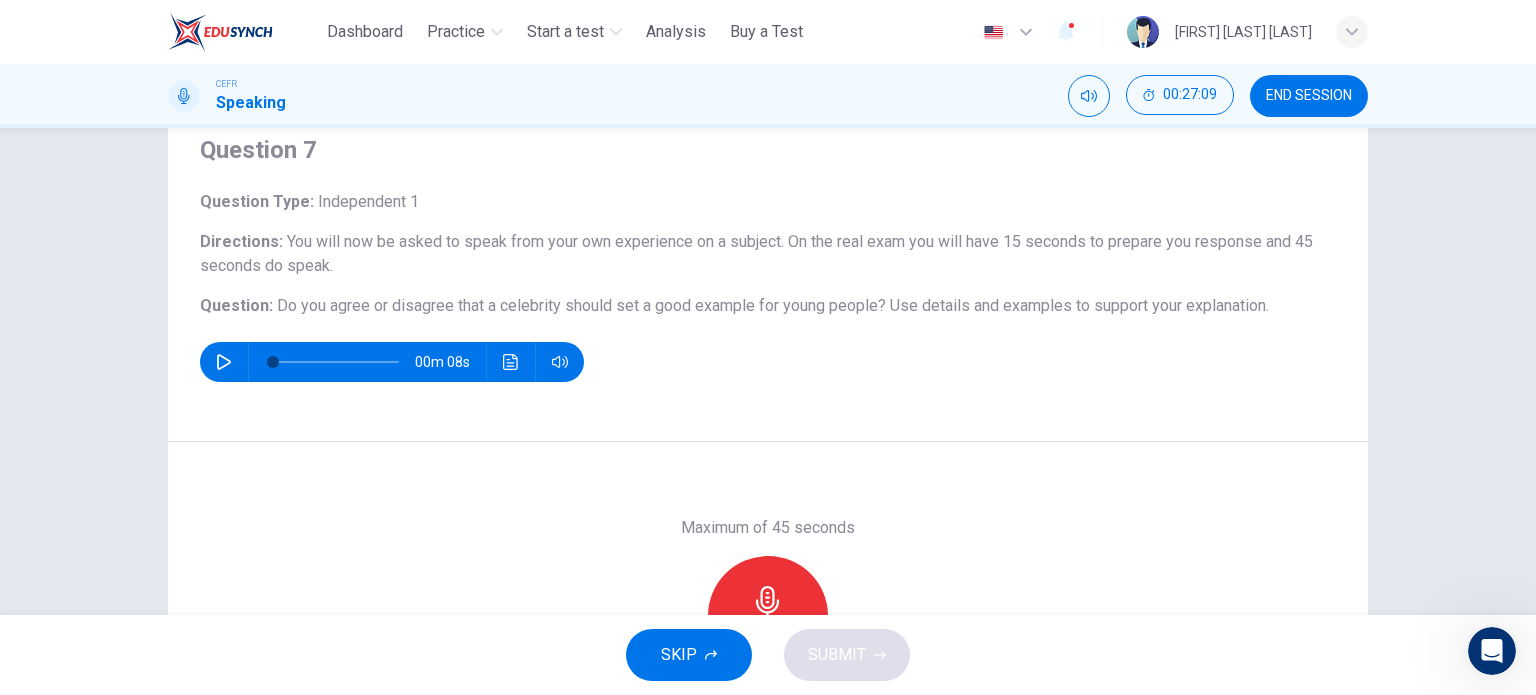 click on "SKIP SUBMIT" at bounding box center [768, 655] 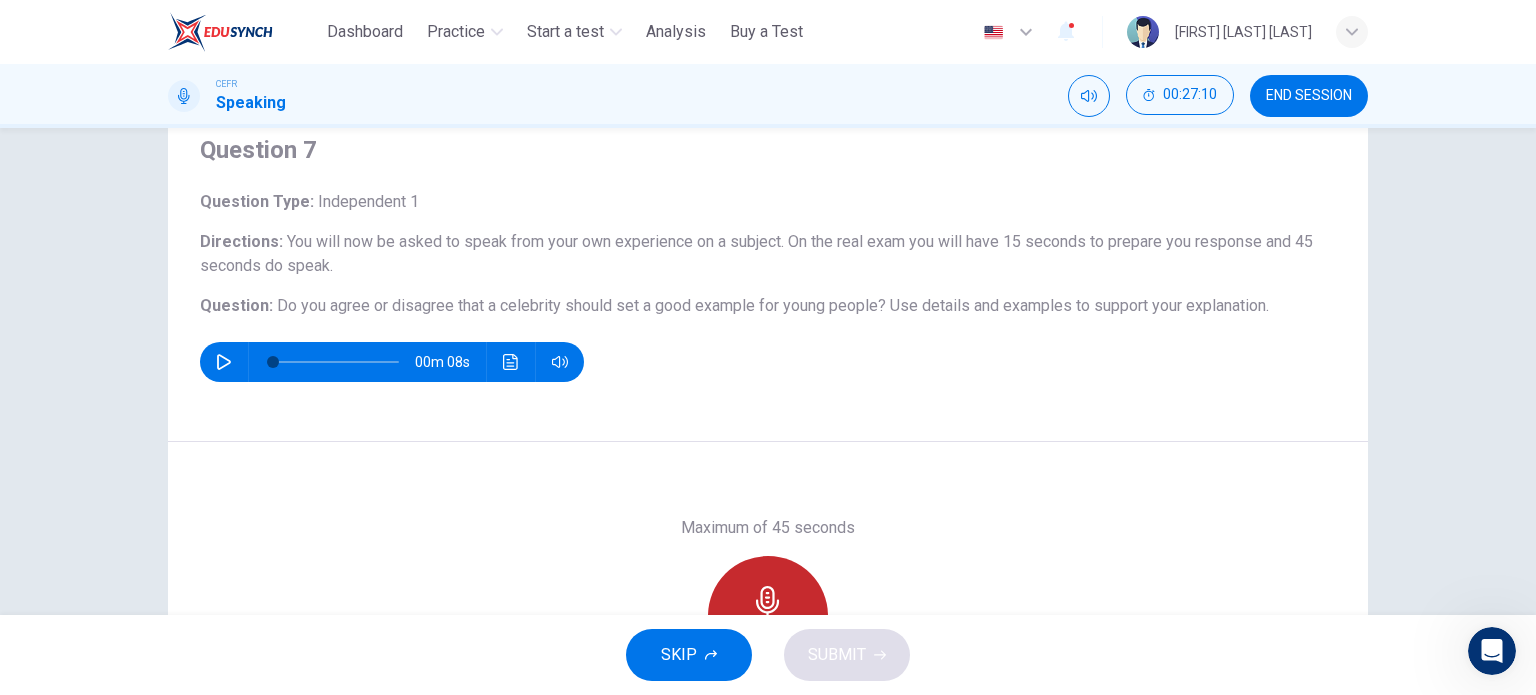 click on "Record" at bounding box center [768, 616] 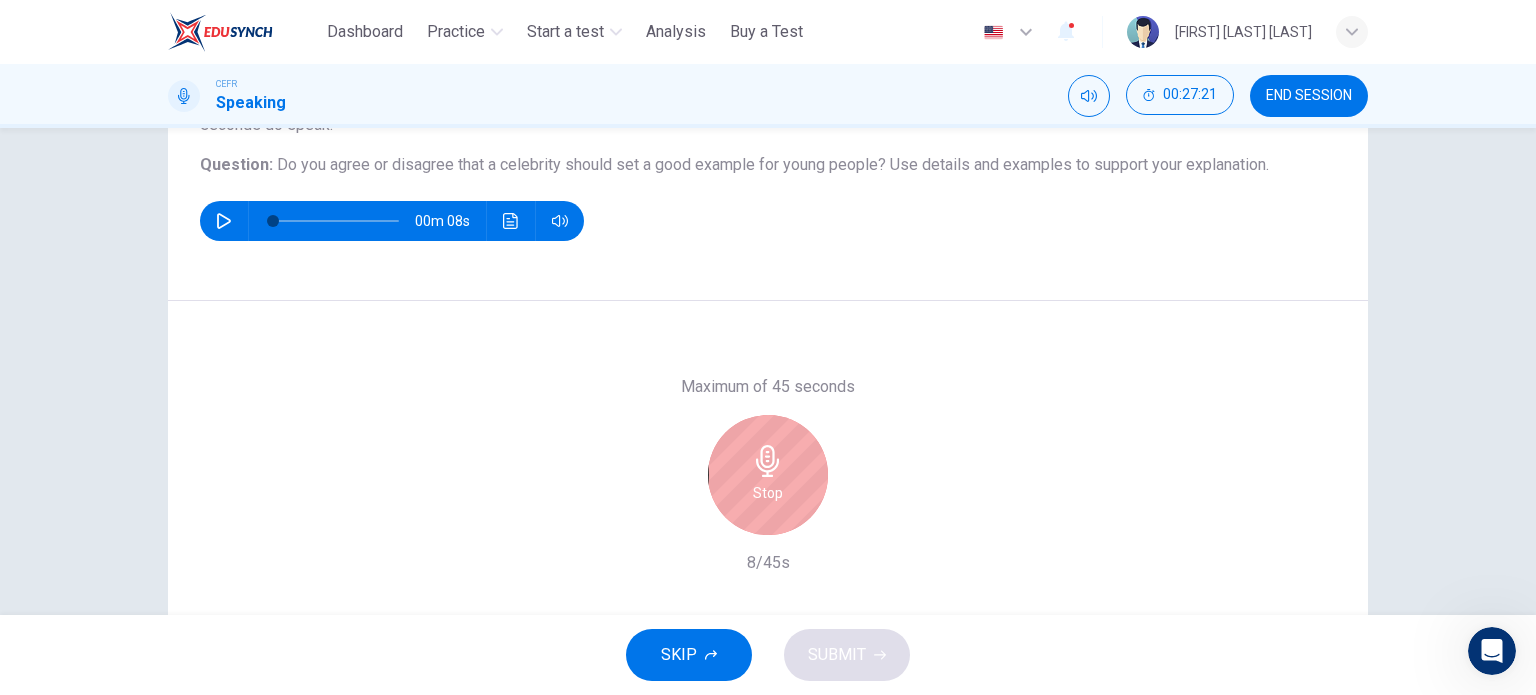 scroll, scrollTop: 216, scrollLeft: 0, axis: vertical 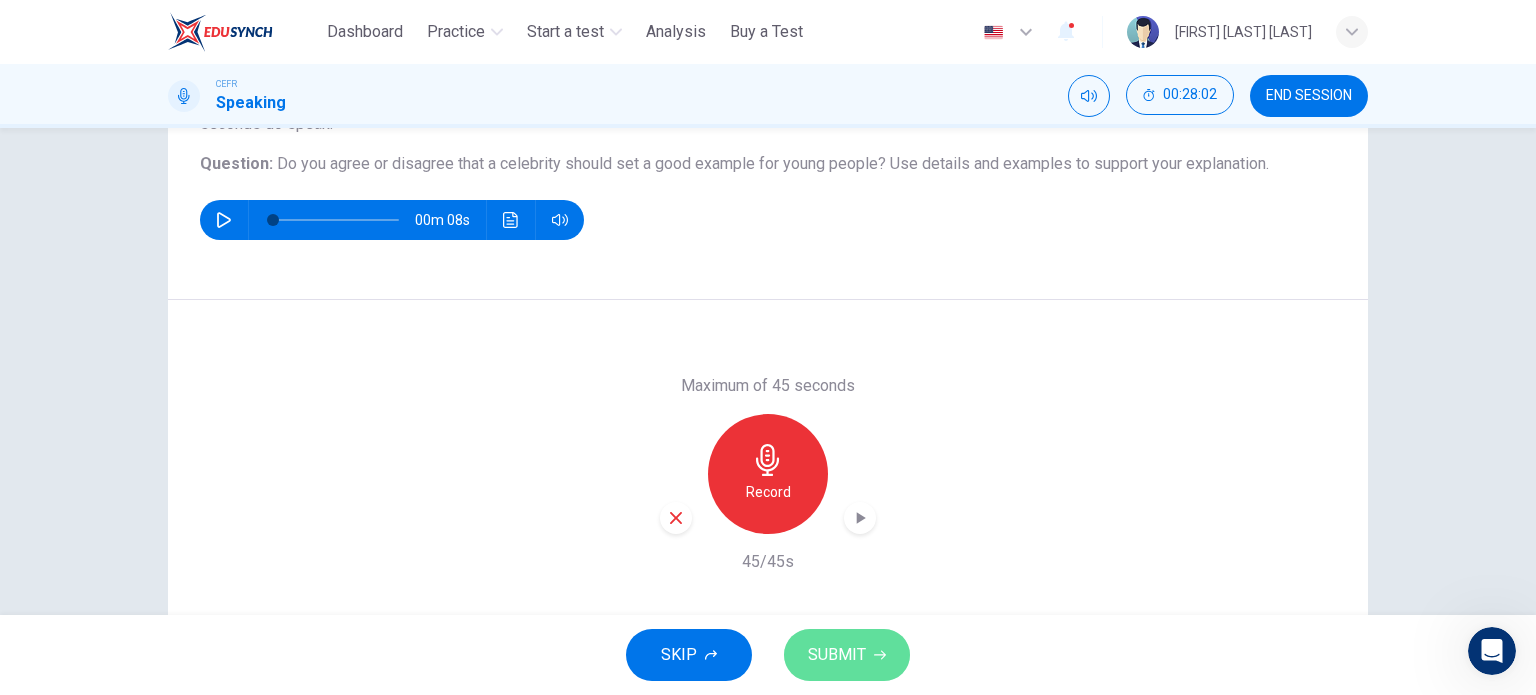 click on "SUBMIT" at bounding box center (837, 655) 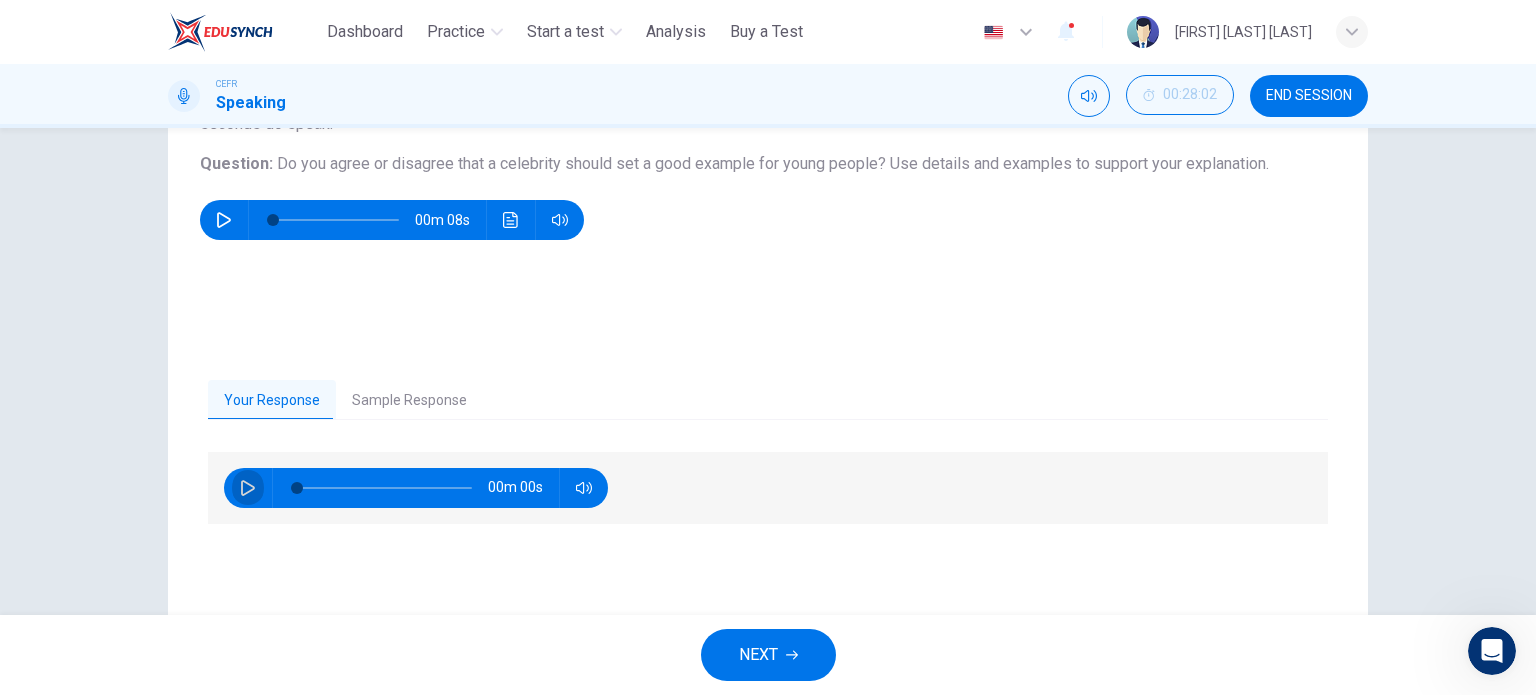 click 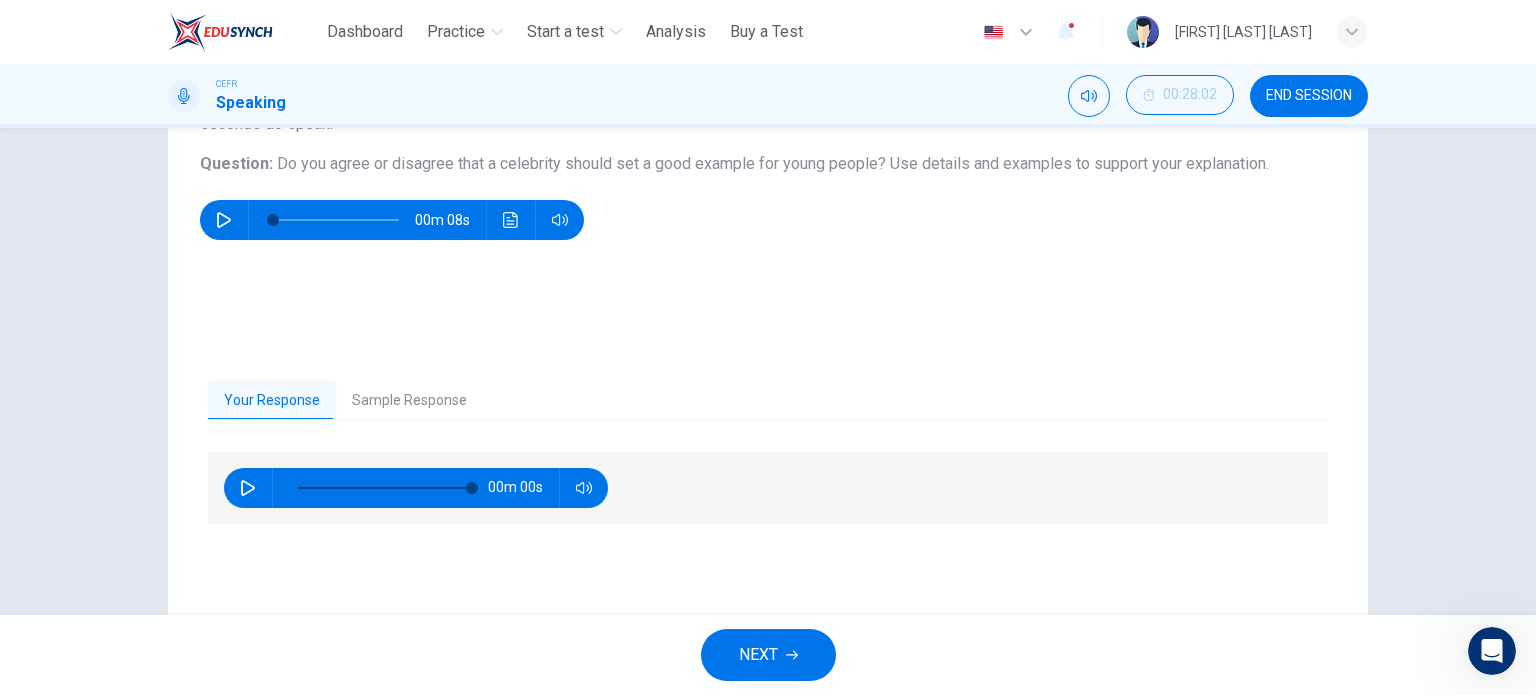 type on "*" 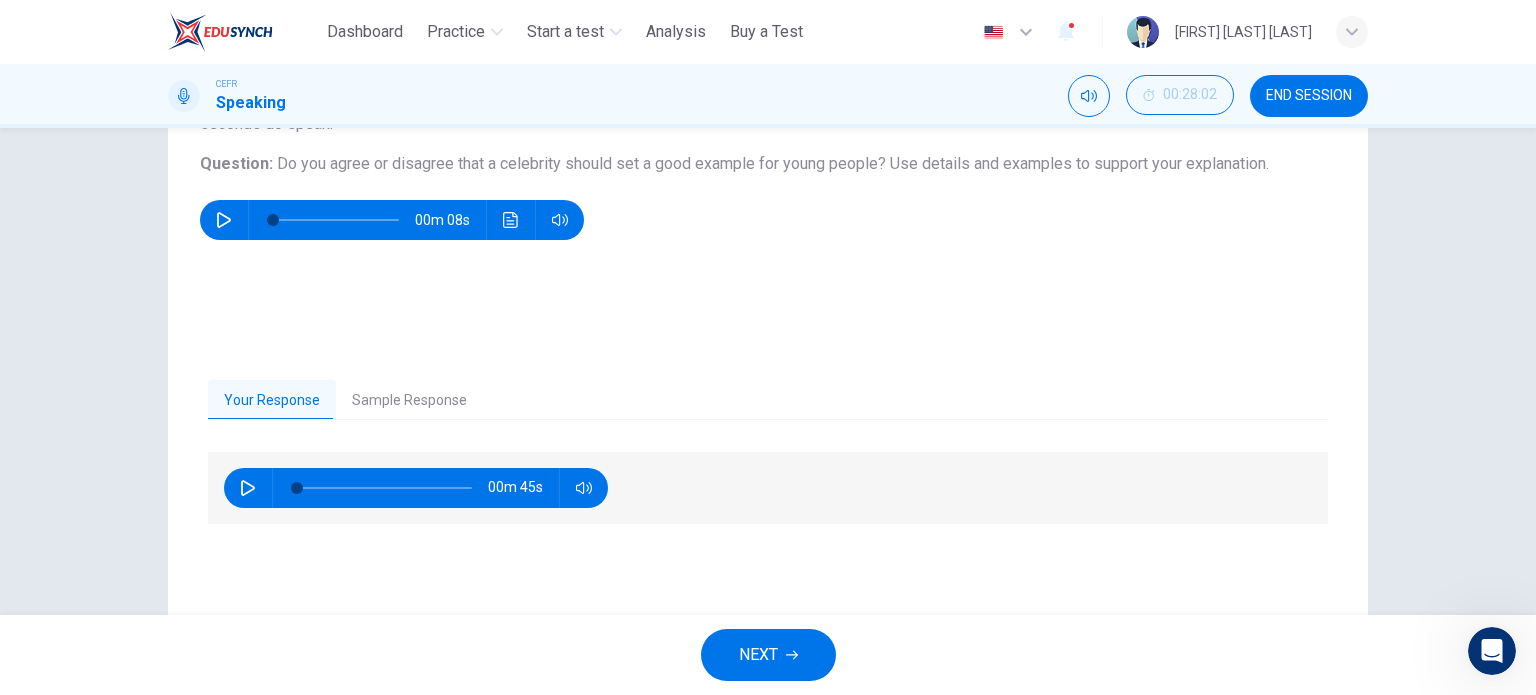click on "00m 45s" at bounding box center (768, 538) 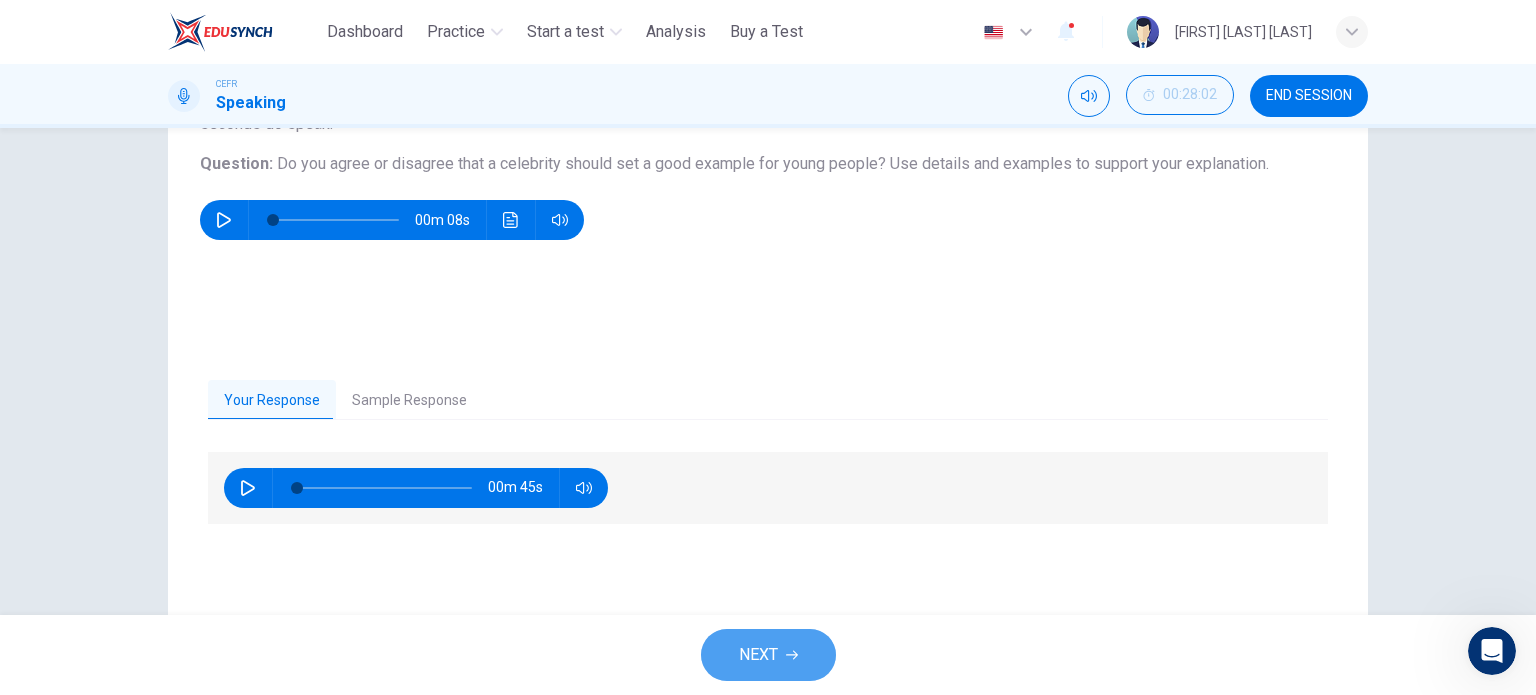 click on "NEXT" at bounding box center (758, 655) 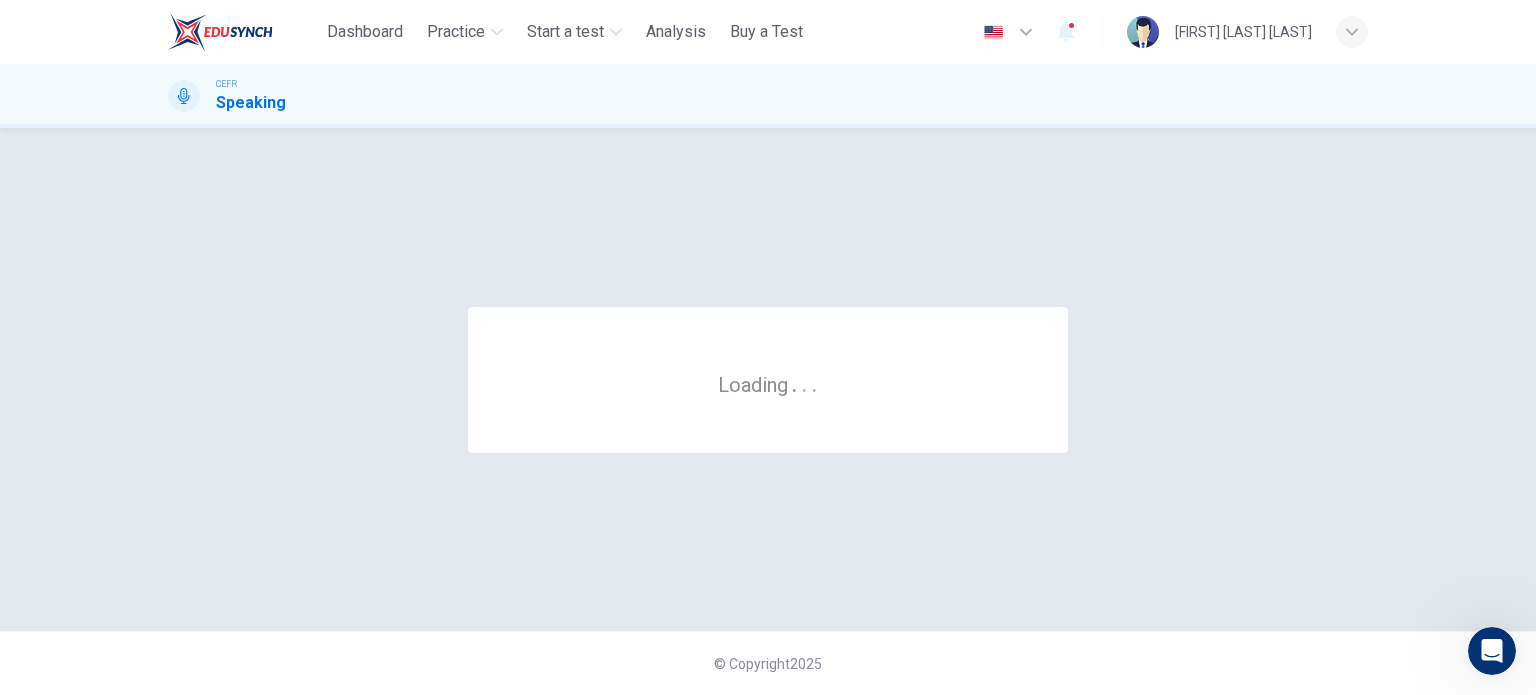 scroll, scrollTop: 0, scrollLeft: 0, axis: both 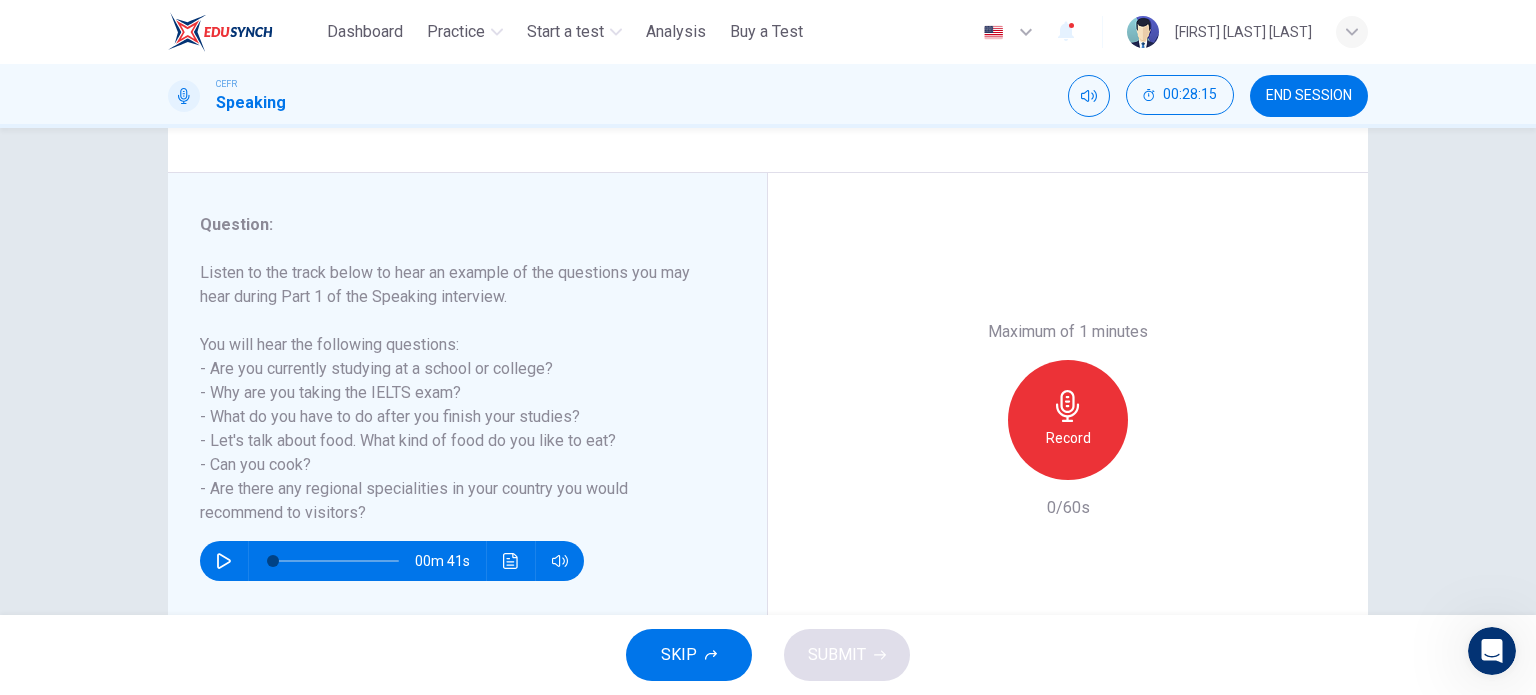 drag, startPoint x: 381, startPoint y: 526, endPoint x: 227, endPoint y: 389, distance: 206.1189 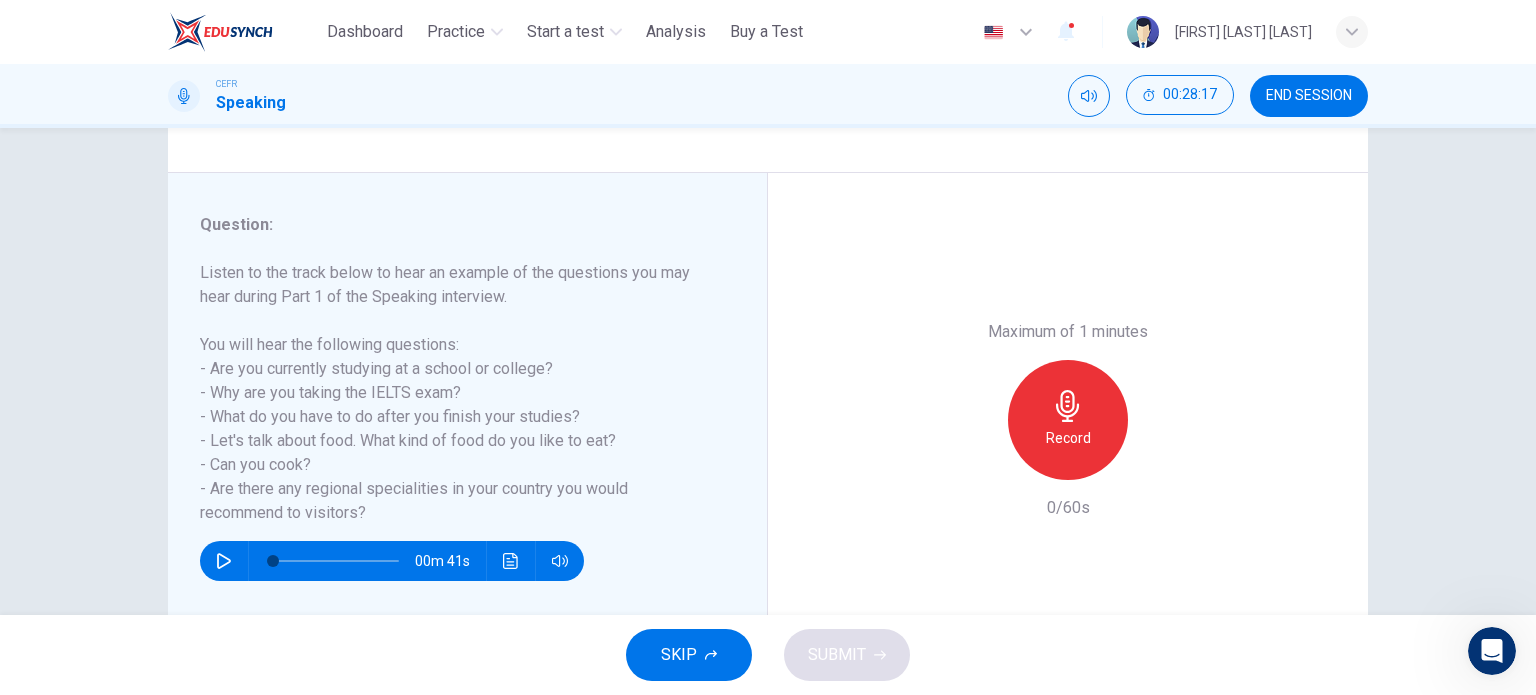 click on "Record" at bounding box center (1068, 438) 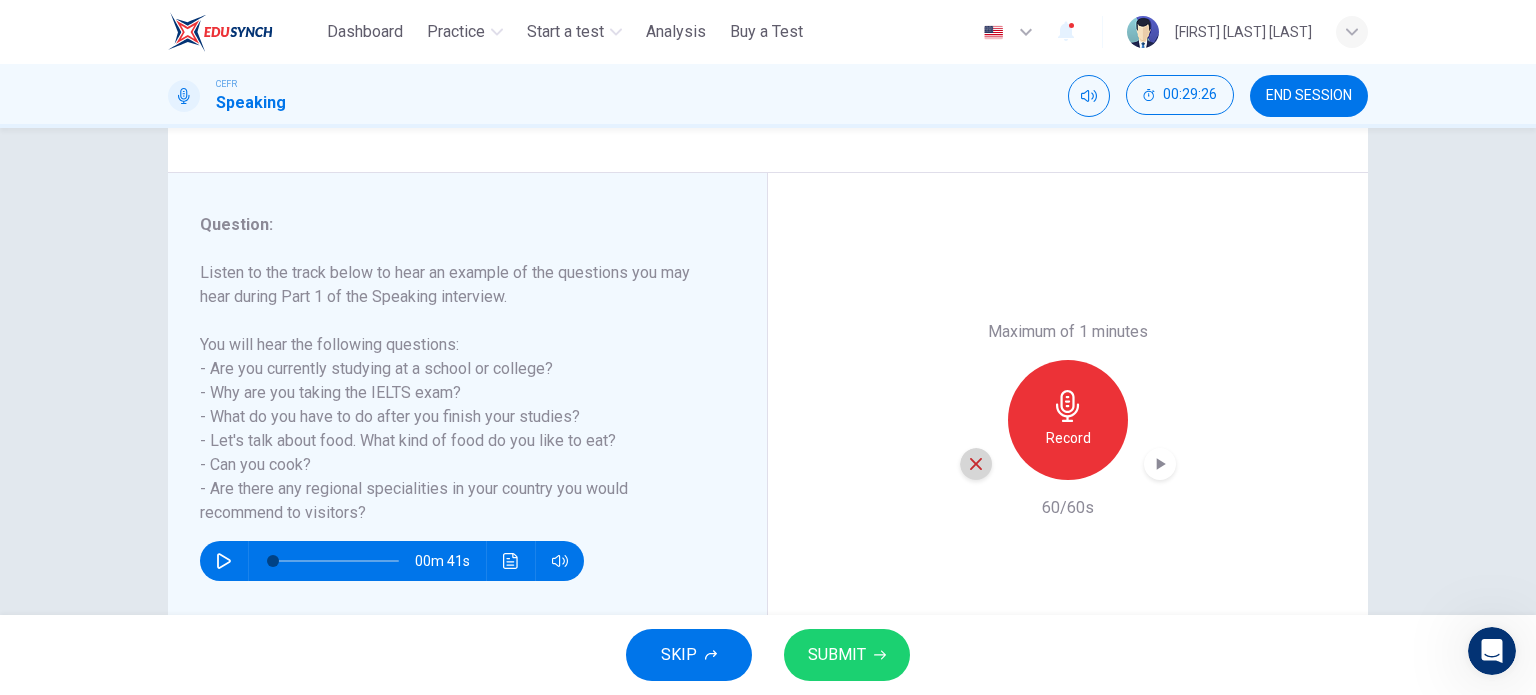 click 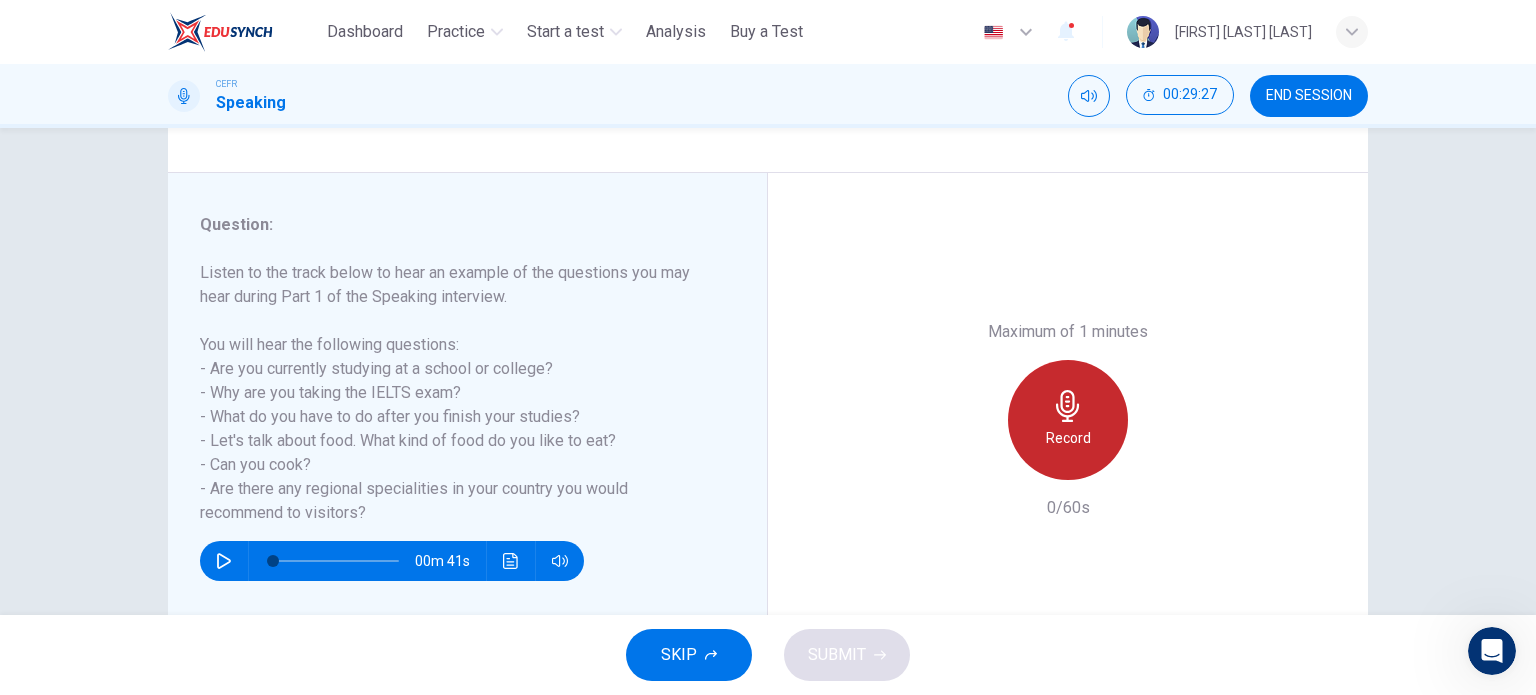 click on "Record" at bounding box center [1068, 438] 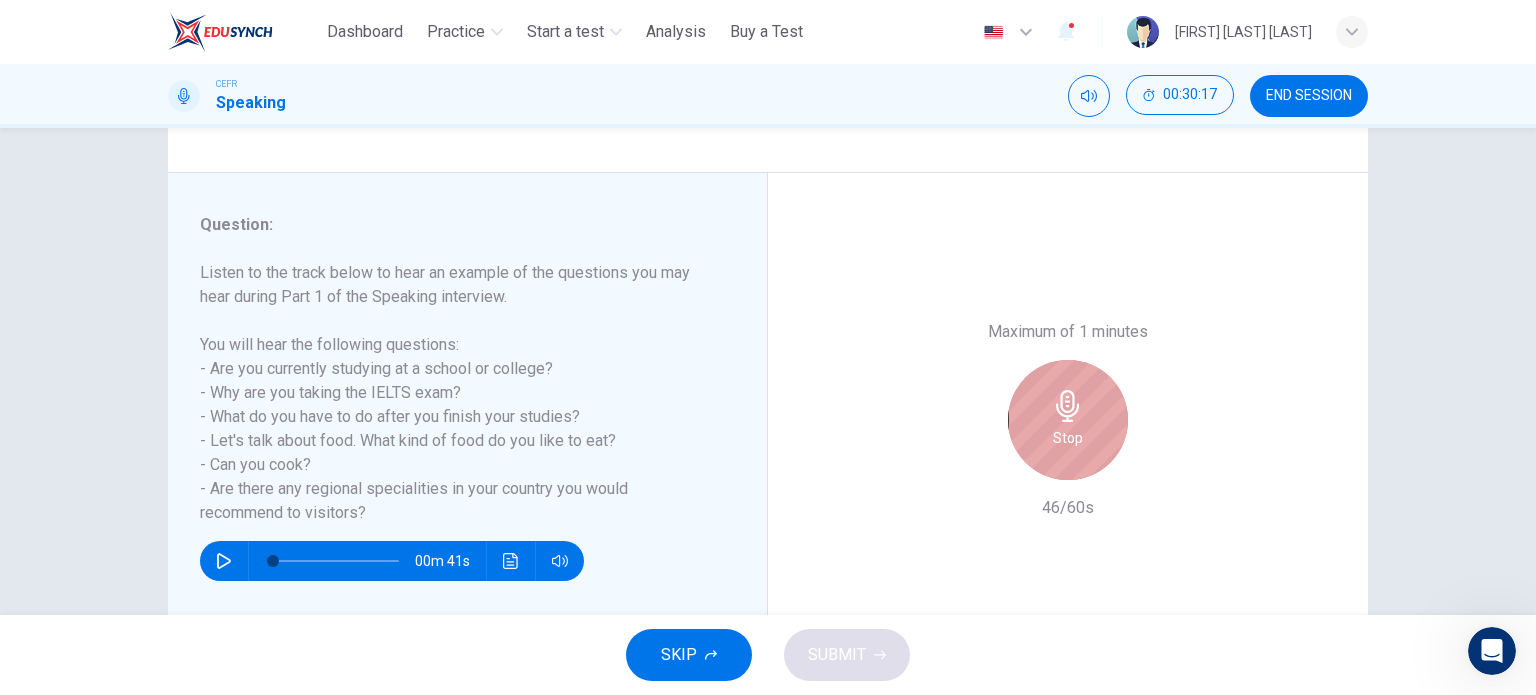 click on "Stop" at bounding box center (1068, 420) 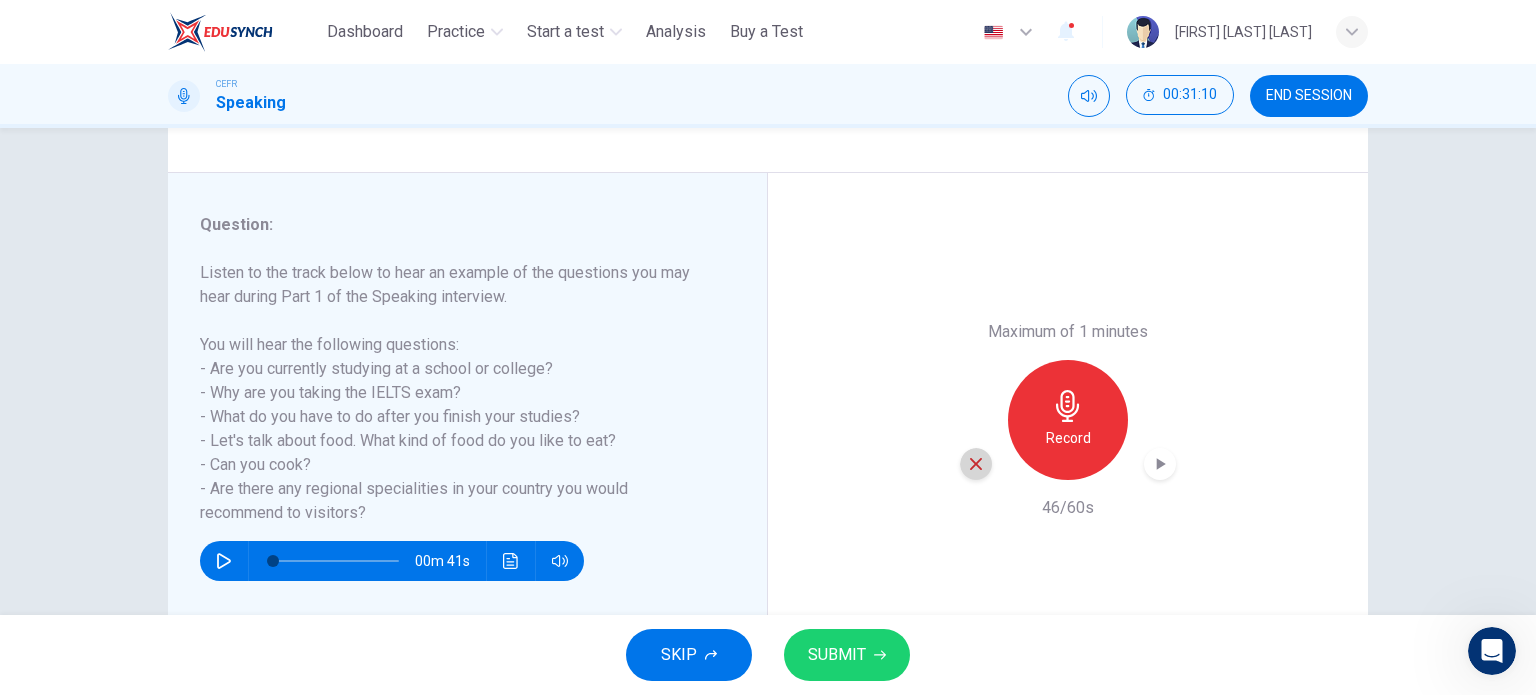 click 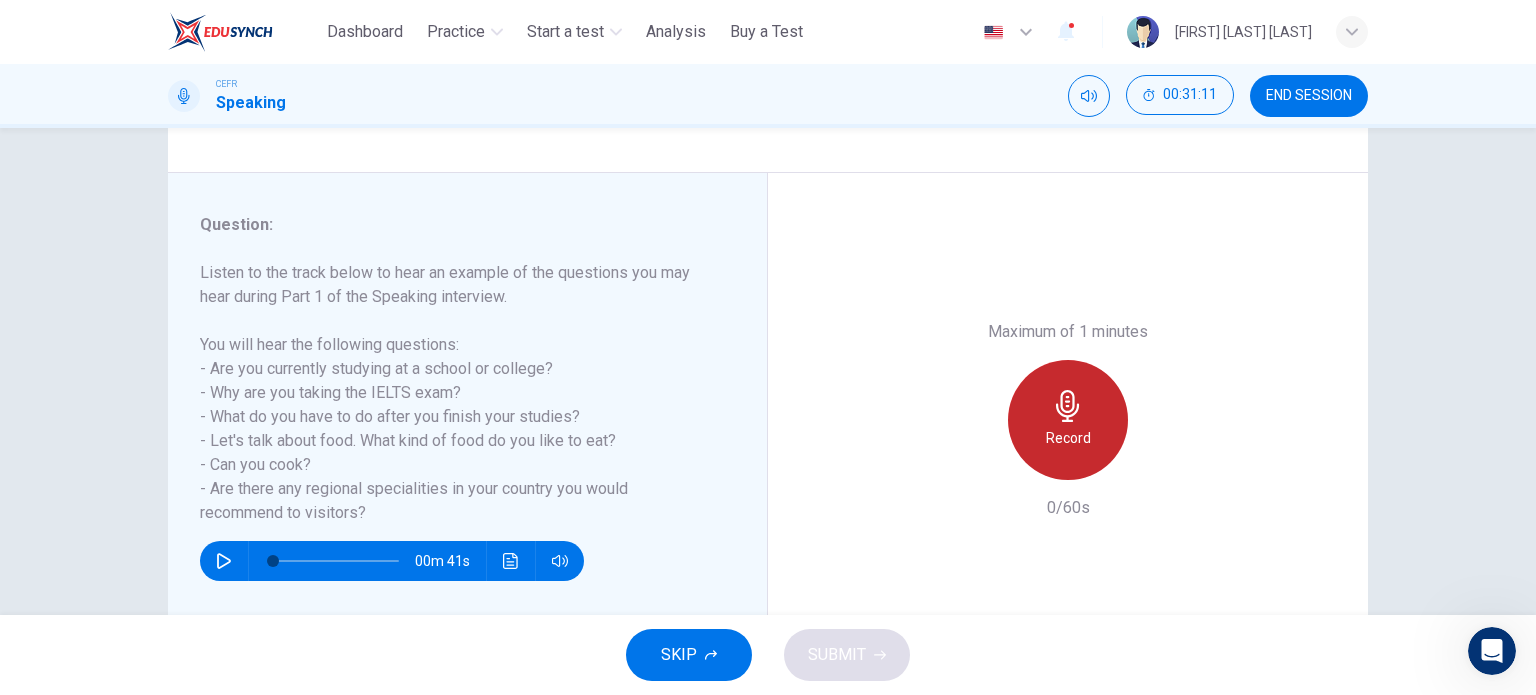 click on "Record" at bounding box center (1068, 438) 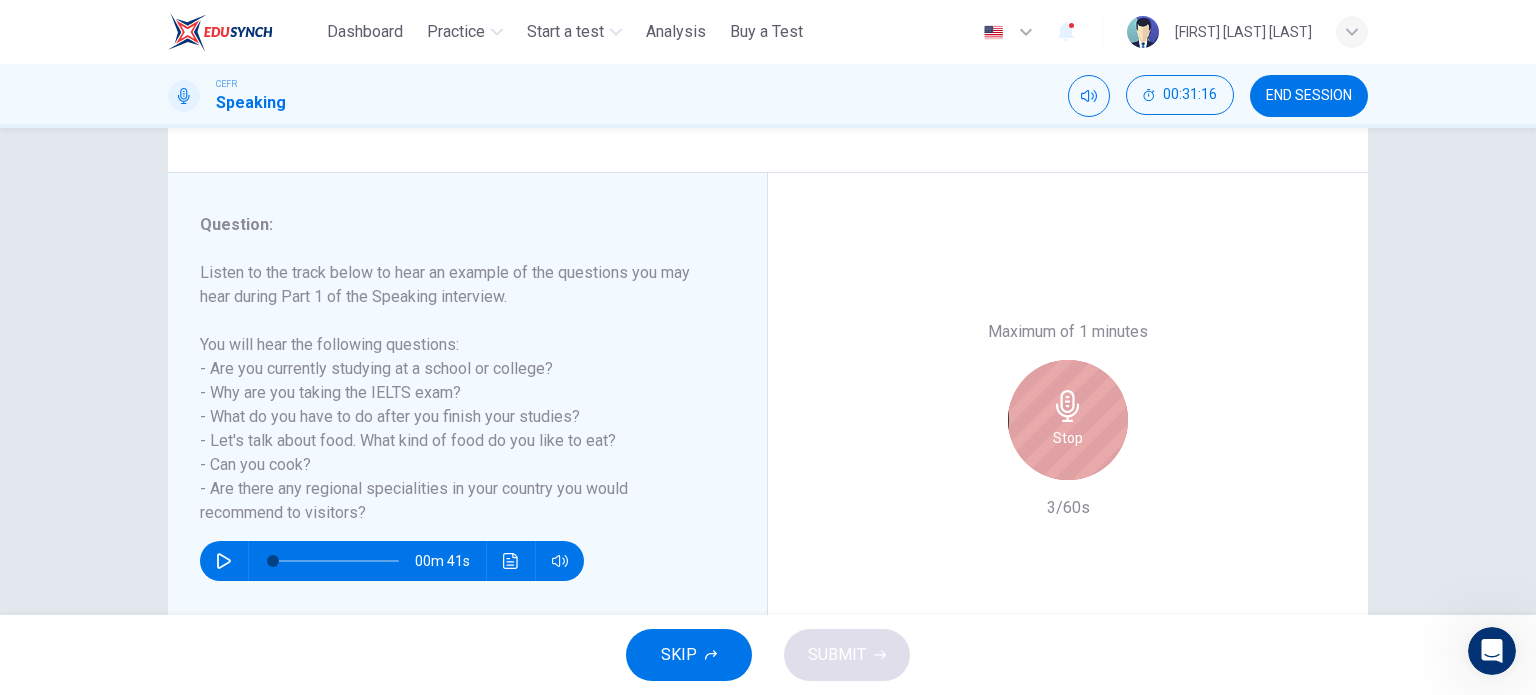 click on "Stop" at bounding box center (1068, 420) 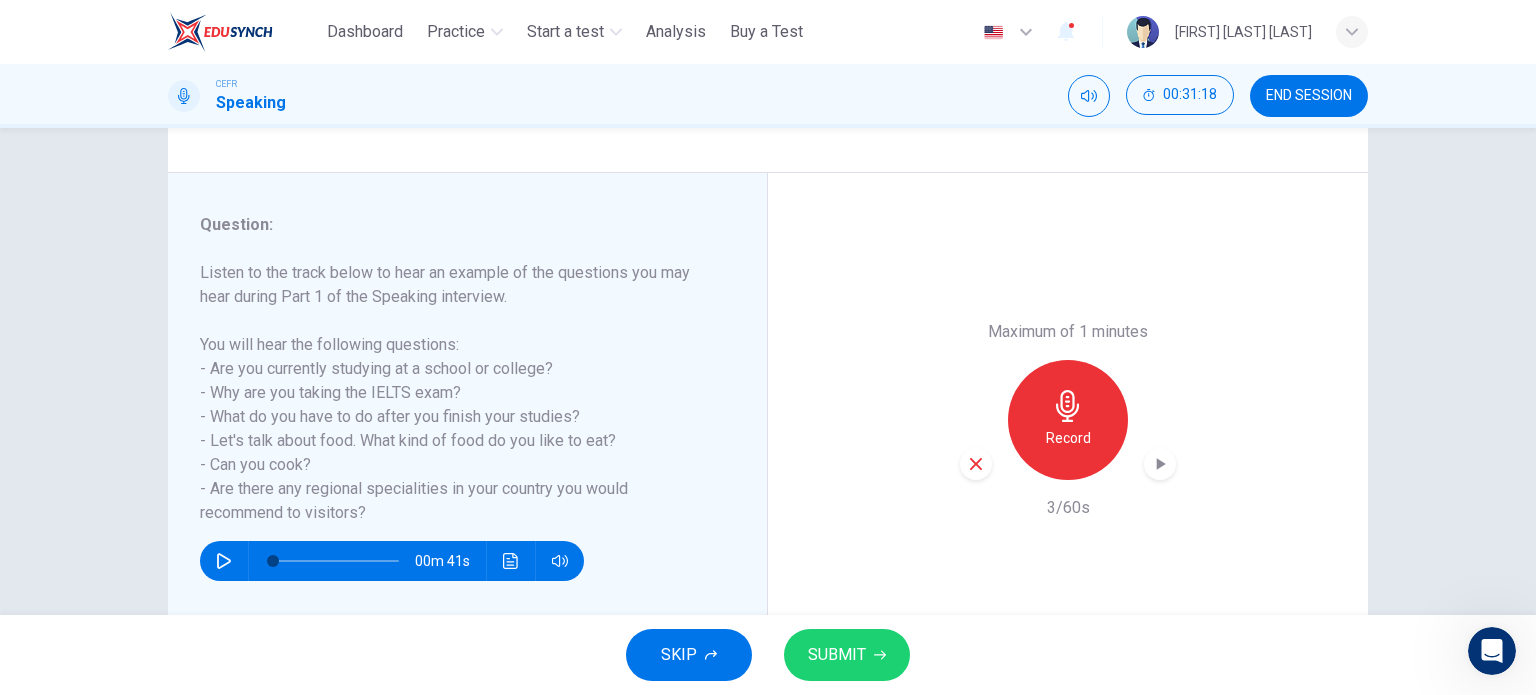 drag, startPoint x: 472, startPoint y: 459, endPoint x: 236, endPoint y: 305, distance: 281.80136 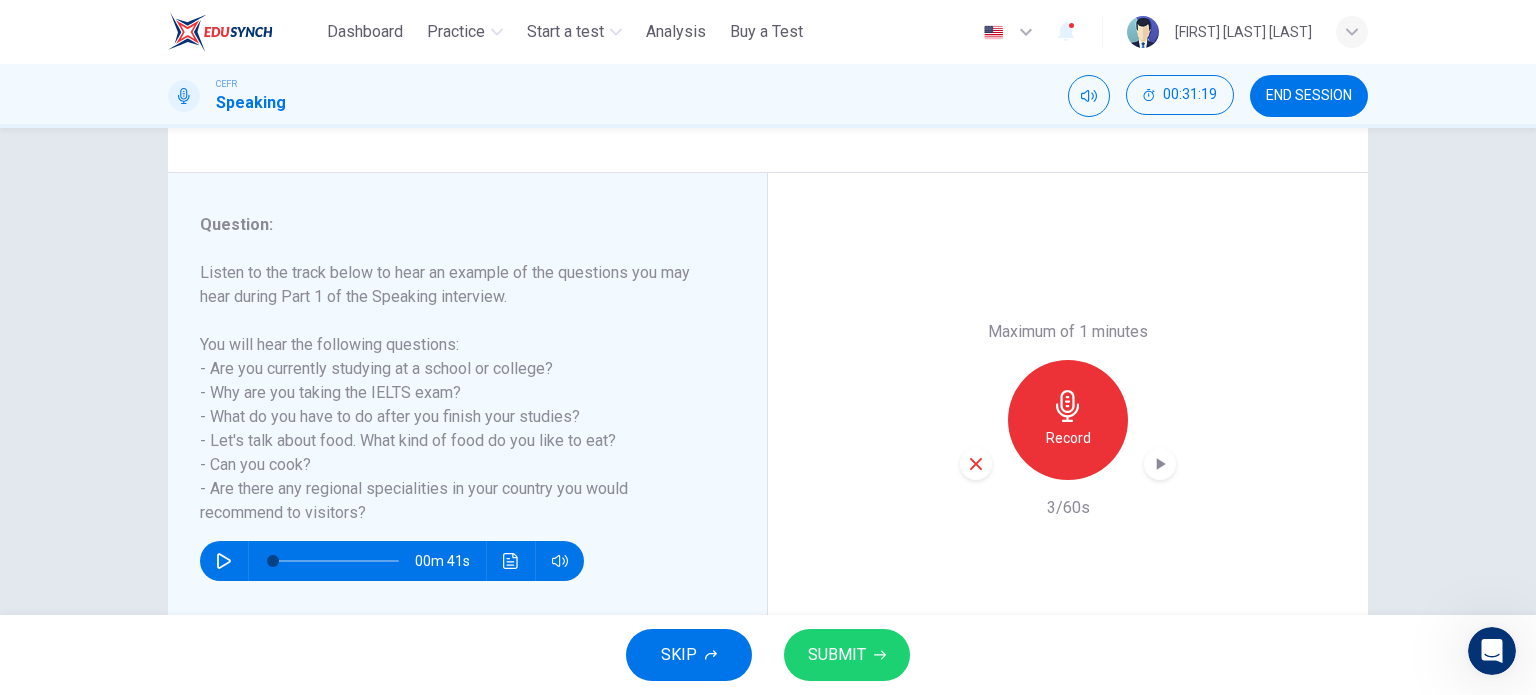 drag, startPoint x: 316, startPoint y: 367, endPoint x: 435, endPoint y: 407, distance: 125.54282 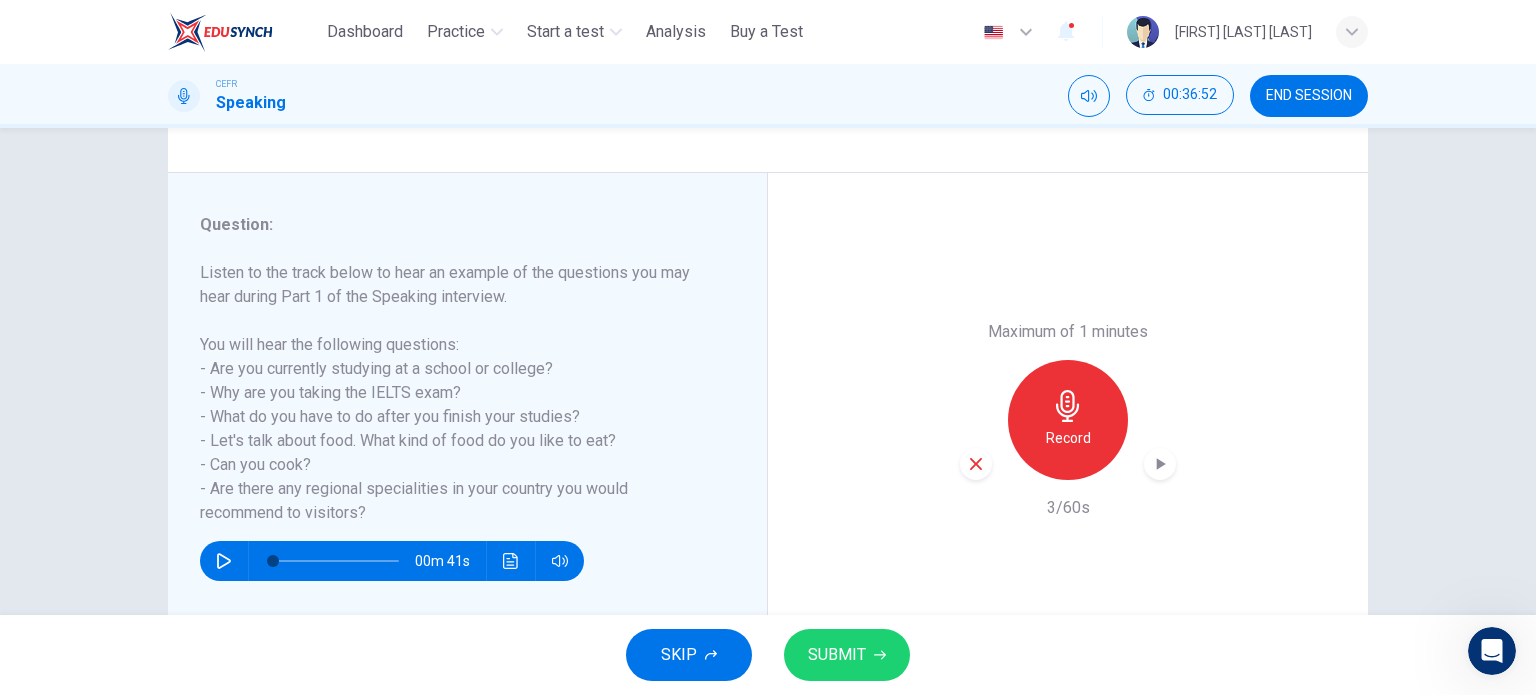 click 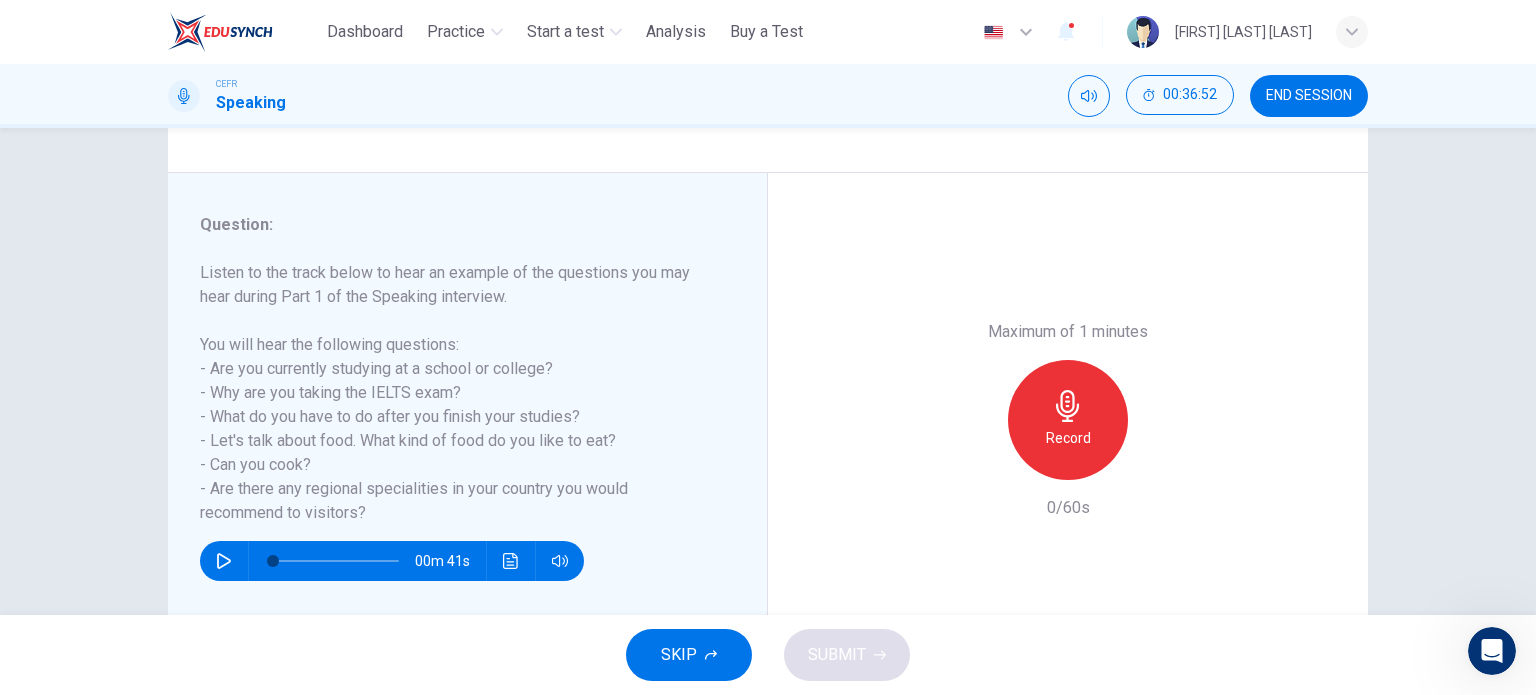 click 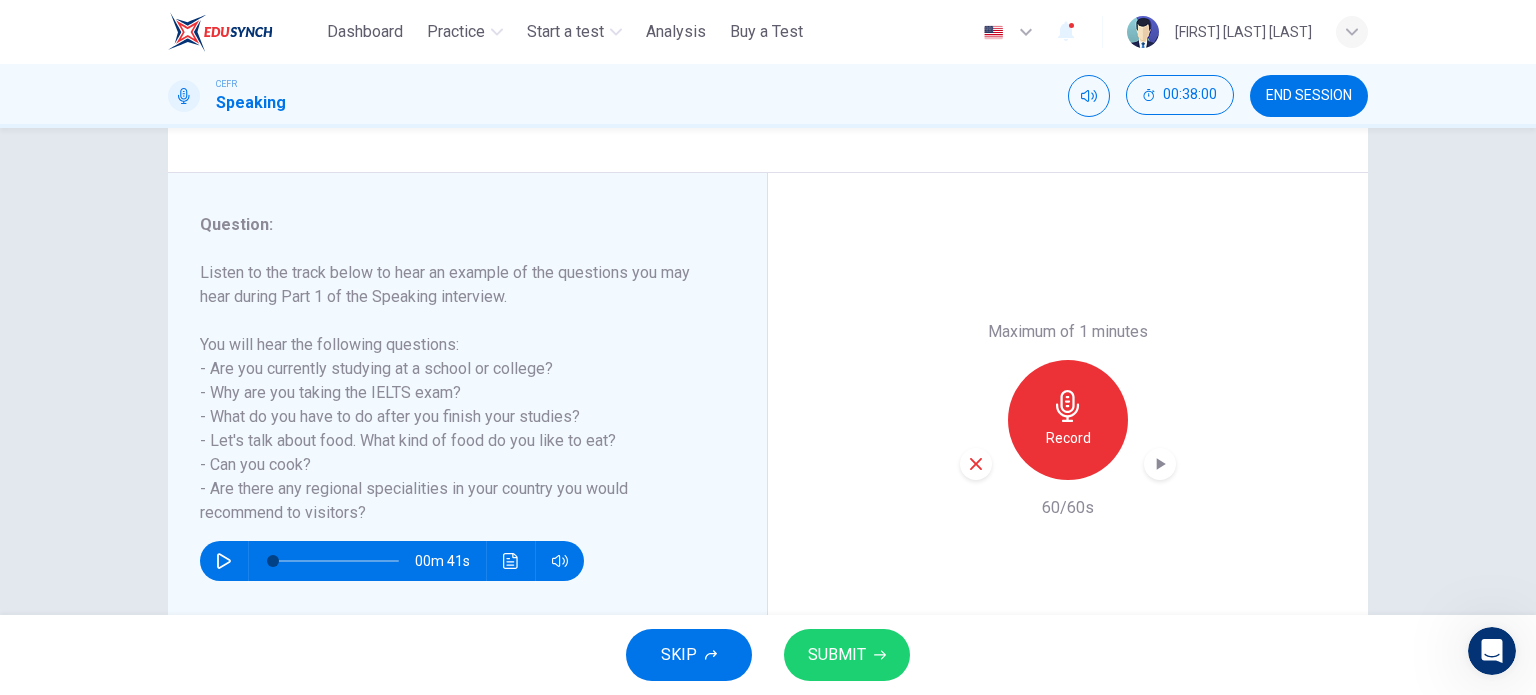 click on "SUBMIT" at bounding box center (837, 655) 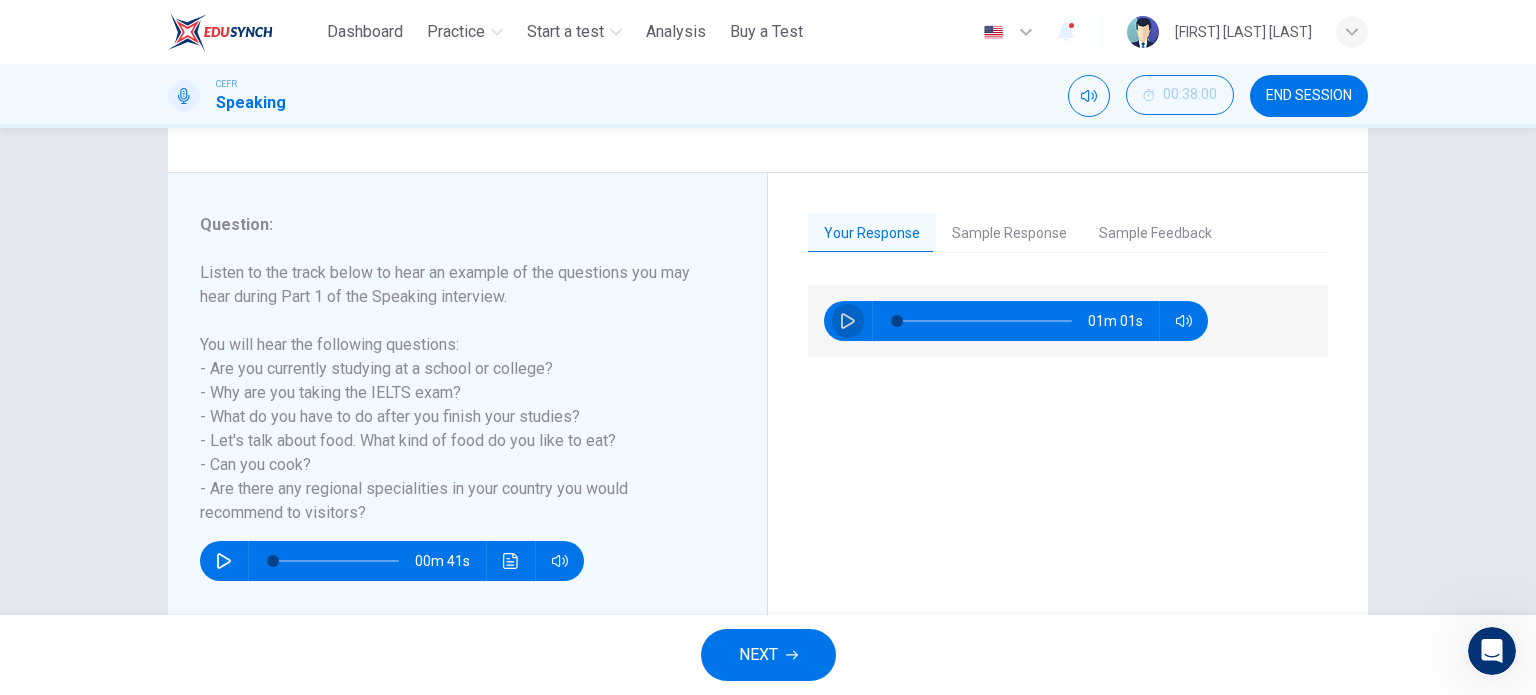 click 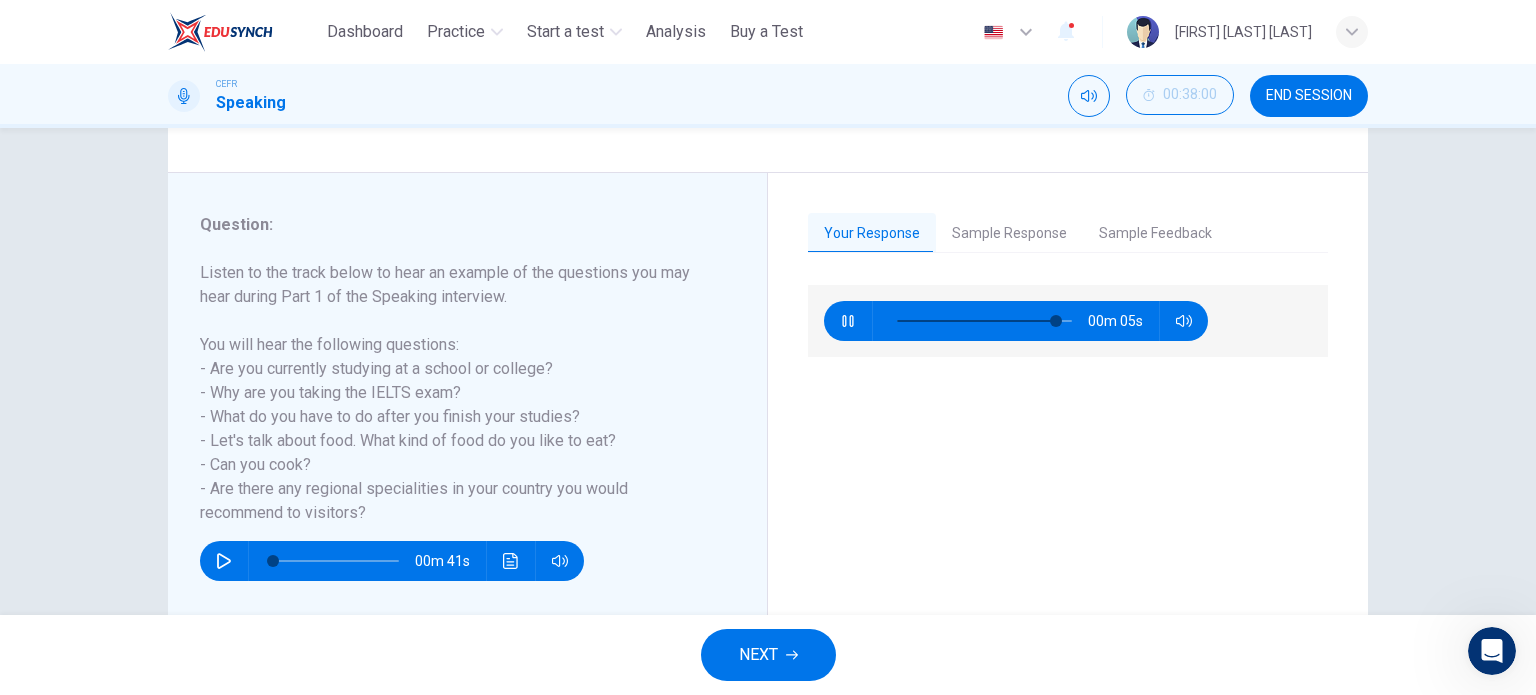 click on "00m 05s" at bounding box center (1068, 464) 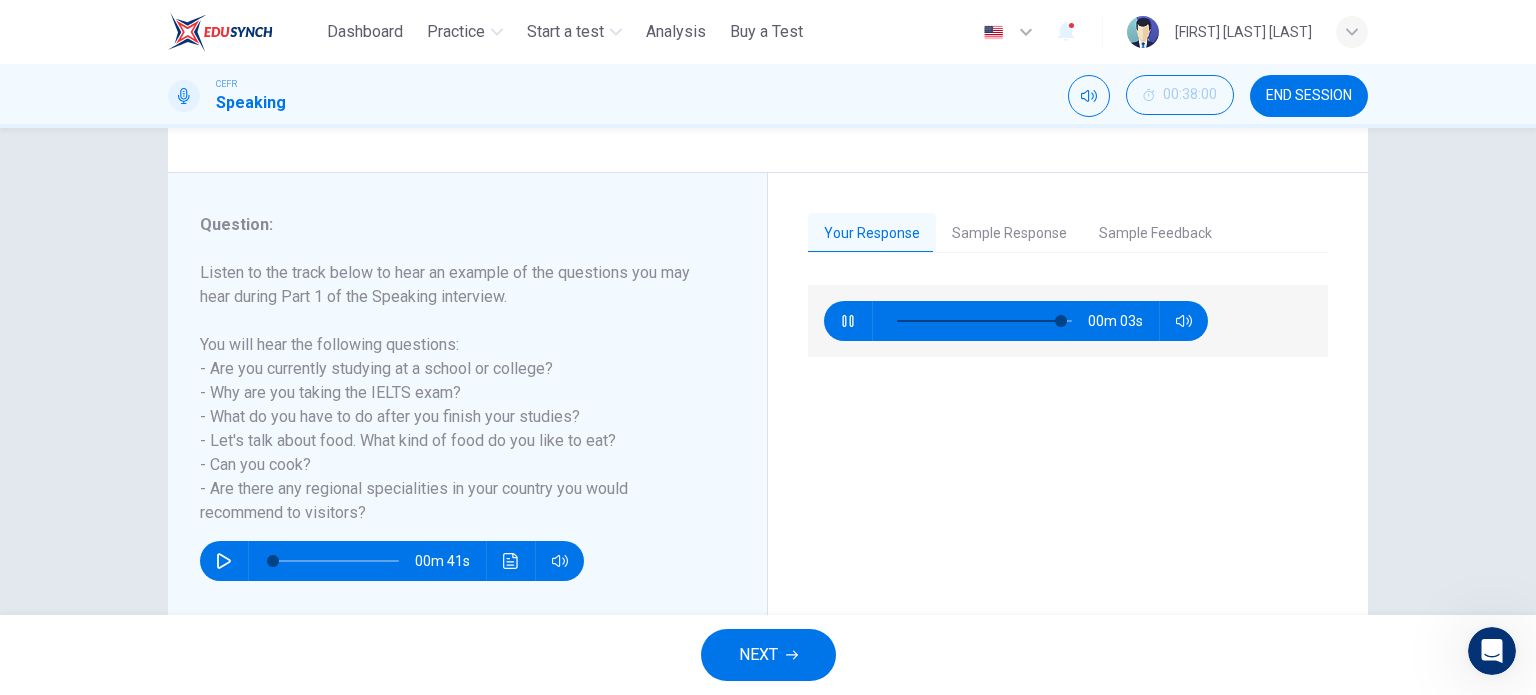 type on "**" 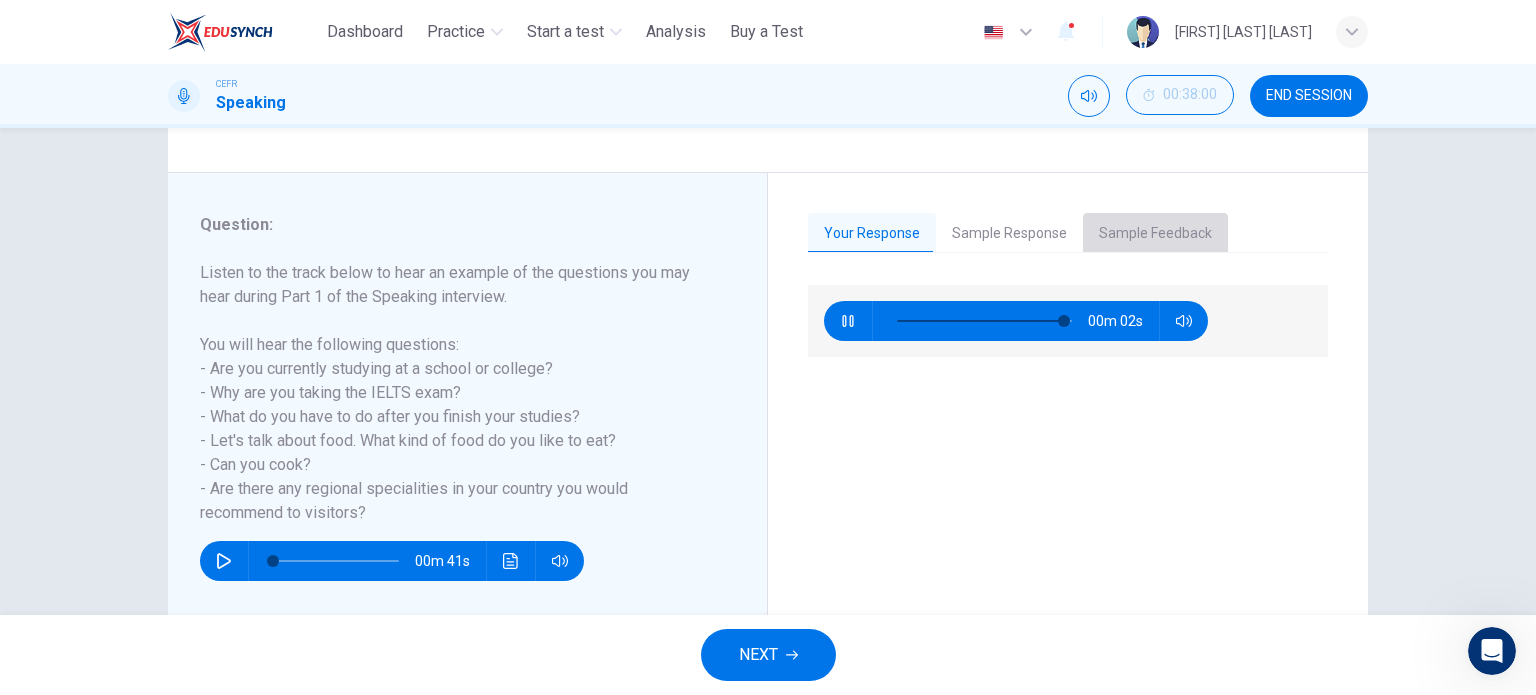 click on "Sample Feedback" at bounding box center (1155, 234) 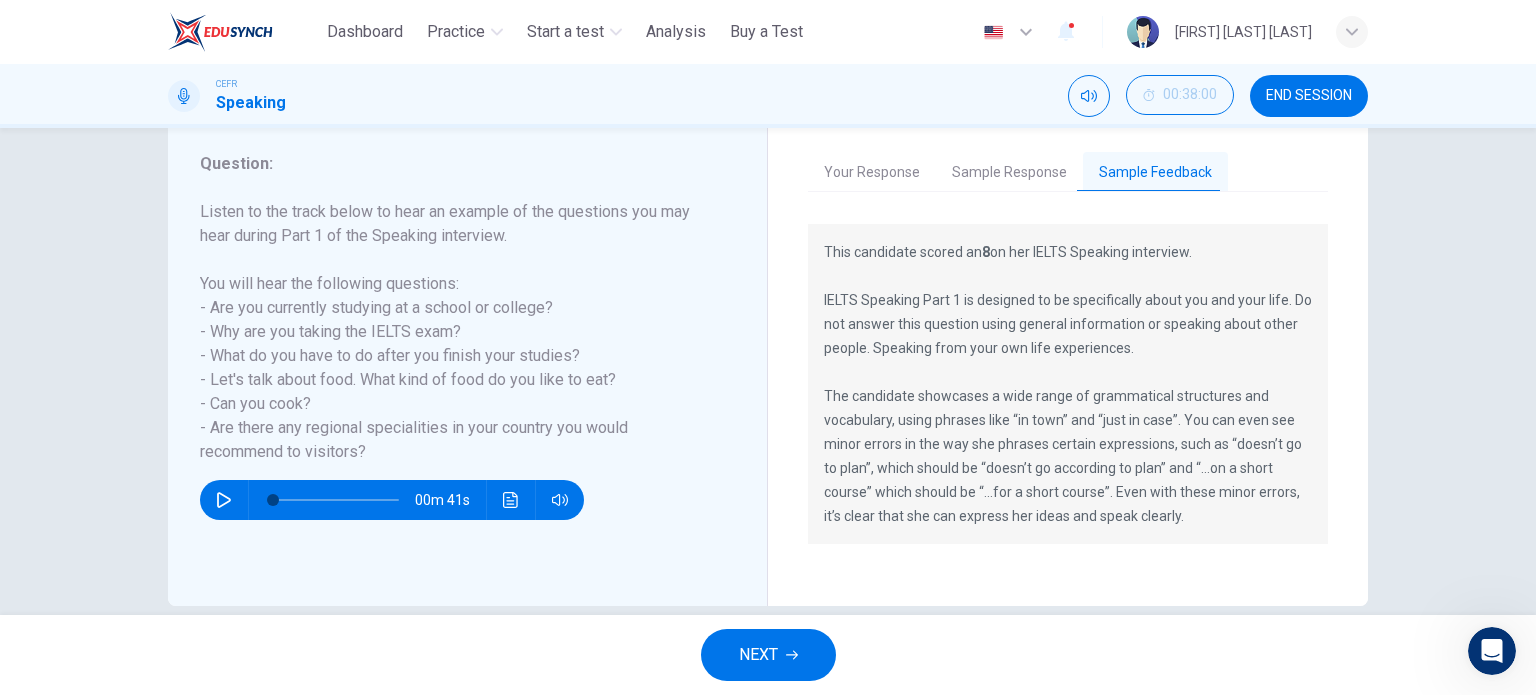 scroll, scrollTop: 267, scrollLeft: 0, axis: vertical 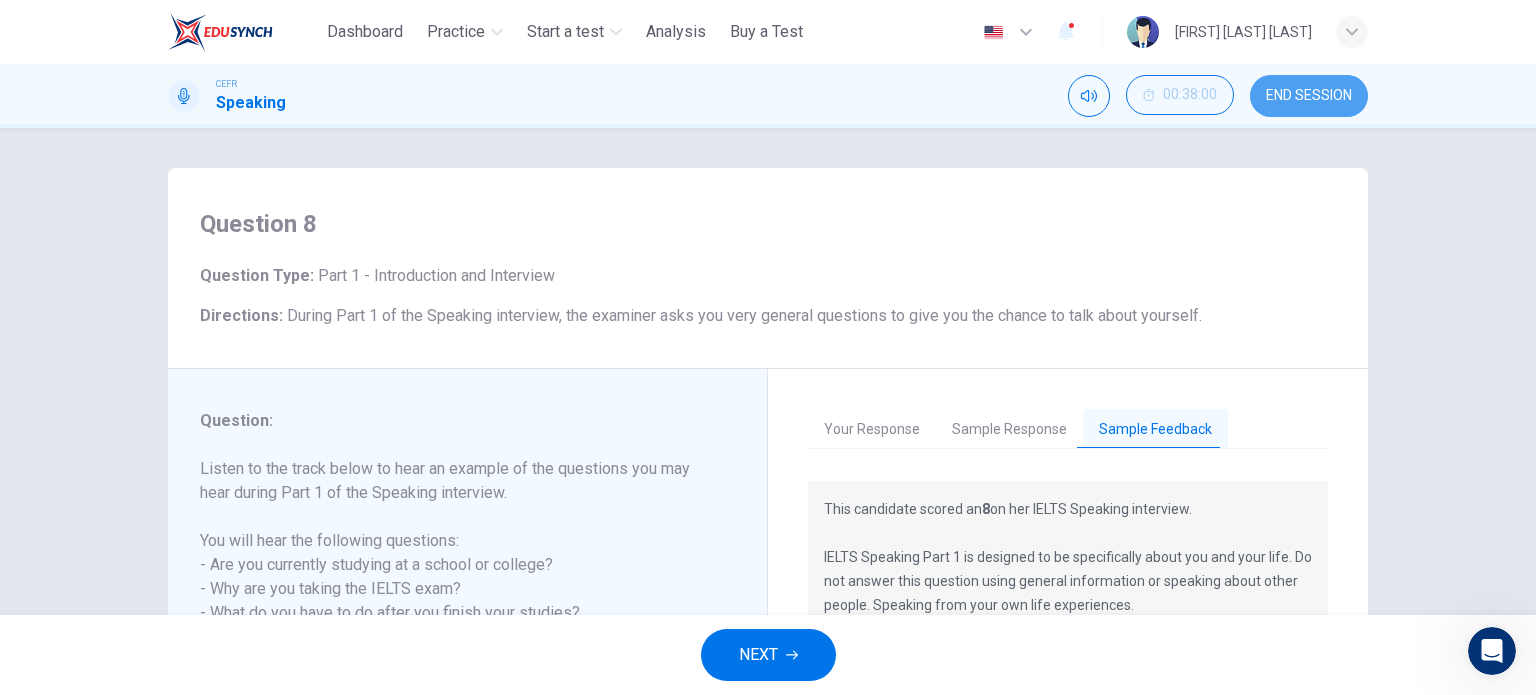 click on "END SESSION" at bounding box center (1309, 96) 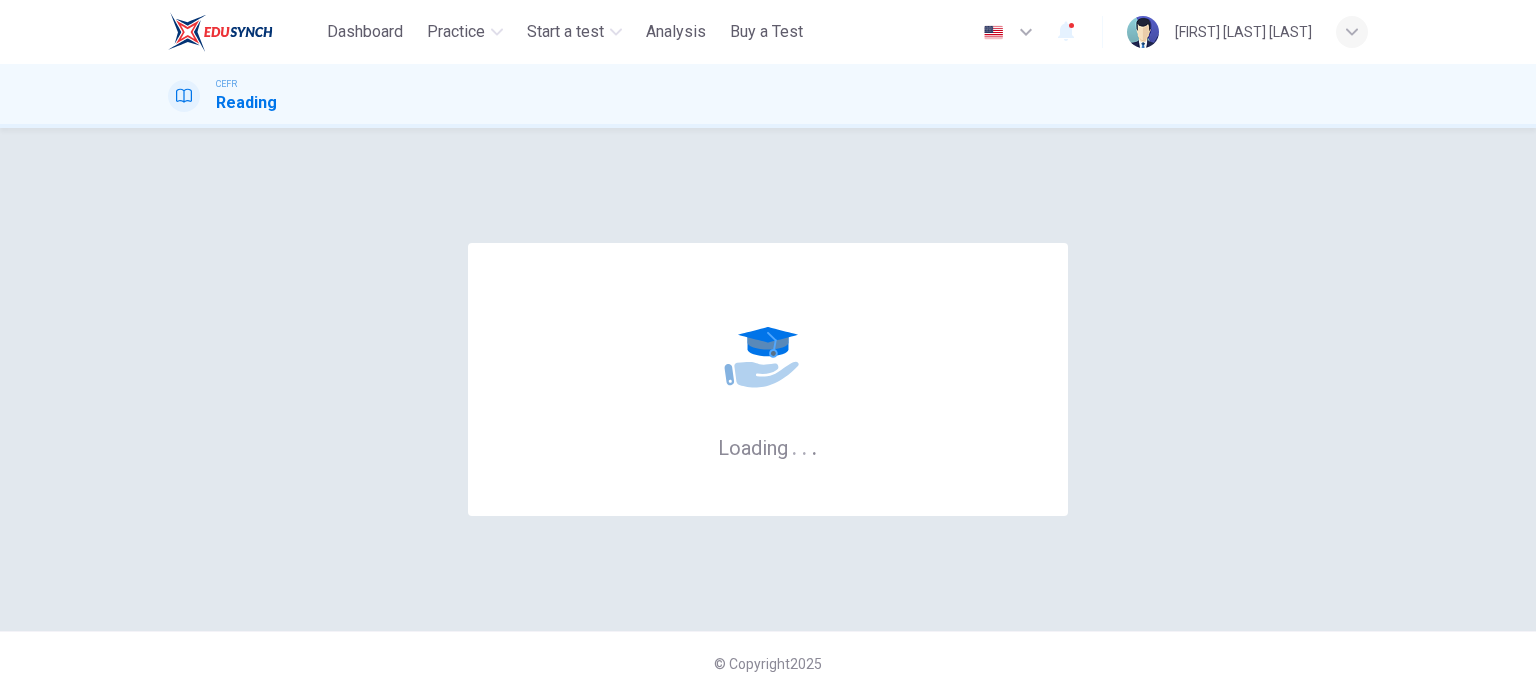 scroll, scrollTop: 0, scrollLeft: 0, axis: both 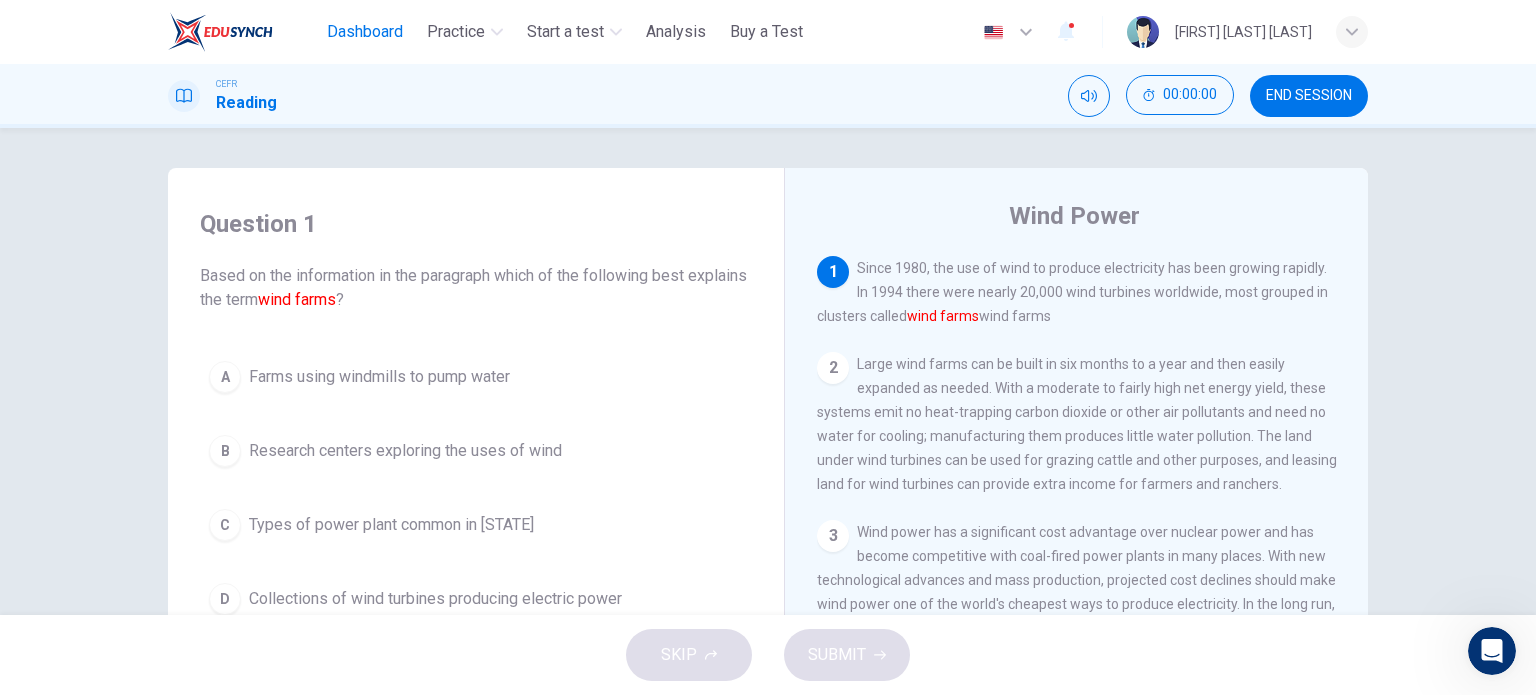 click on "Dashboard" at bounding box center (365, 32) 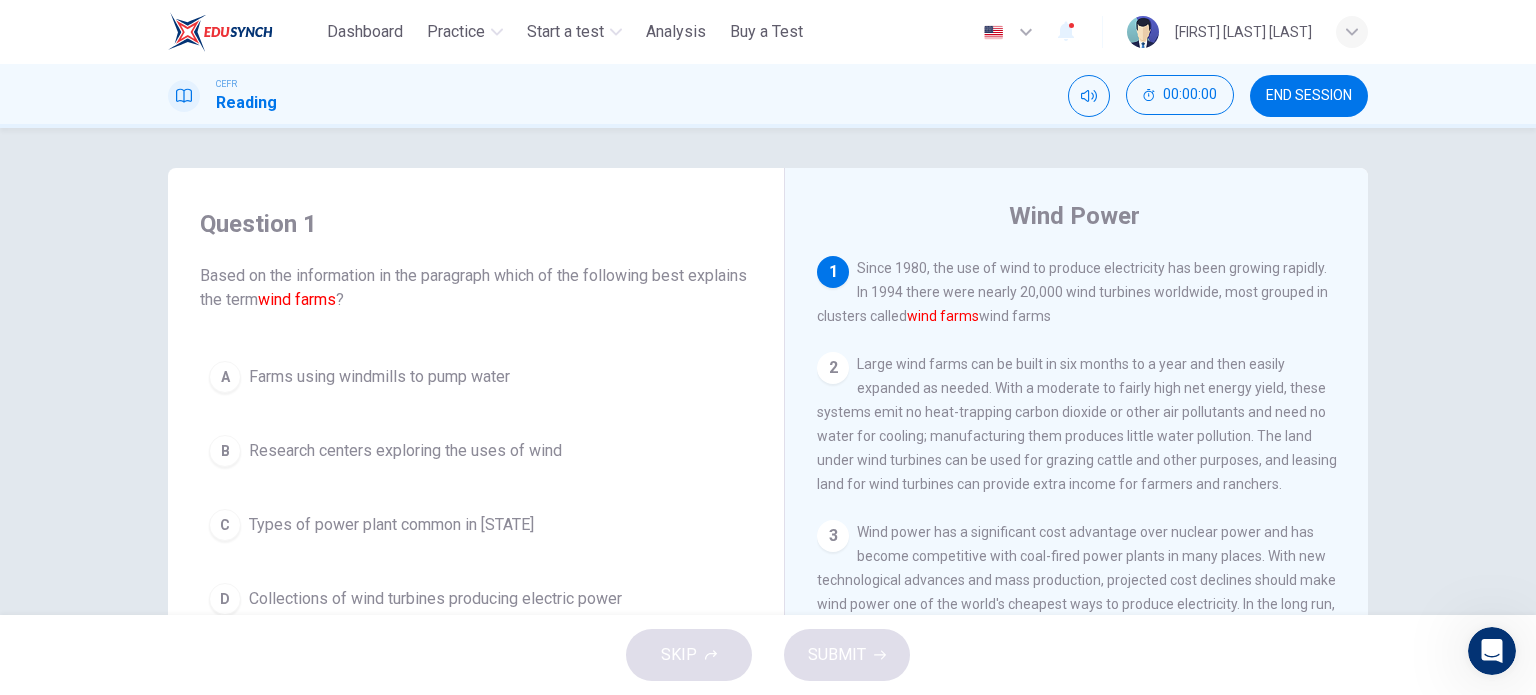 click on "Question 1 Based on the information in the paragraph which of the following best explains the term  wind farms ?	 A Farms using windmills to pump water B Research centers exploring the uses of wind C Types of power plant common in North Dakota D Collections of wind turbines producing electric power Wind Power 1 Since 1980, the use of wind to produce electricity has been growing rapidly. In 1994 there were nearly 20,000 wind turbines worldwide, most grouped in clusters called  wind farms  that collectively produced 3,000 megawatts of electricity. Most were in Denmark (which got 3 percent of its electricity from wind turbines) and California (where 17,000 machines produced 1 percent of the state's electricity, enough to meet the residential needs of a city as large as San Francisco). In principle, all the power needs of the United States could be provided by exploiting the wind potential of just three states - North Dakota, South Dakota, and Texas.	 2 3 4 5 6" at bounding box center [768, 371] 